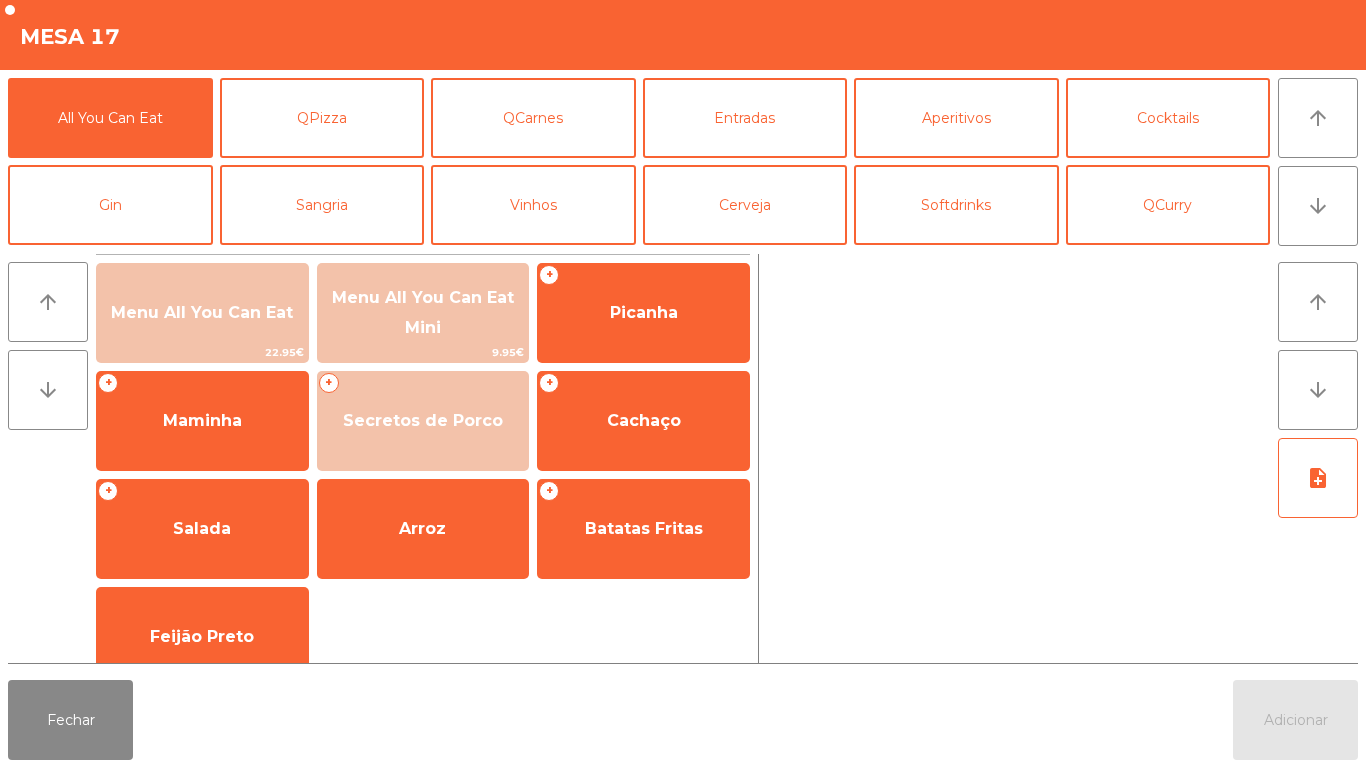 scroll, scrollTop: 0, scrollLeft: 0, axis: both 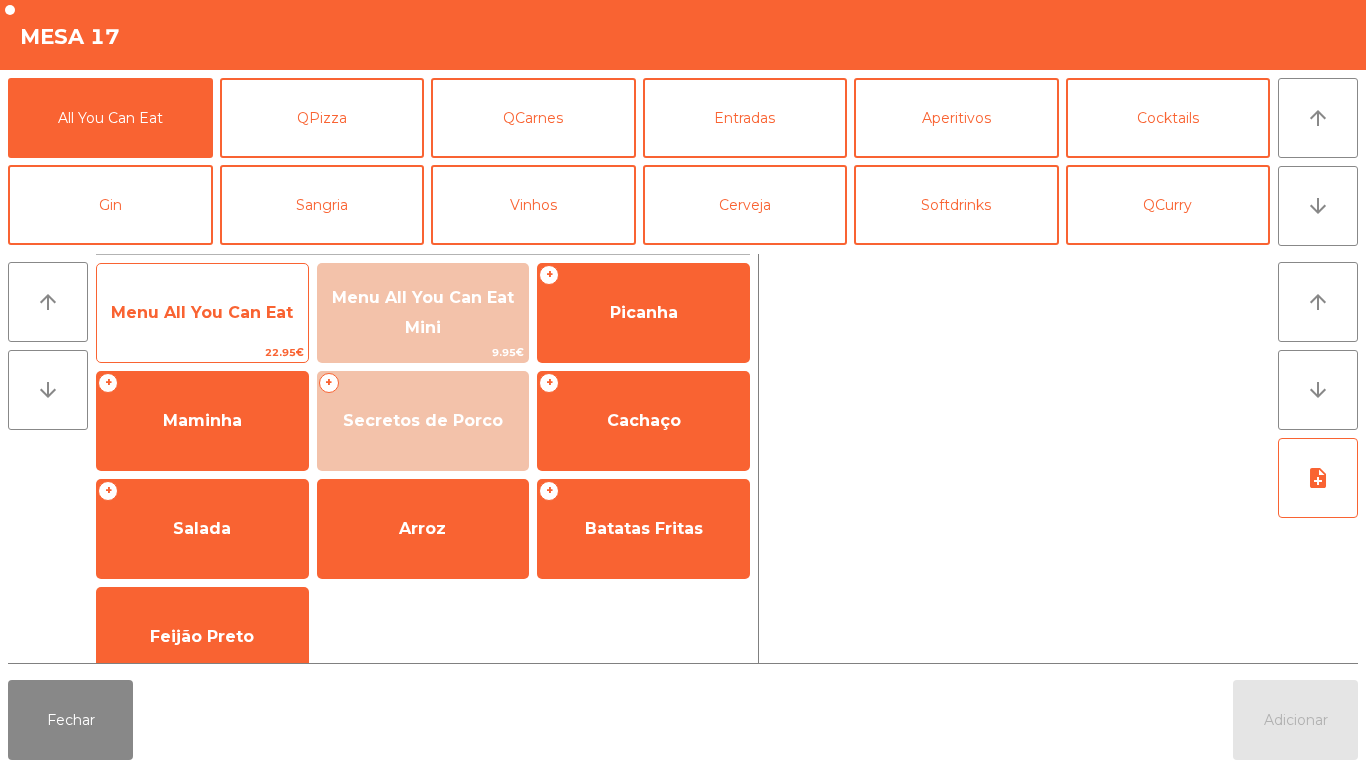 click on "Menu All You Can Eat" 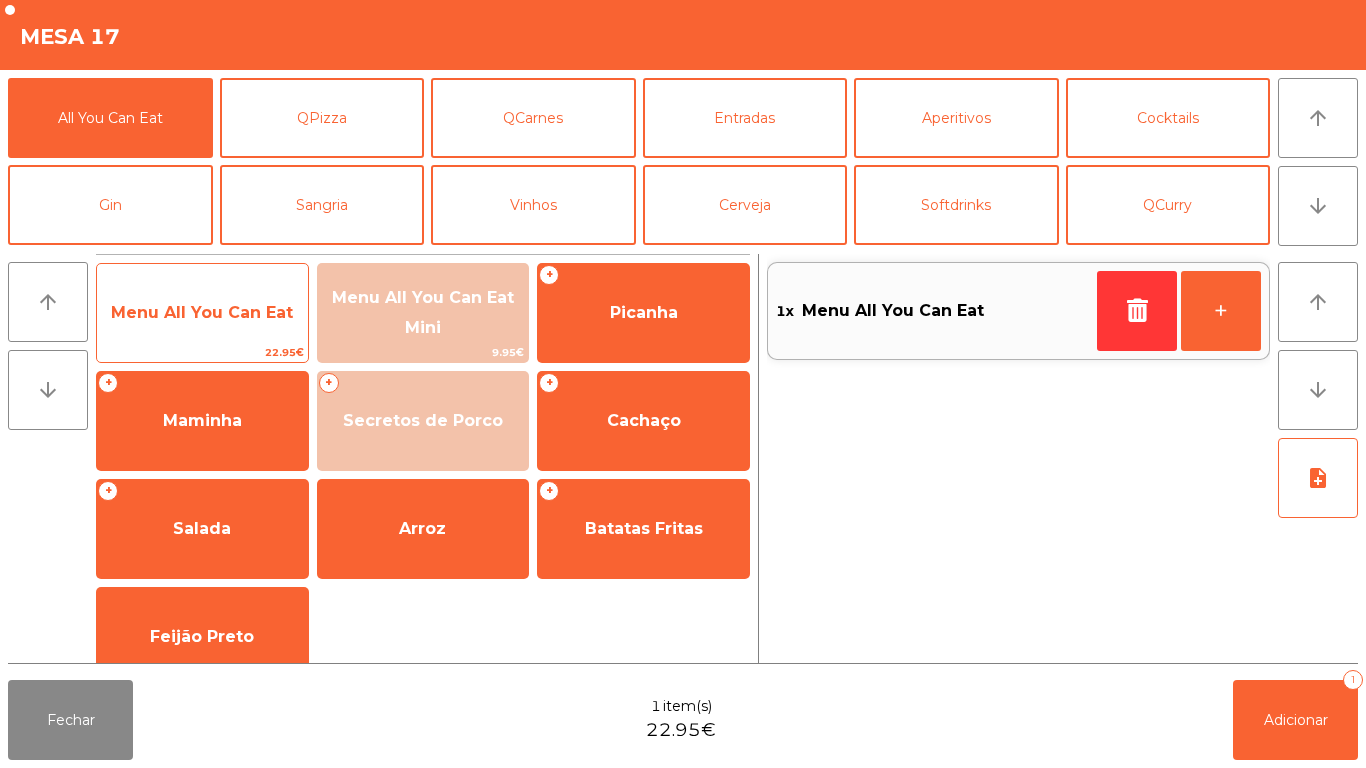 click on "Menu All You Can Eat" 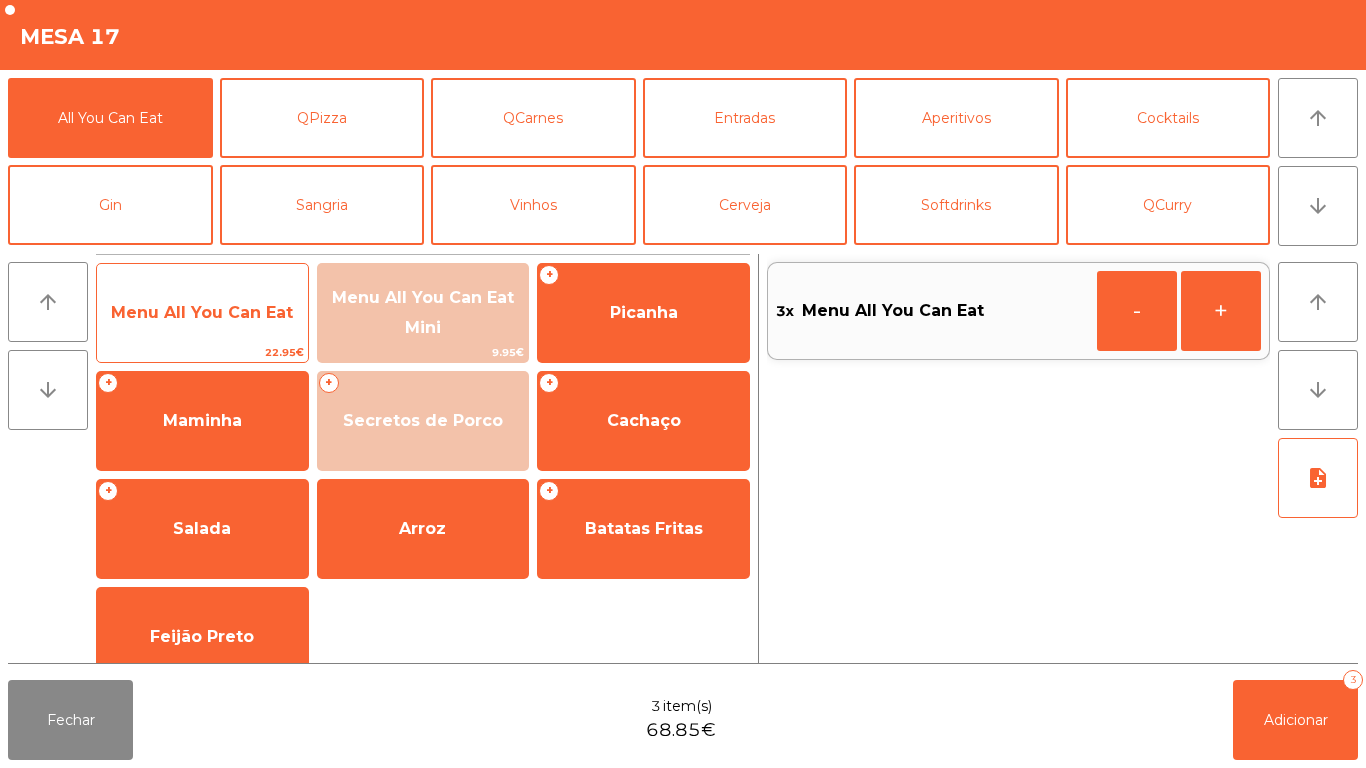 click on "Menu All You Can Eat" 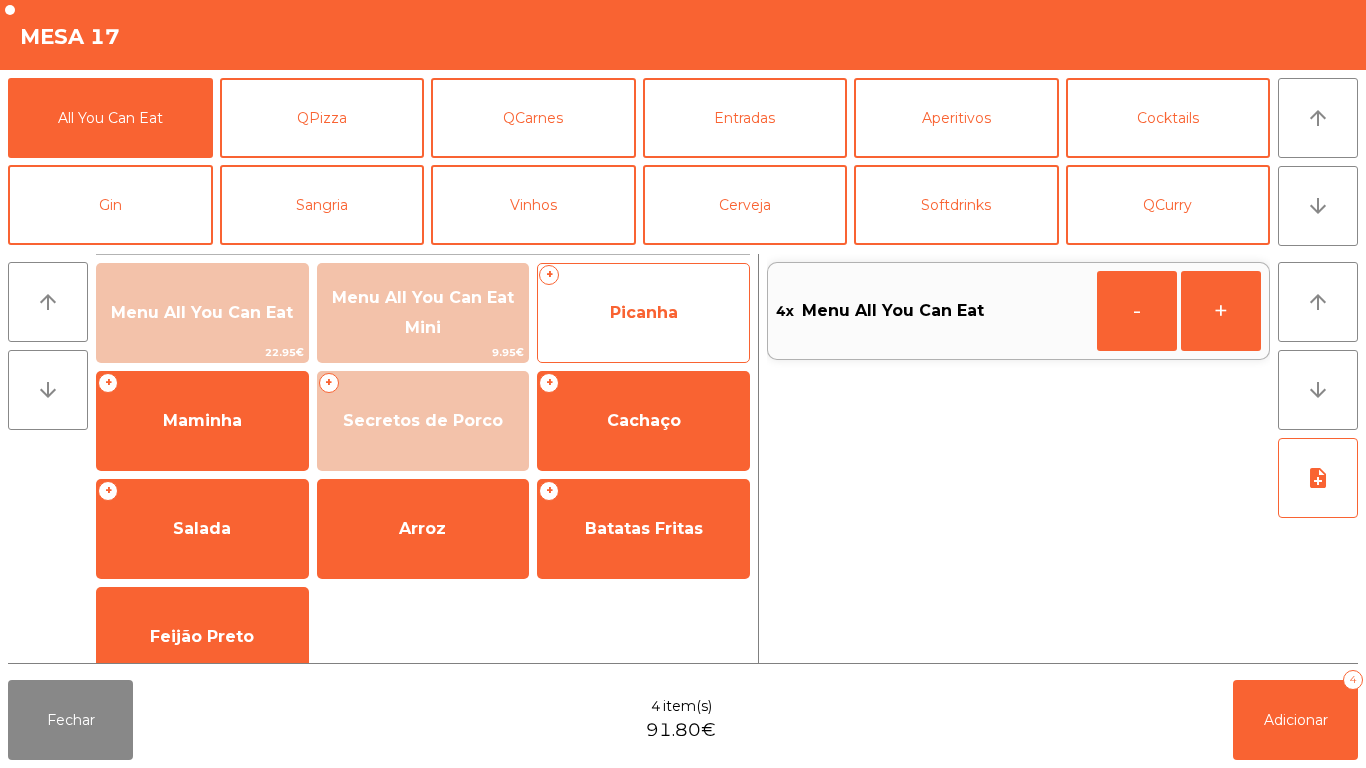 click on "Picanha" 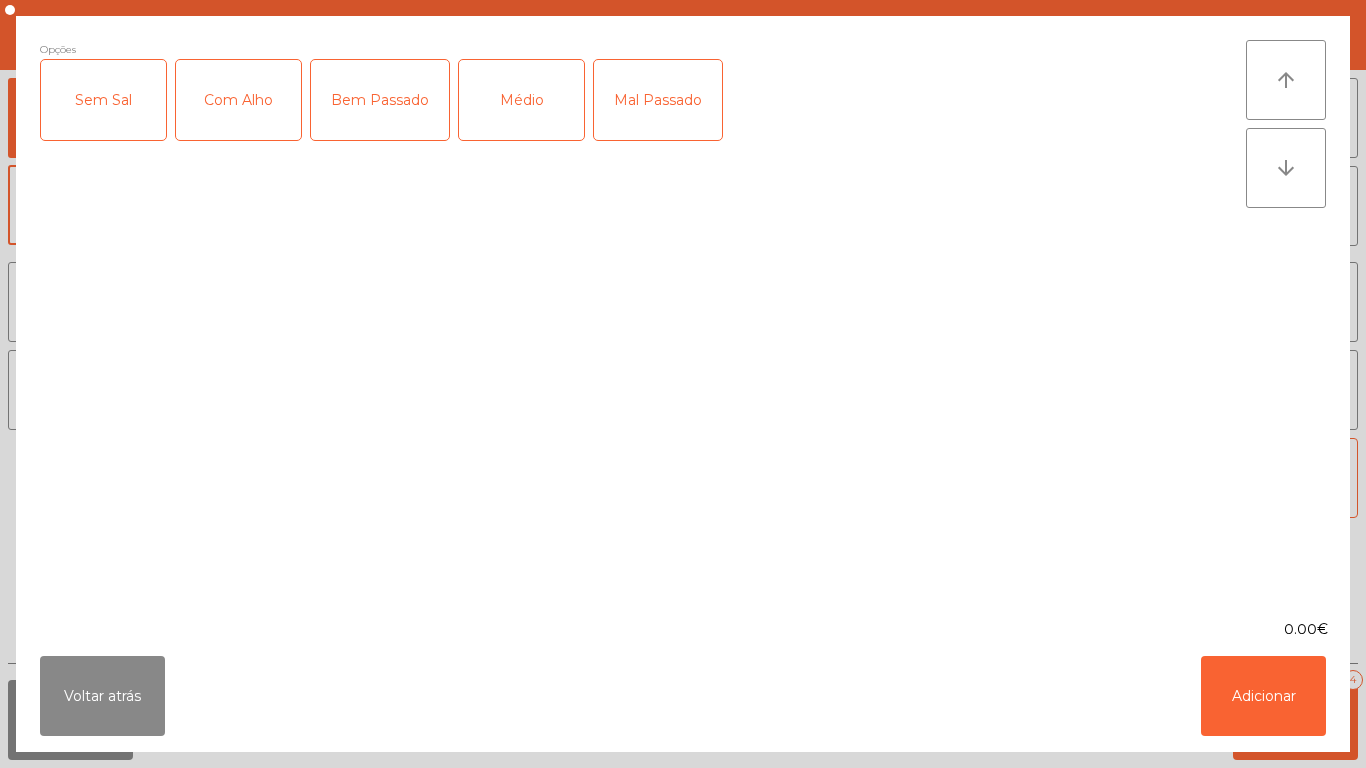 click on "Médio" 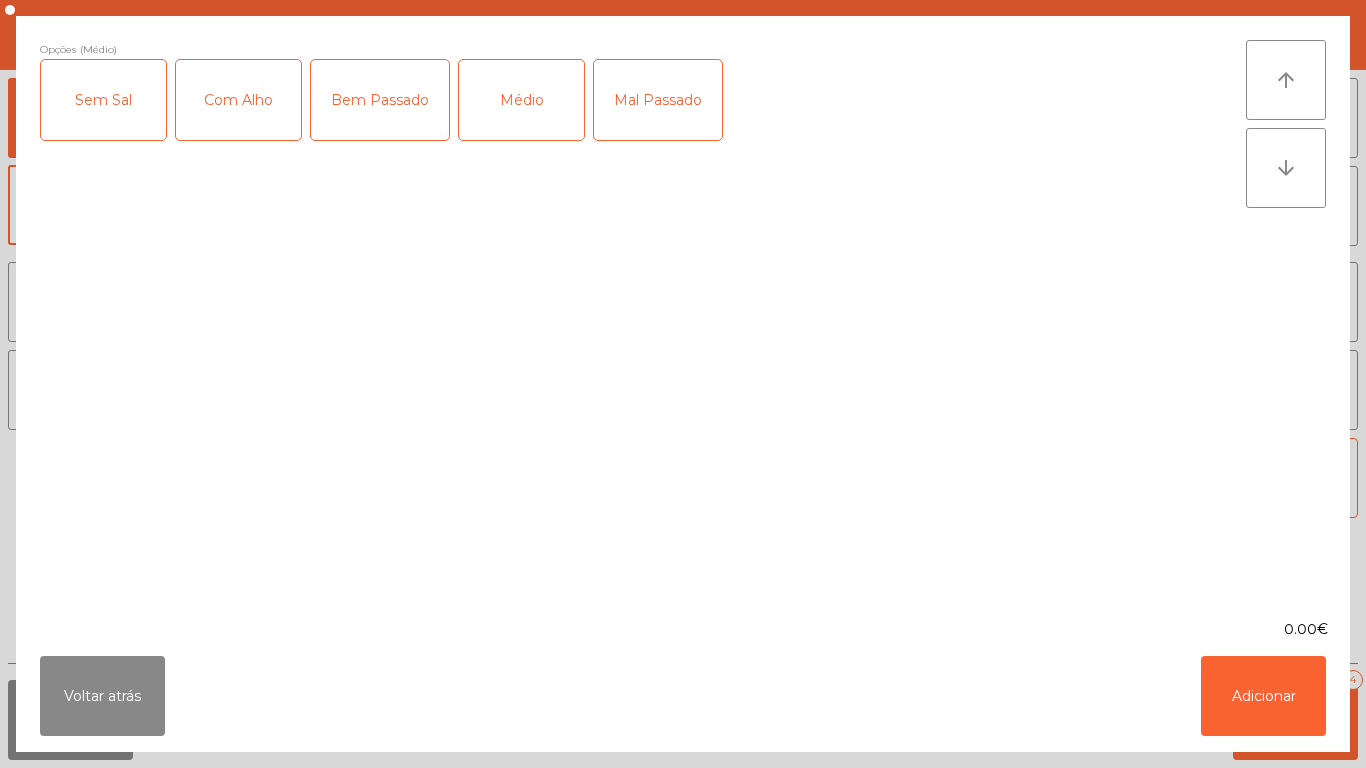 click on "Com Alho" 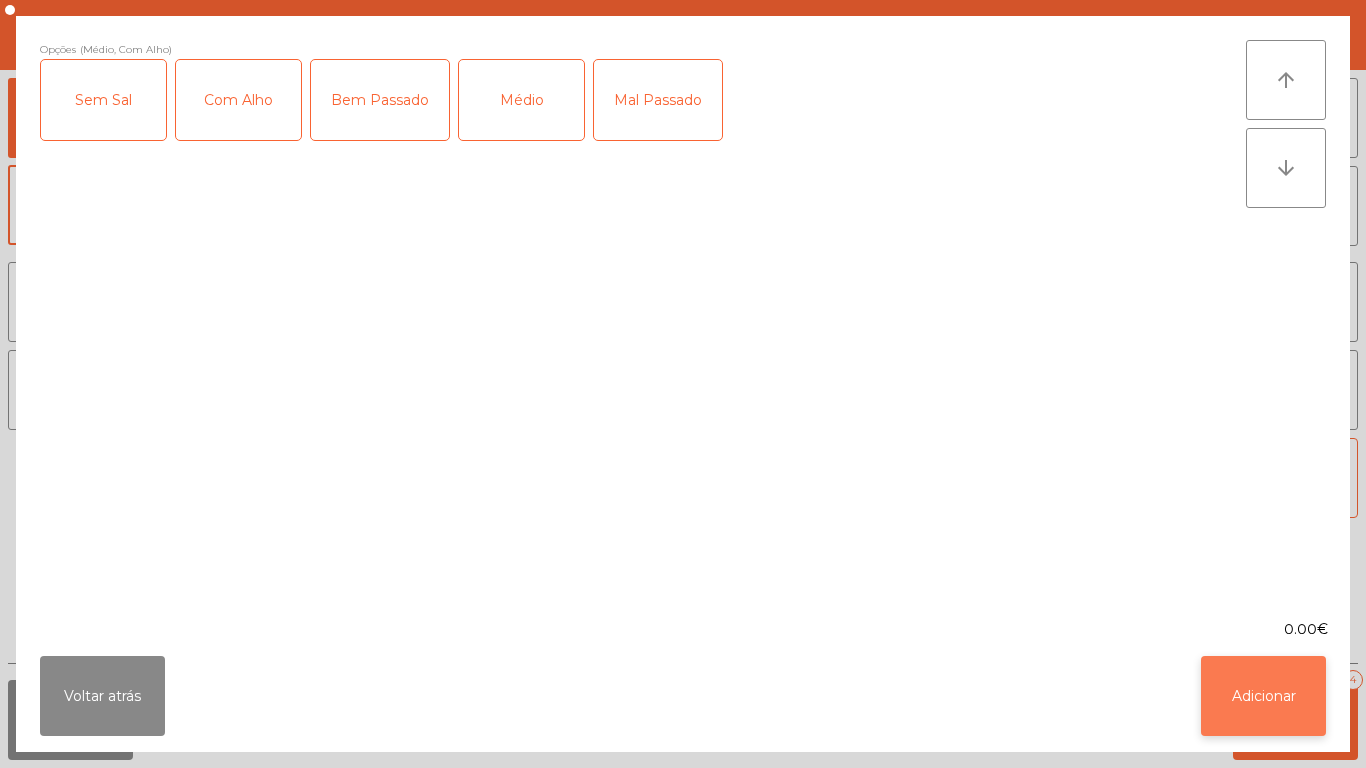 click on "Adicionar" 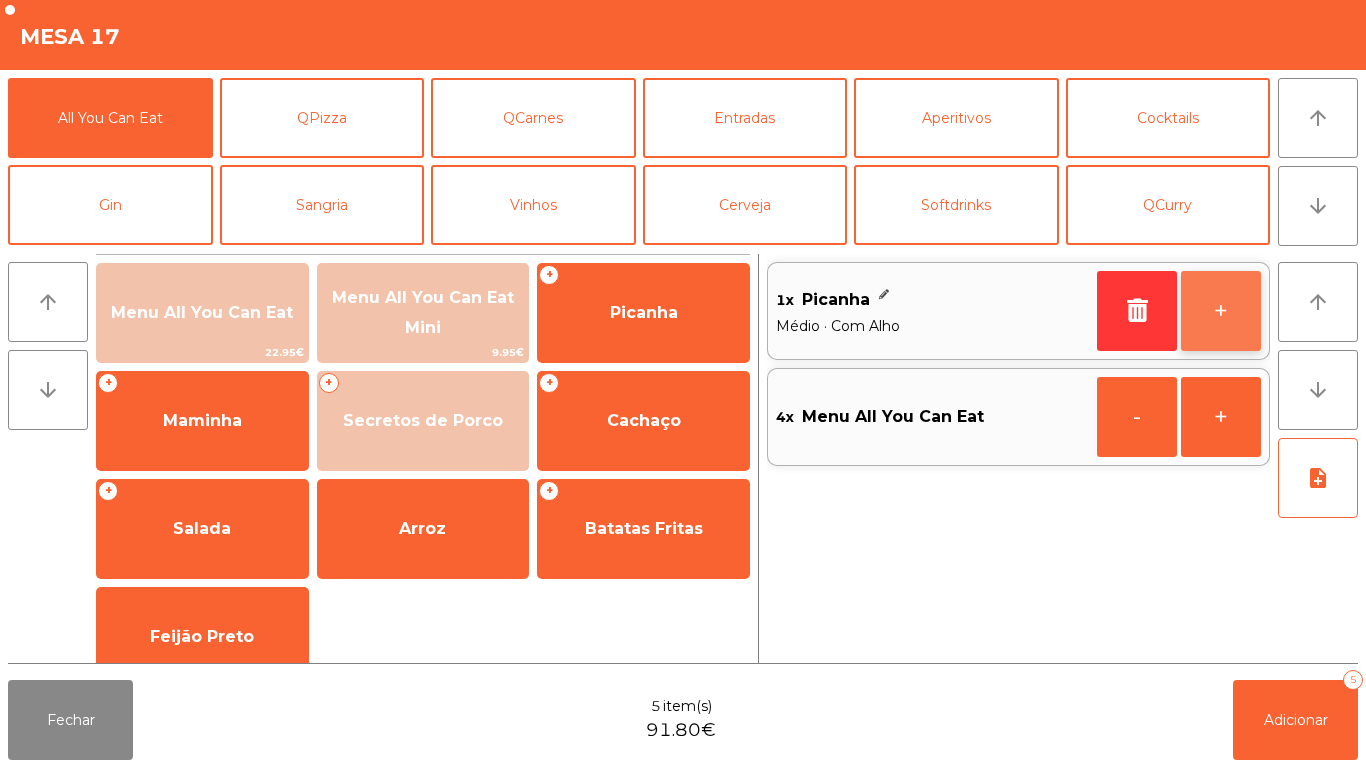 click on "+" 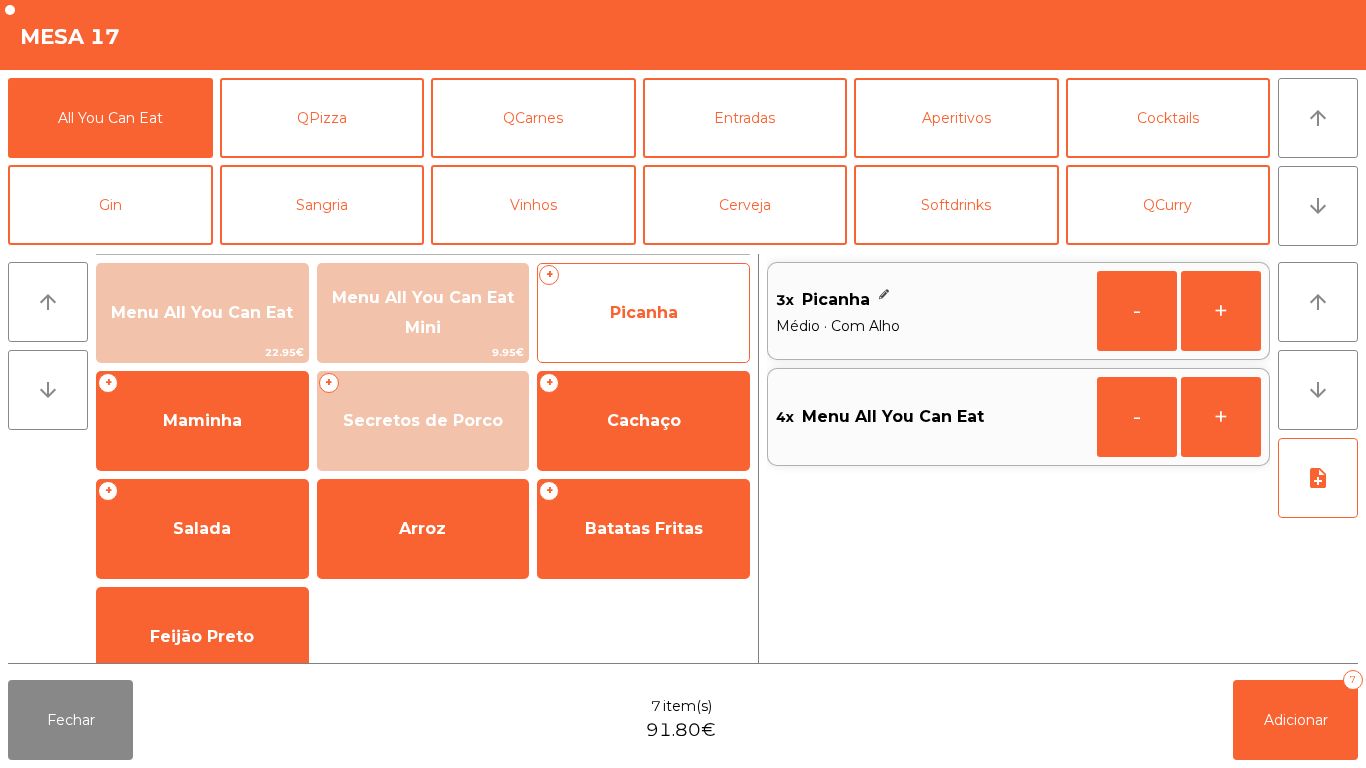 click on "Picanha" 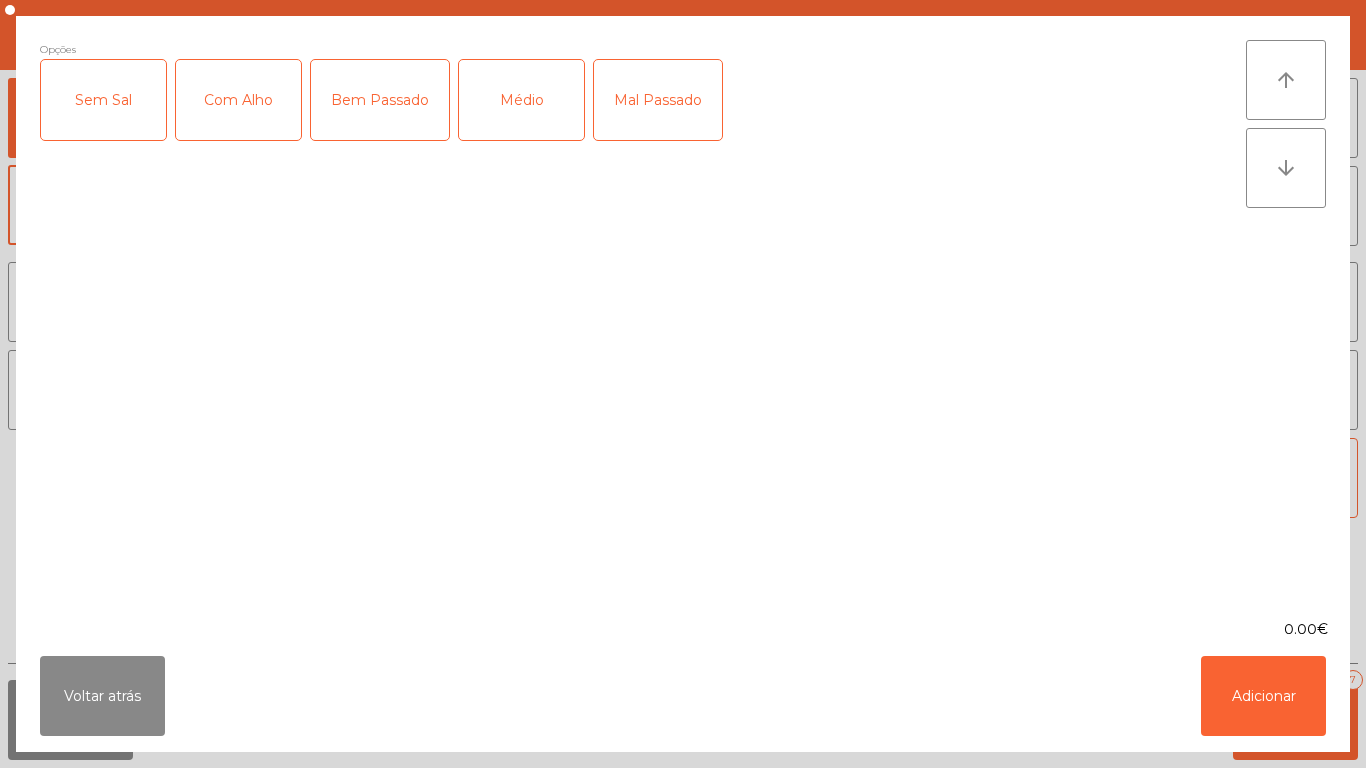 click on "Mal Passado" 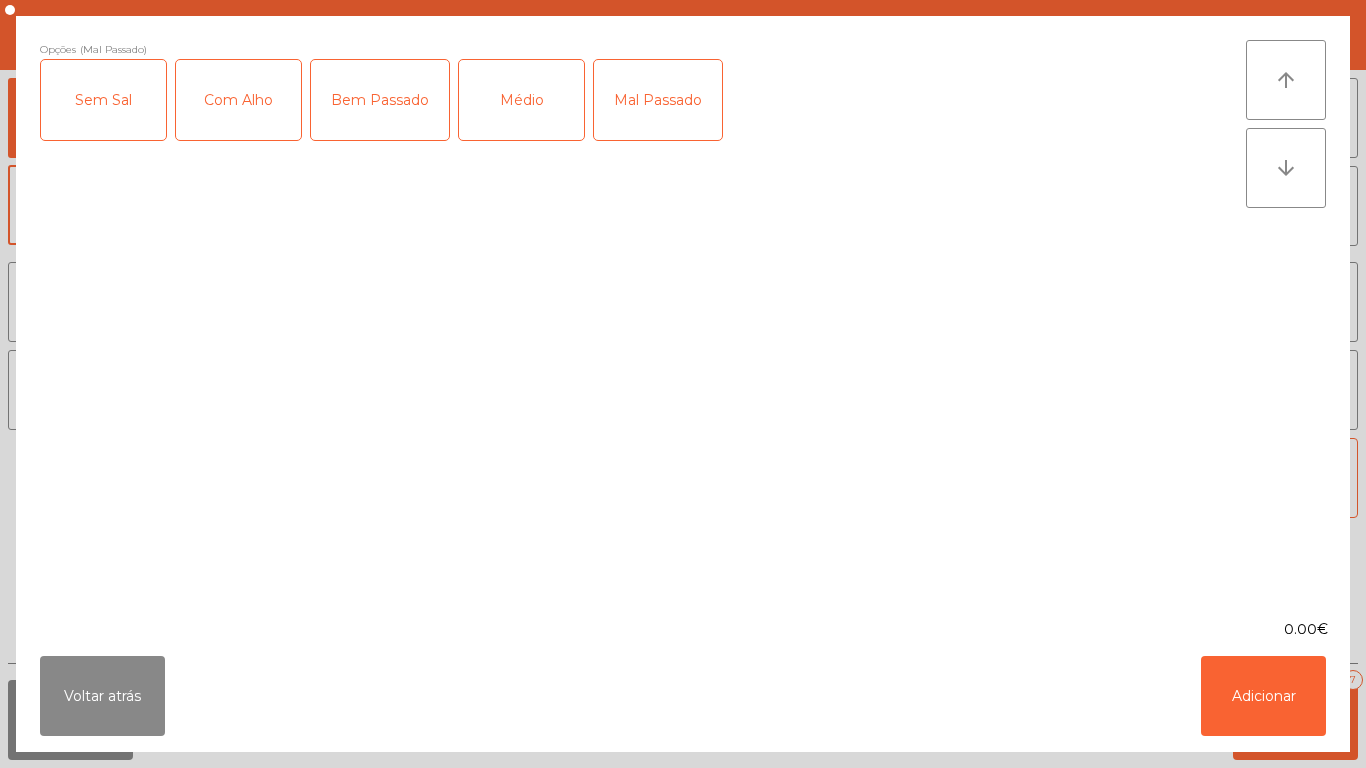 click on "Com Alho" 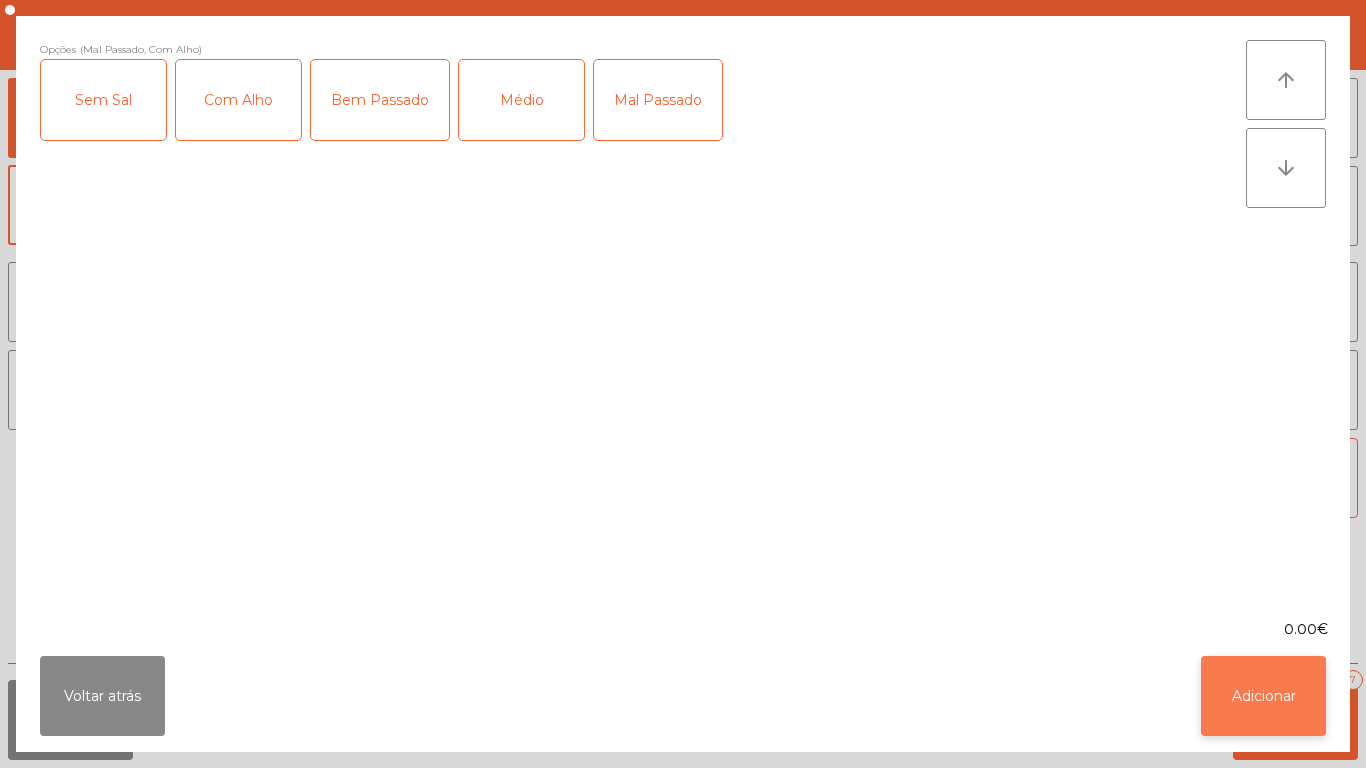 click on "Adicionar" 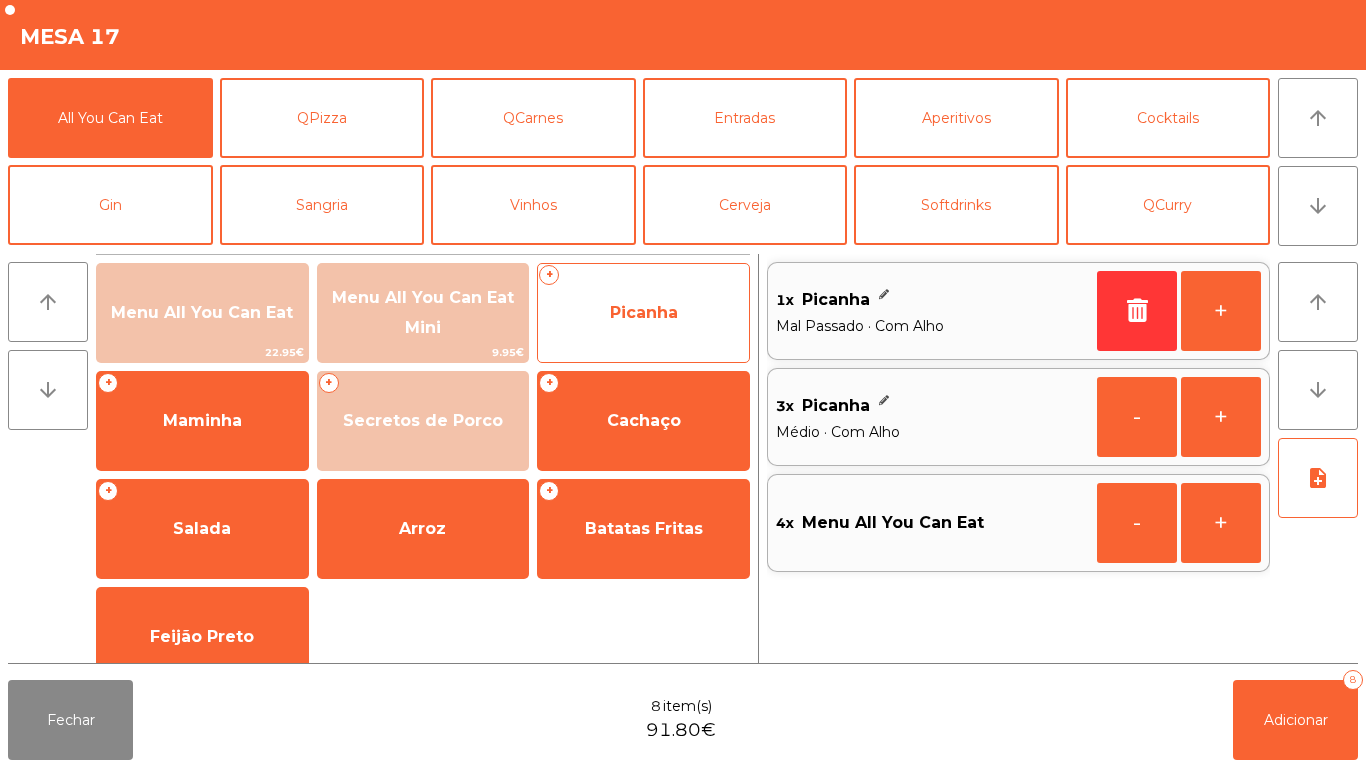 click on "Picanha" 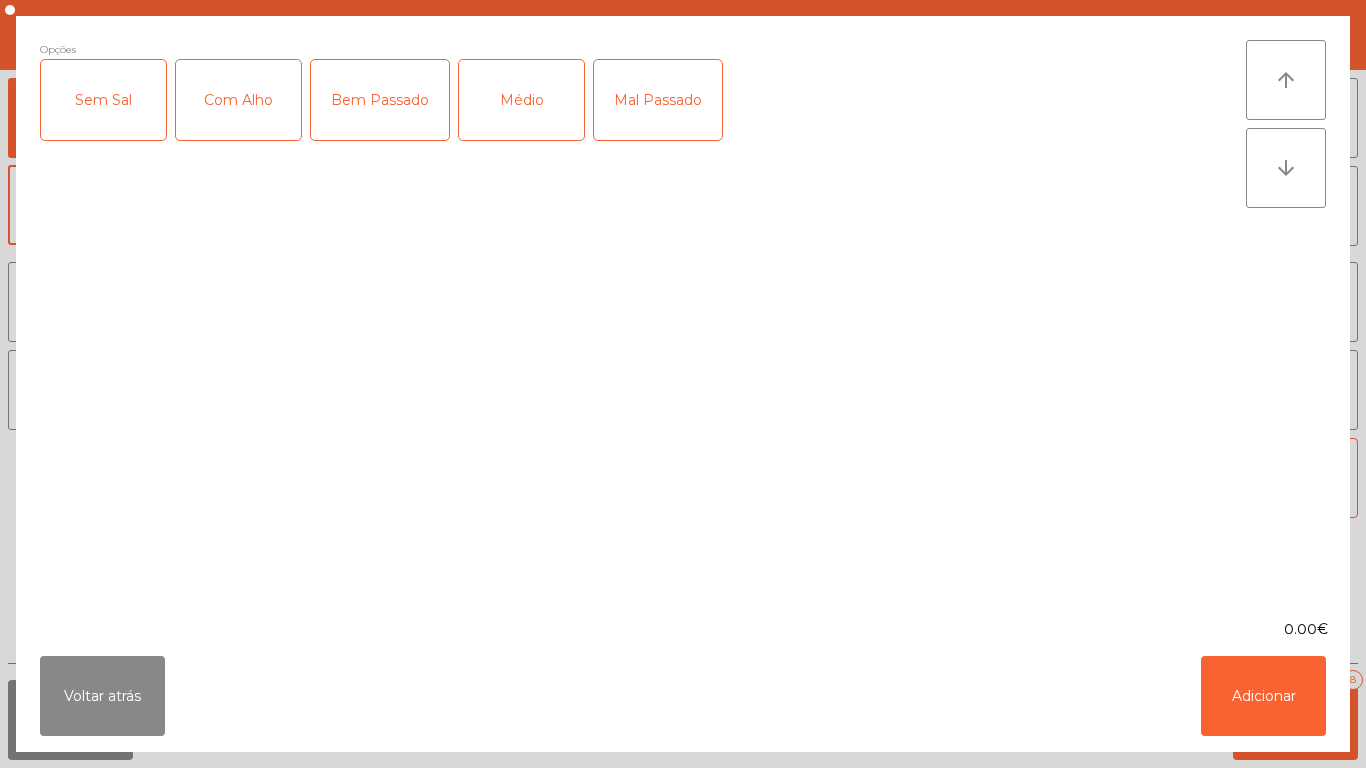 click on "Médio" 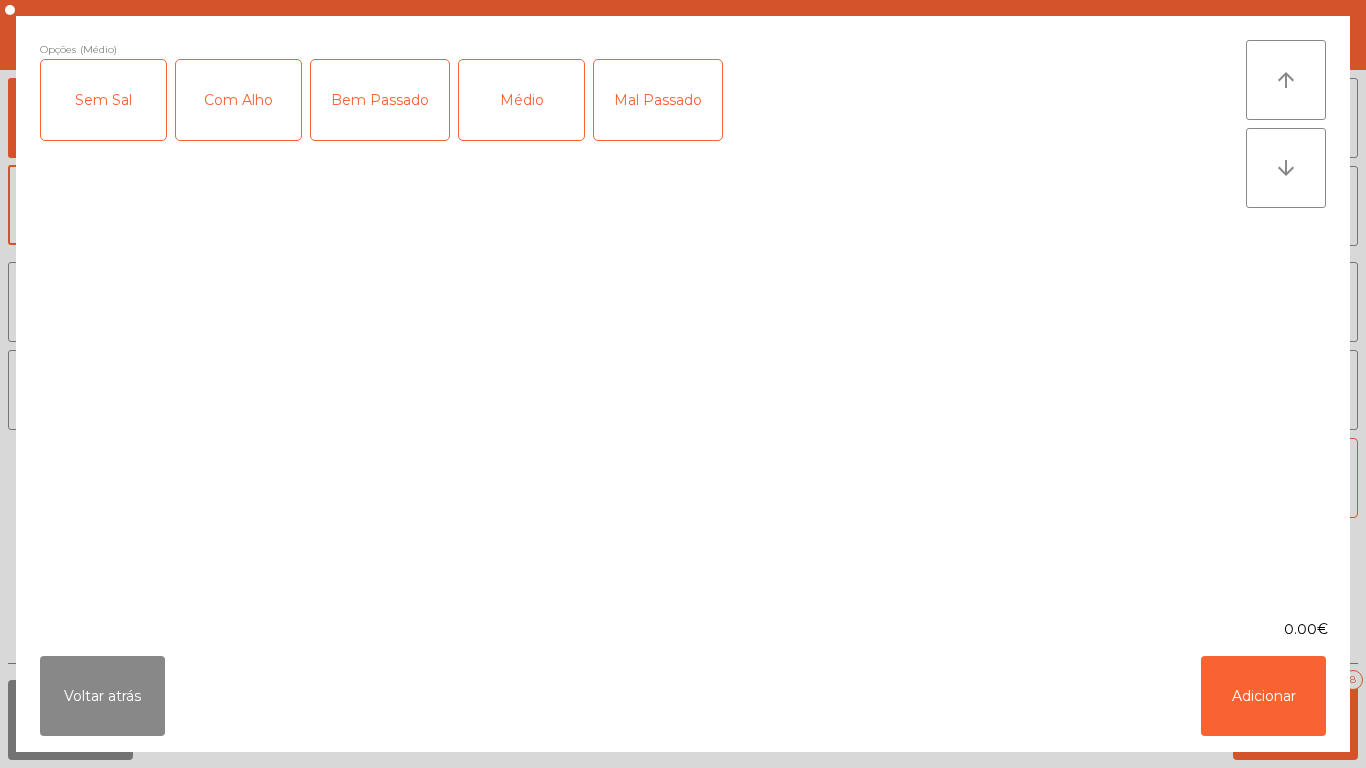 click on "Bem Passado" 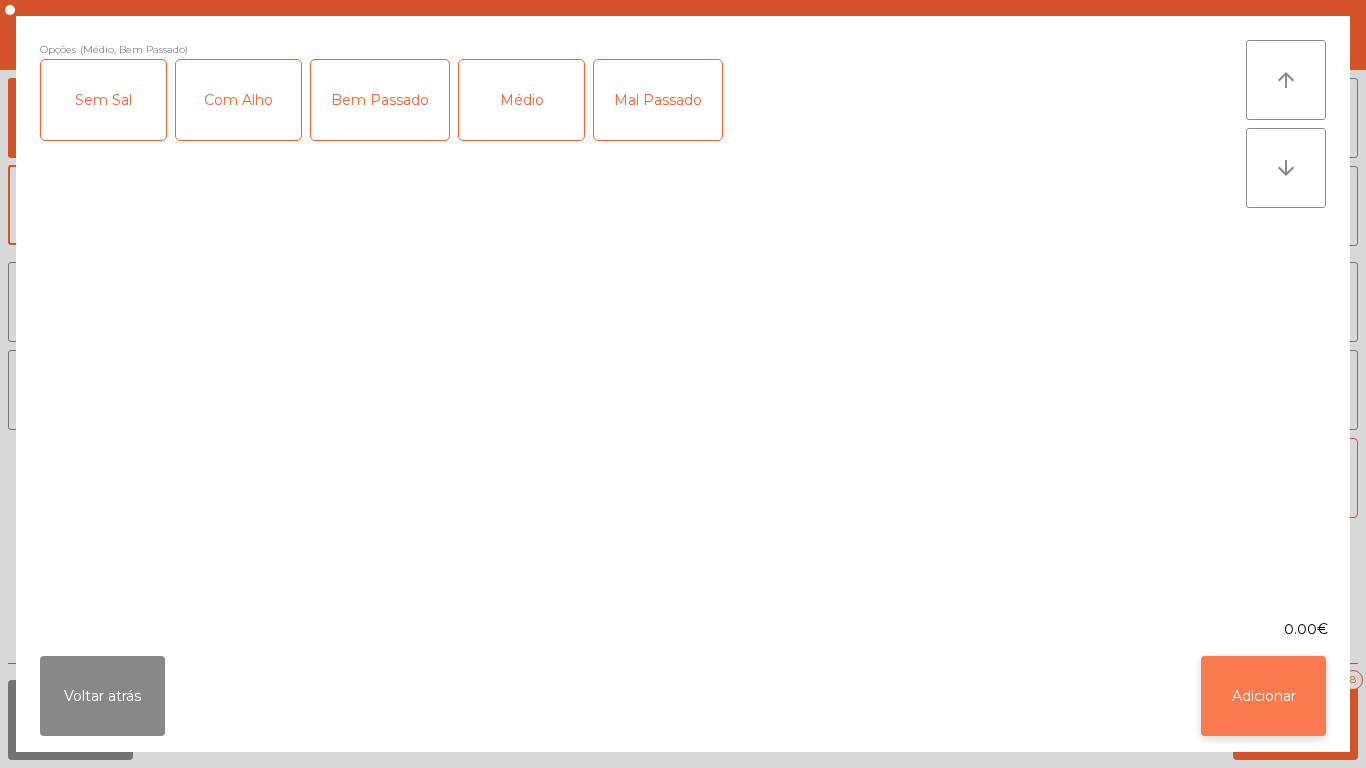click on "Adicionar" 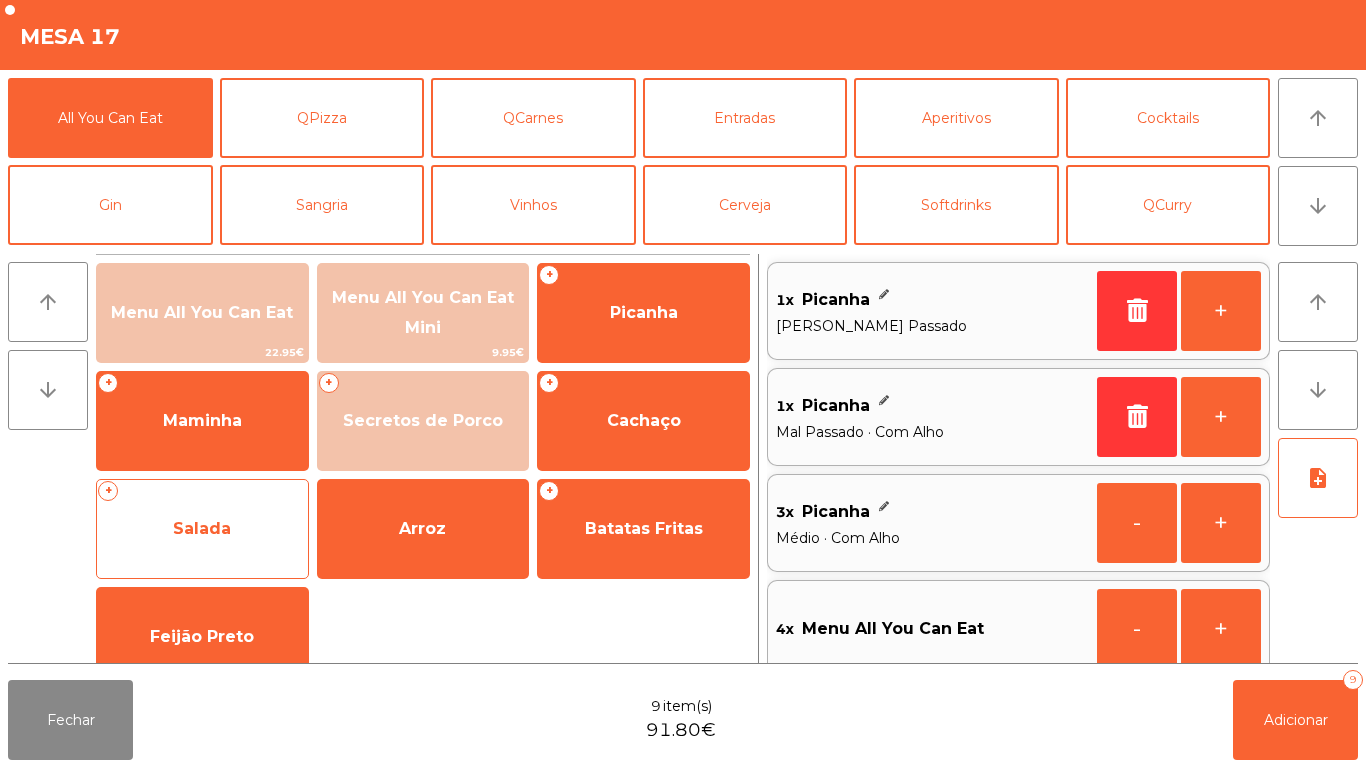 click on "Salada" 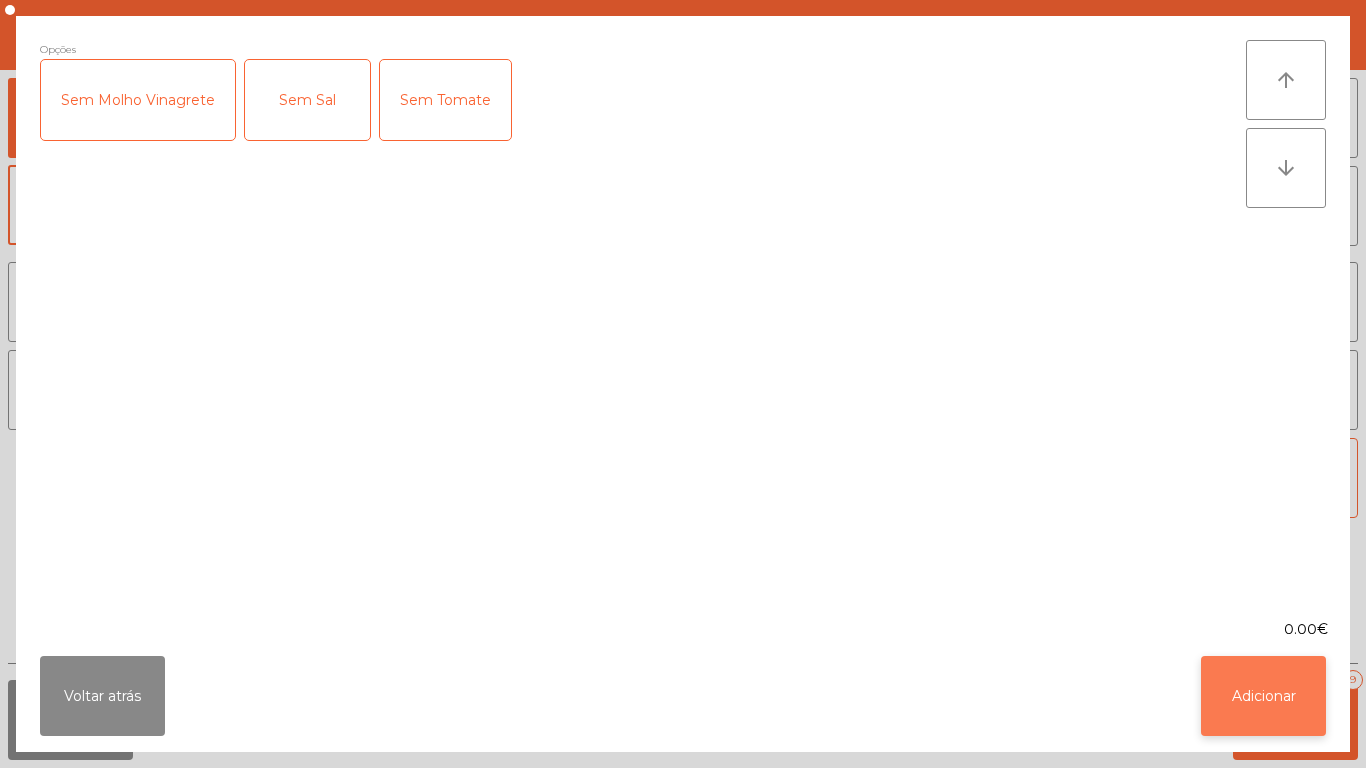 click on "Adicionar" 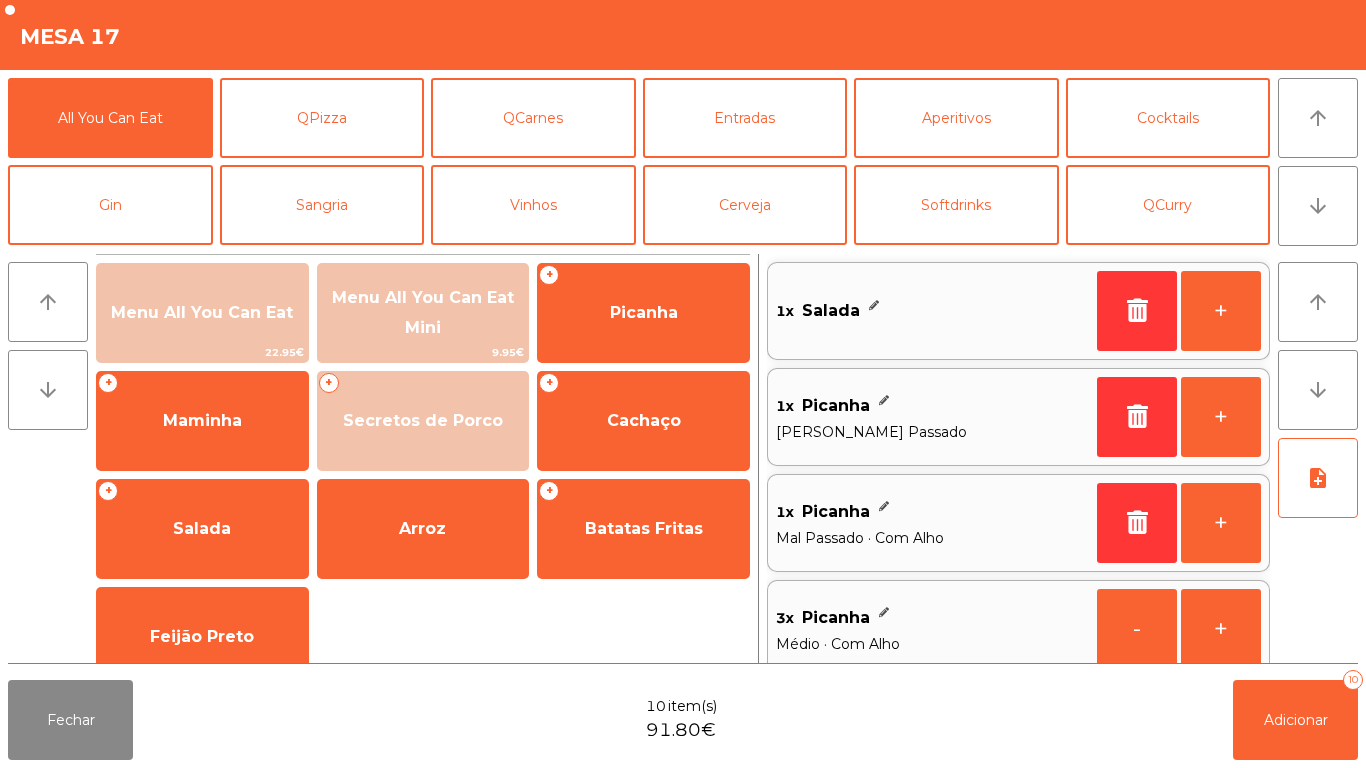 scroll, scrollTop: 8, scrollLeft: 0, axis: vertical 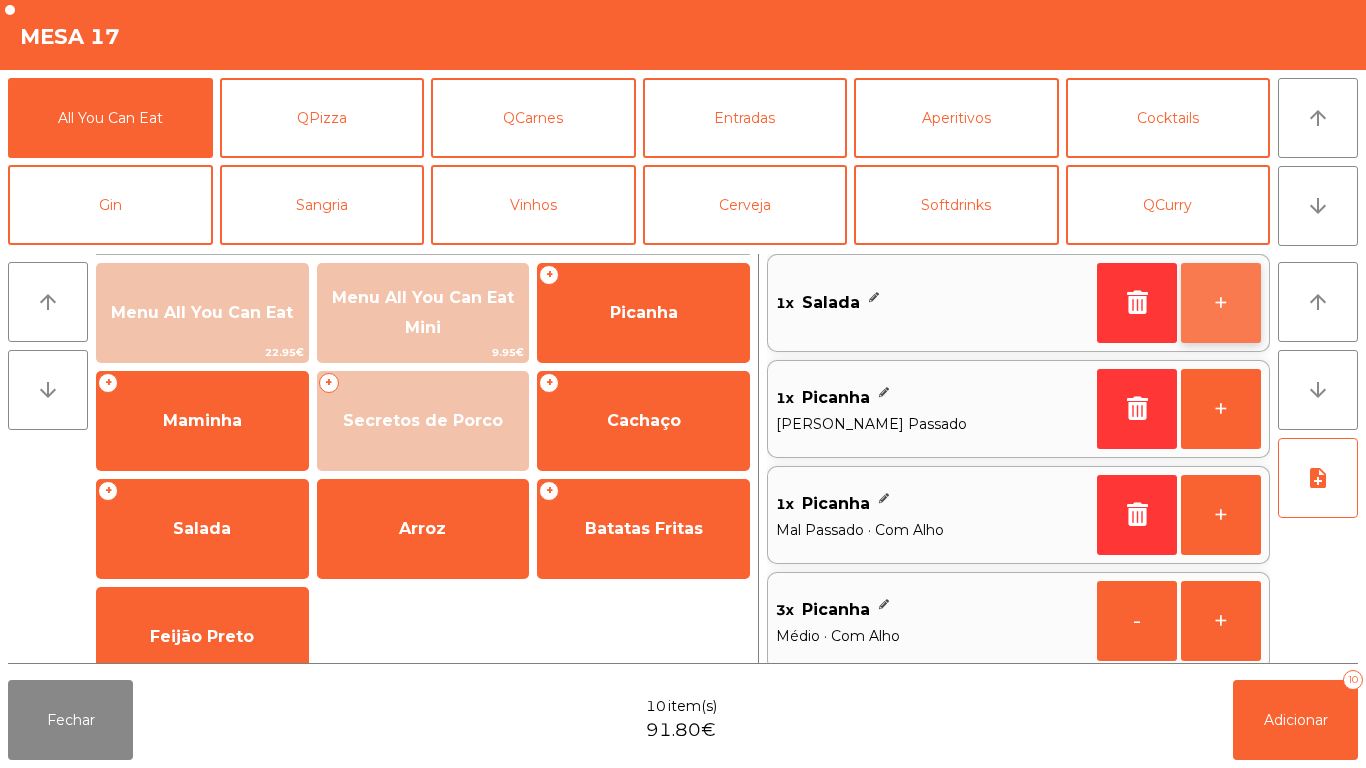 click on "+" 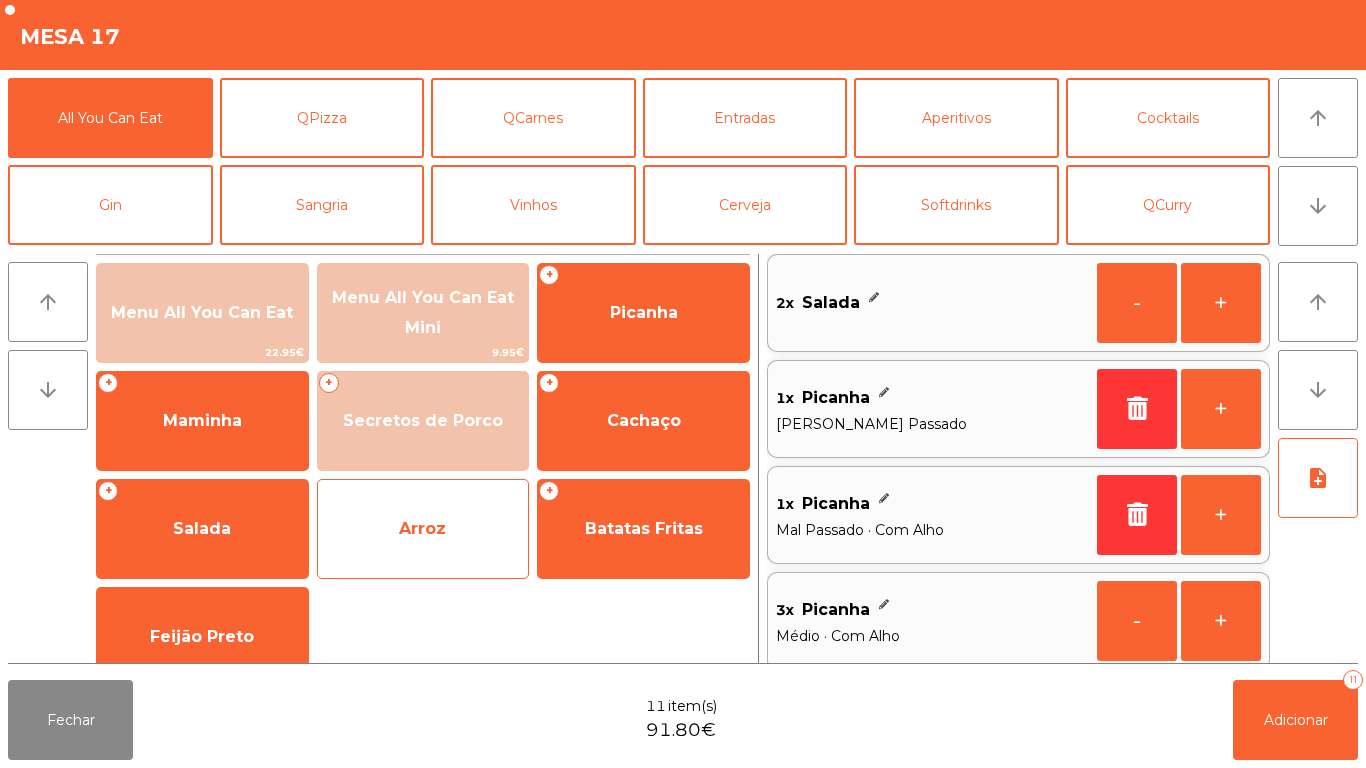 click on "Arroz" 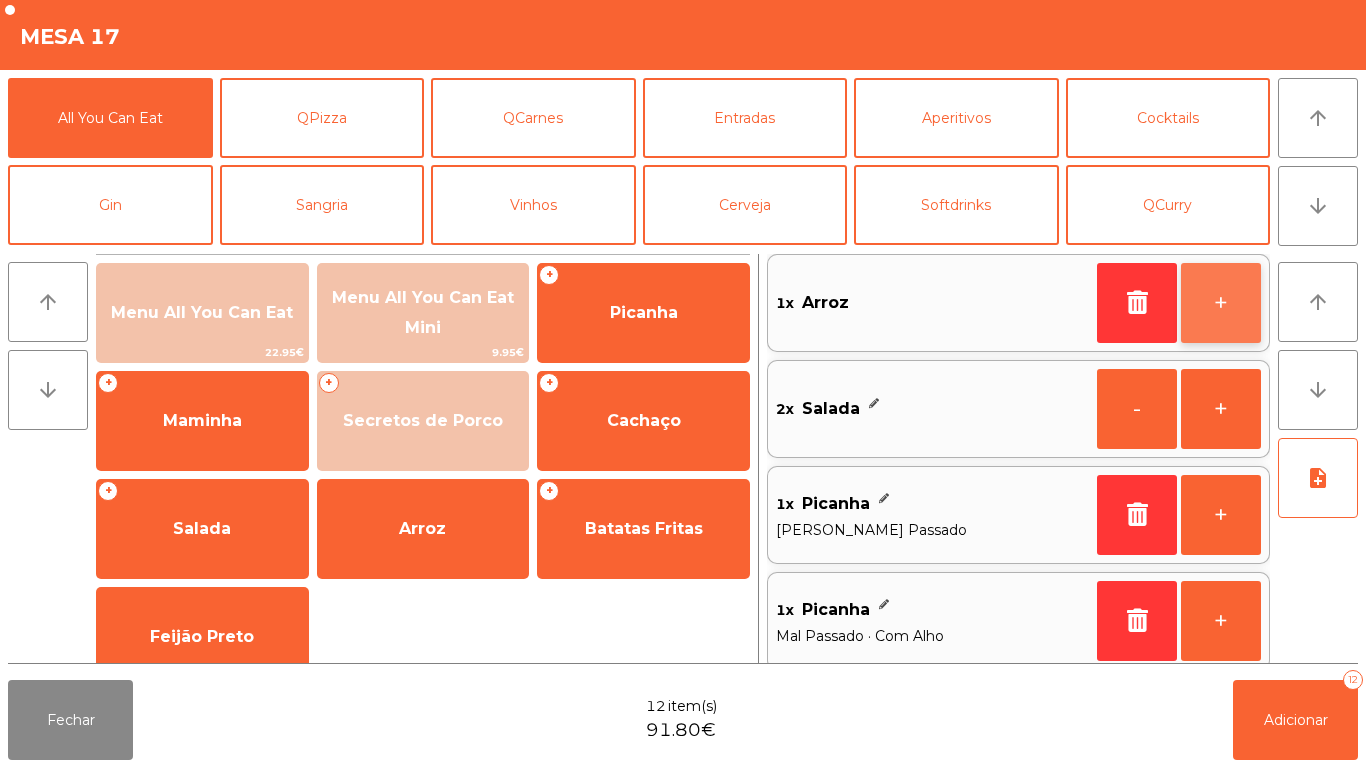 click on "+" 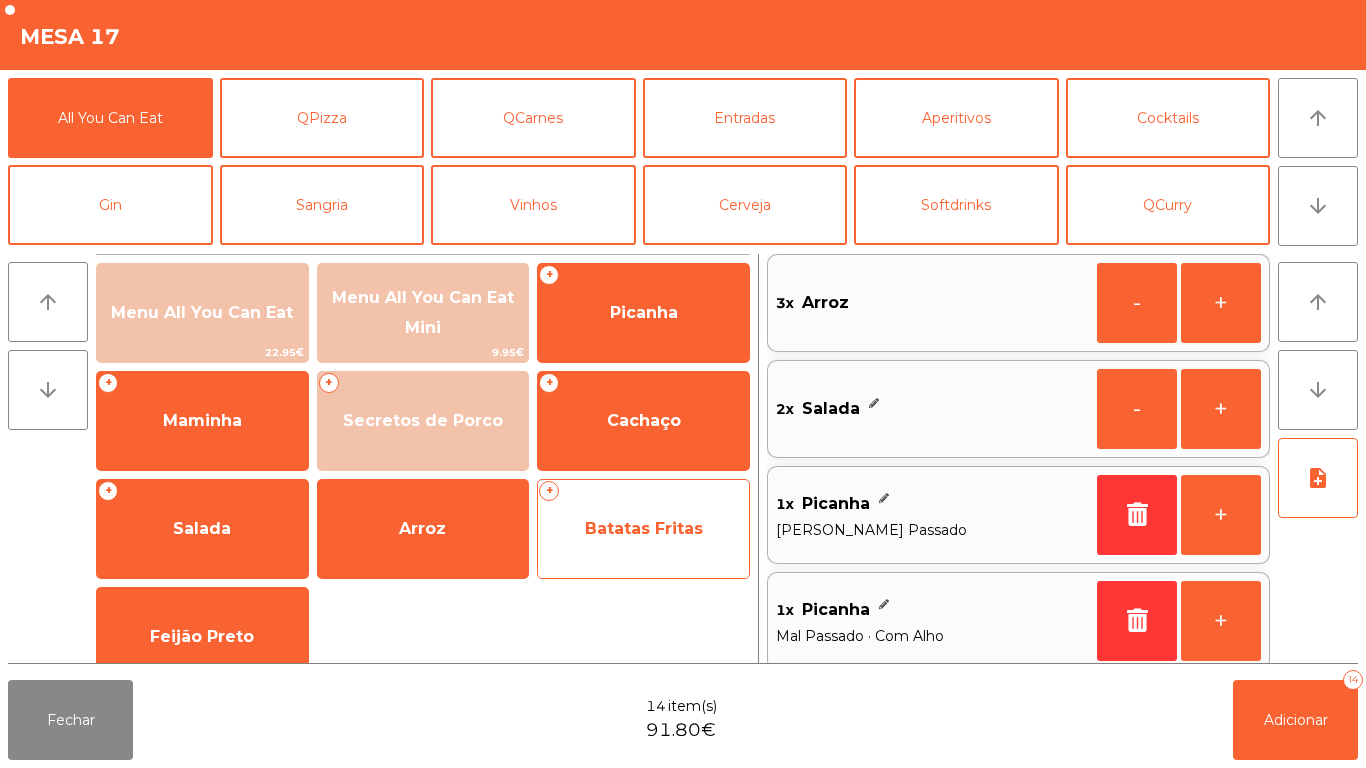 click on "Batatas Fritas" 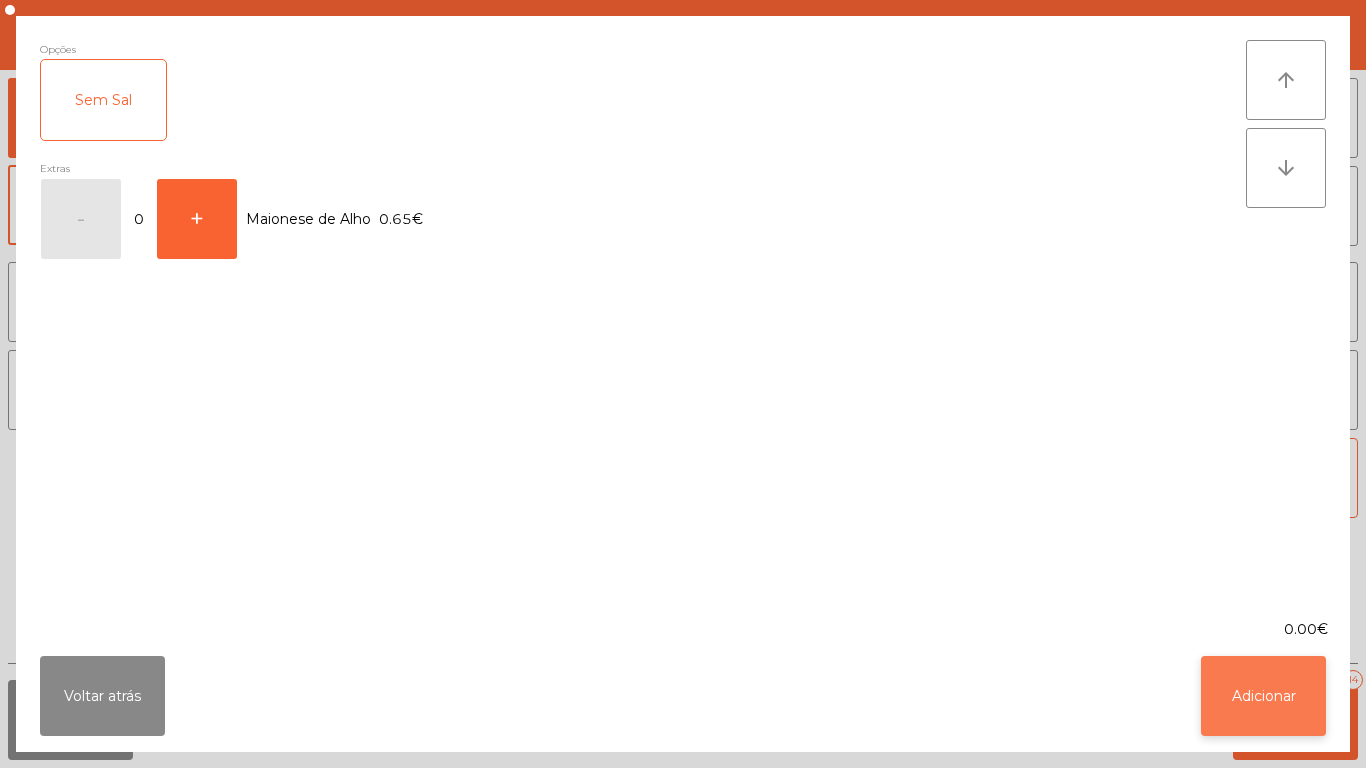 click on "Adicionar" 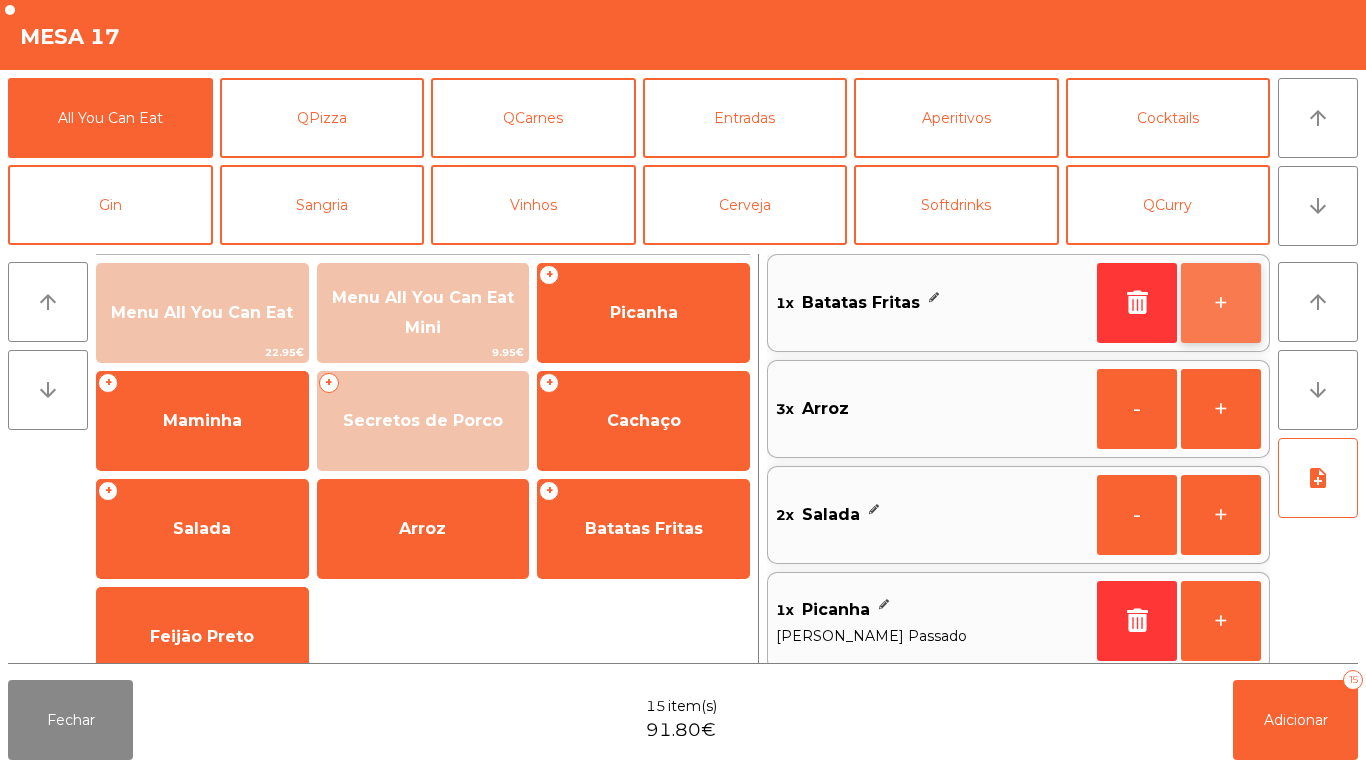 click on "+" 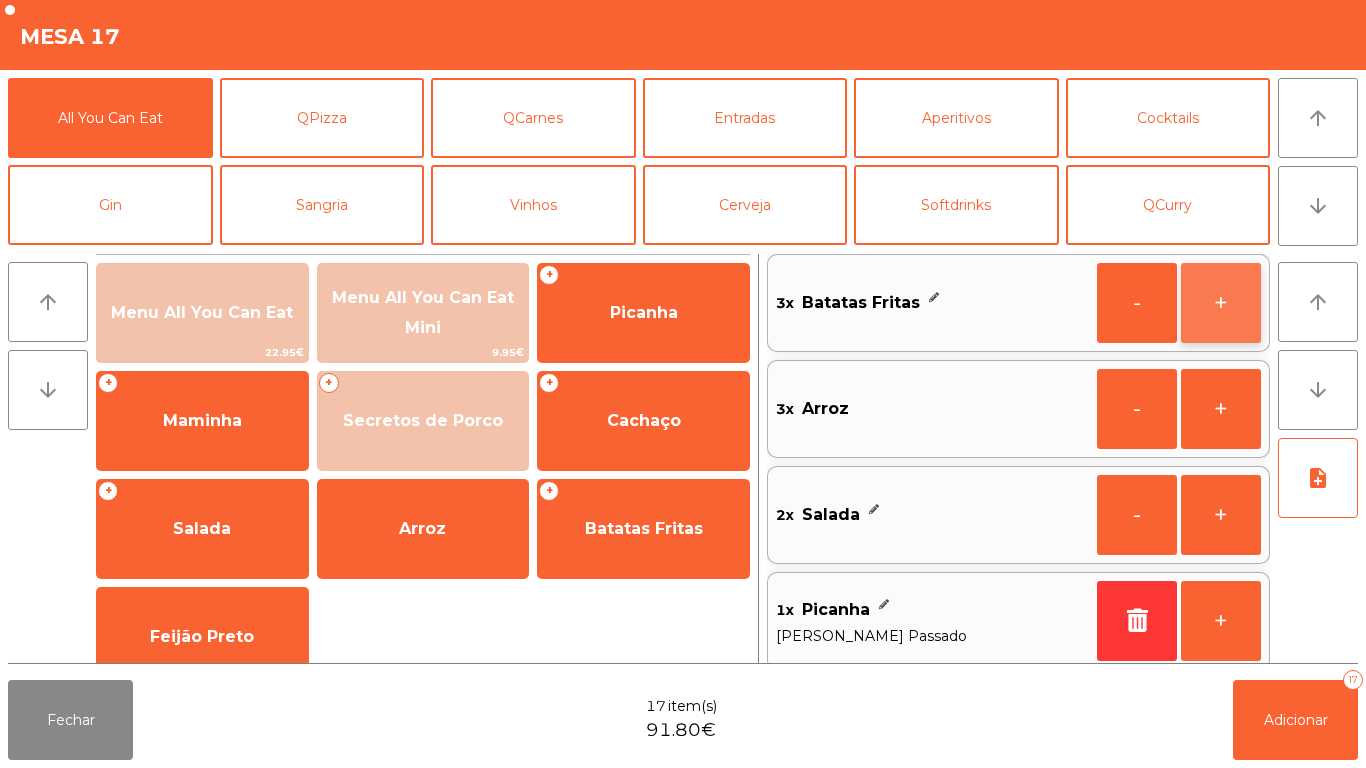 click on "+" 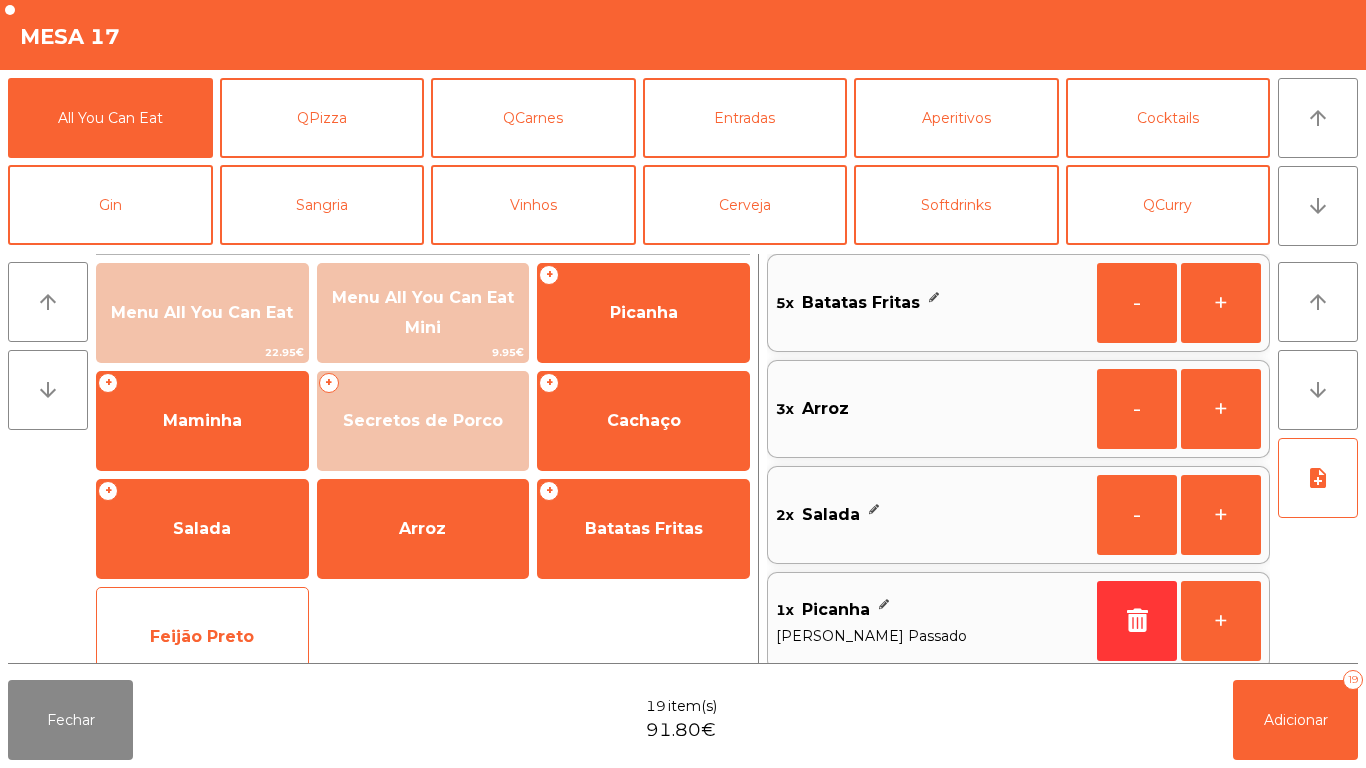 click on "Feijão Preto" 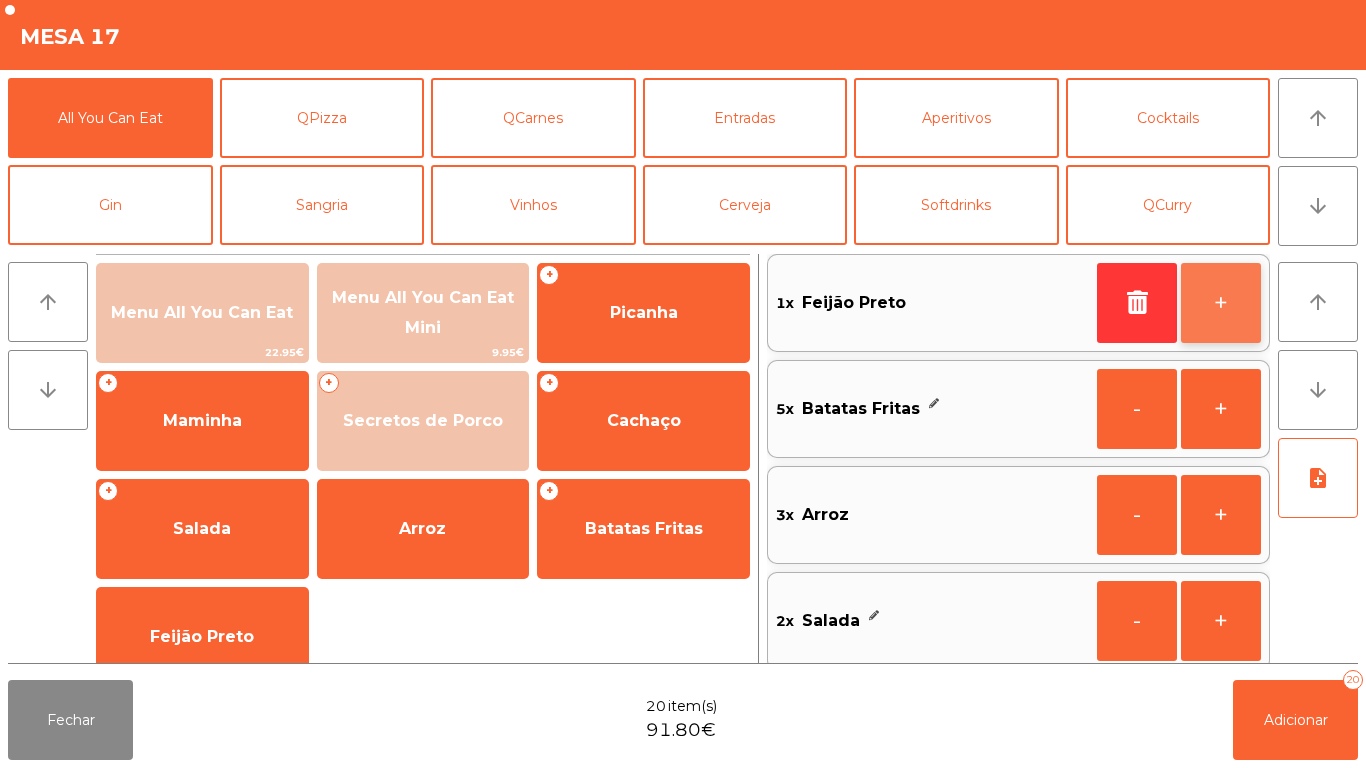 click on "+" 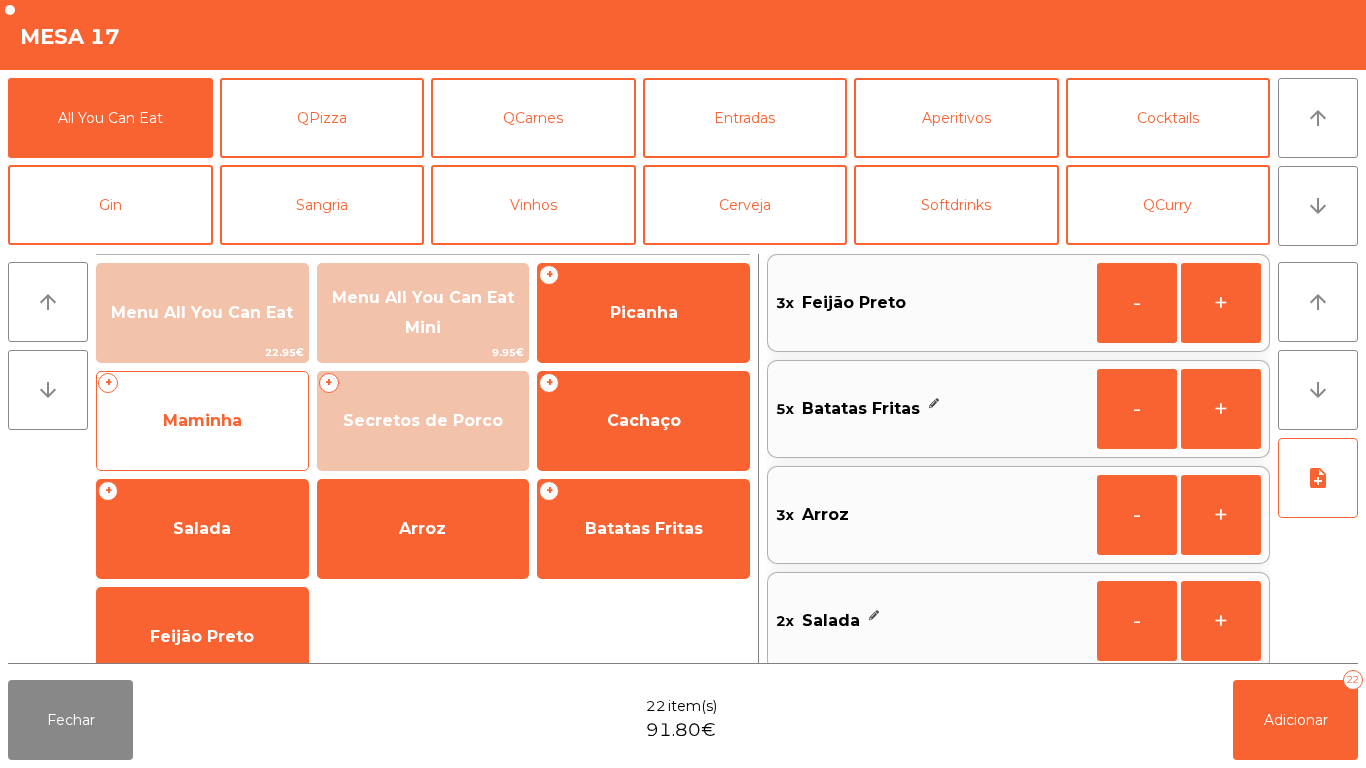 click on "Maminha" 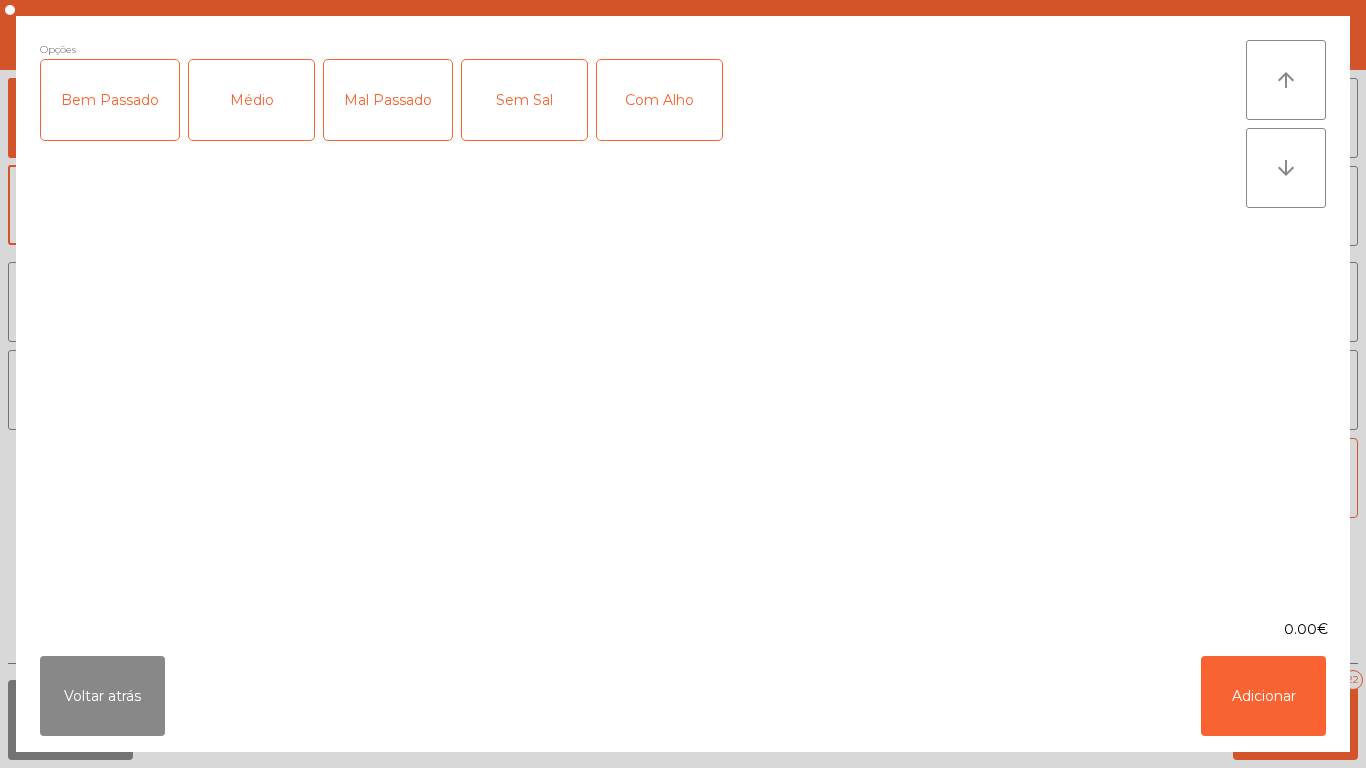 click on "Médio" 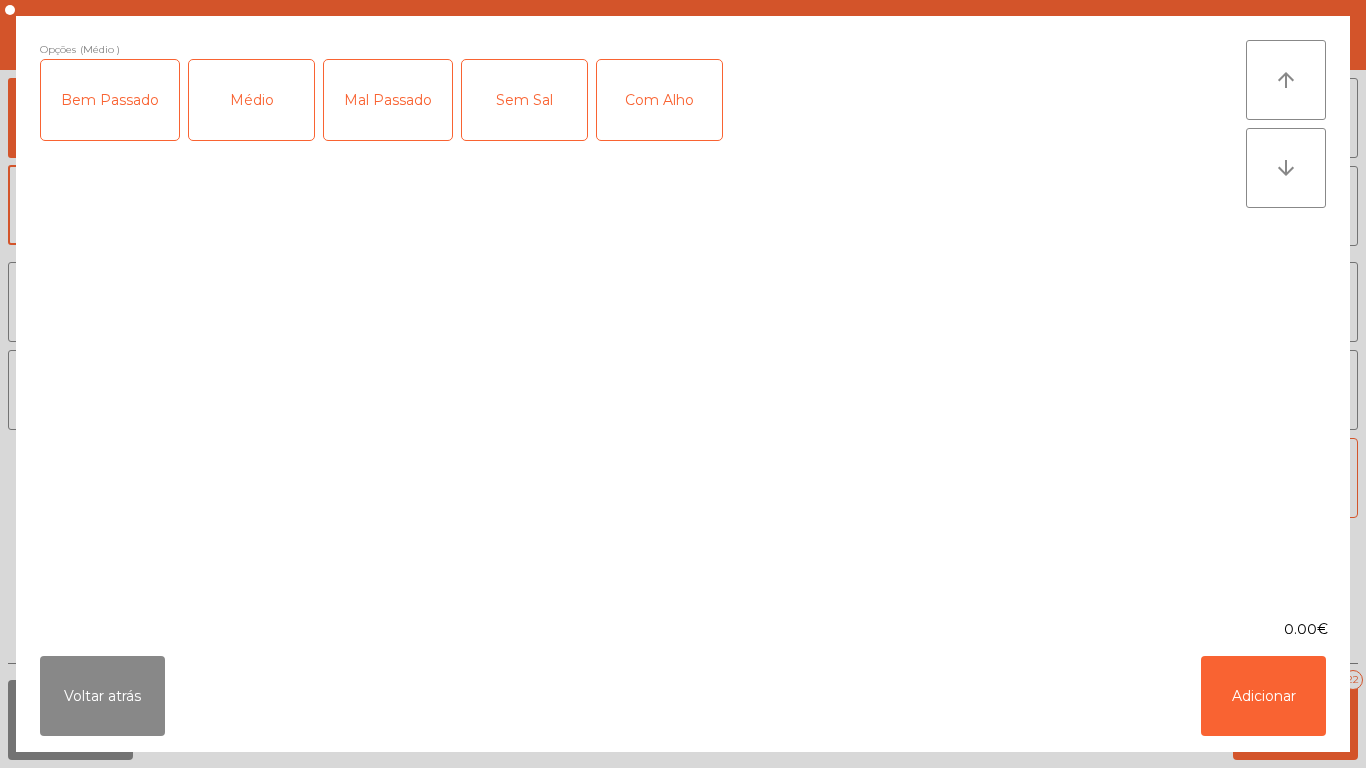 click on "Com Alho" 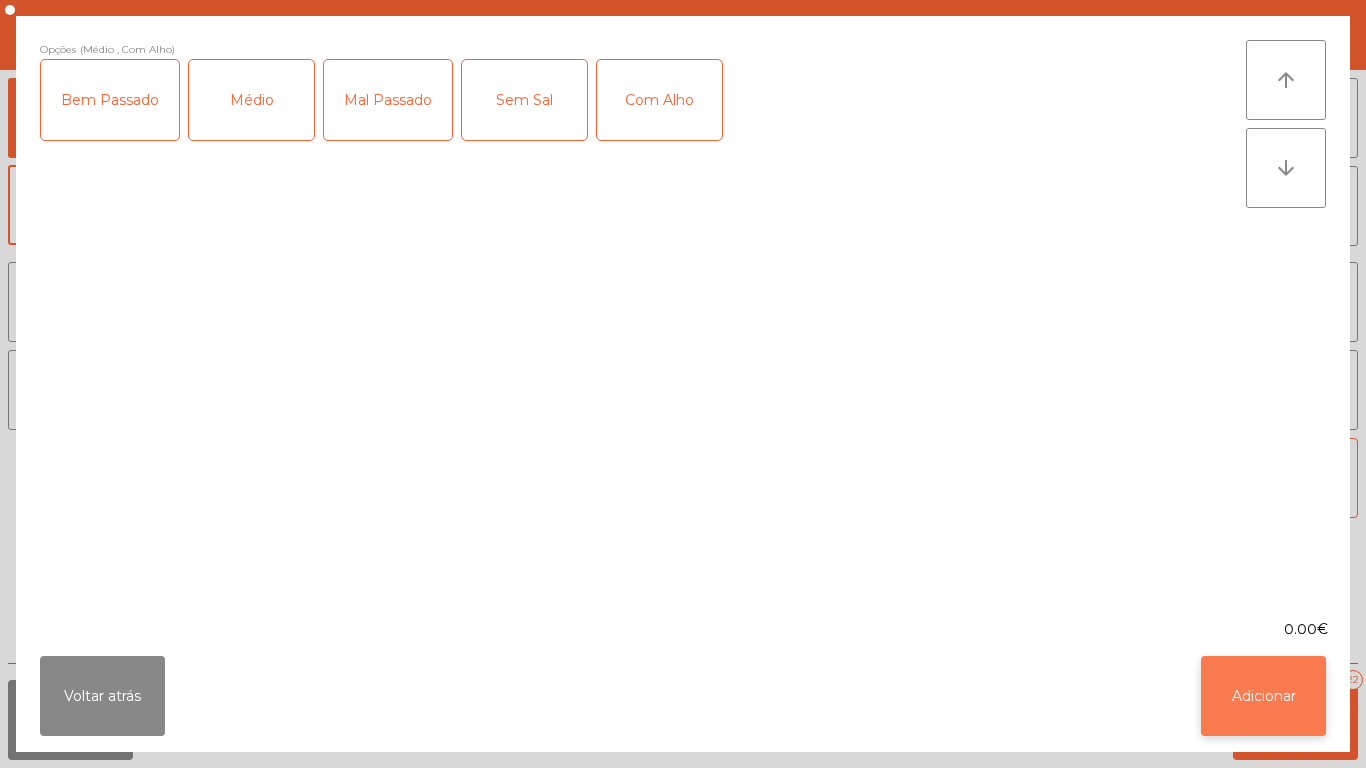click on "Adicionar" 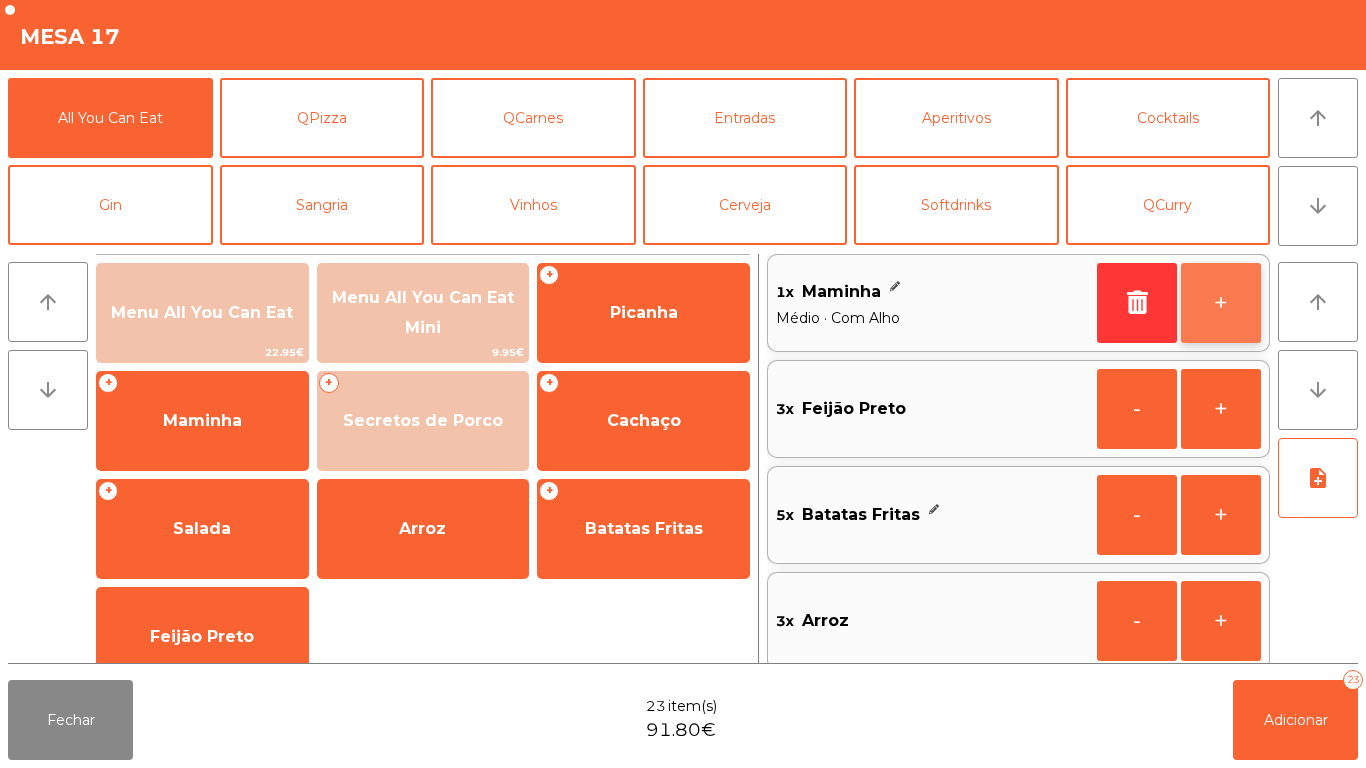 click on "+" 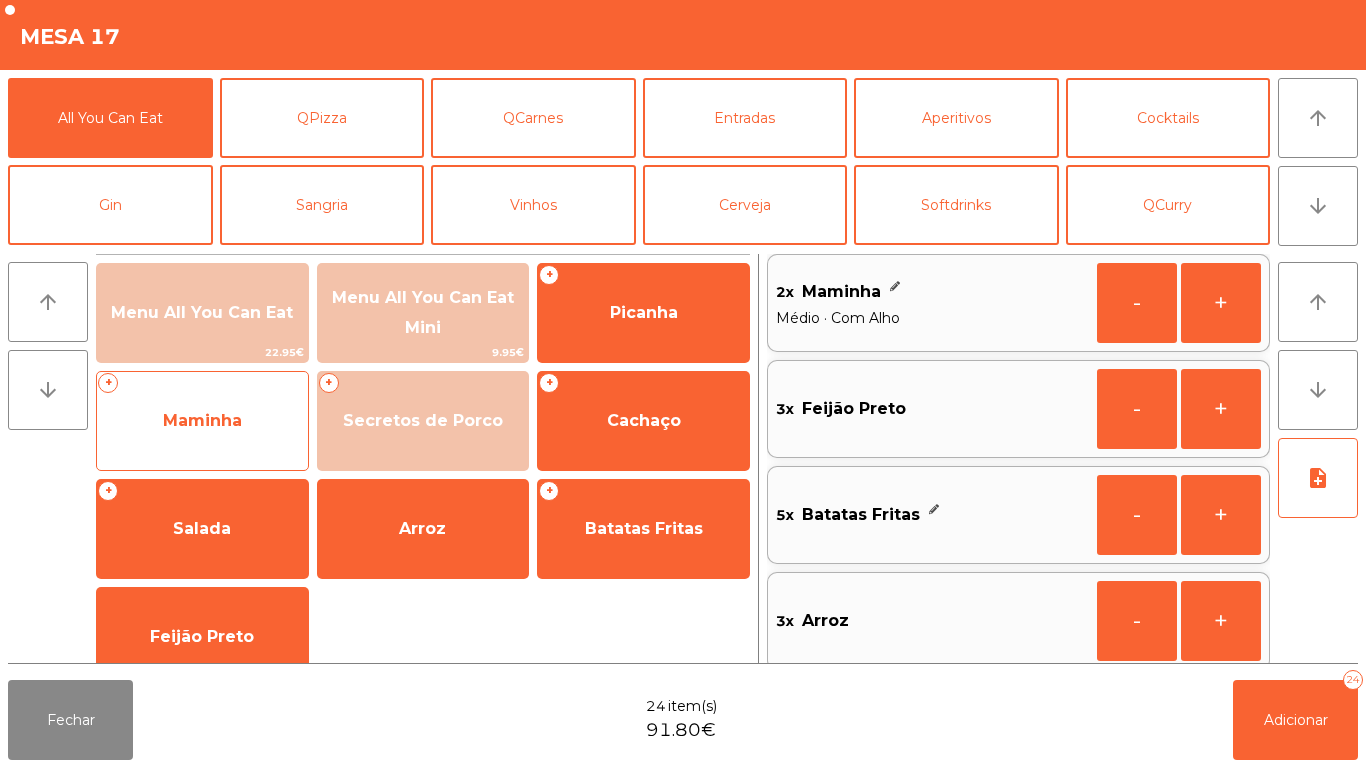 click on "Maminha" 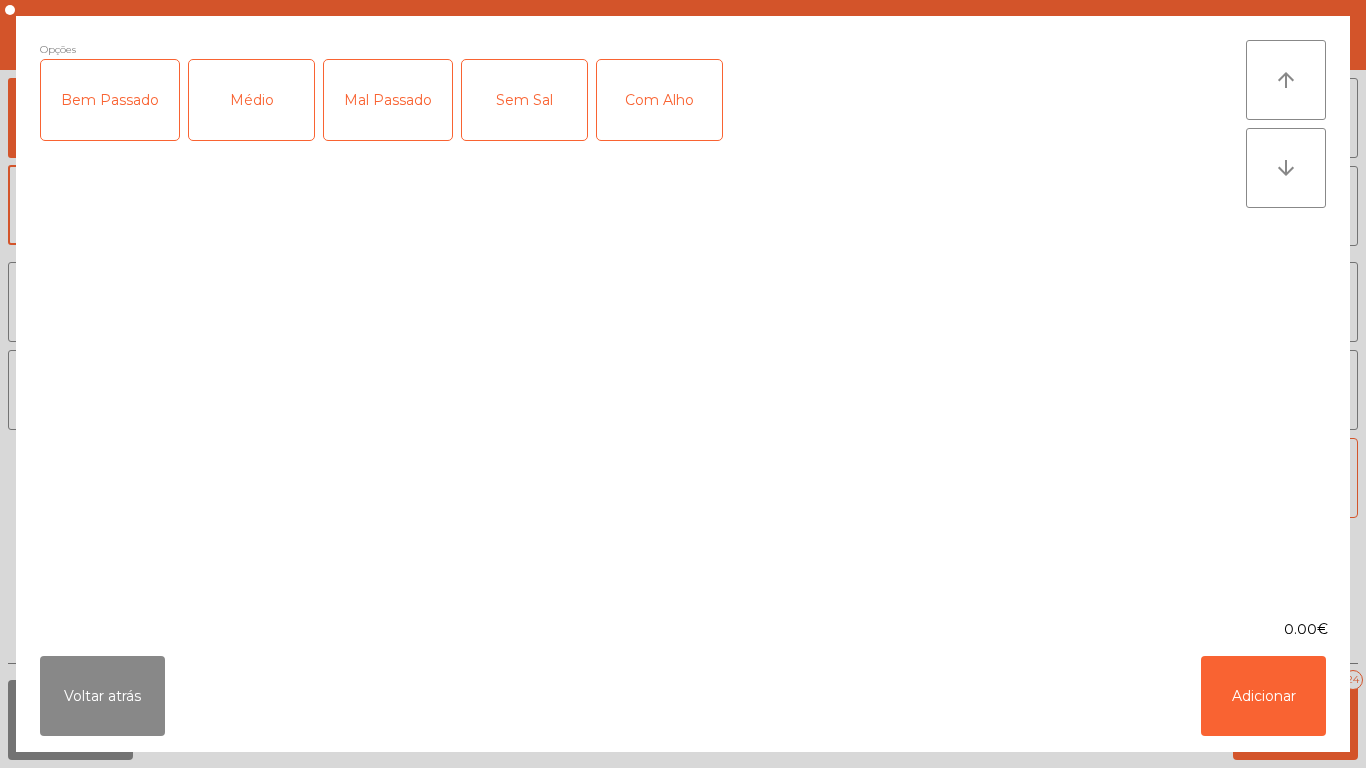 click on "Mal Passado" 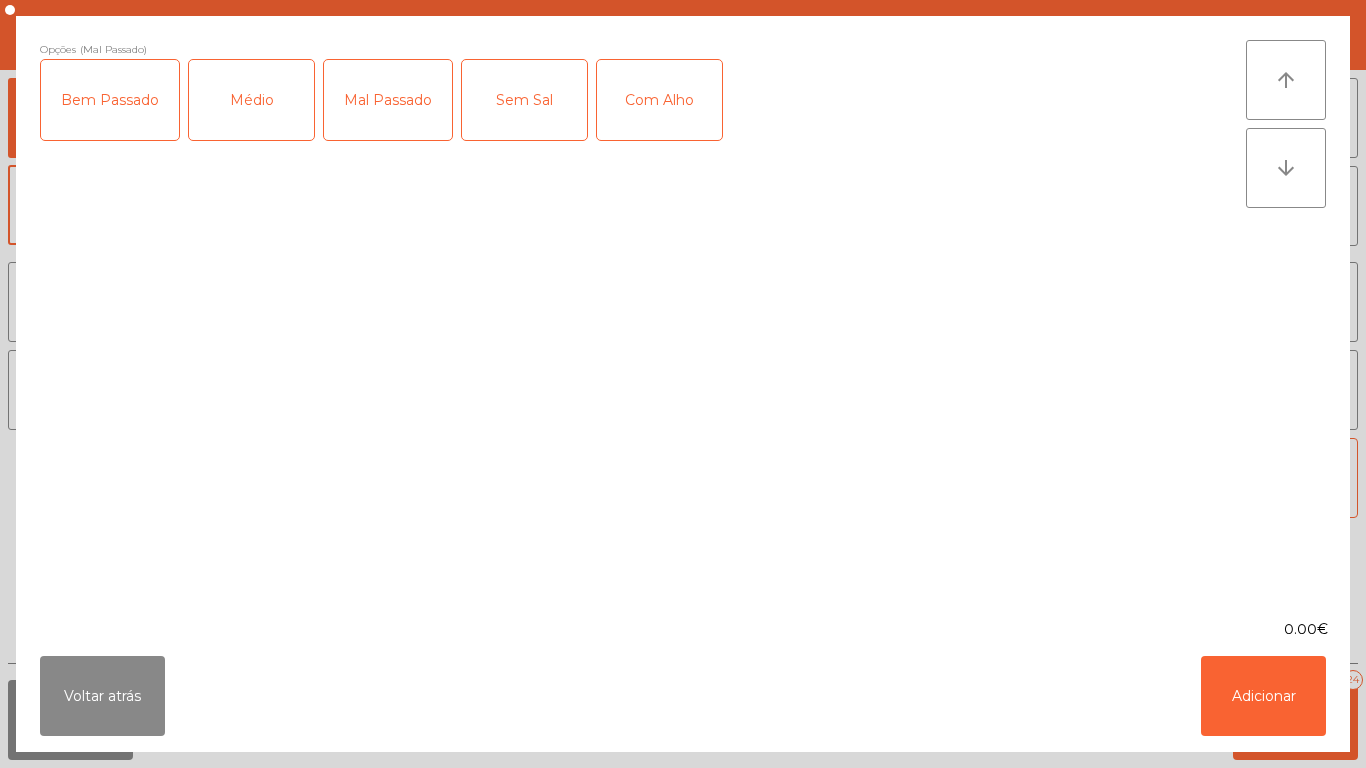 click on "Com Alho" 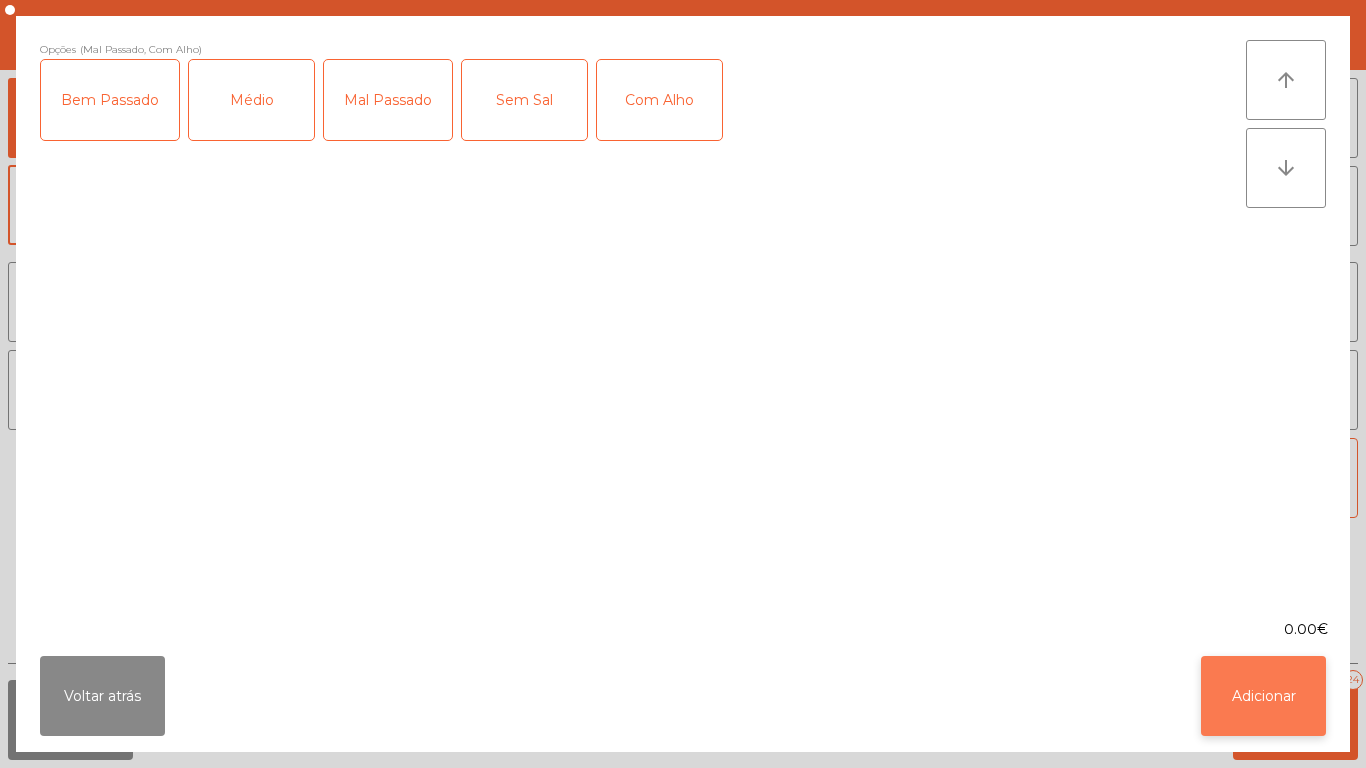 click on "Adicionar" 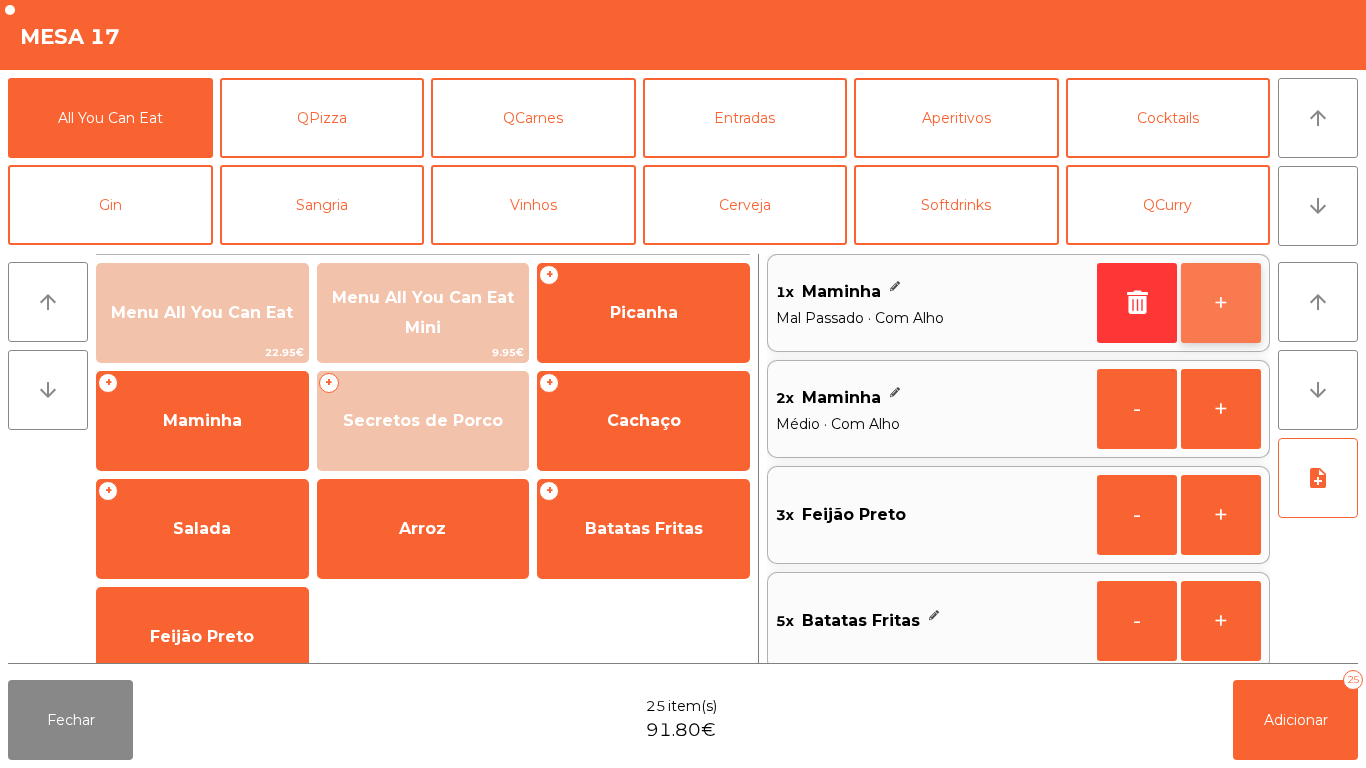 click on "+" 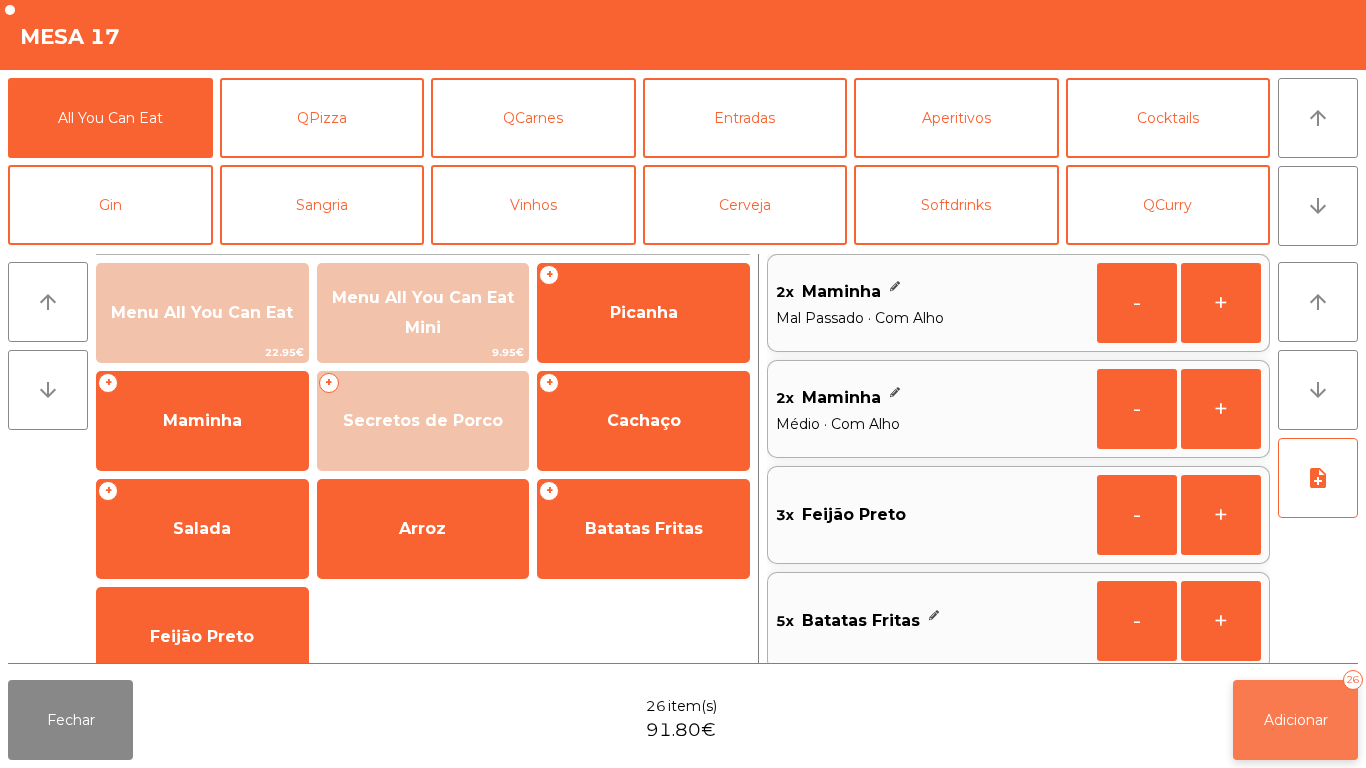 click on "Adicionar" 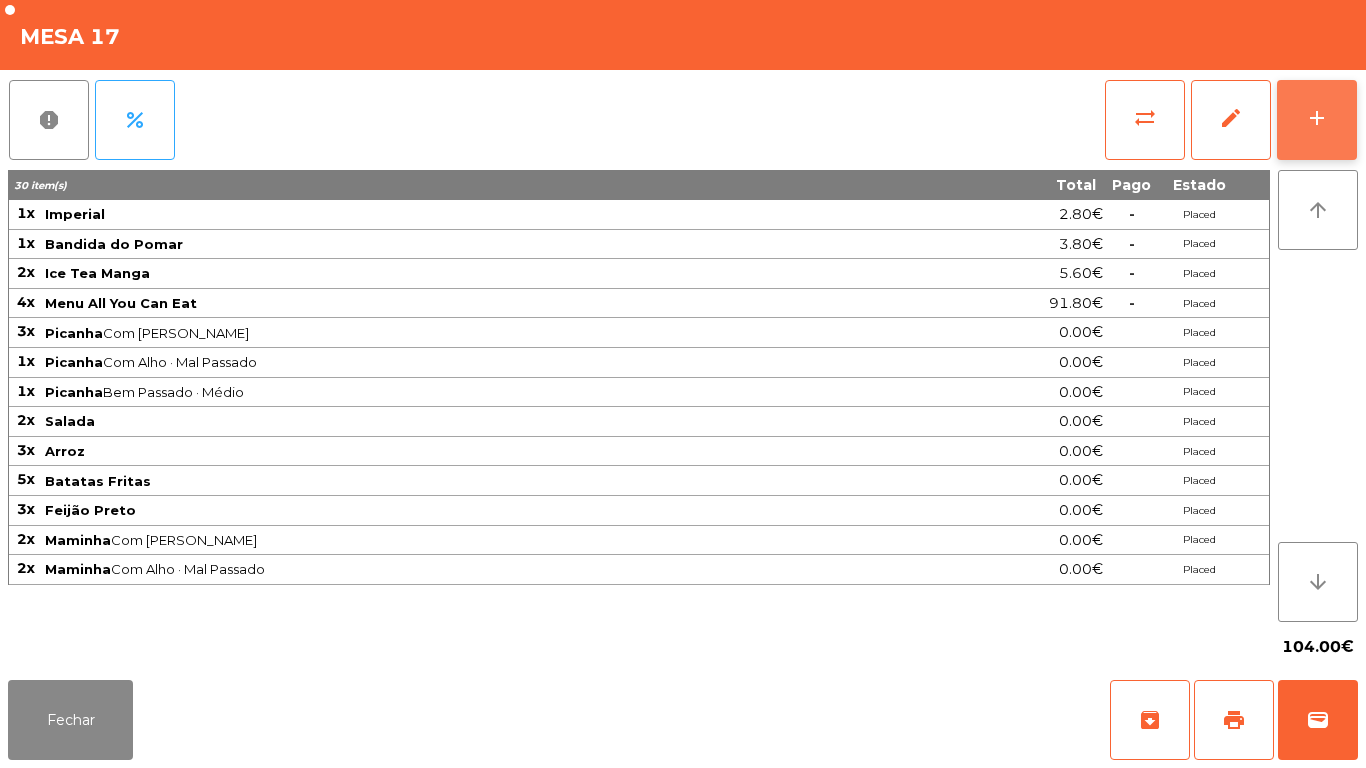 click on "add" 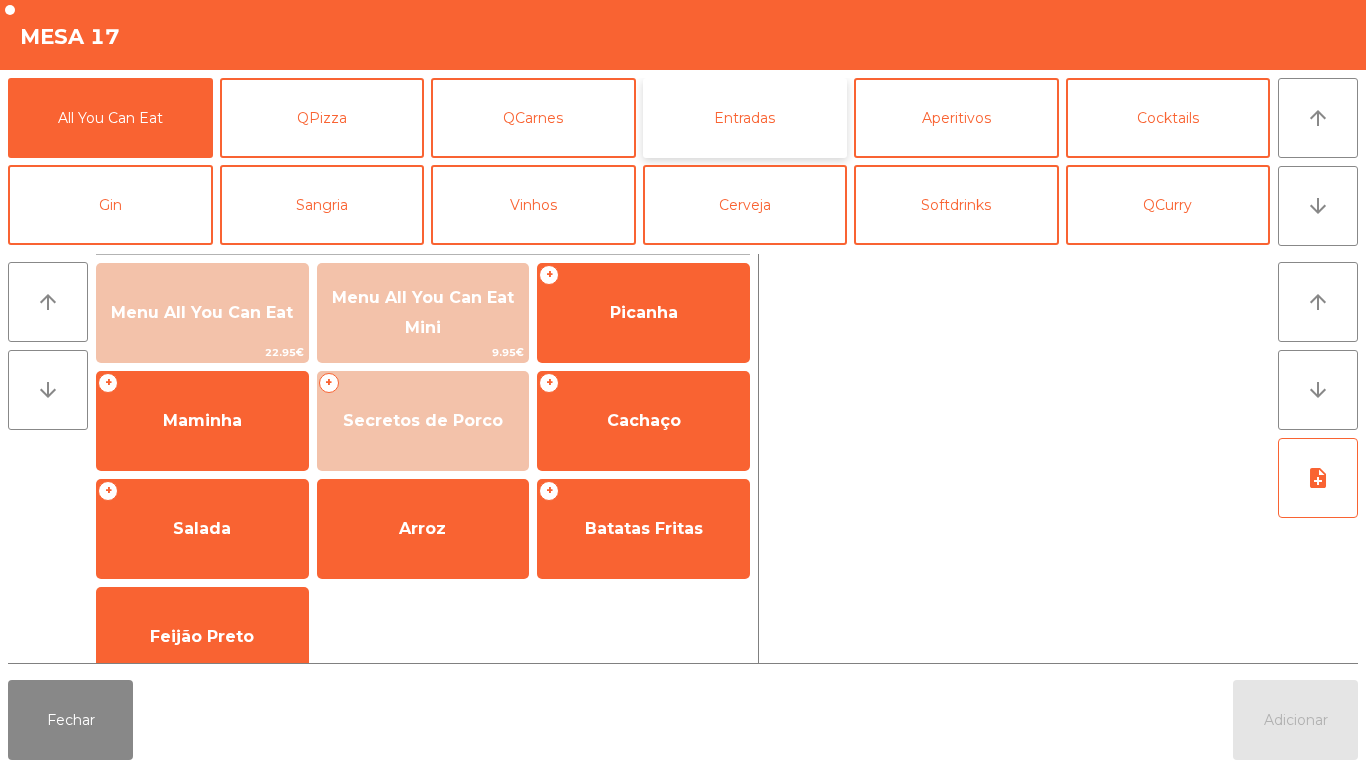 click on "Entradas" 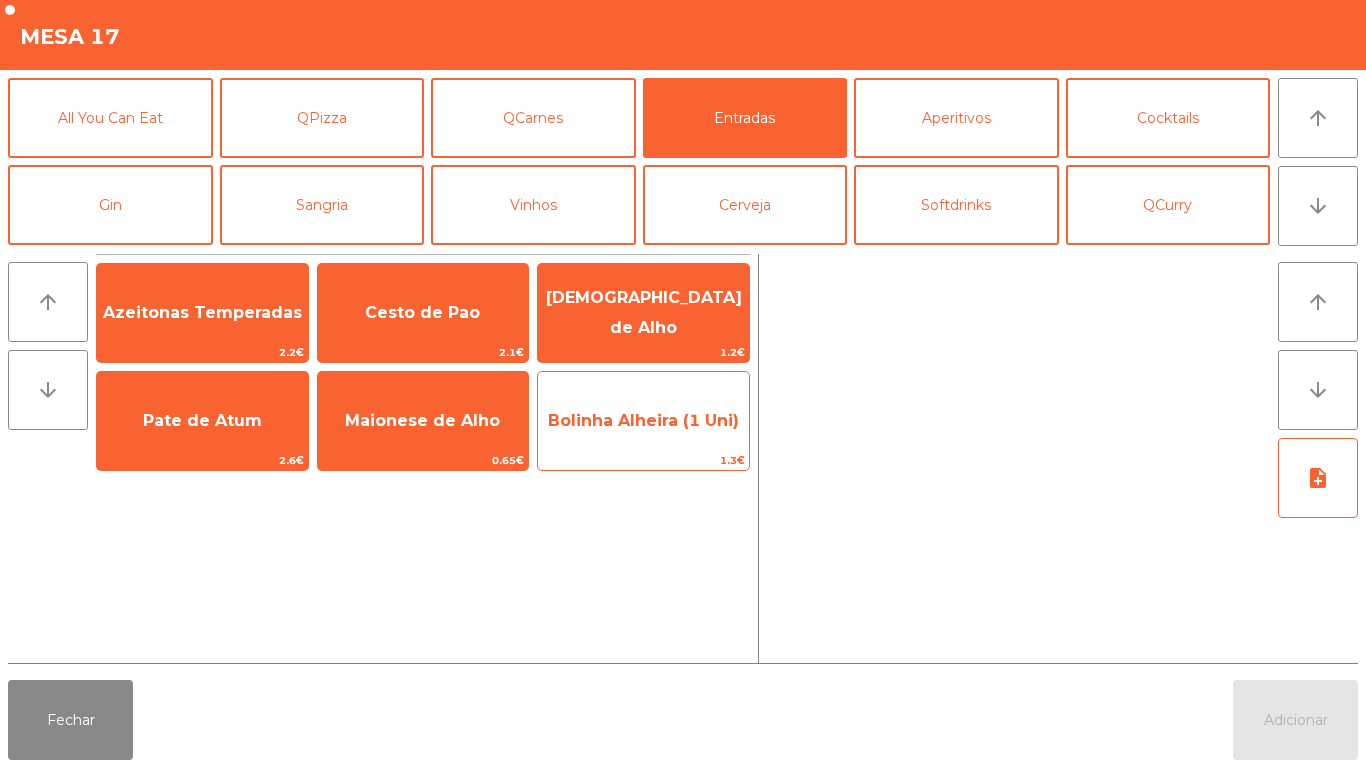 click on "Bolinha Alheira (1 Uni)" 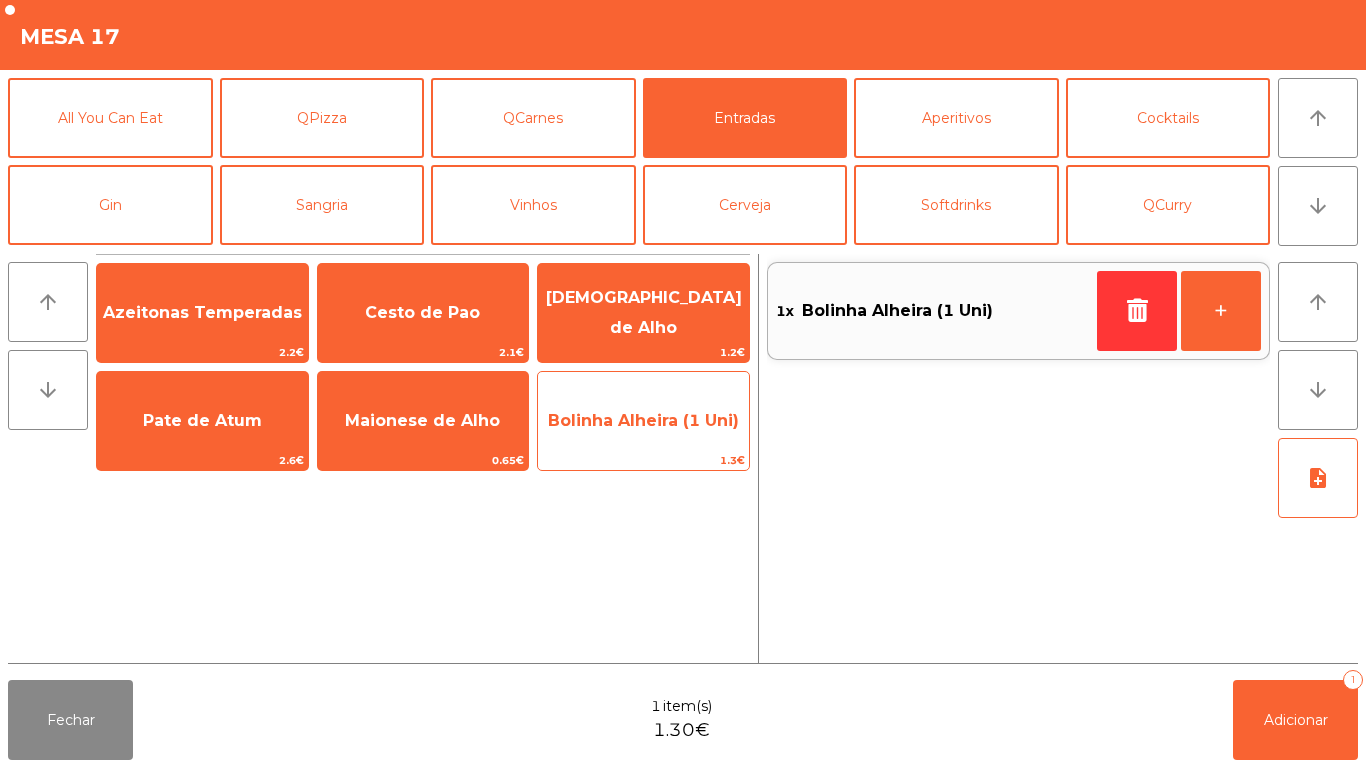 click on "Bolinha Alheira (1 Uni)" 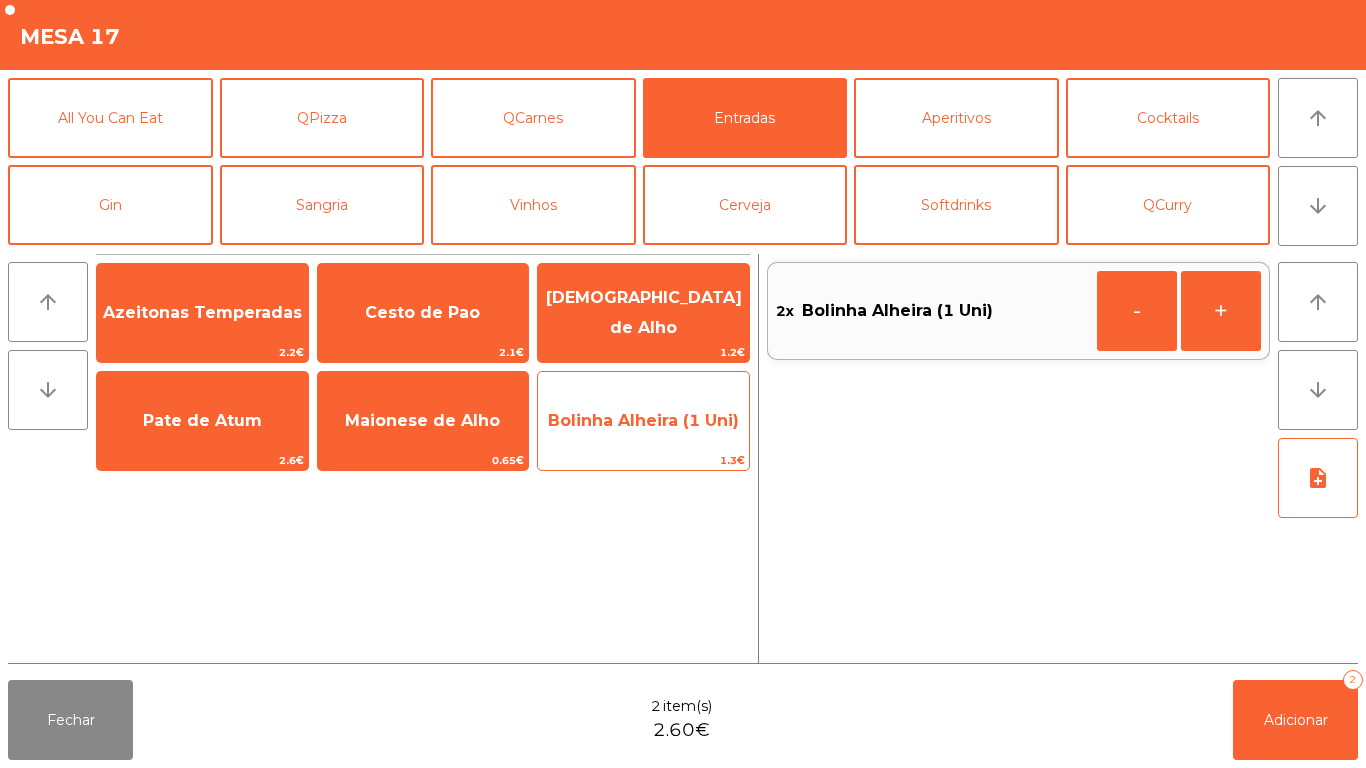 click on "Bolinha Alheira (1 Uni)   1.3€" 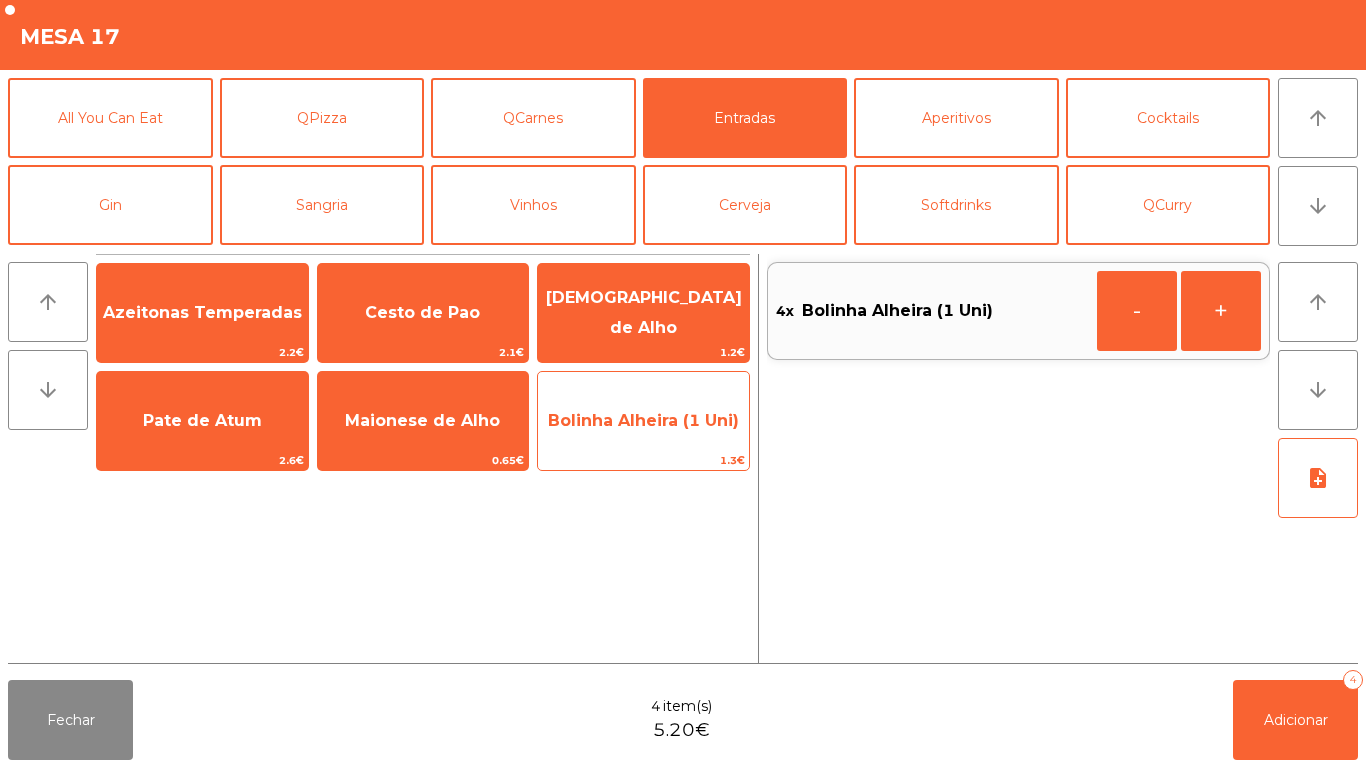 click on "1.3€" 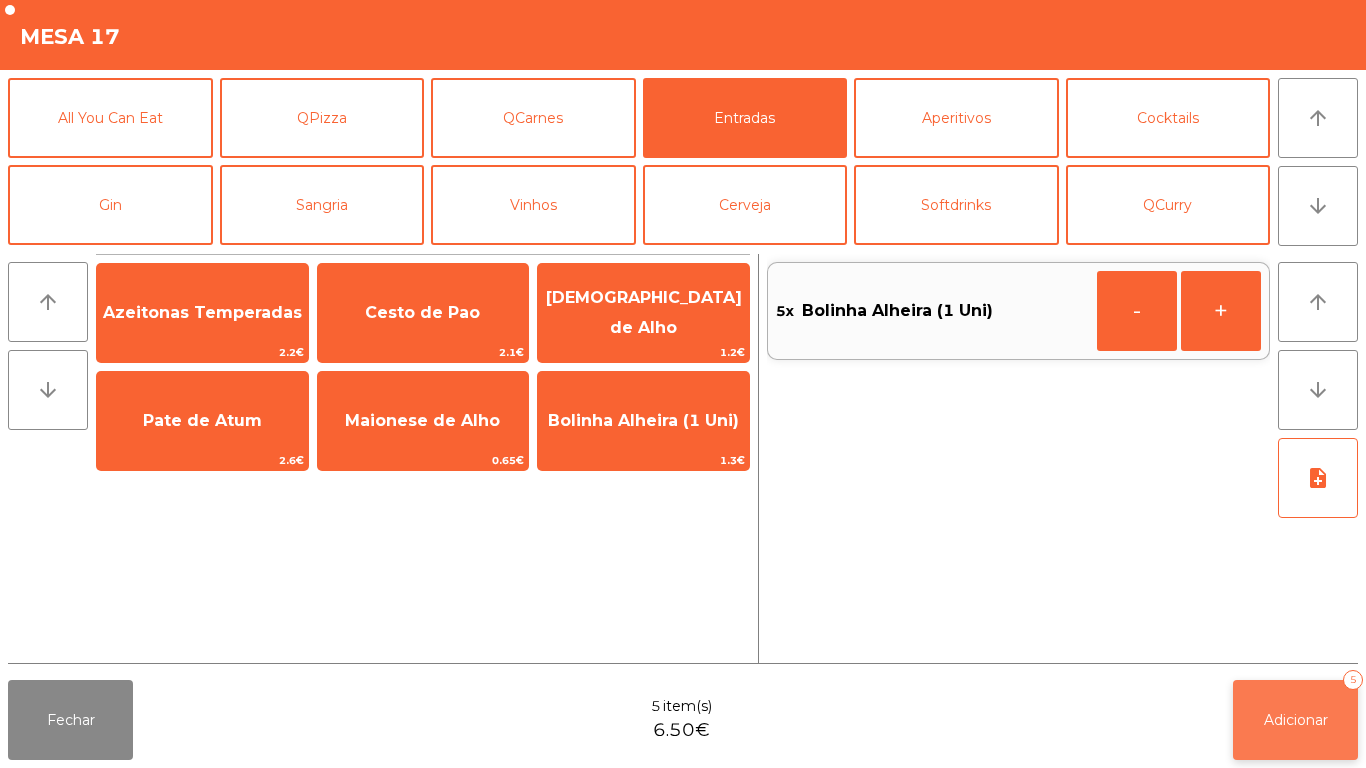 click on "Adicionar" 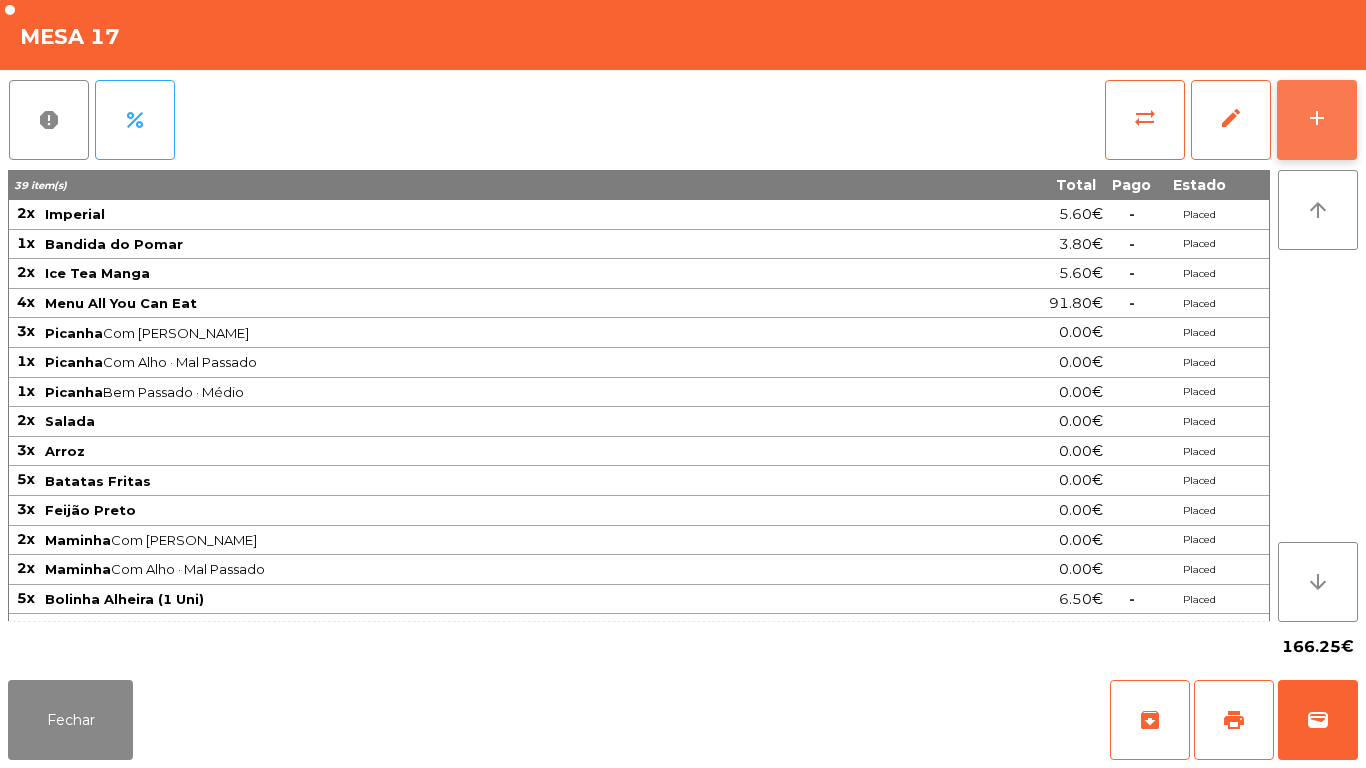 click on "add" 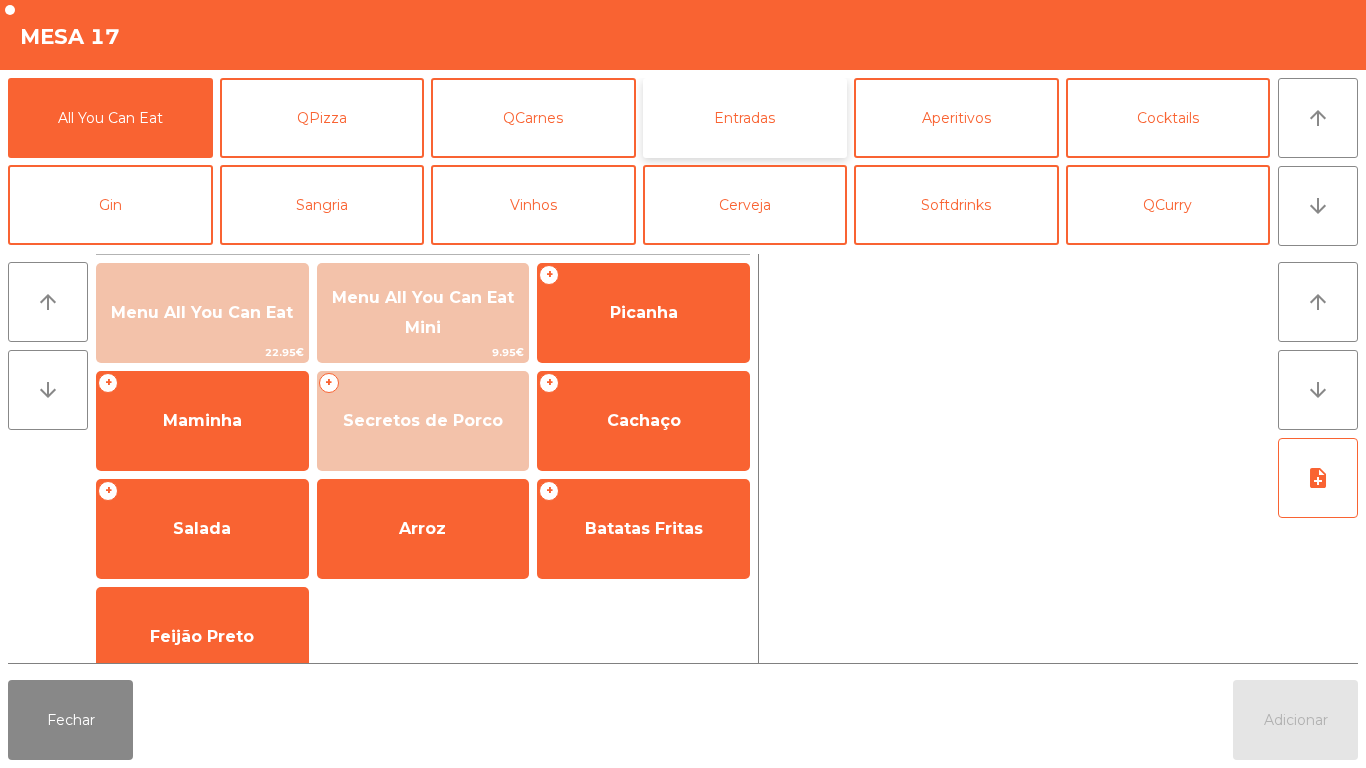 click on "Entradas" 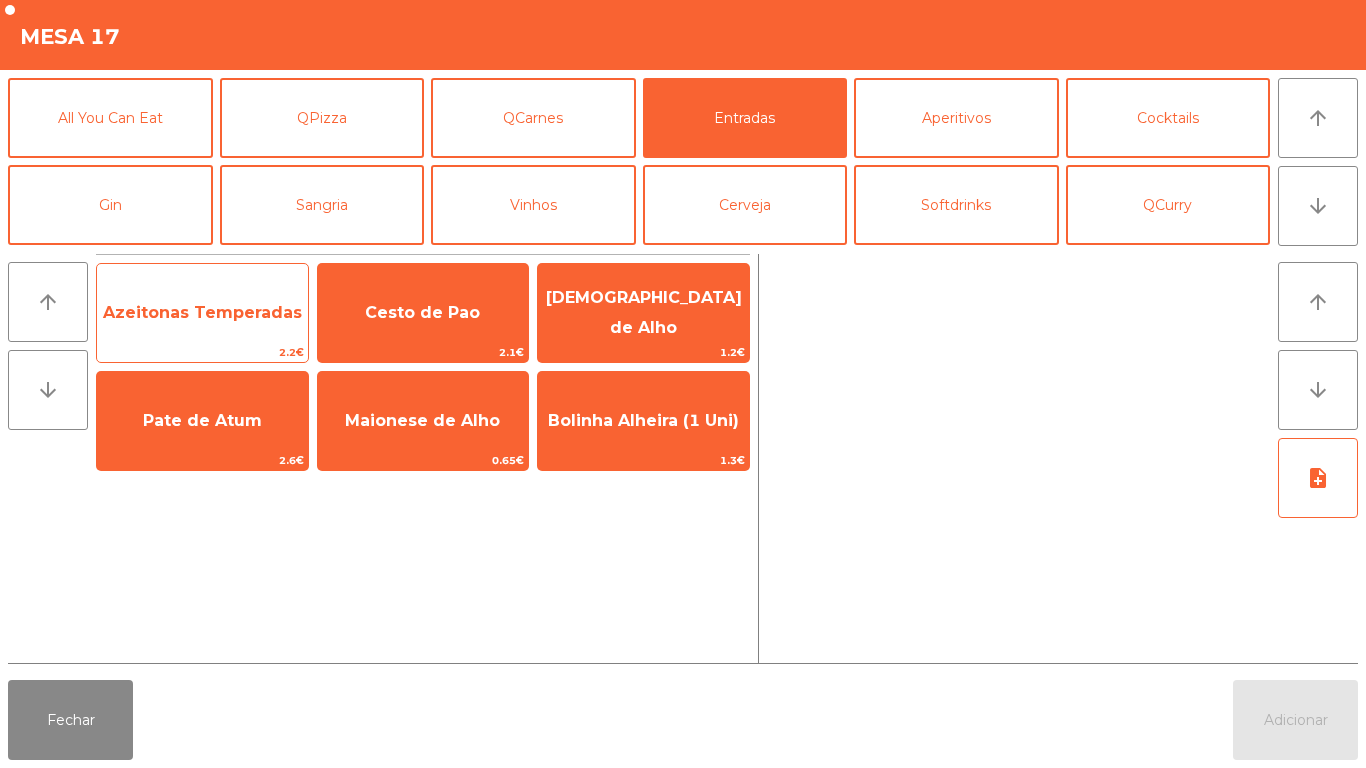 click on "Azeitonas Temperadas" 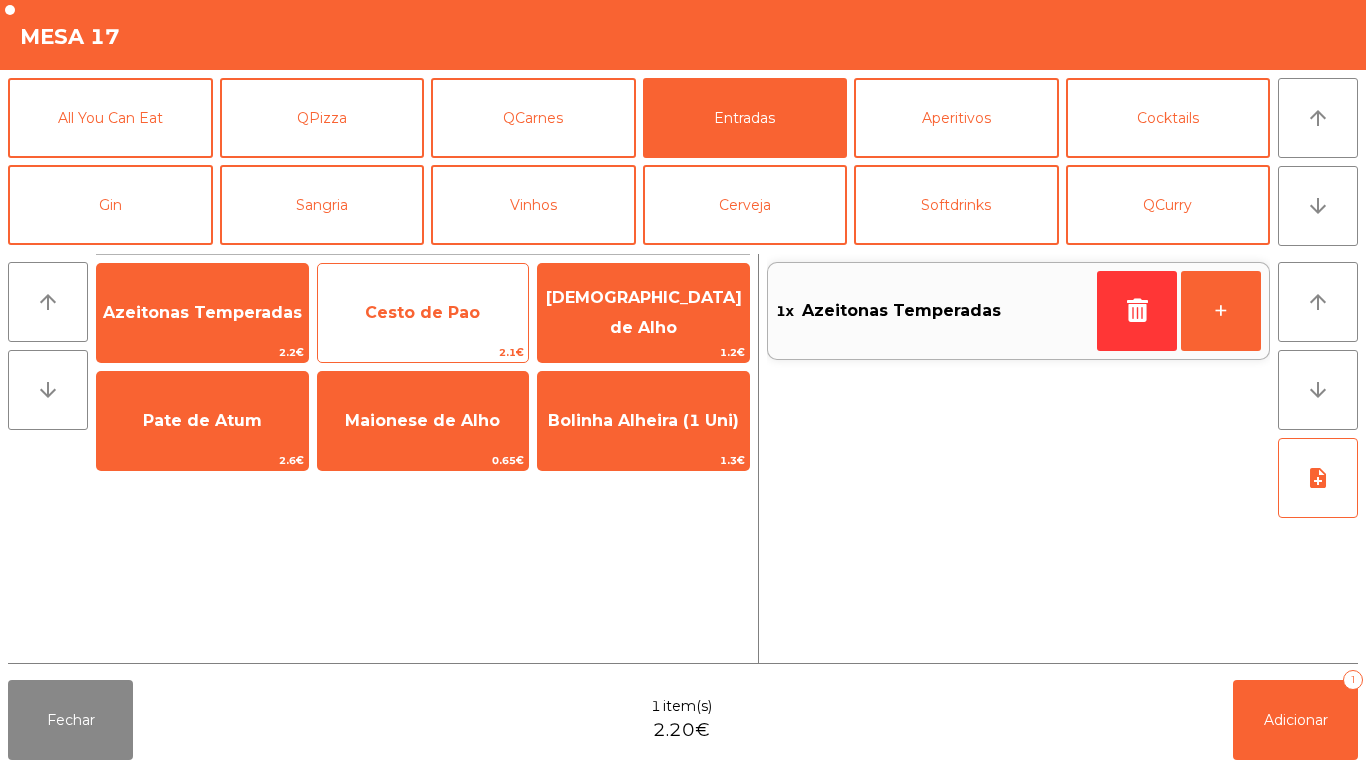 click on "Cesto de Pao" 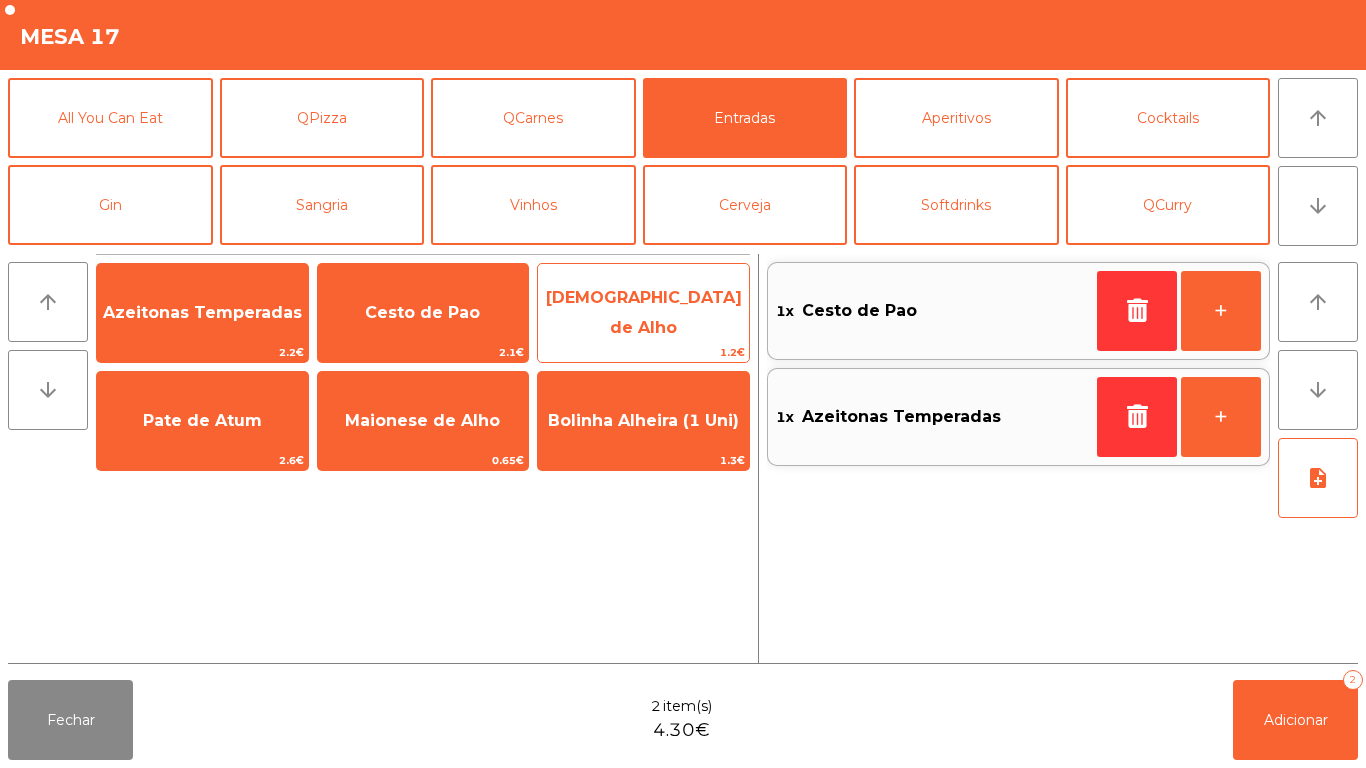 click on "[DEMOGRAPHIC_DATA] de Alho" 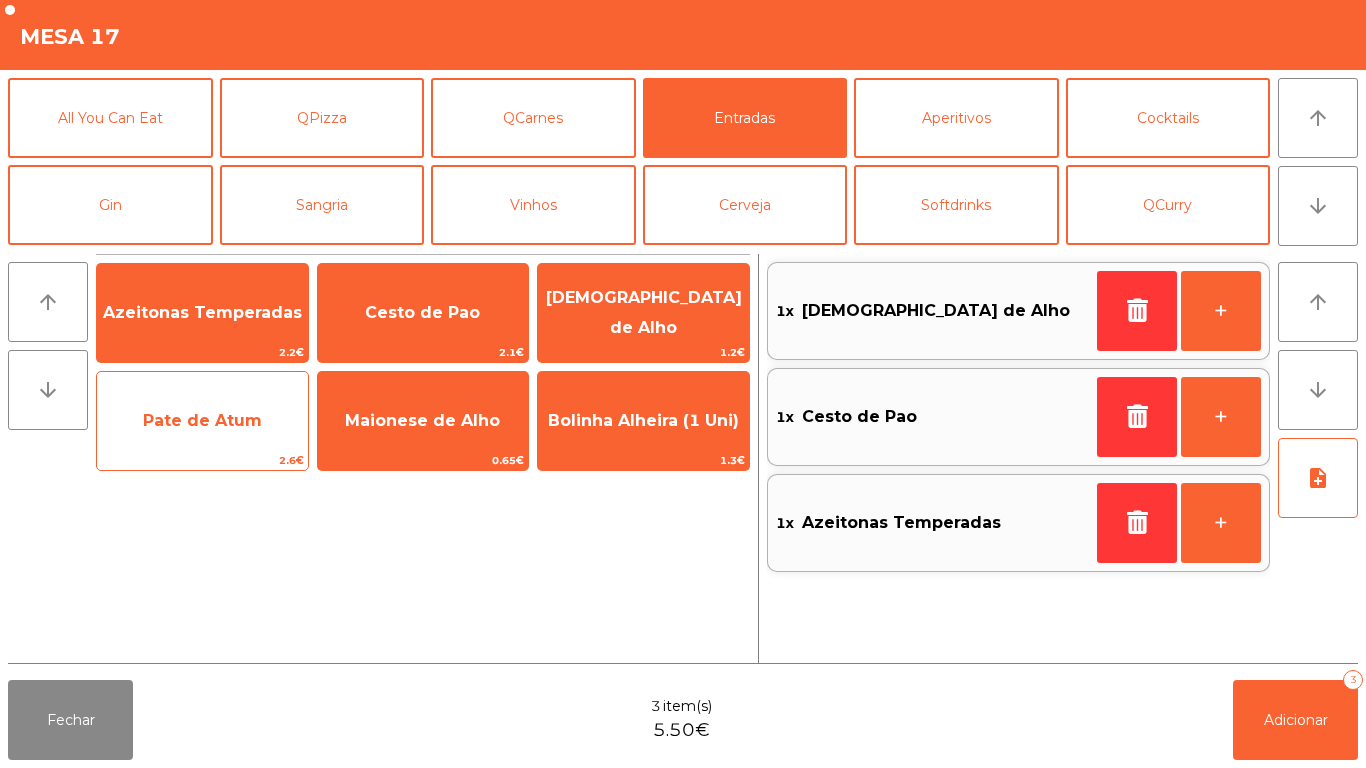 click on "Pate de Atum" 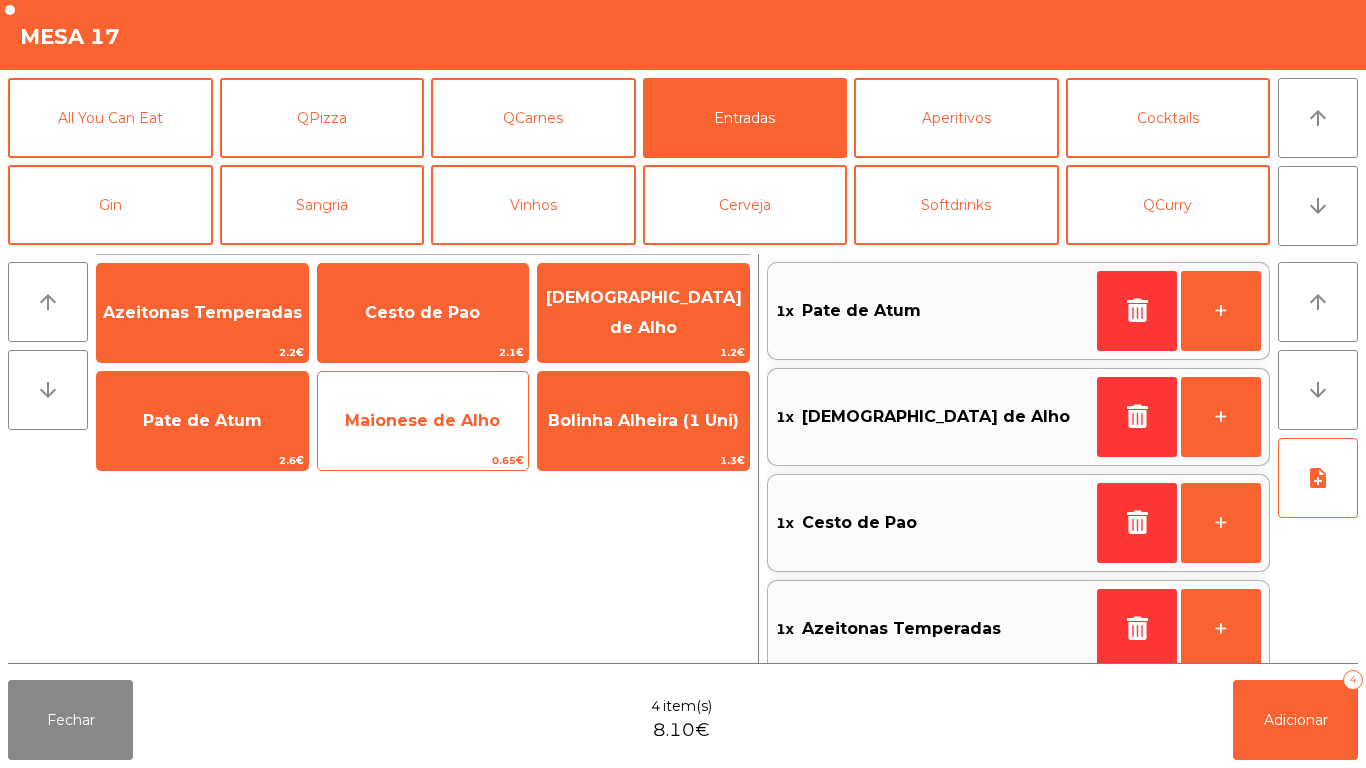 click on "Maionese de Alho" 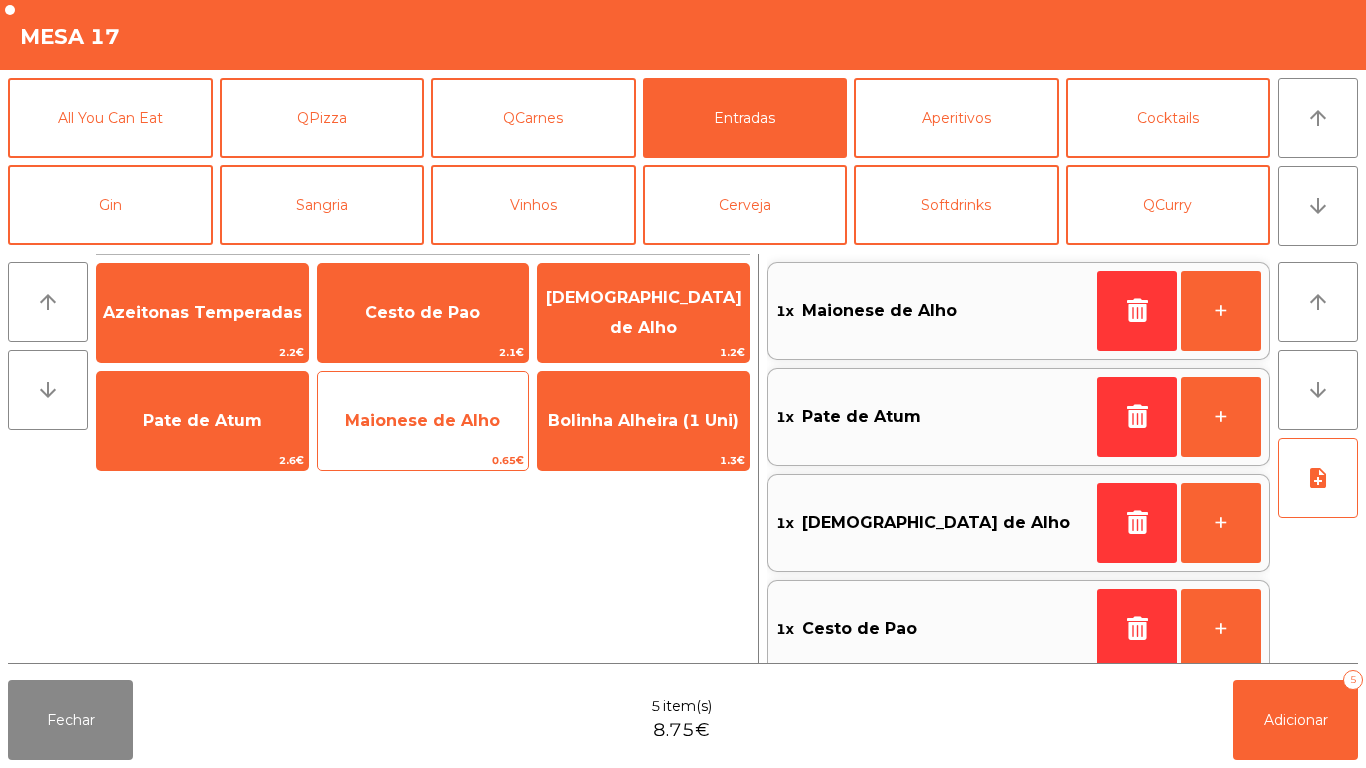scroll, scrollTop: 8, scrollLeft: 0, axis: vertical 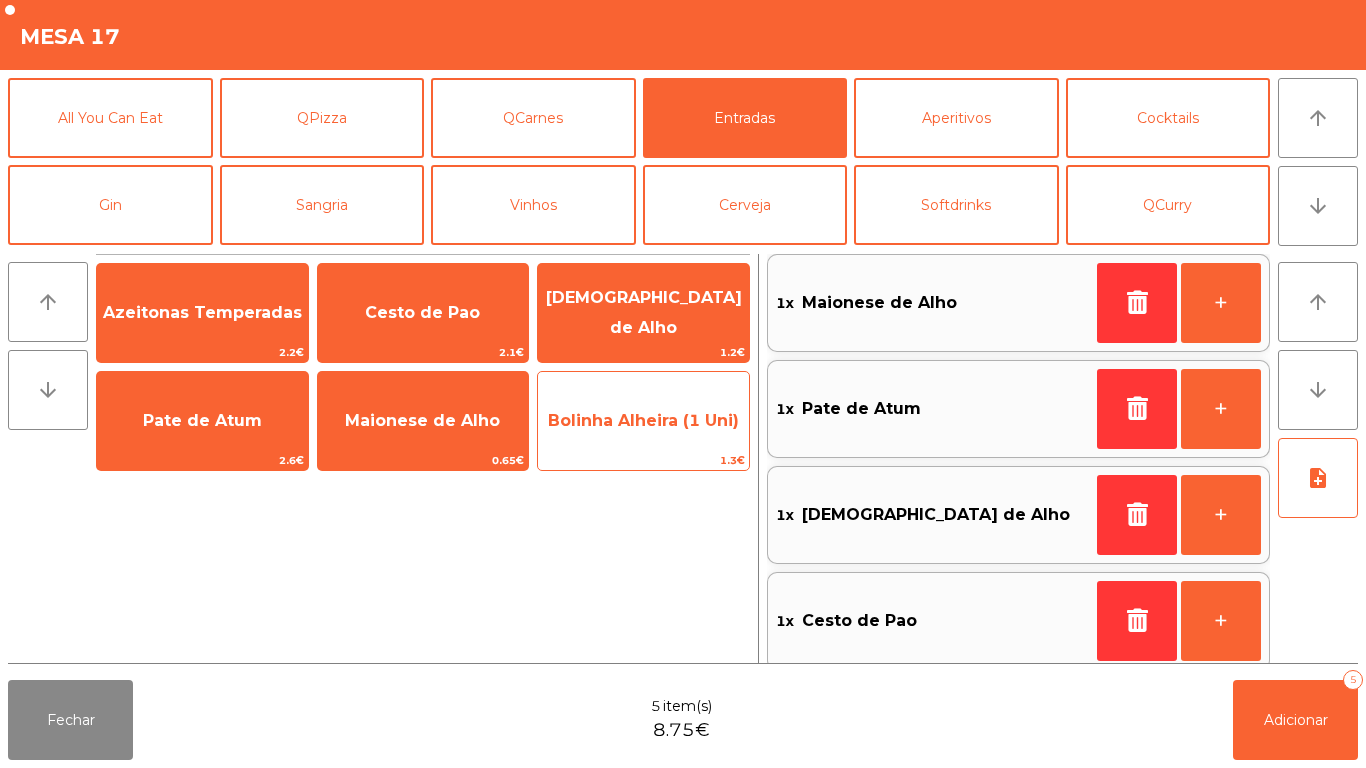 click on "Bolinha Alheira (1 Uni)" 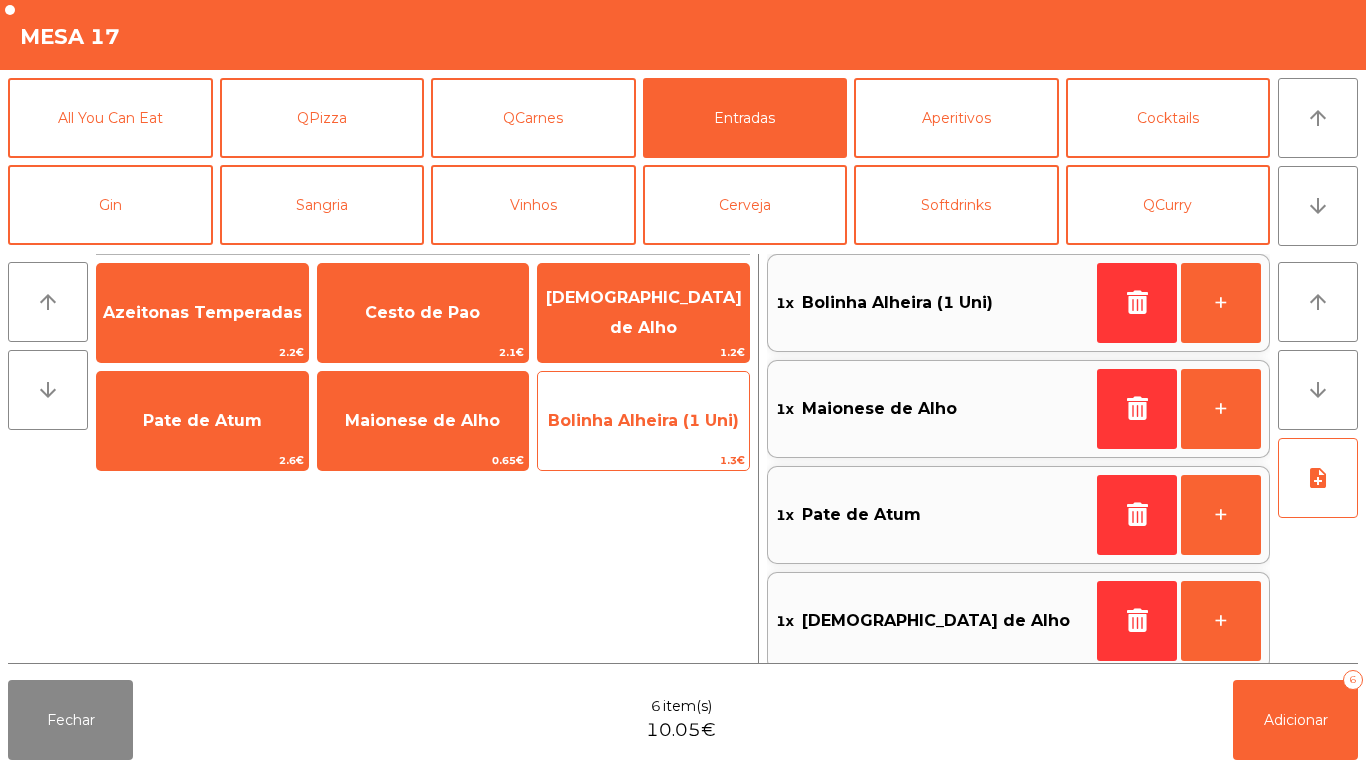 click on "1.3€" 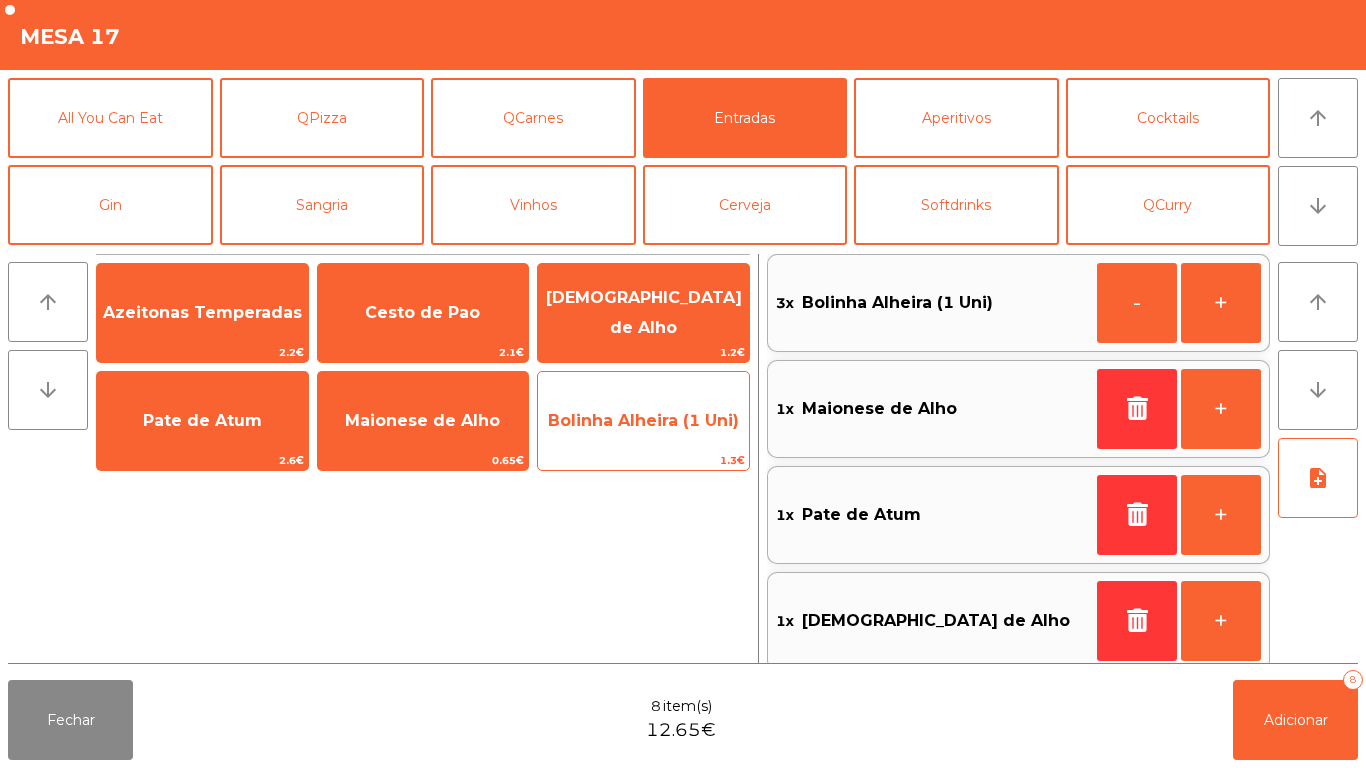 click on "Bolinha Alheira (1 Uni)" 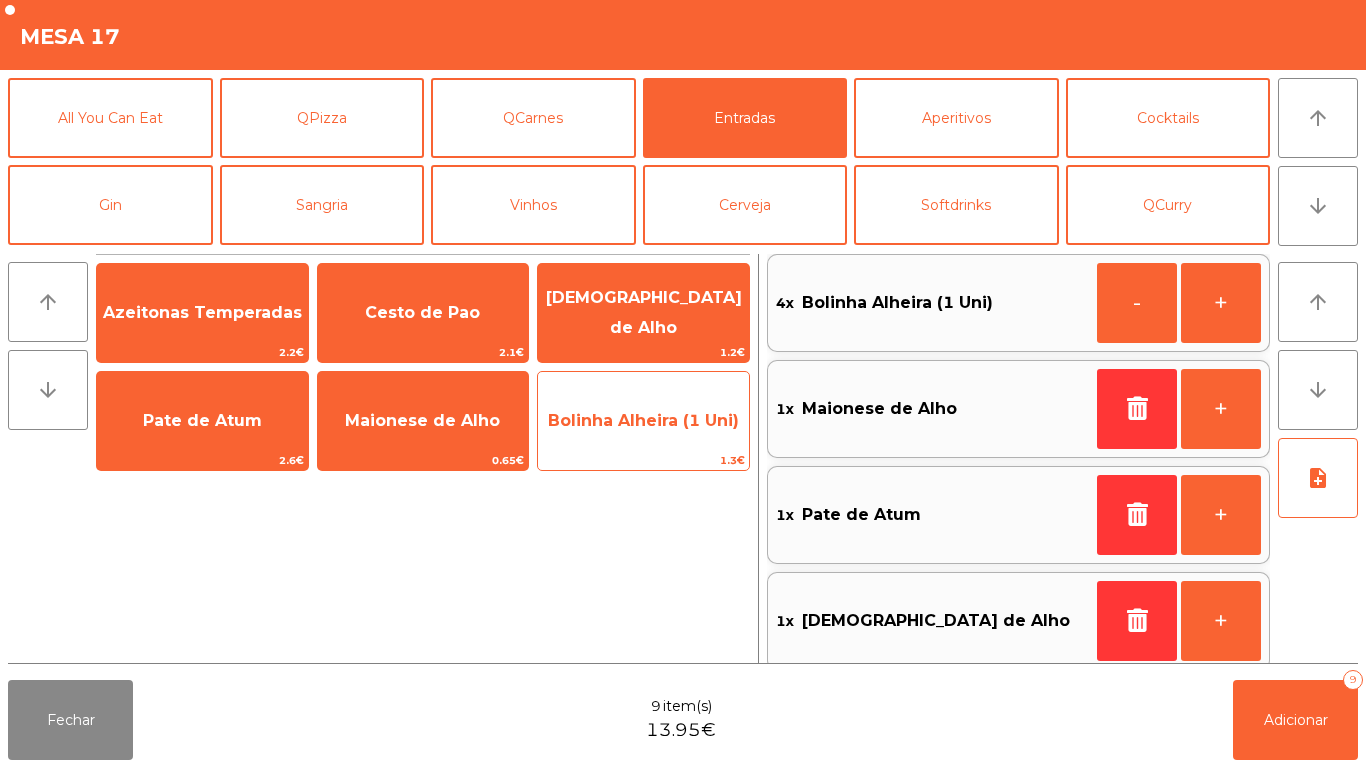 click on "Bolinha Alheira (1 Uni)" 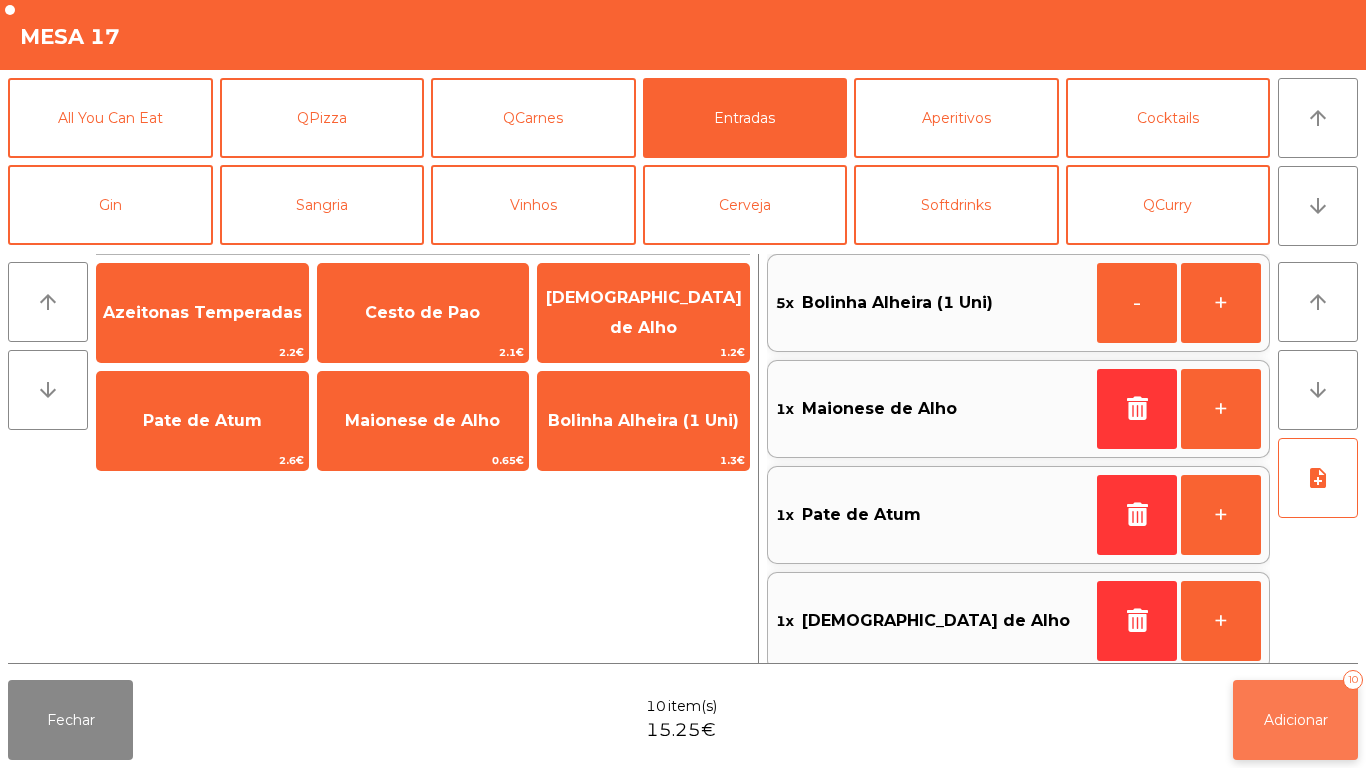click on "Adicionar   10" 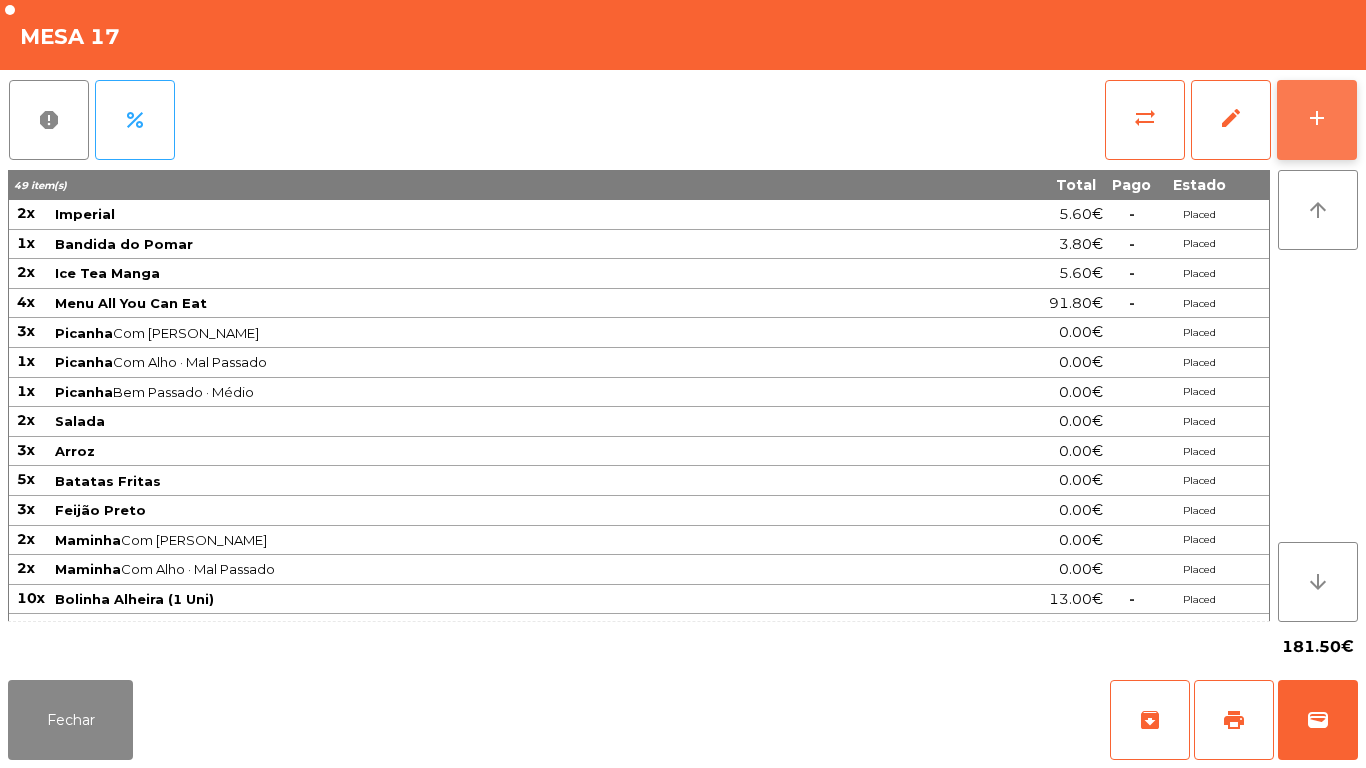 click on "add" 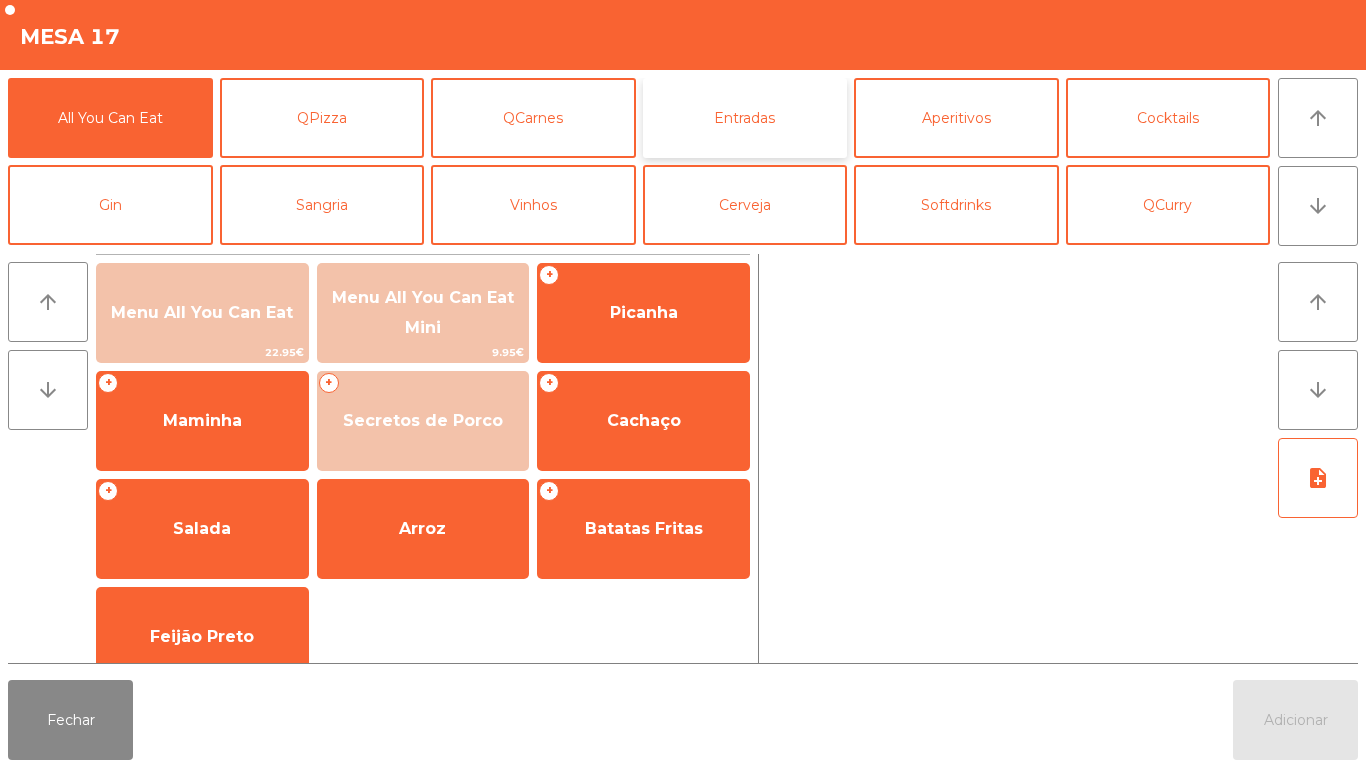 click on "Entradas" 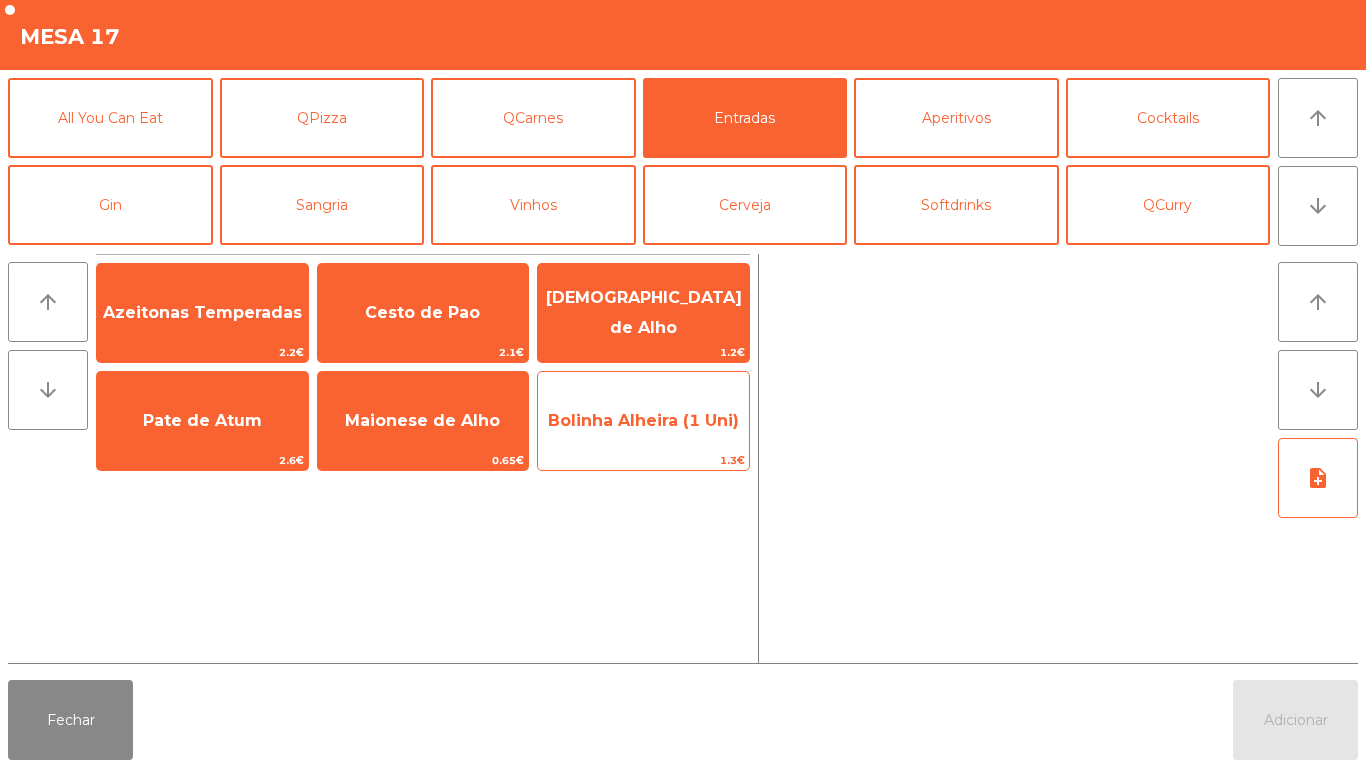 click on "Bolinha Alheira (1 Uni)" 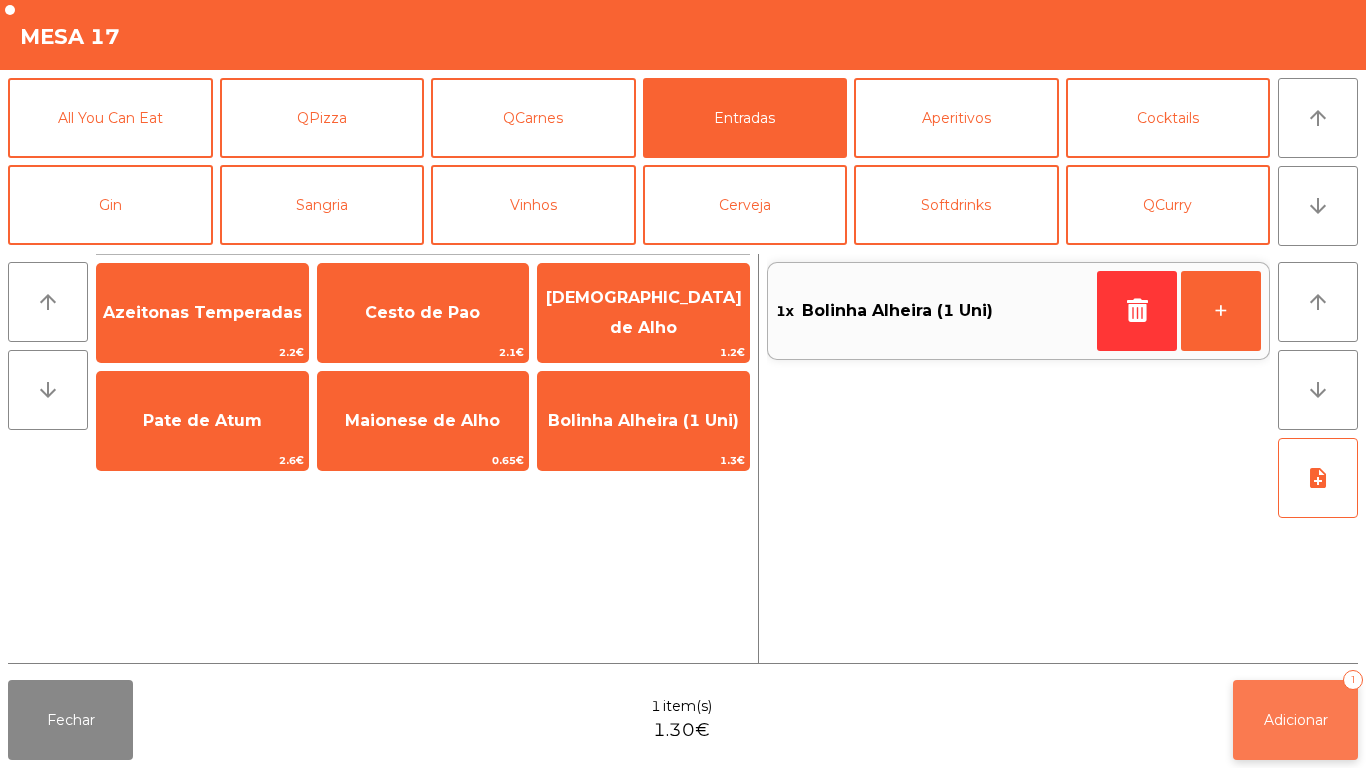 click on "Adicionar   1" 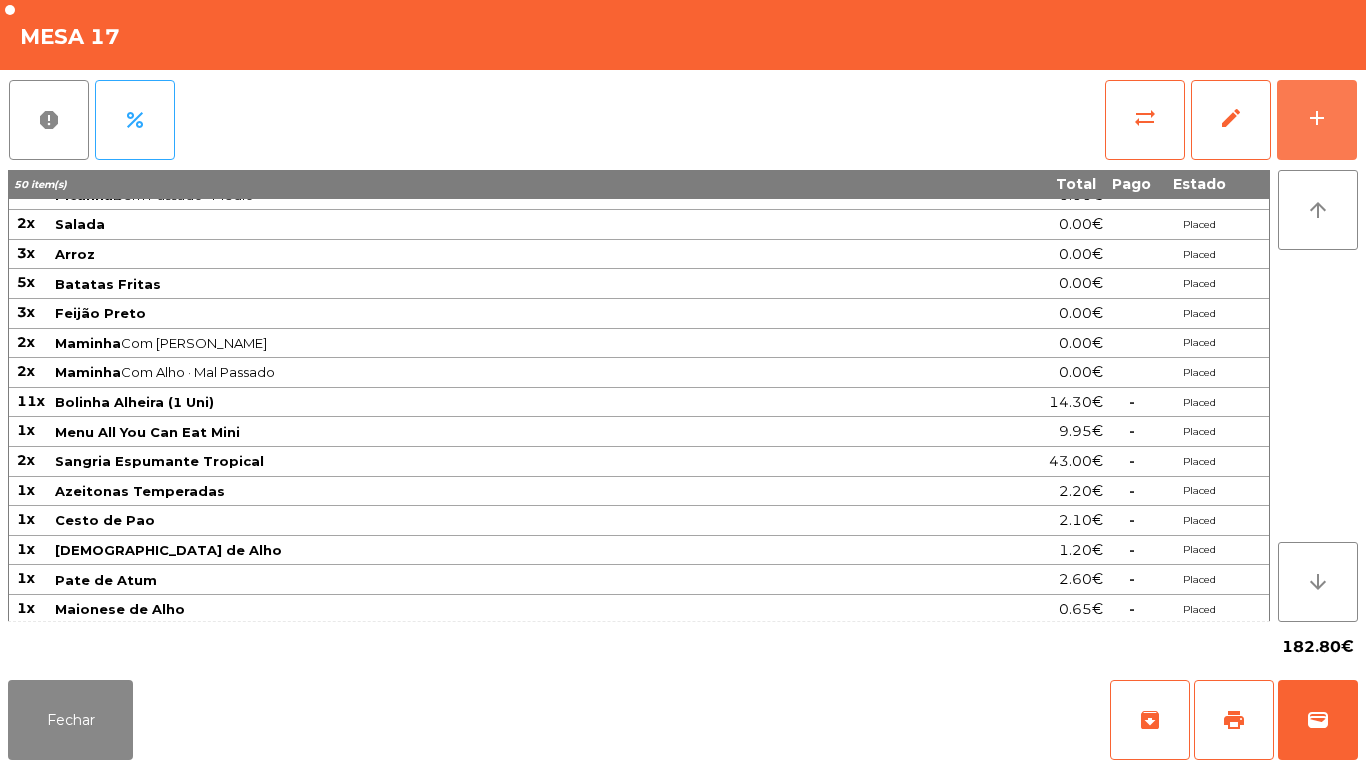 scroll, scrollTop: 0, scrollLeft: 0, axis: both 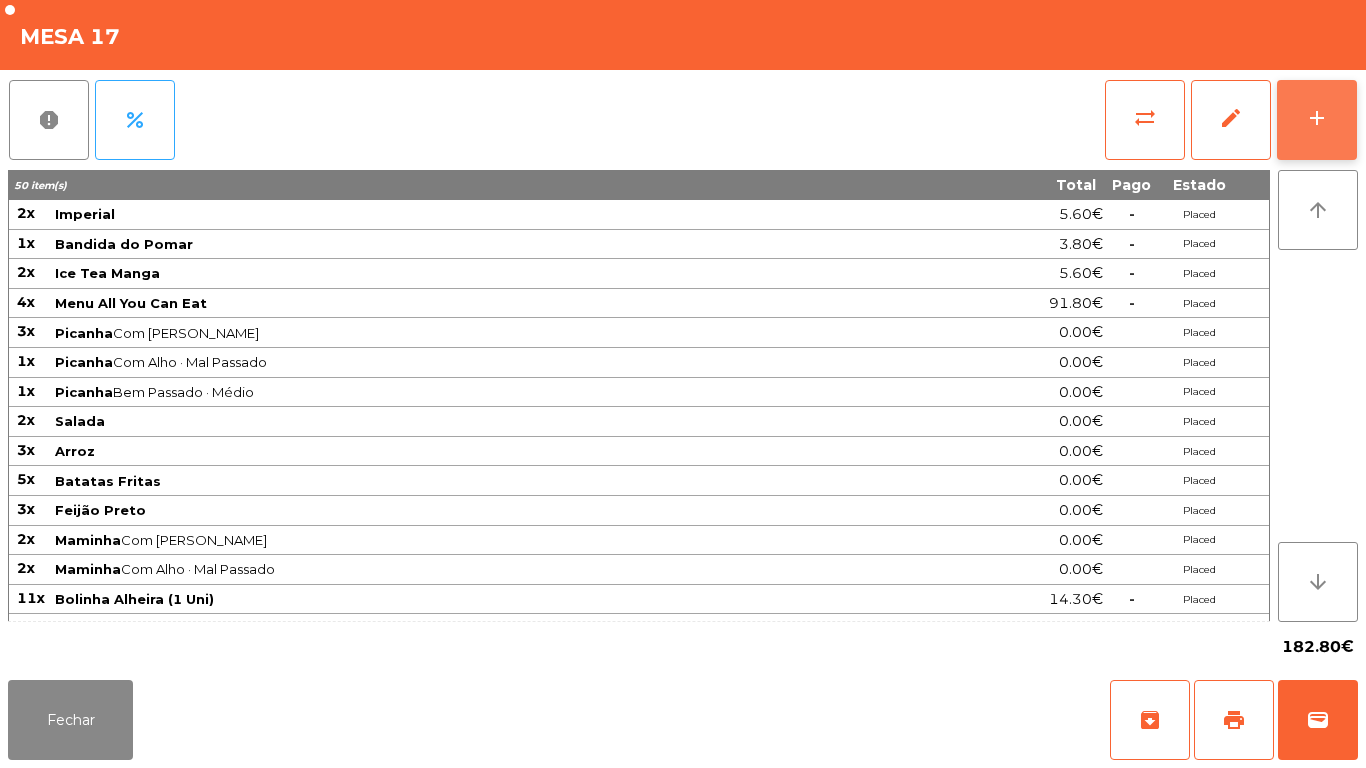 click on "add" 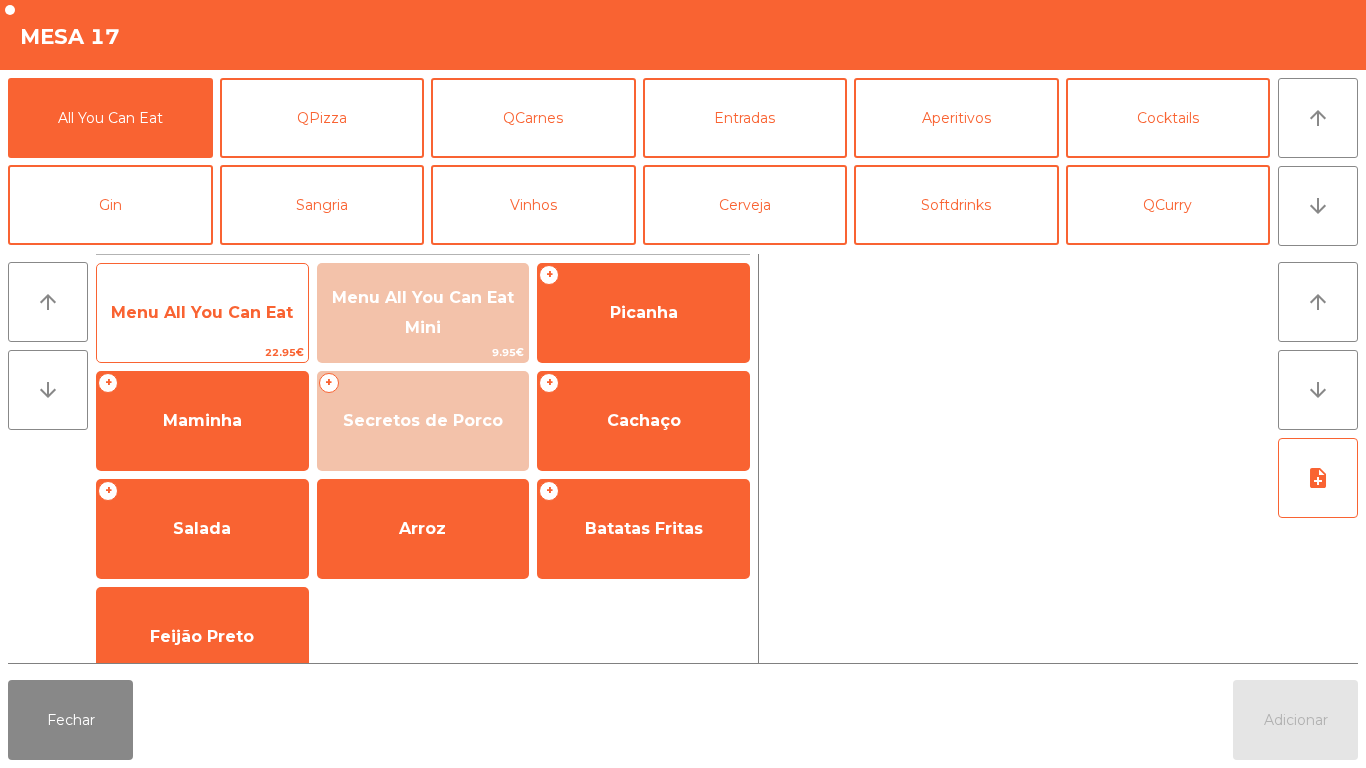 click on "Menu All You Can Eat" 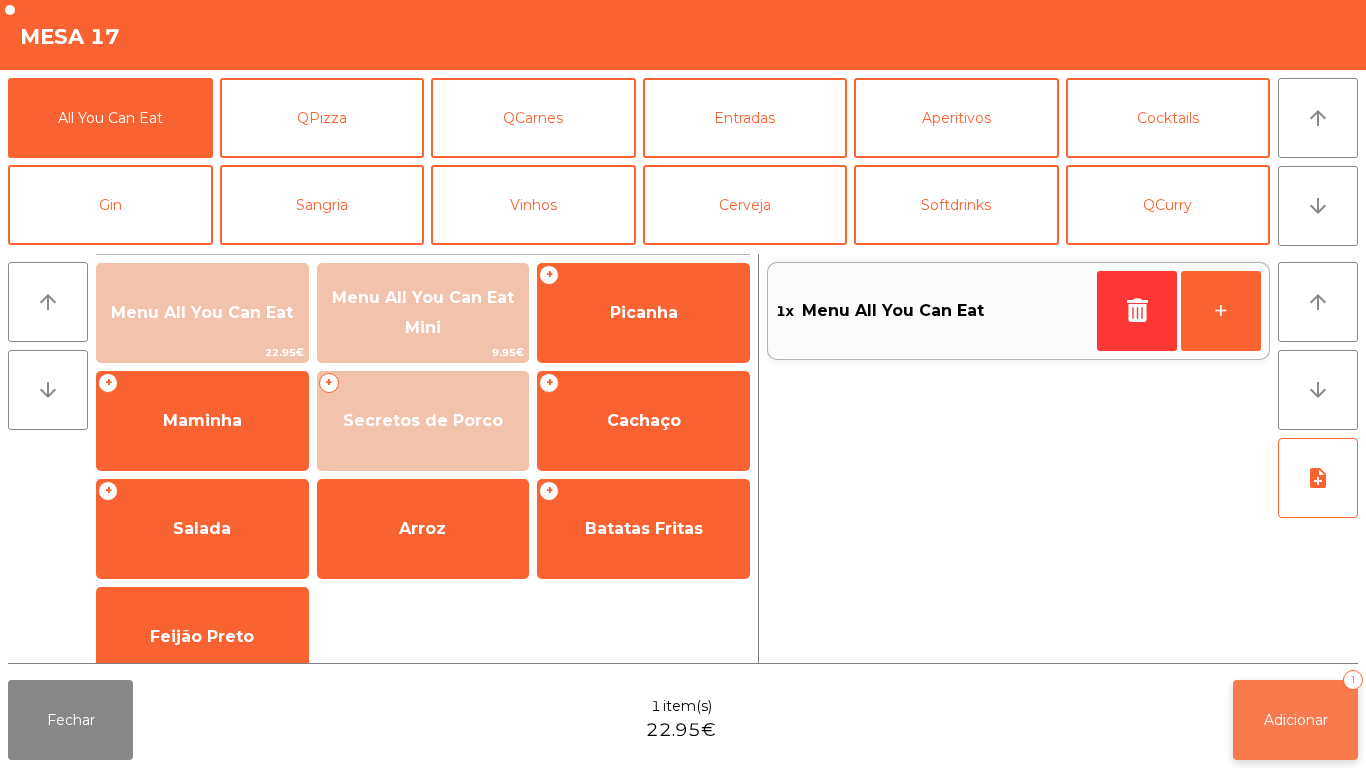 click on "Adicionar   1" 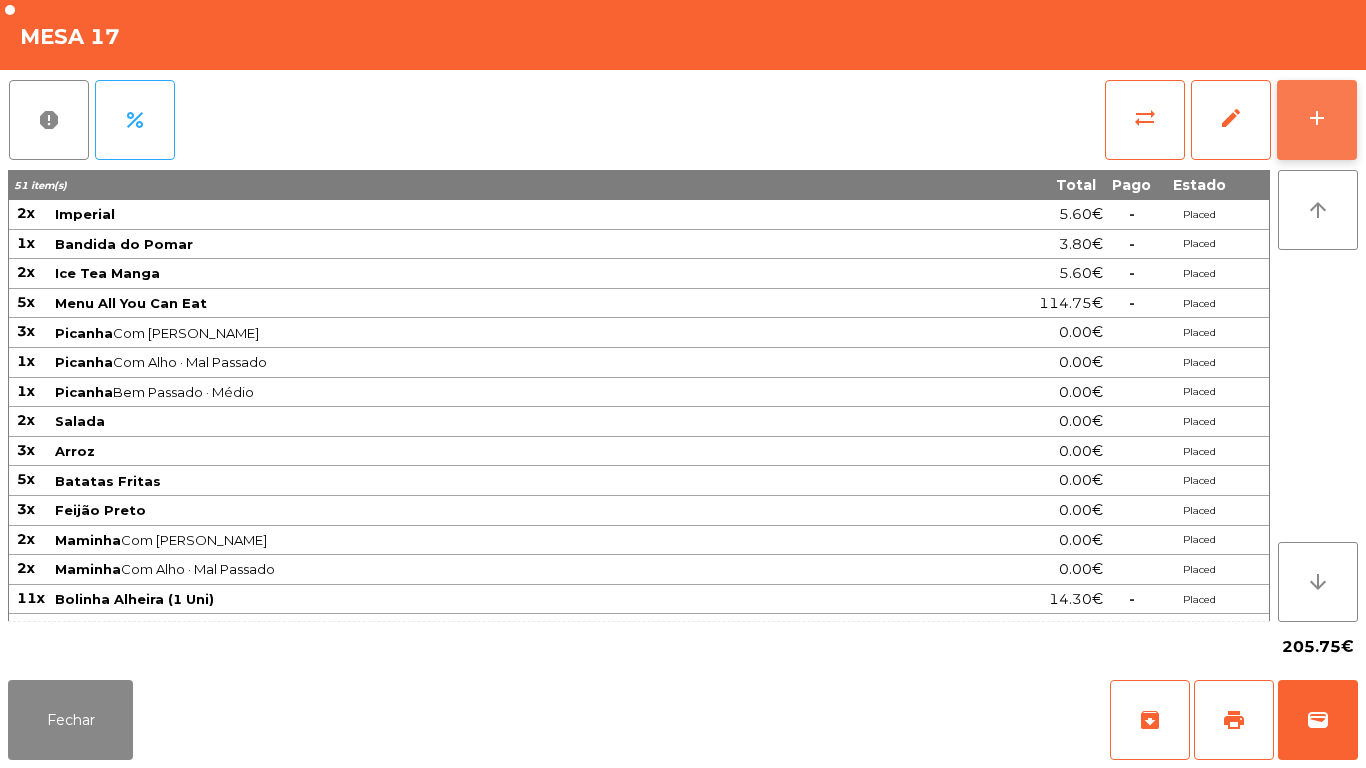 click on "add" 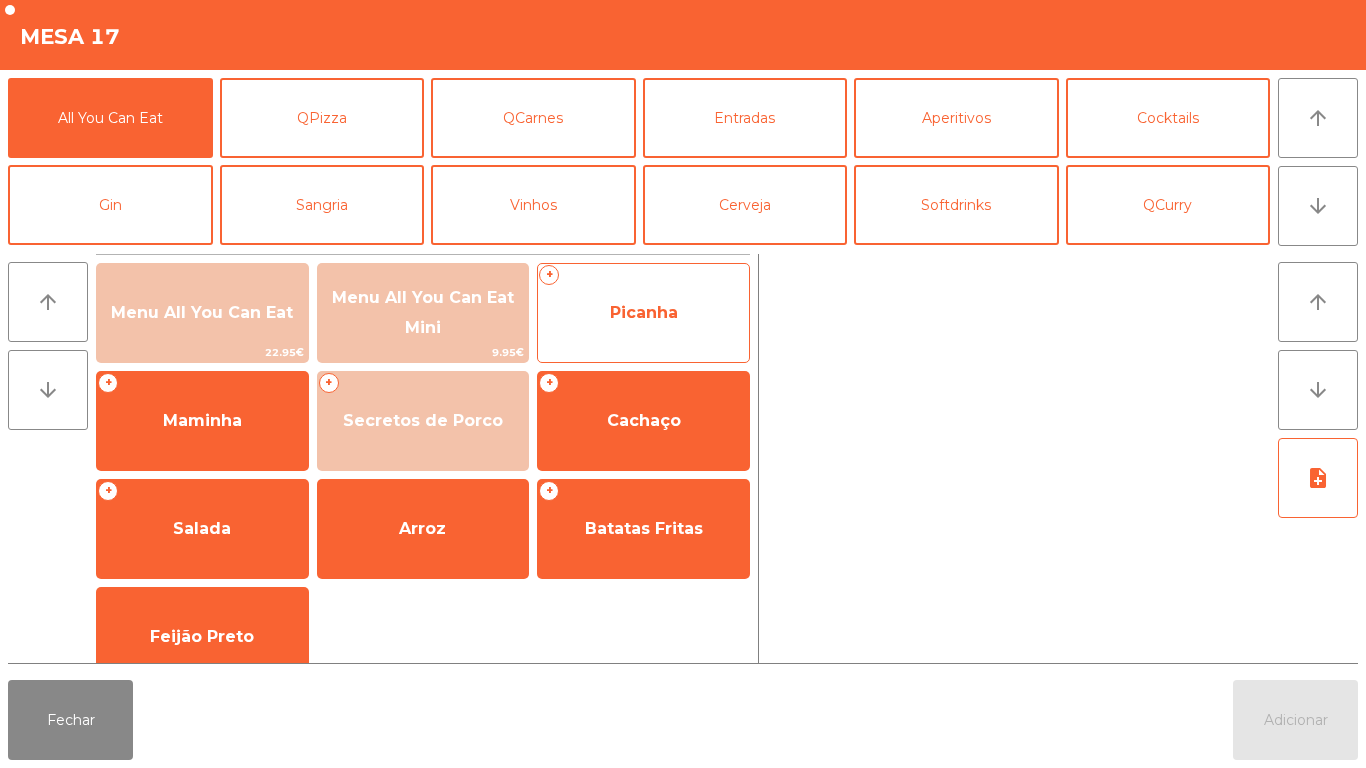 click on "Picanha" 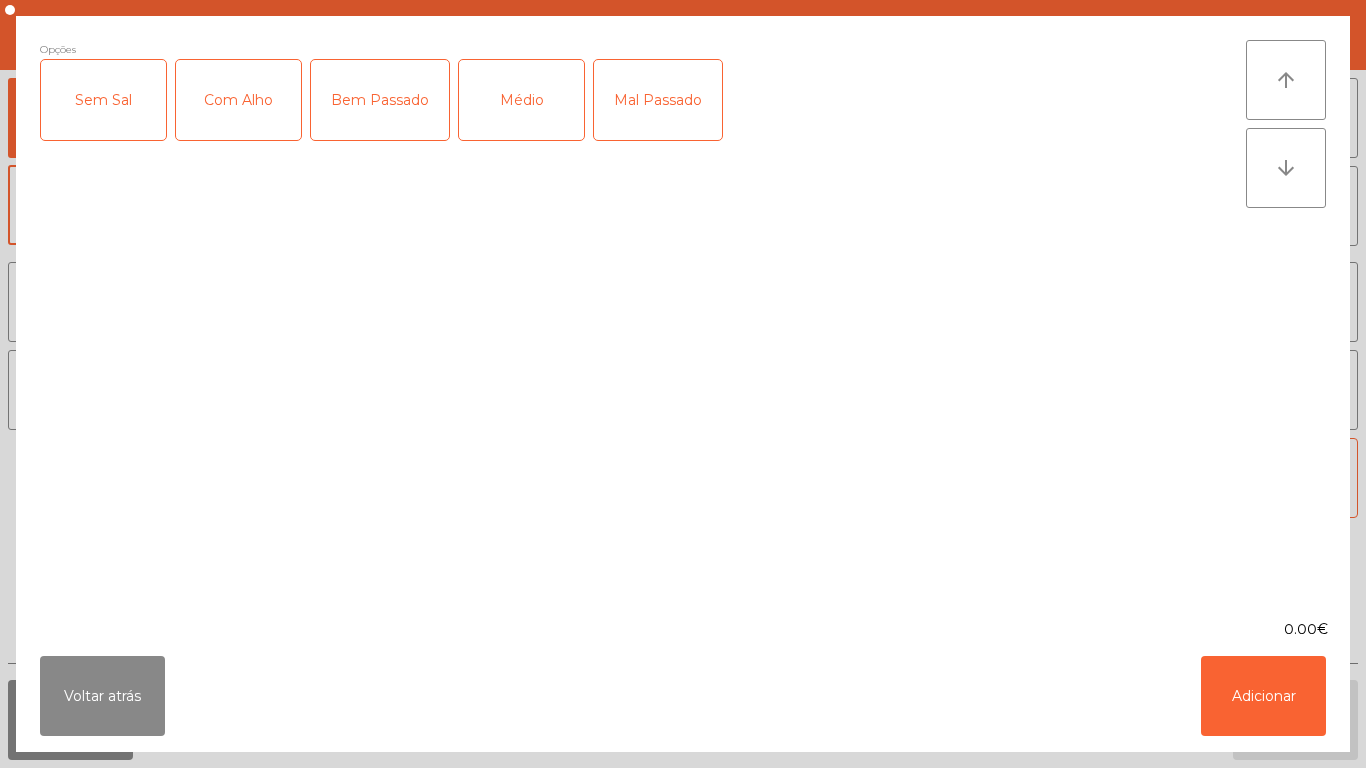 click on "Com Alho" 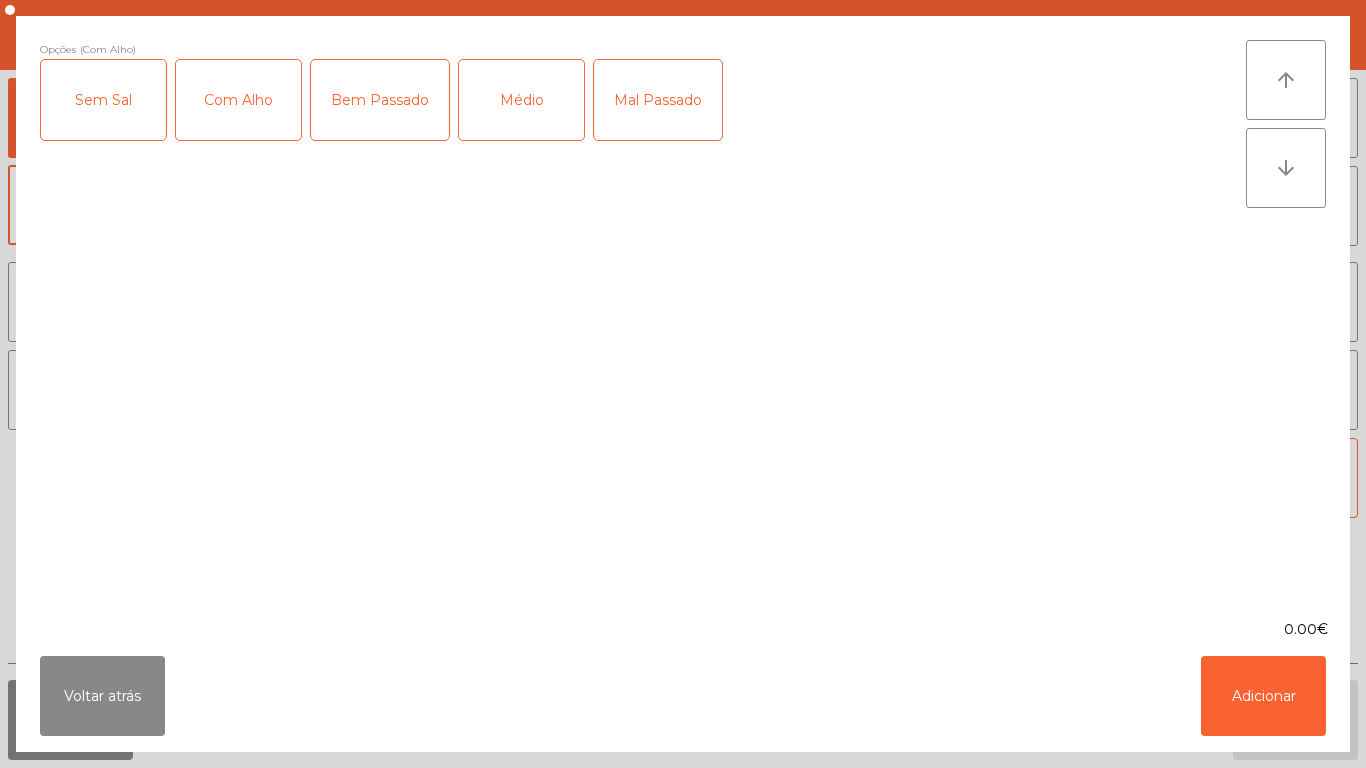 click on "Mal Passado" 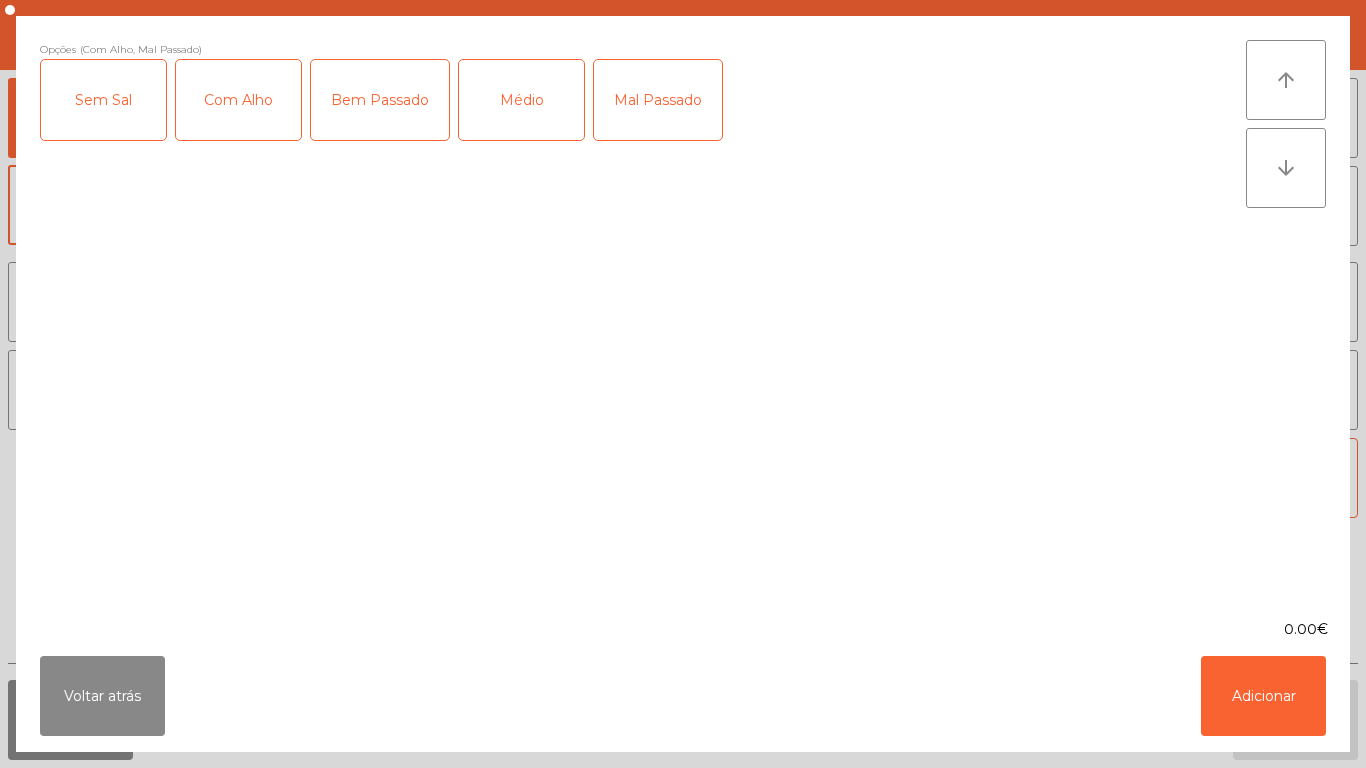 click on "Mal Passado" 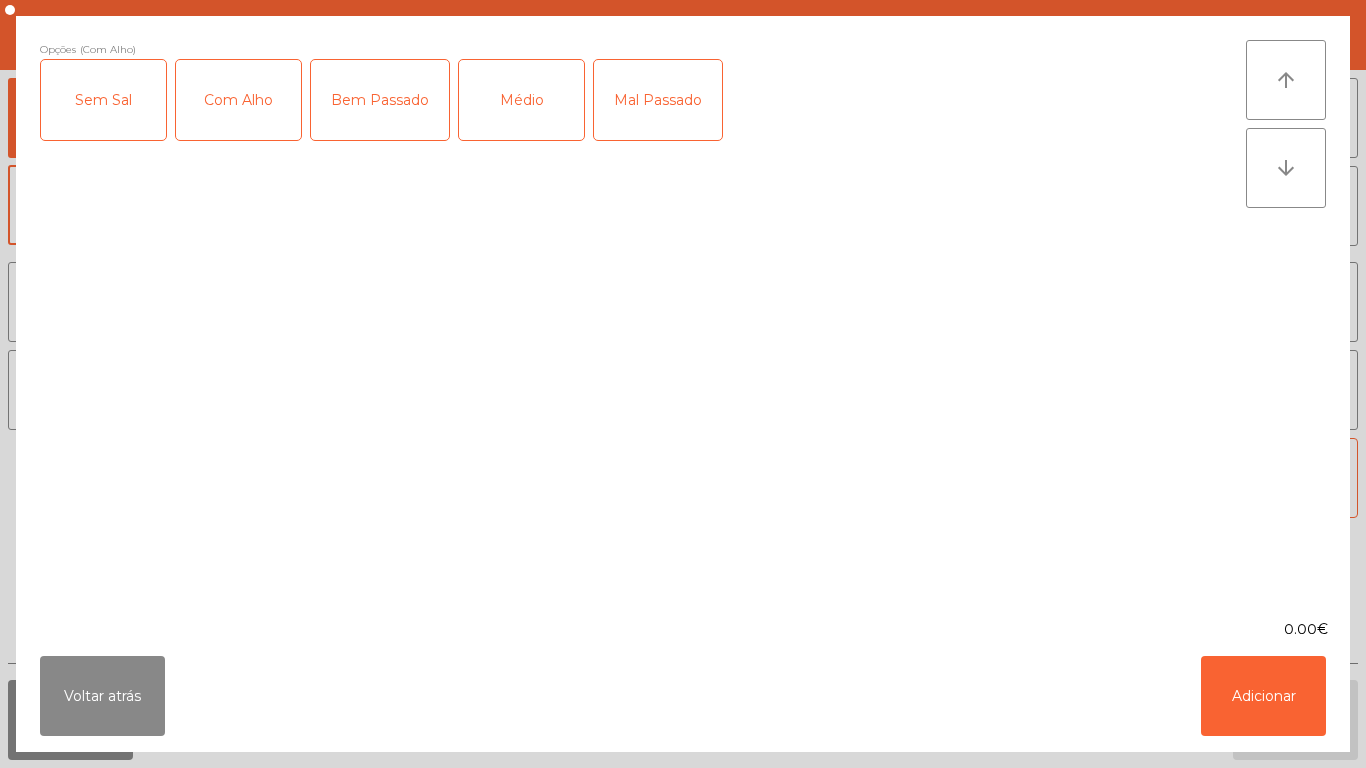 click on "Médio" 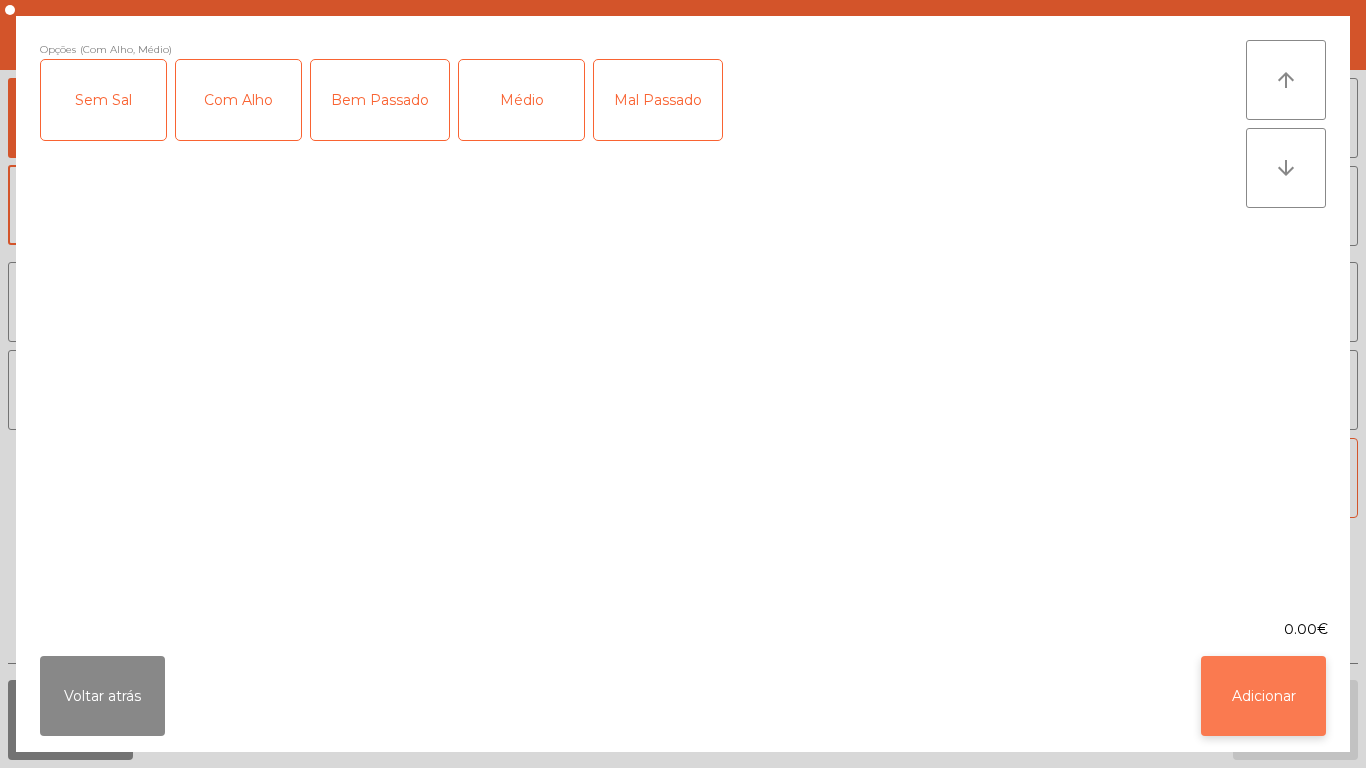 click on "Adicionar" 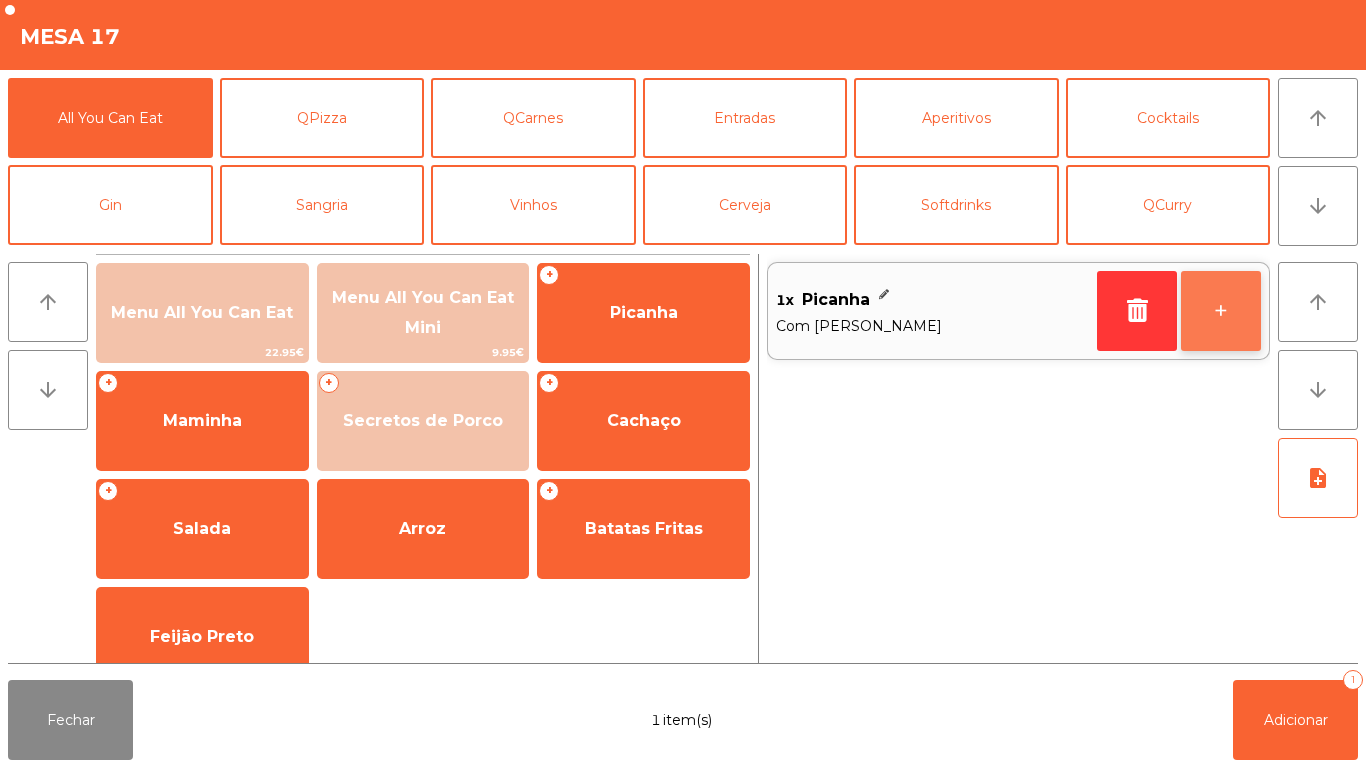 click on "+" 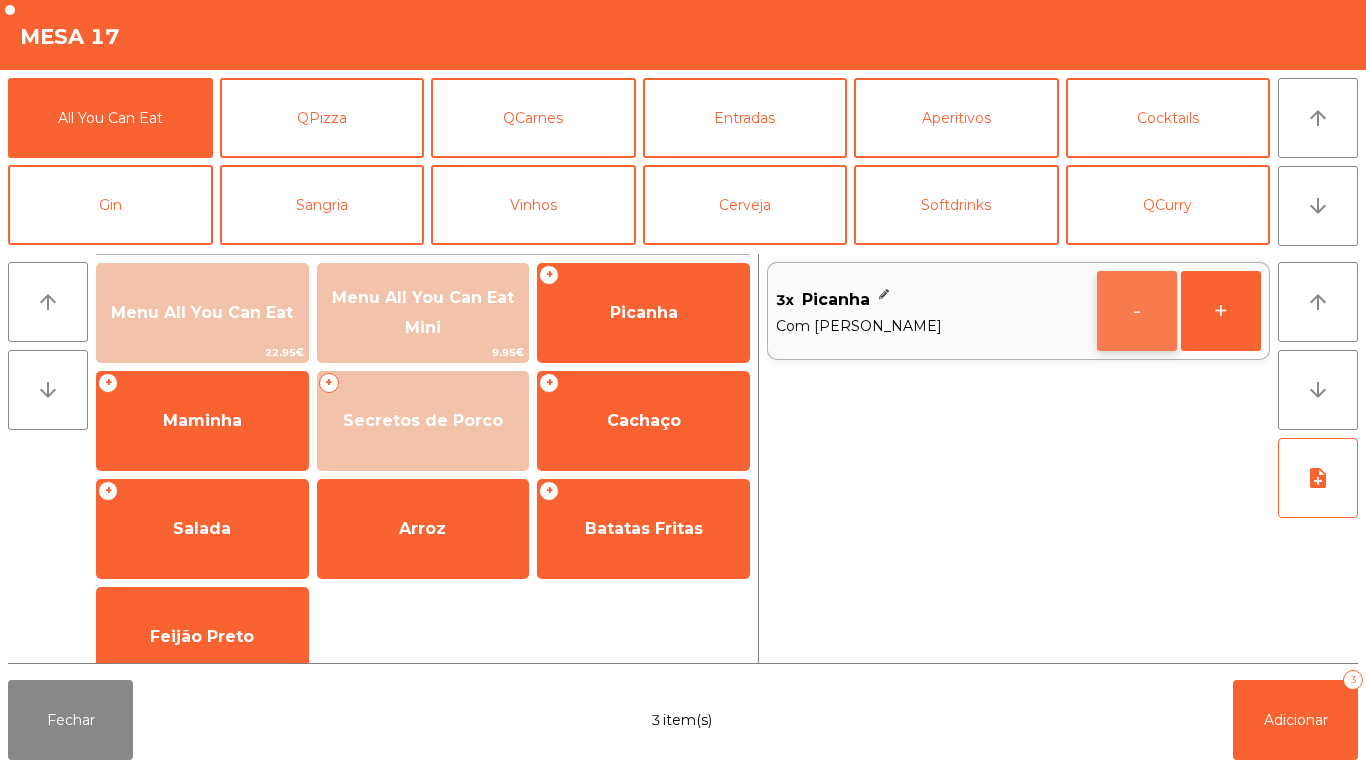 click on "-" 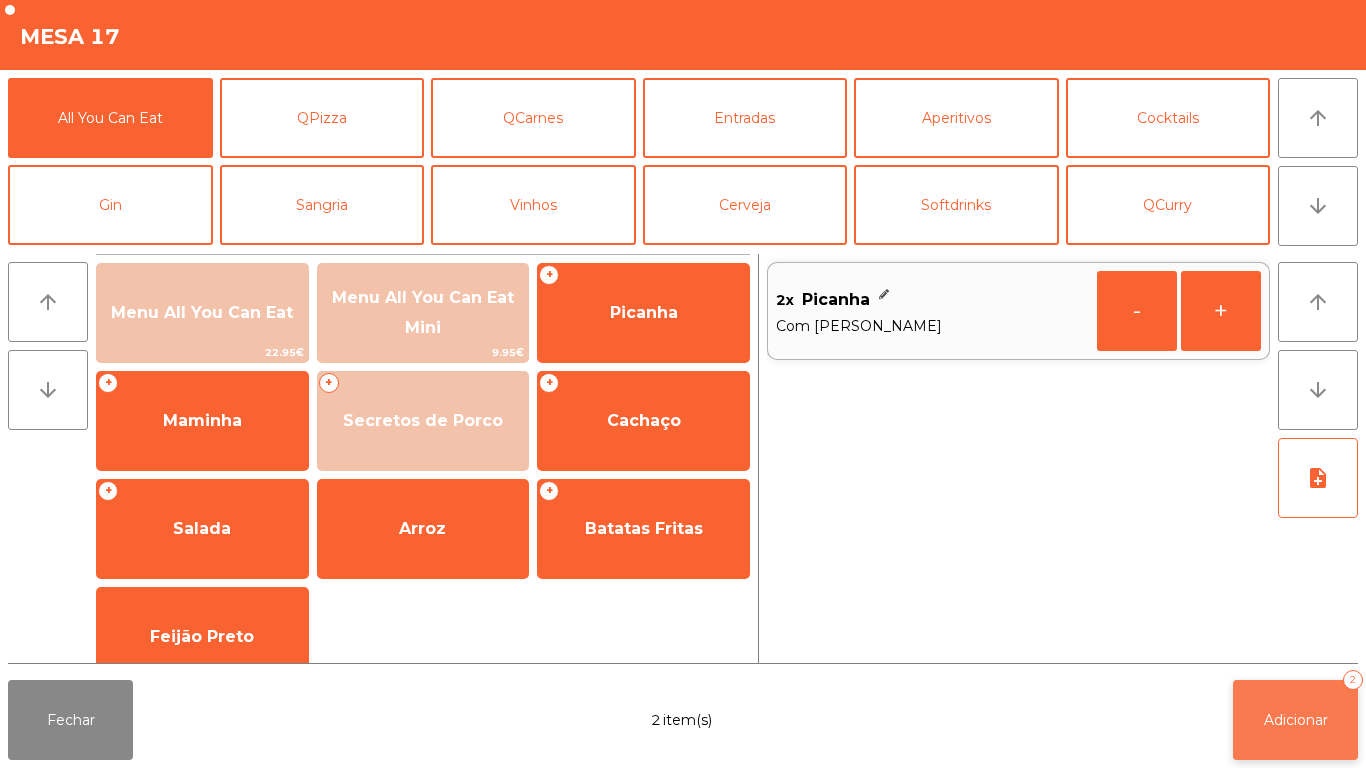 click on "Adicionar   2" 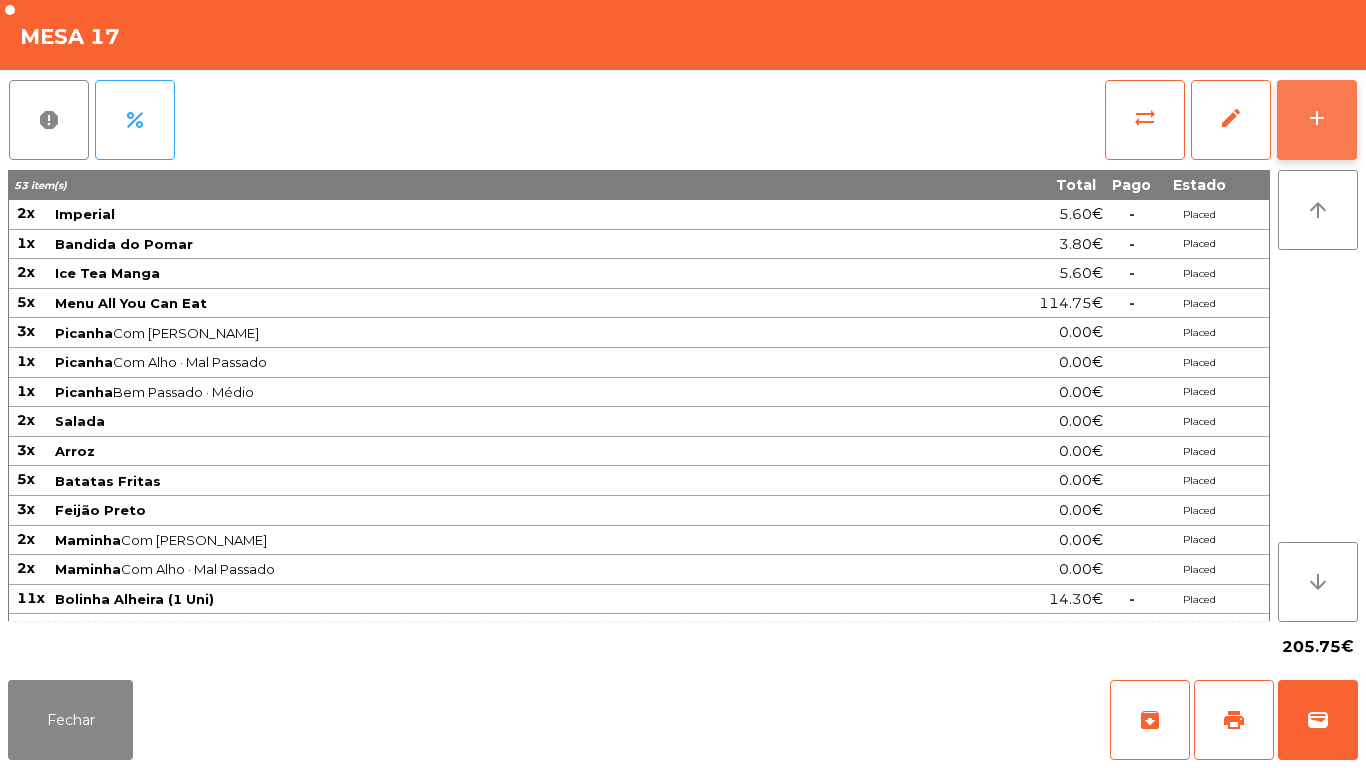click on "add" 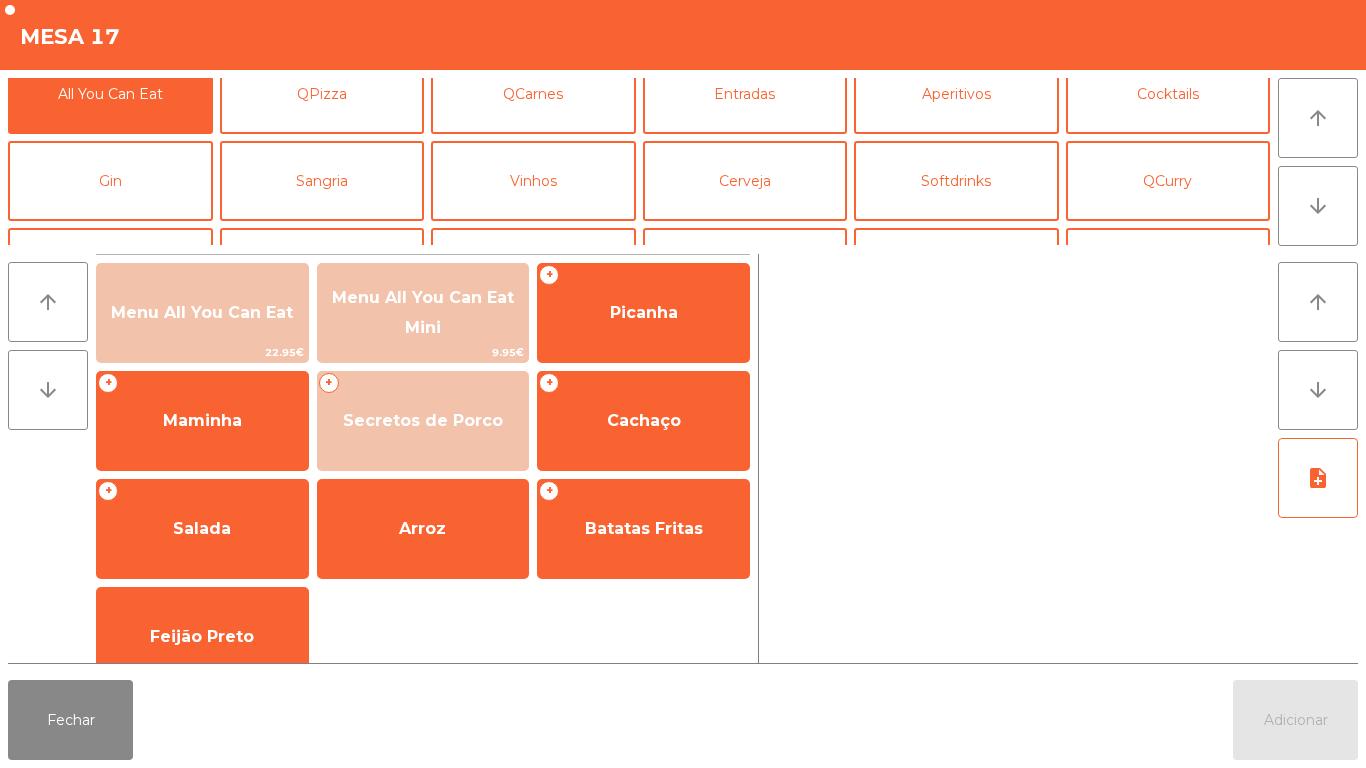 scroll, scrollTop: 2, scrollLeft: 0, axis: vertical 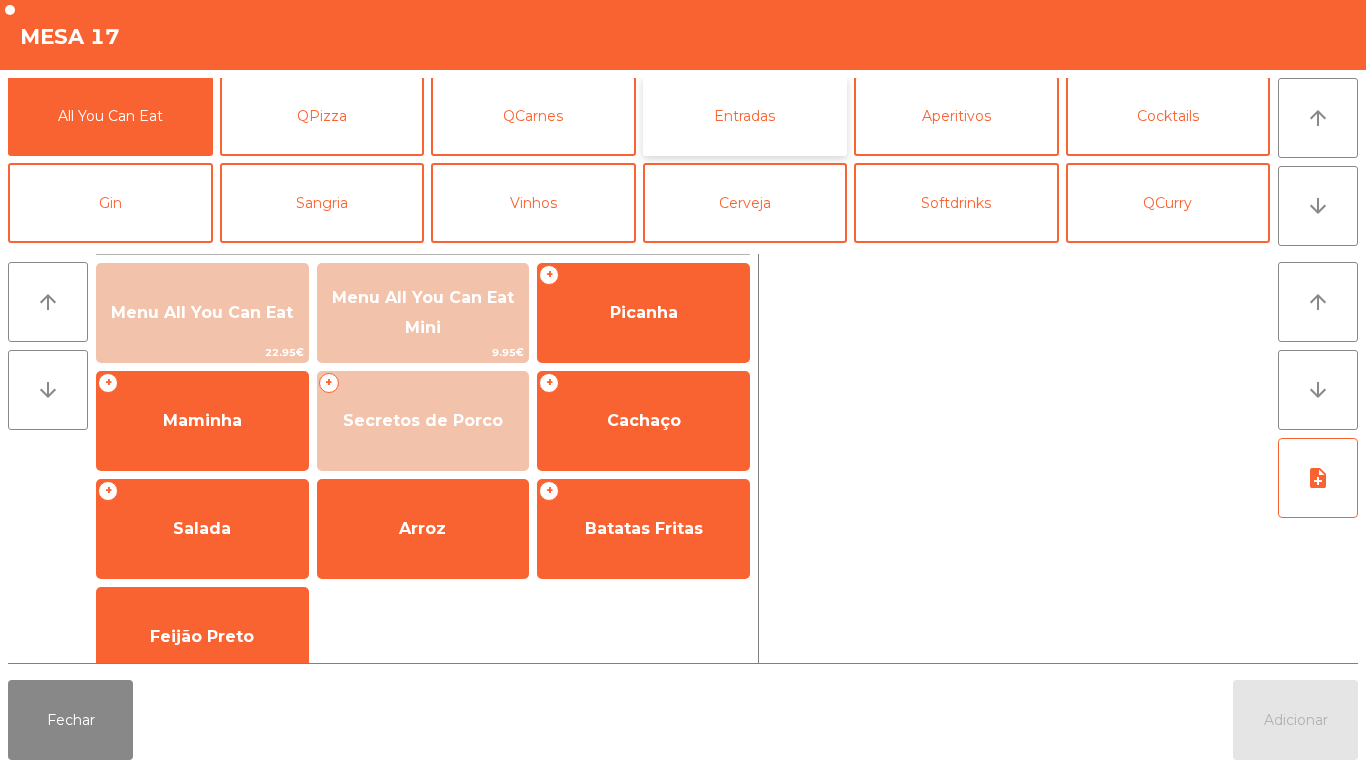click on "Entradas" 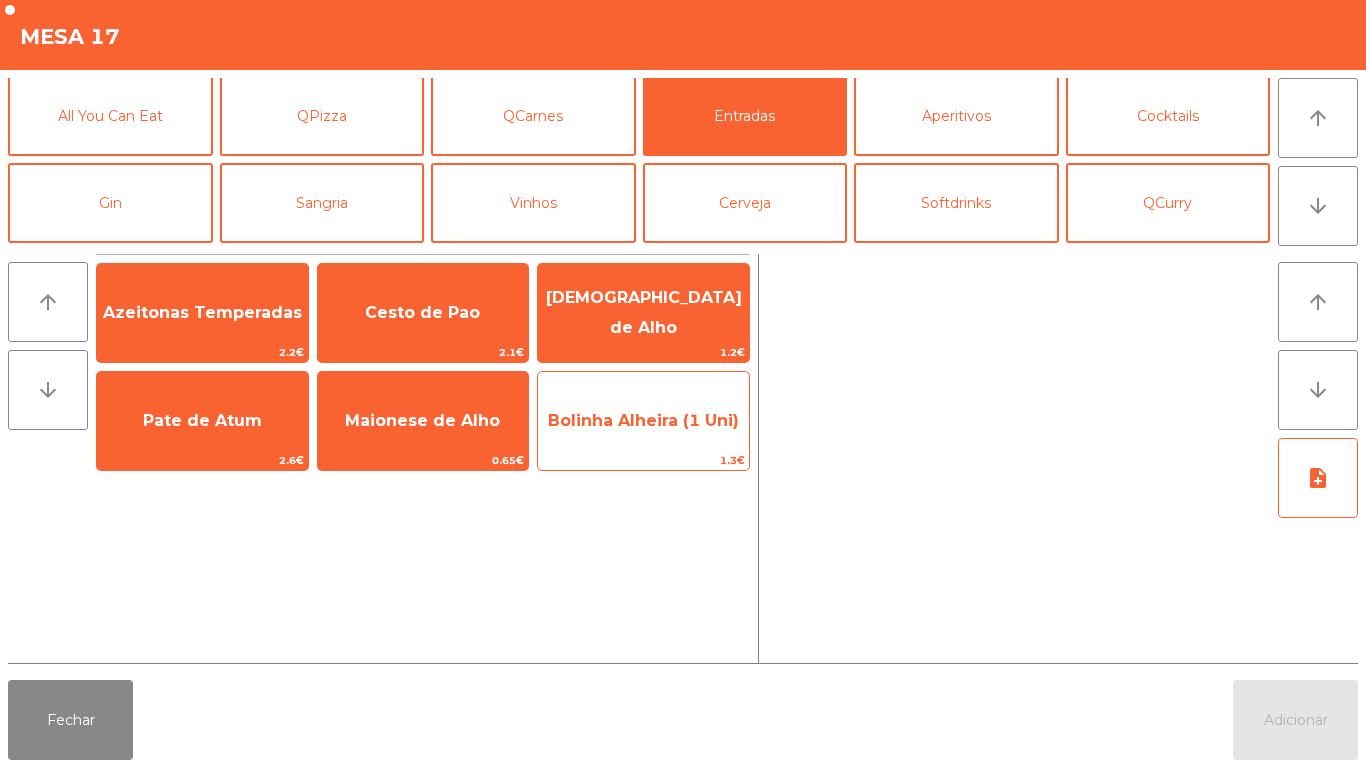 click on "1.3€" 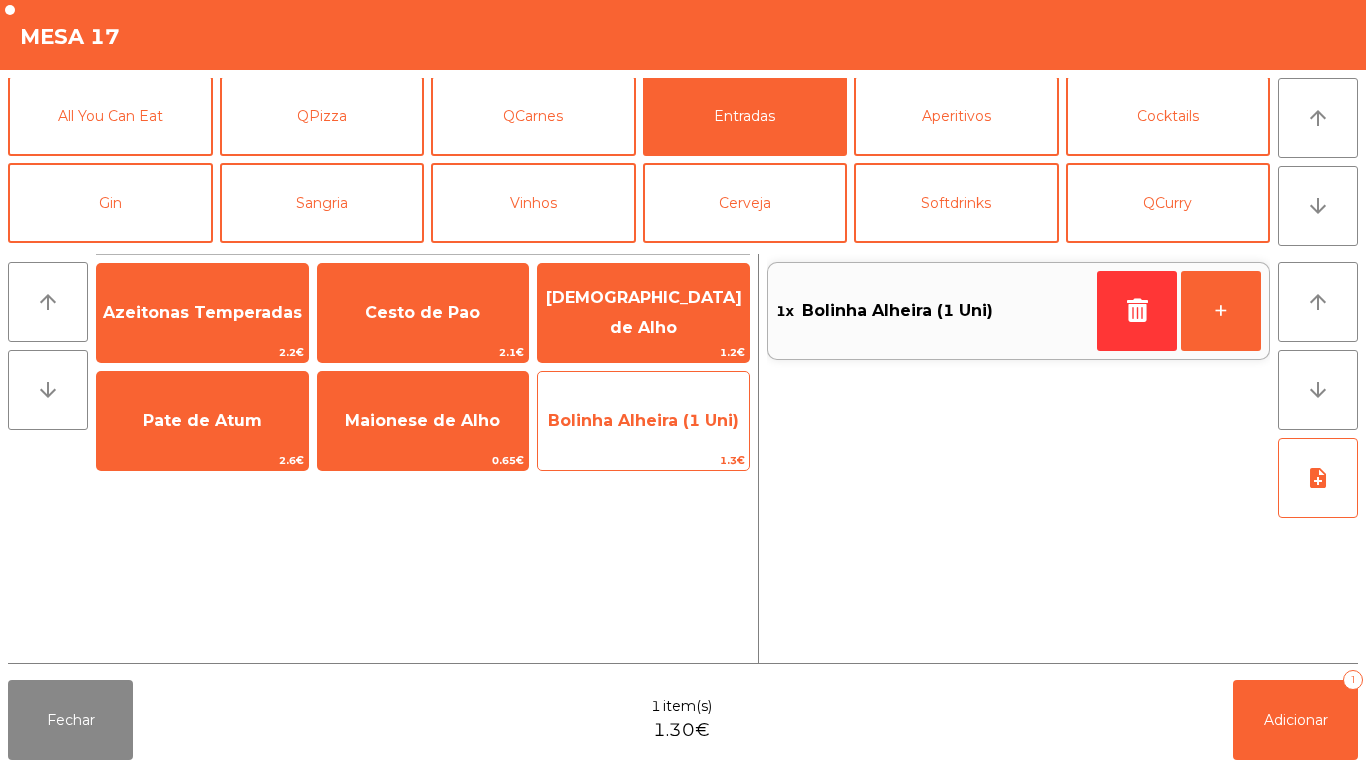 click on "Bolinha Alheira (1 Uni)" 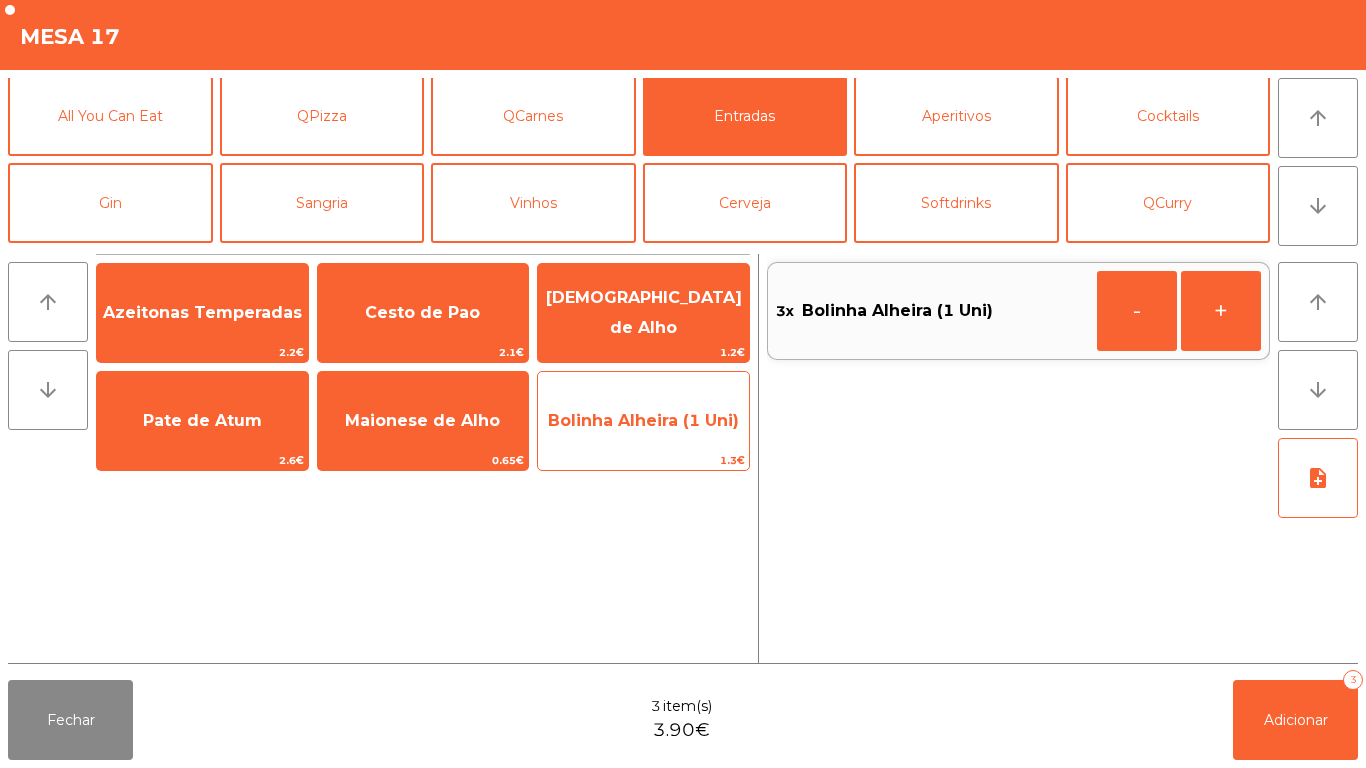 click on "Bolinha Alheira (1 Uni)" 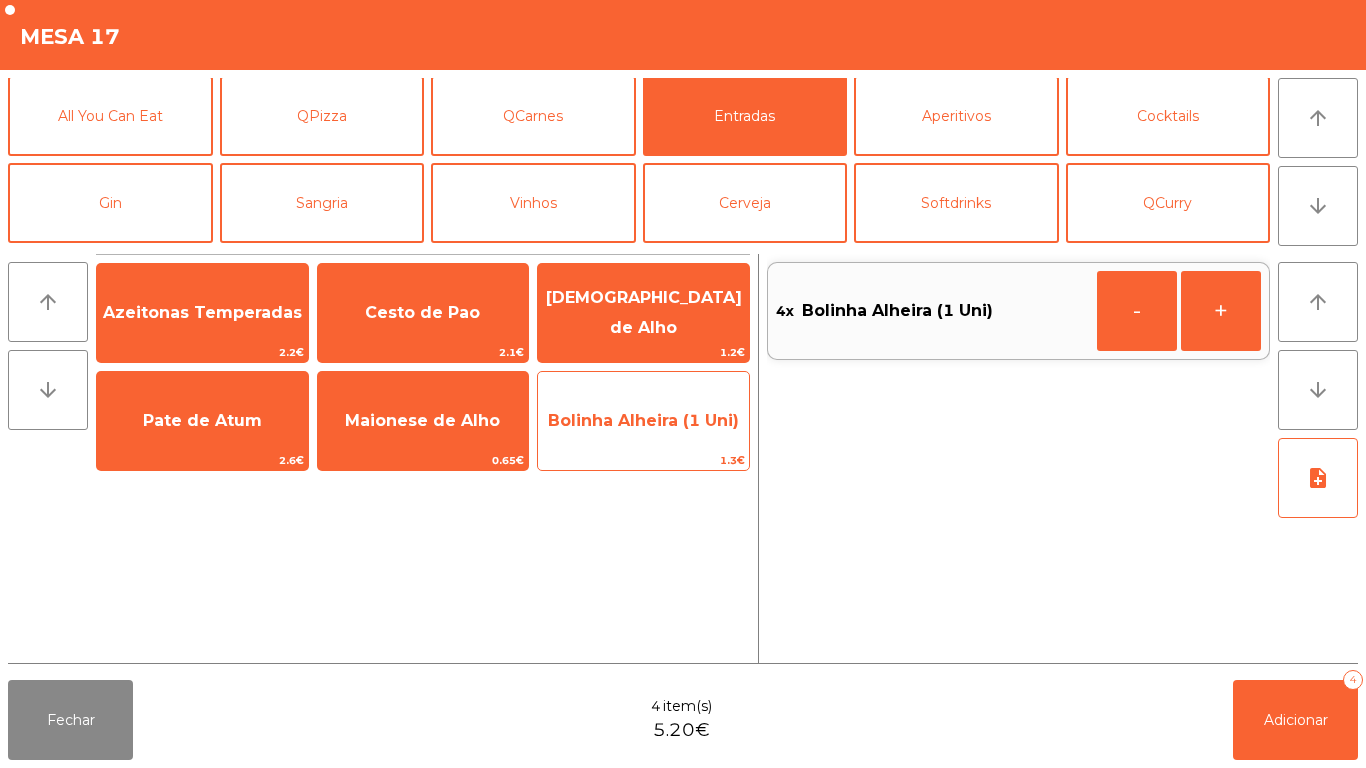click on "Bolinha Alheira (1 Uni)" 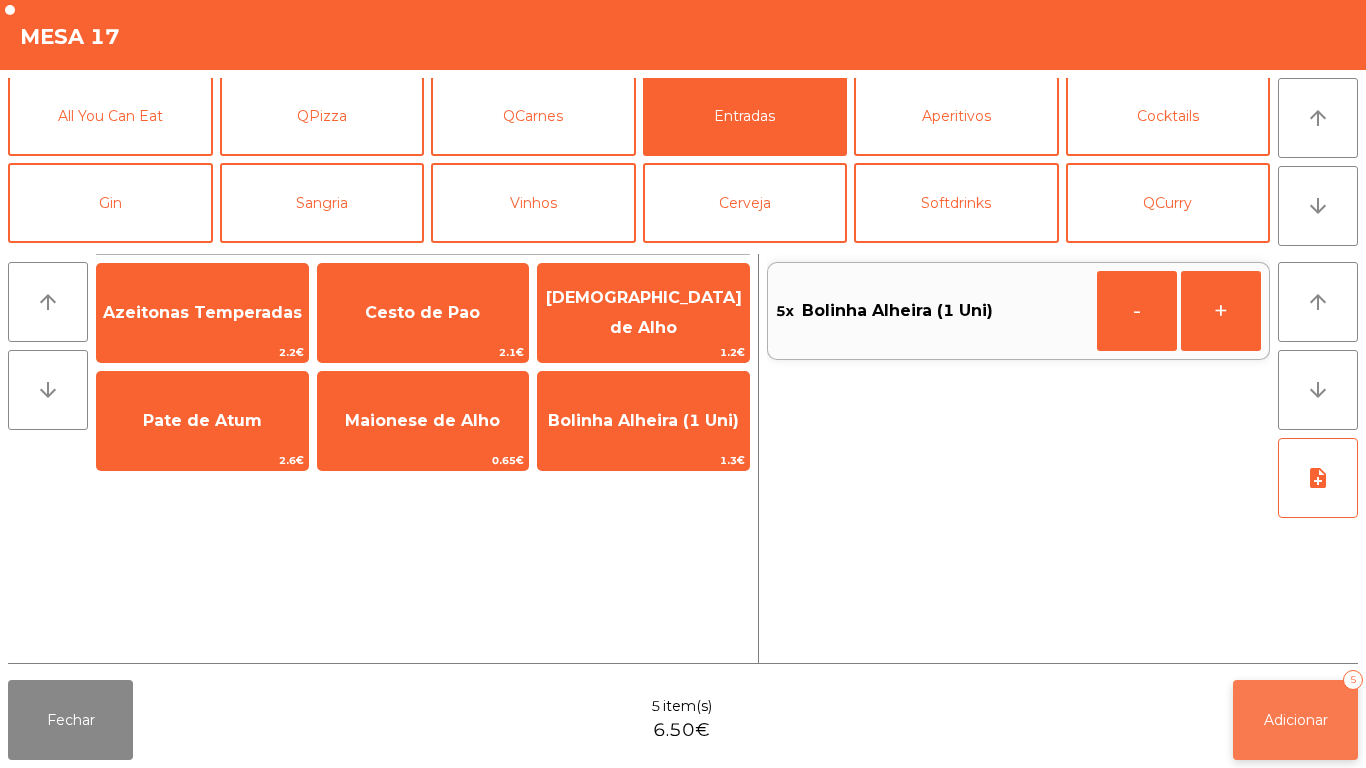 click on "Adicionar   5" 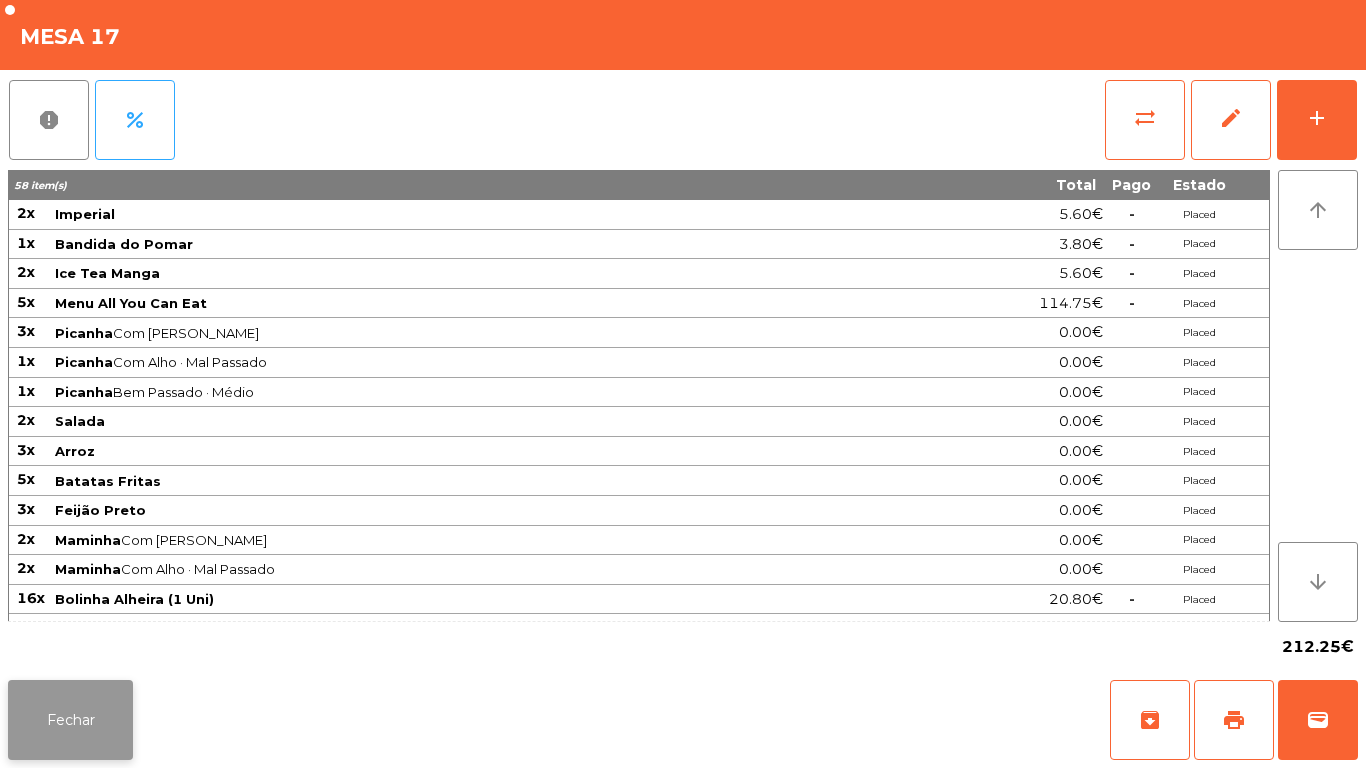 click on "Fechar" 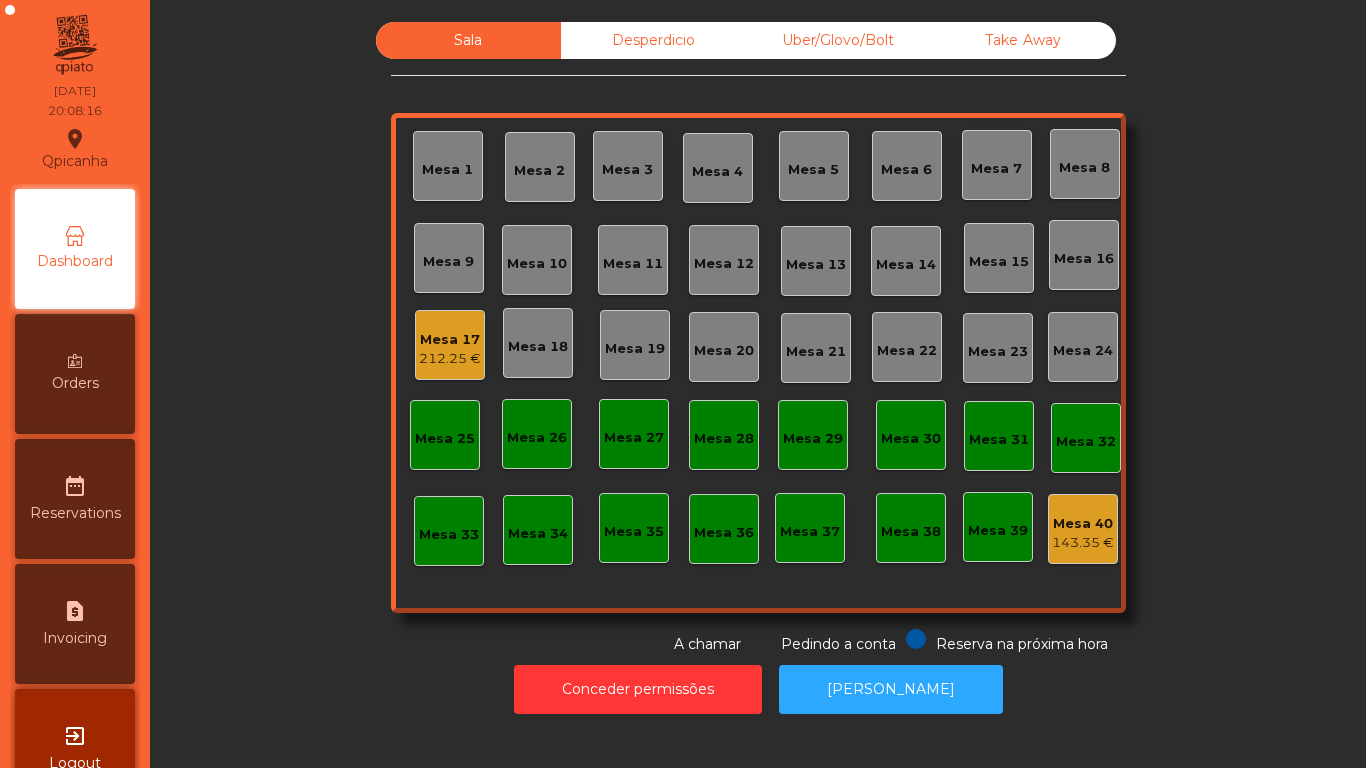 click on "Mesa 17   212.25 €" 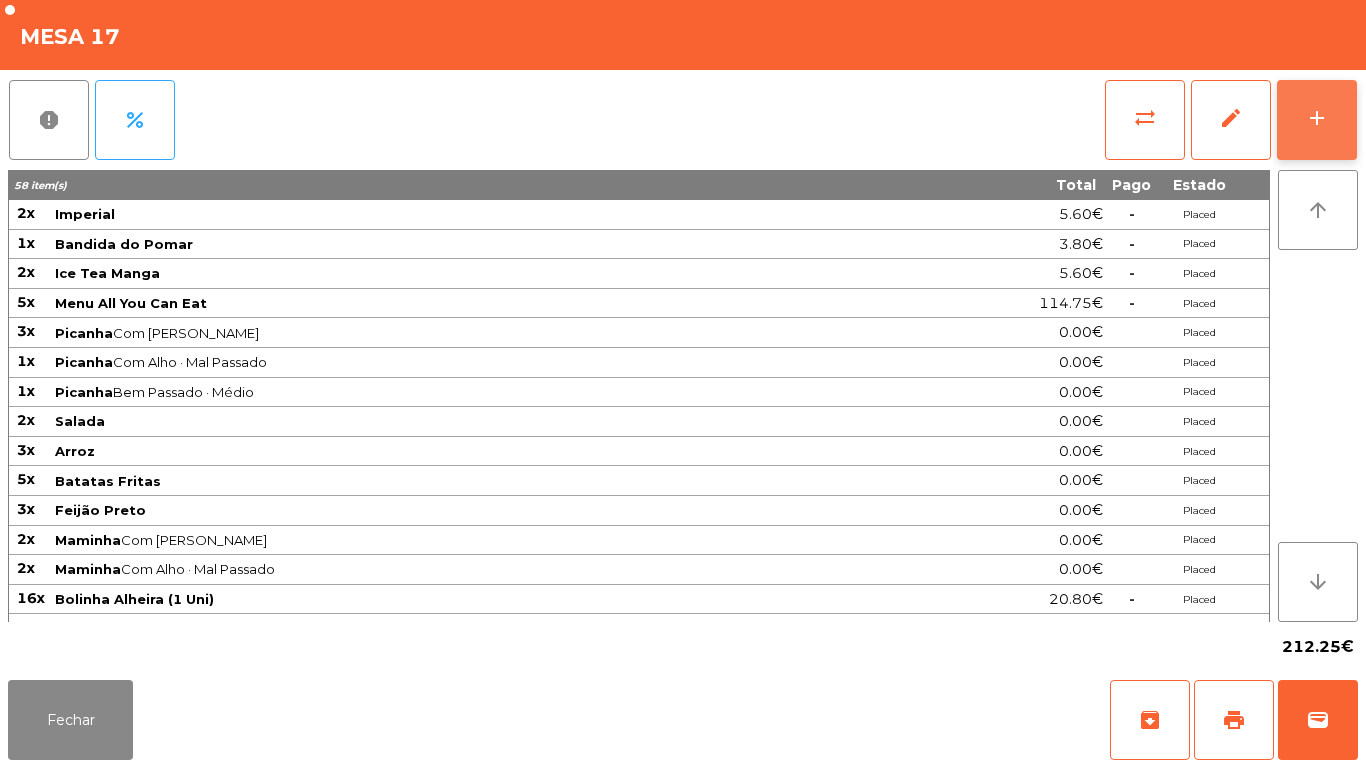 click on "add" 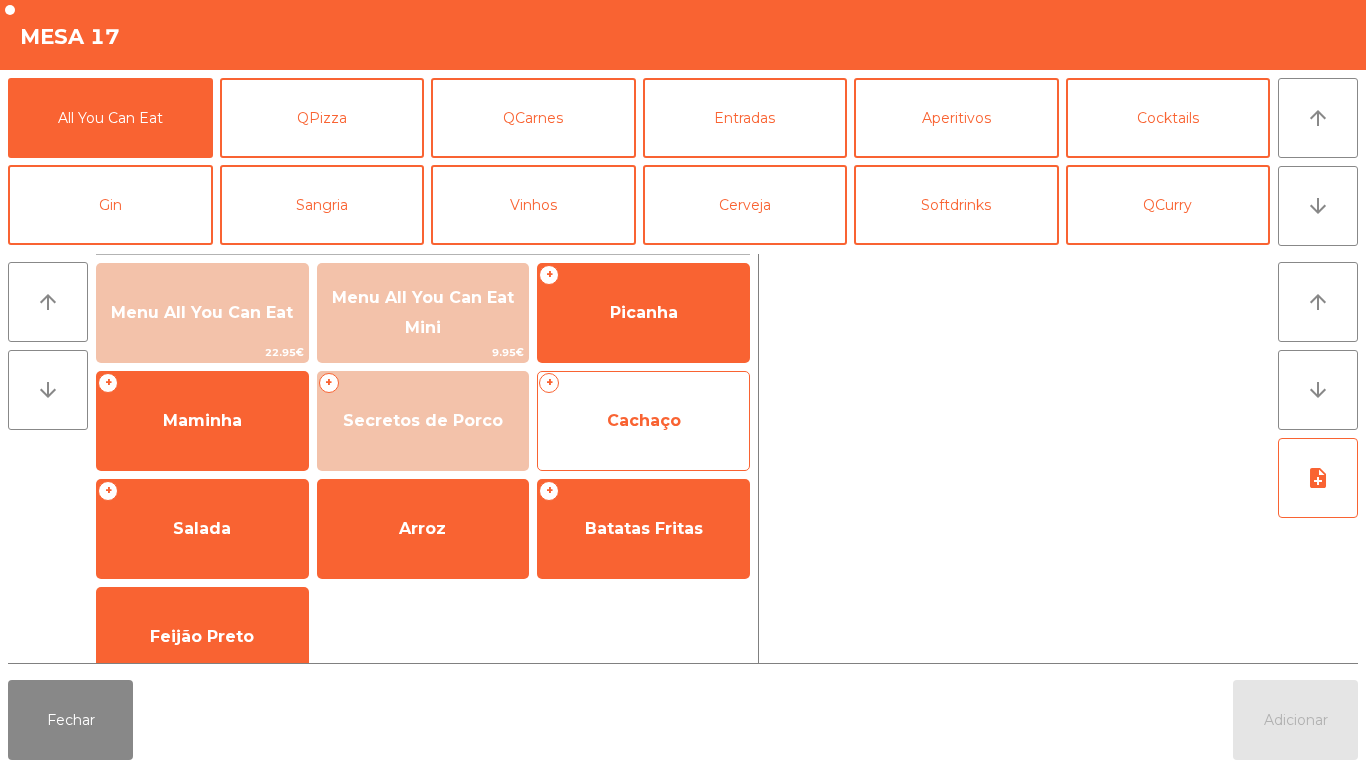click on "Cachaço" 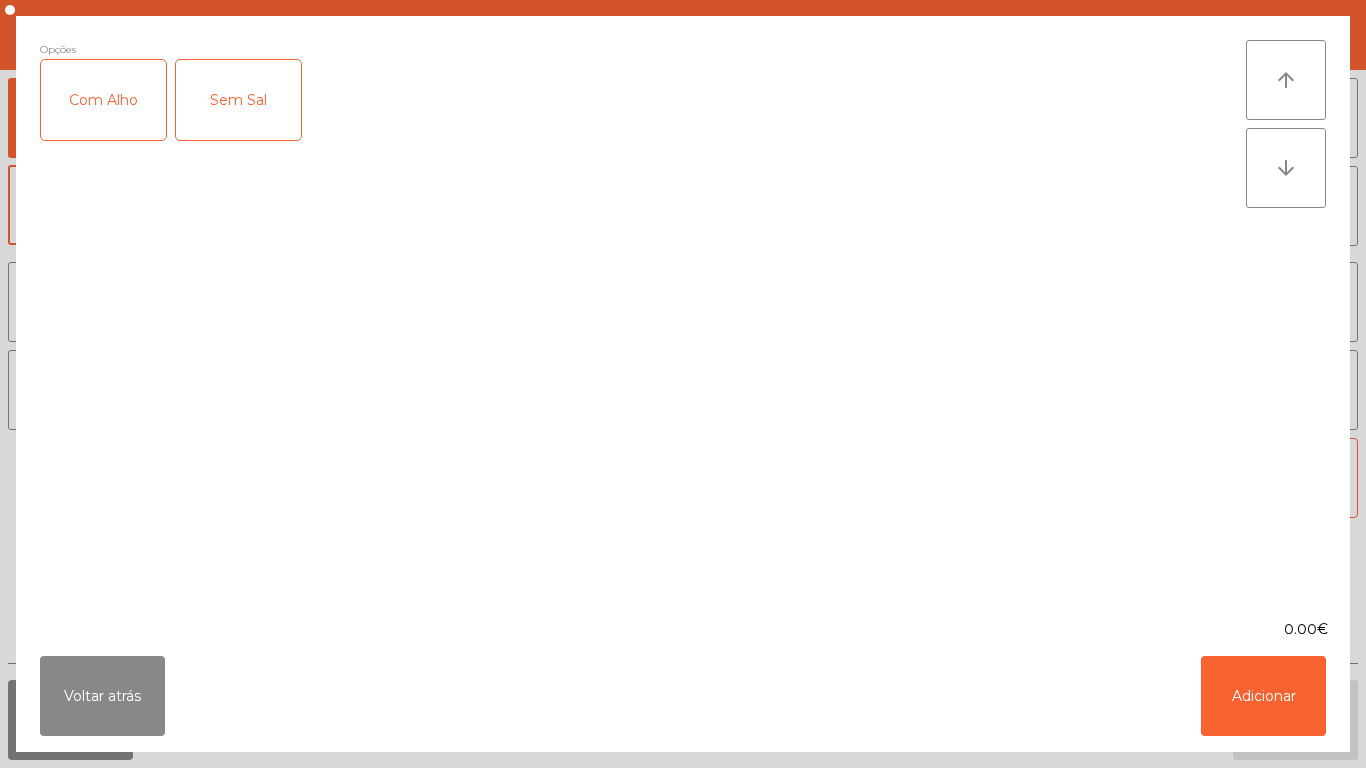 click on "Com Alho" 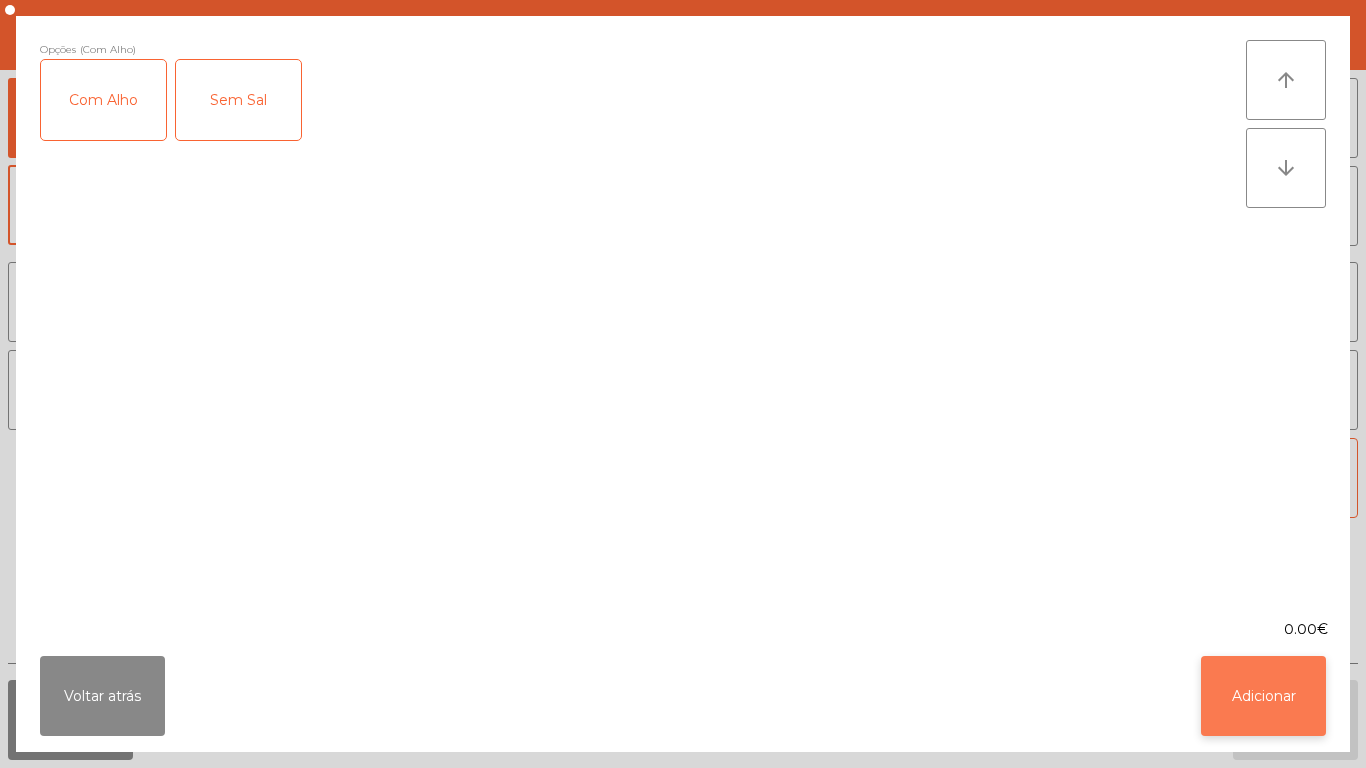 click on "Adicionar" 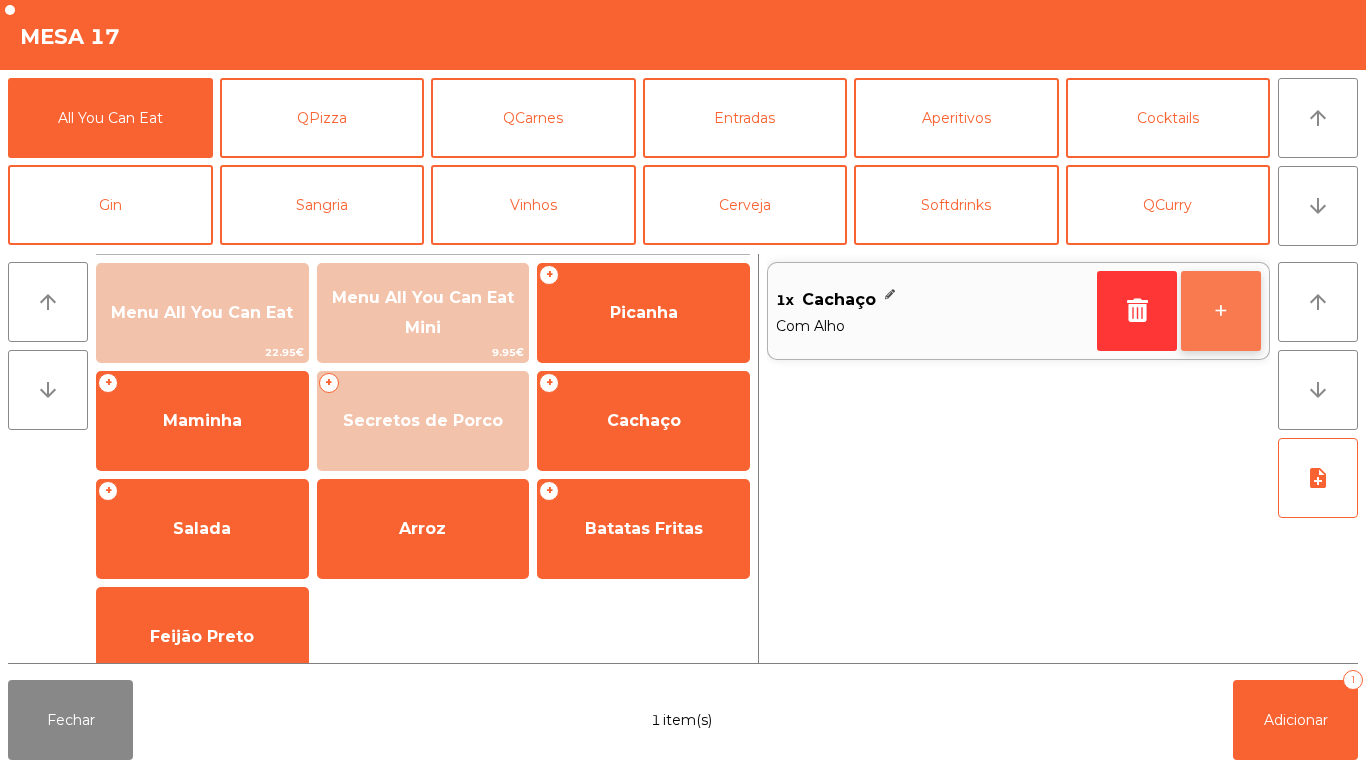 click on "+" 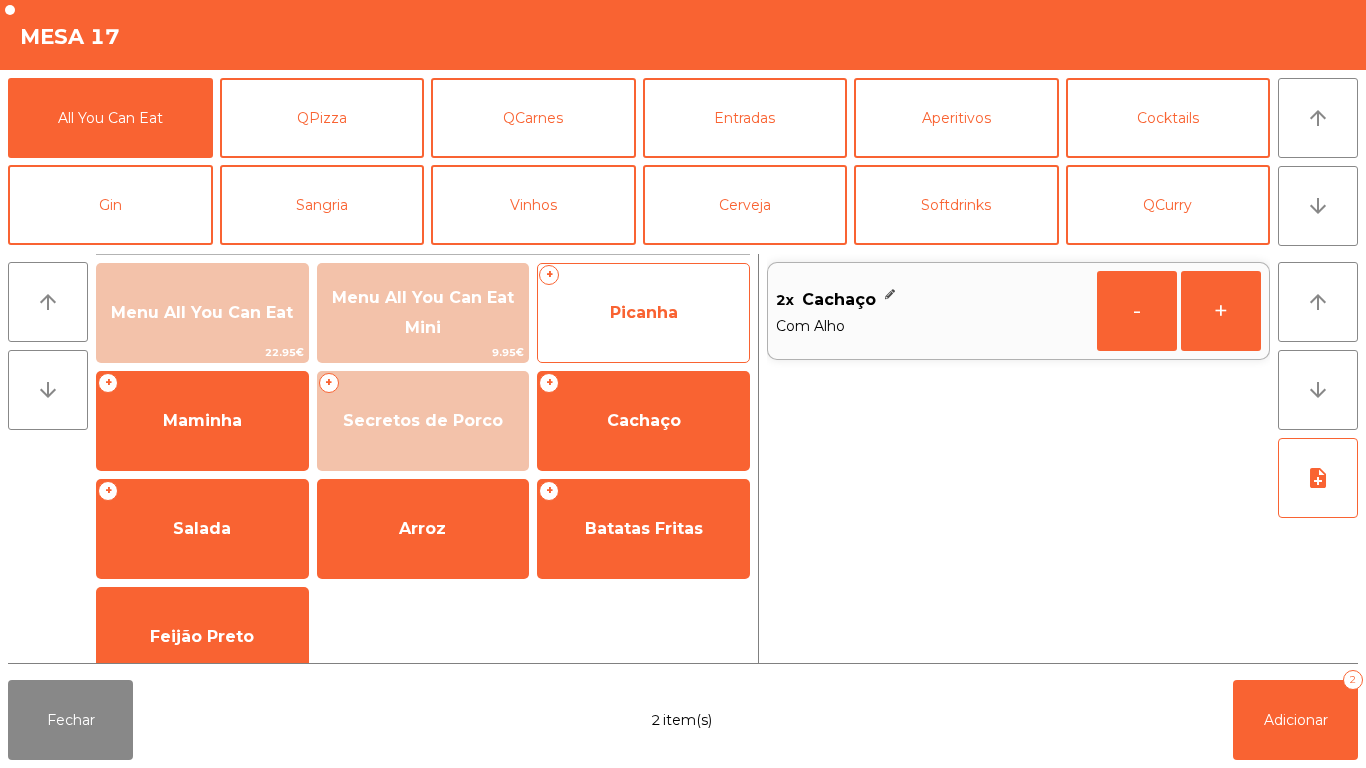 click on "Picanha" 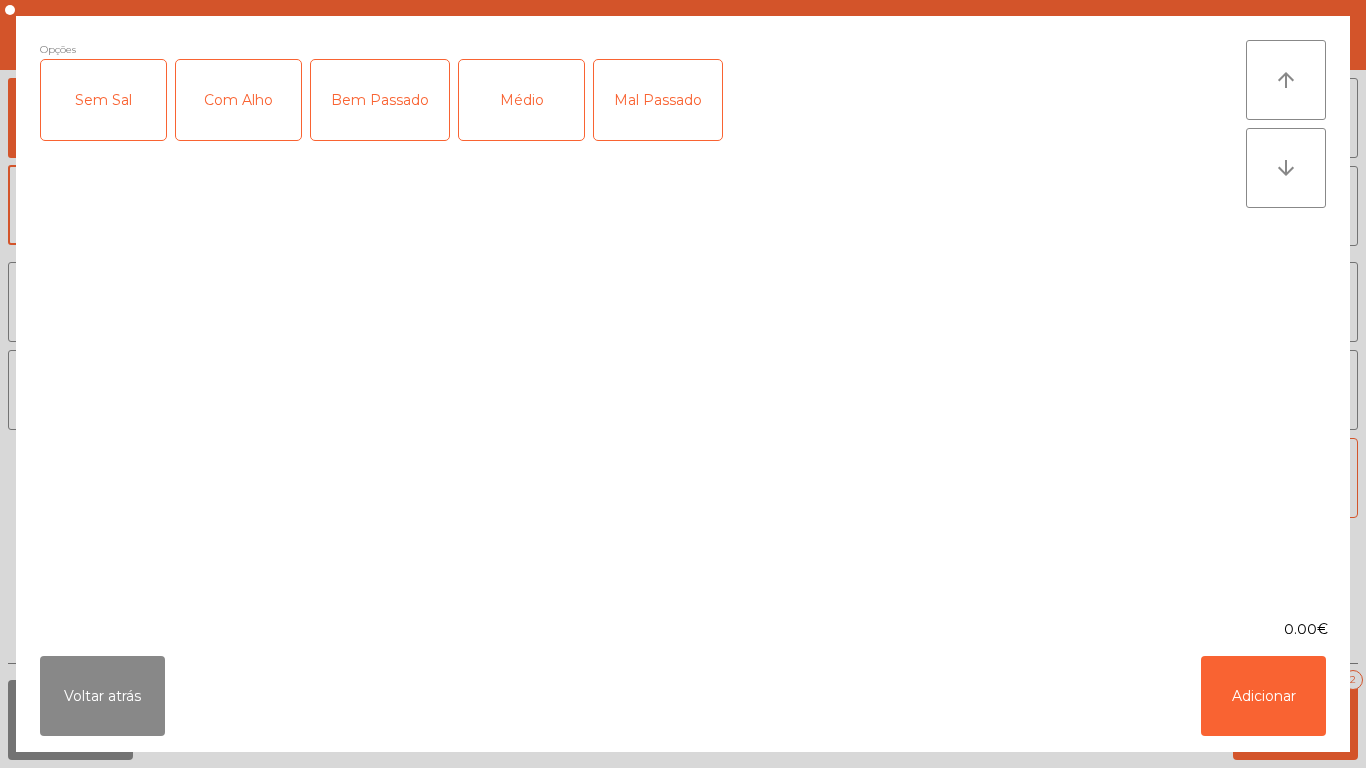 click on "Médio" 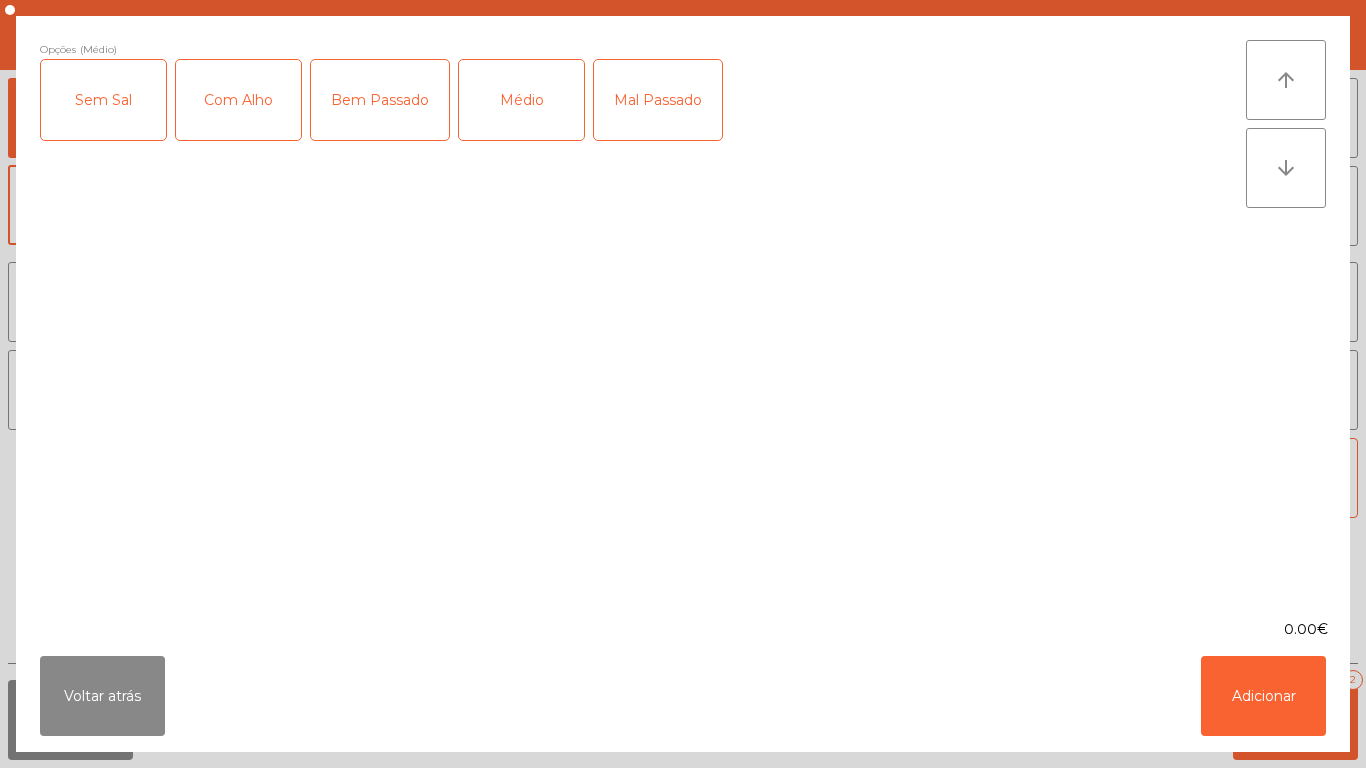click on "Com Alho" 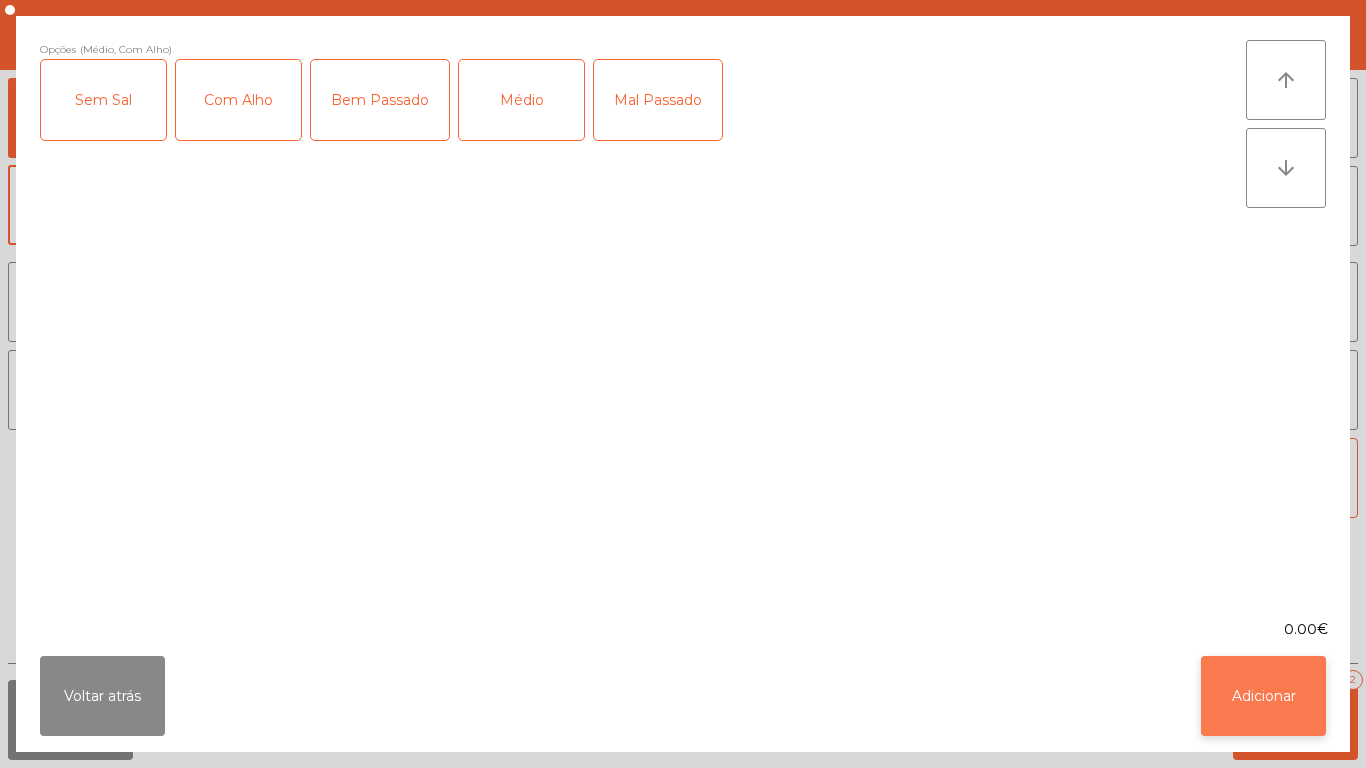 click on "Adicionar" 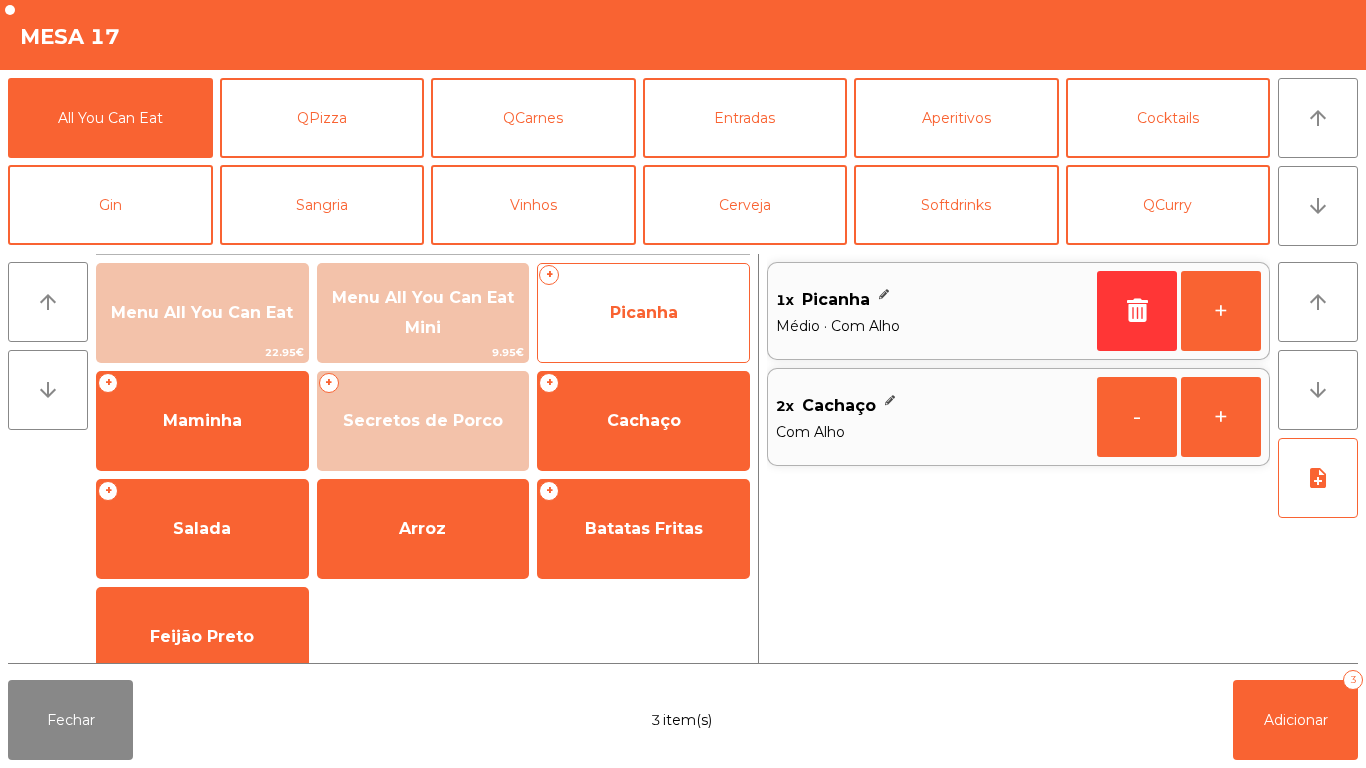 click on "Picanha" 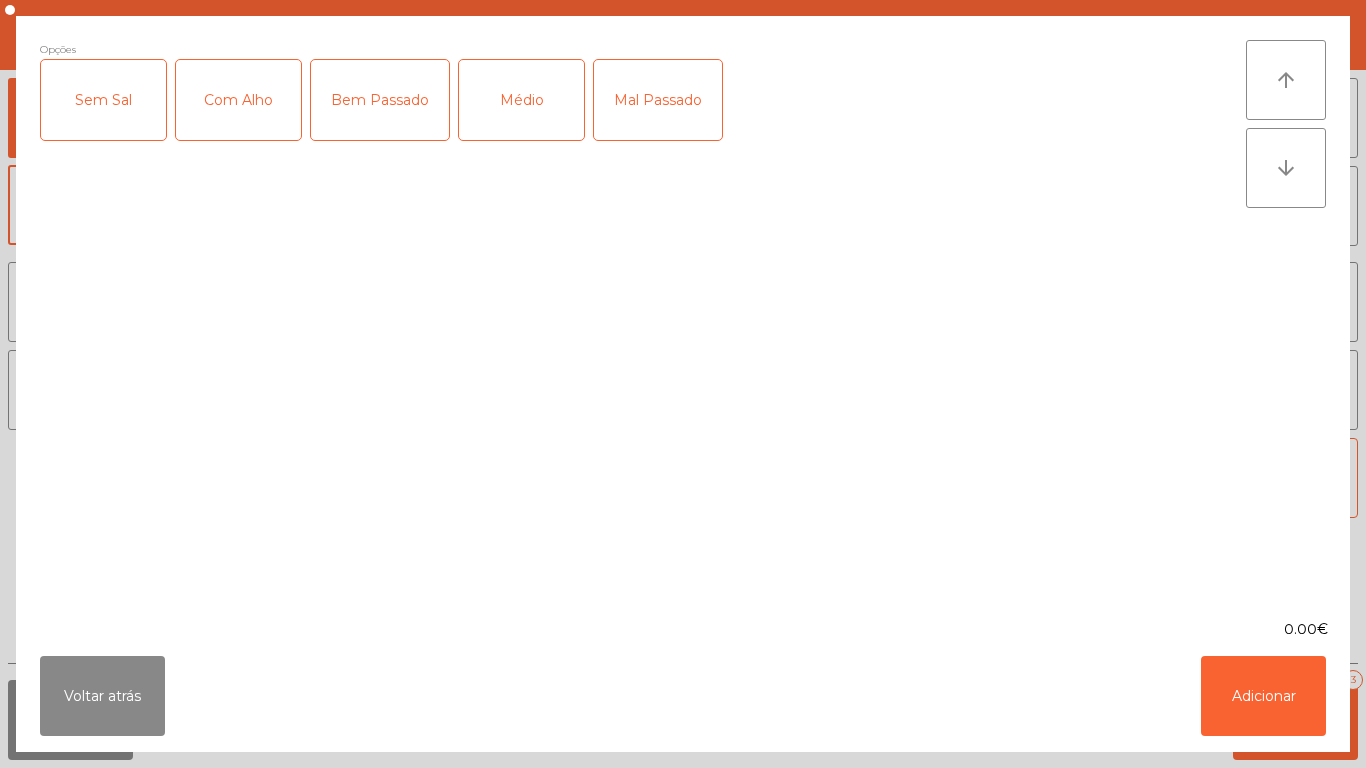 click on "Mal Passado" 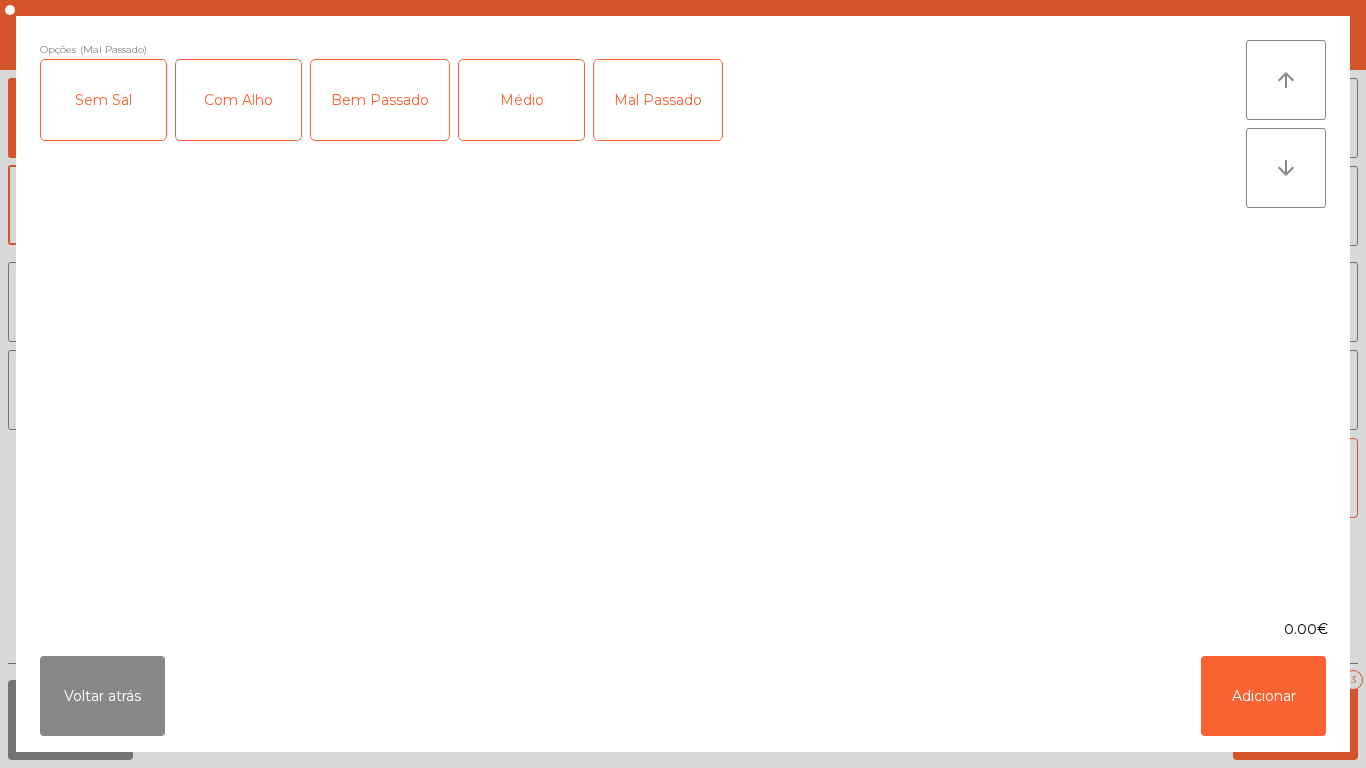 click on "Com Alho" 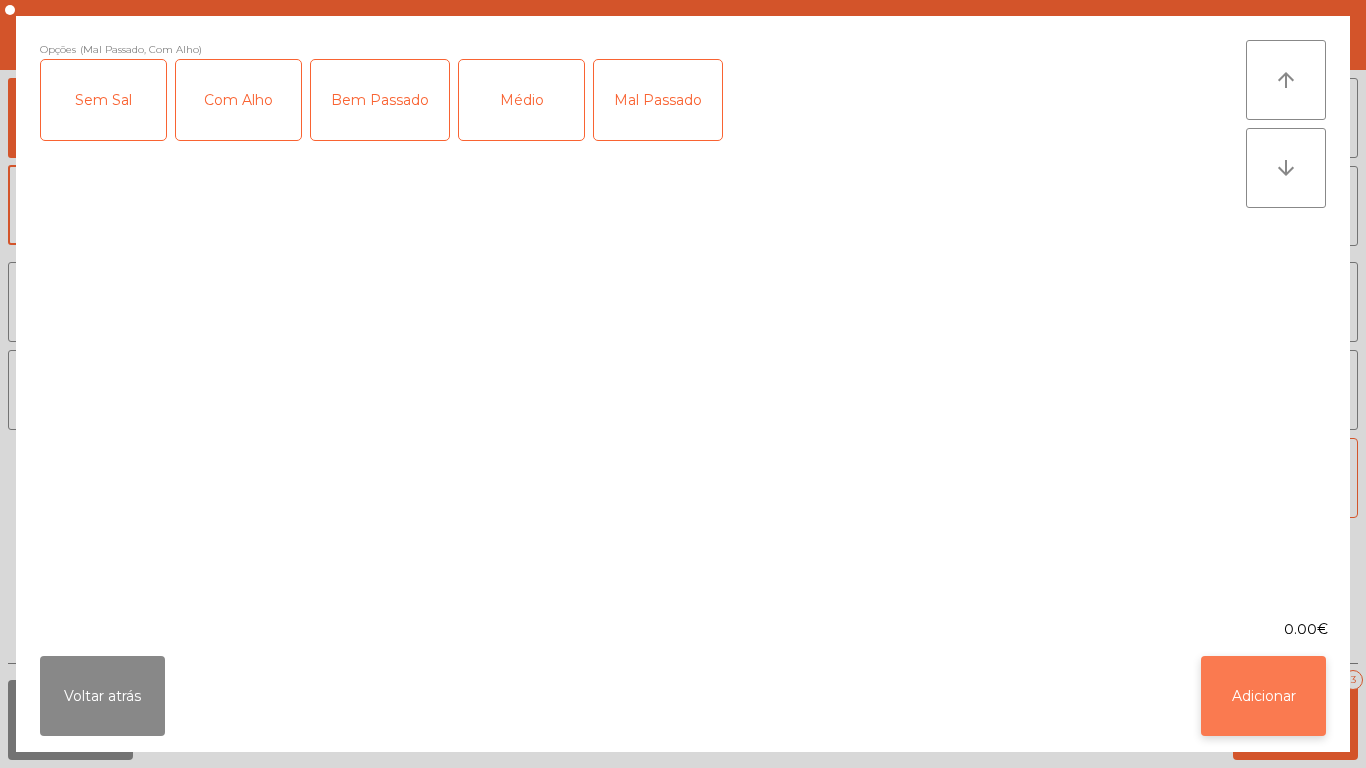 click on "Adicionar" 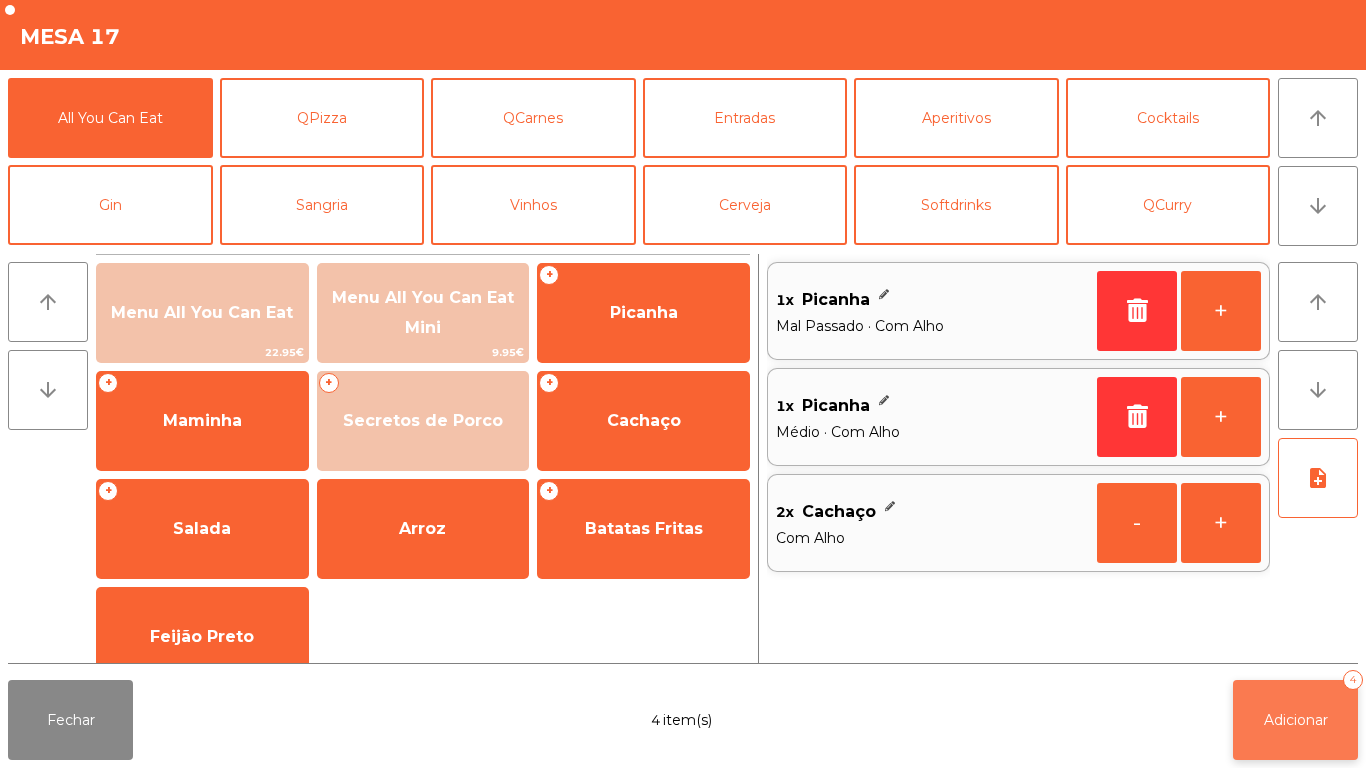 click on "Adicionar" 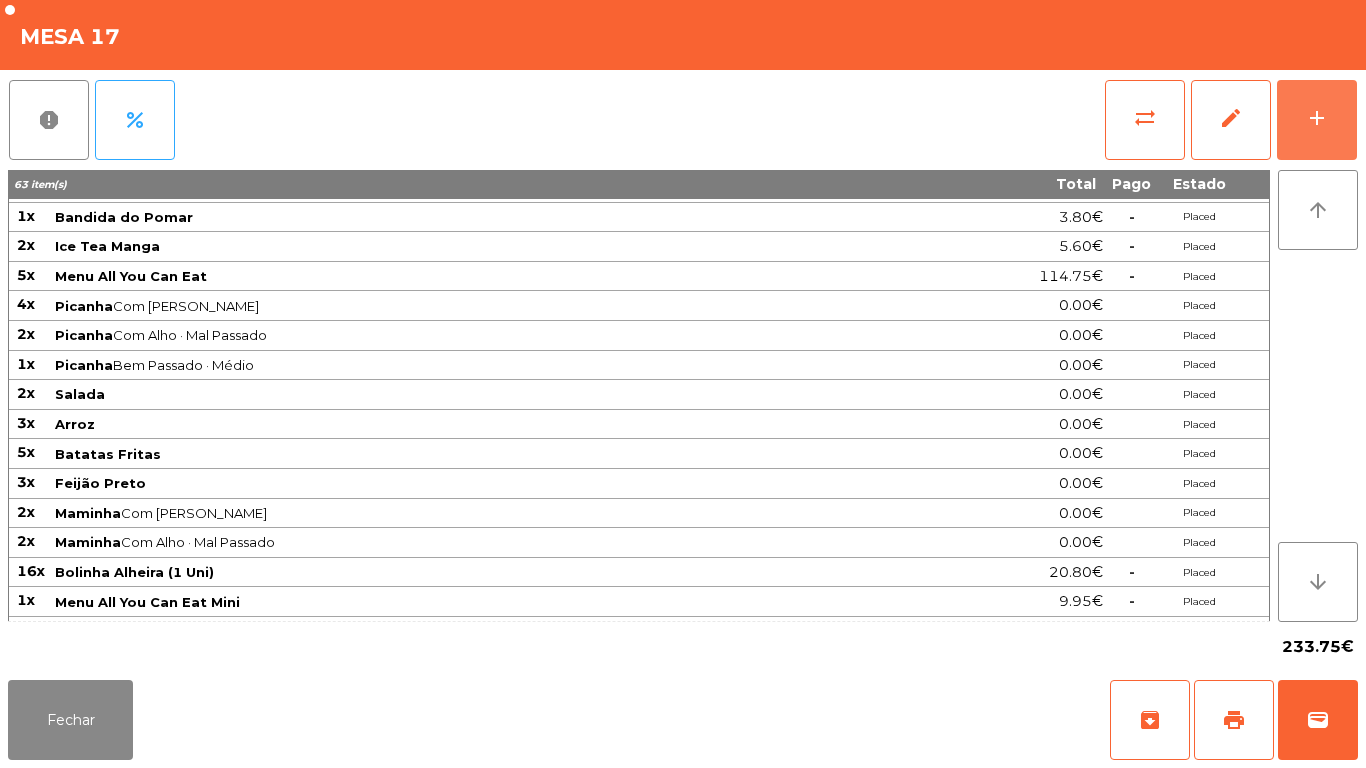 scroll, scrollTop: 0, scrollLeft: 0, axis: both 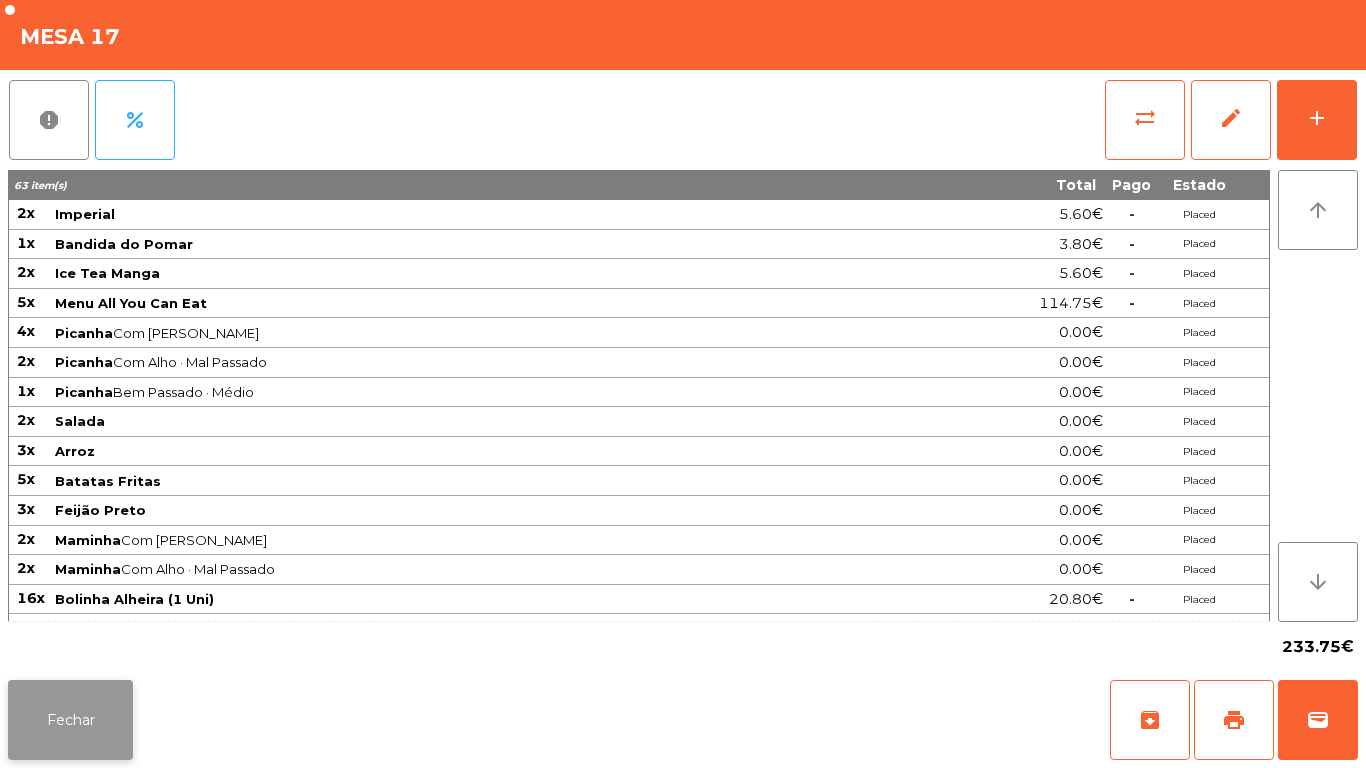 click on "Fechar" 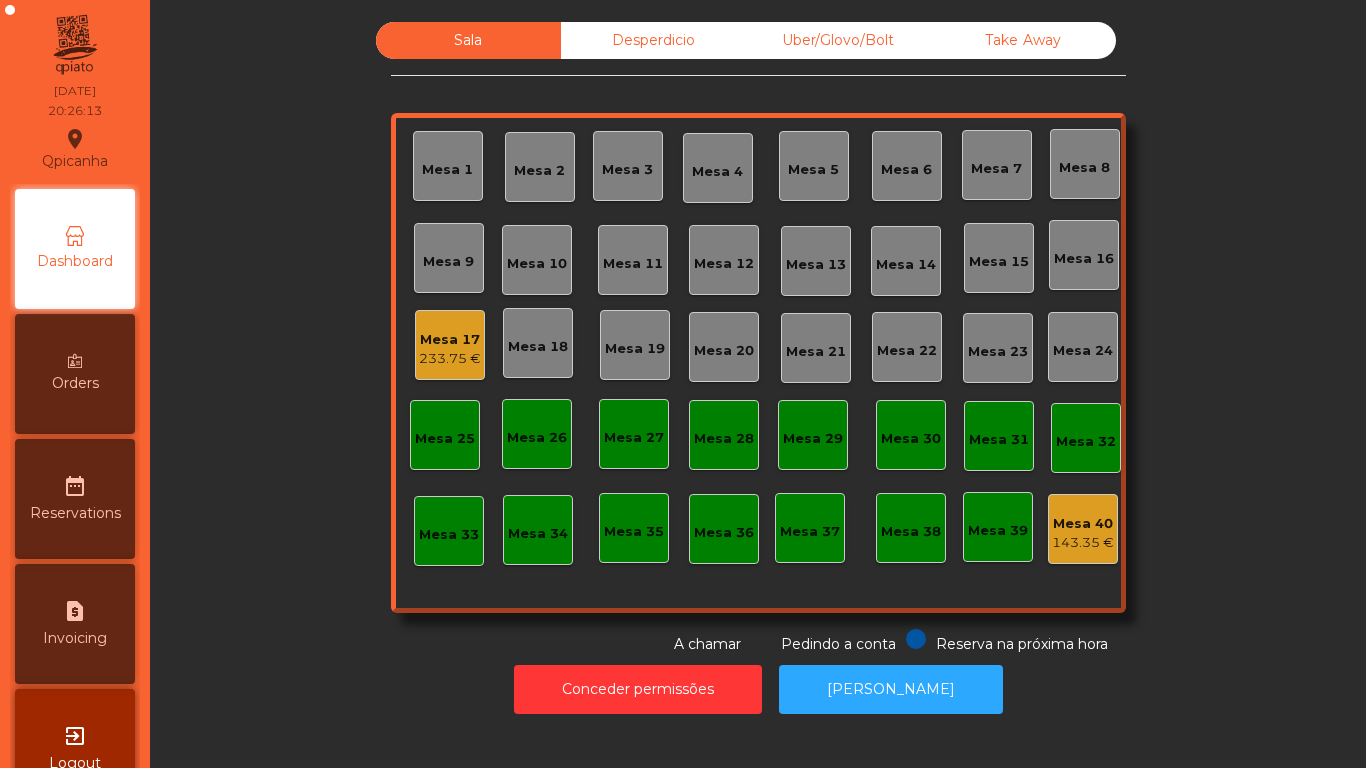 click on "Mesa 2" 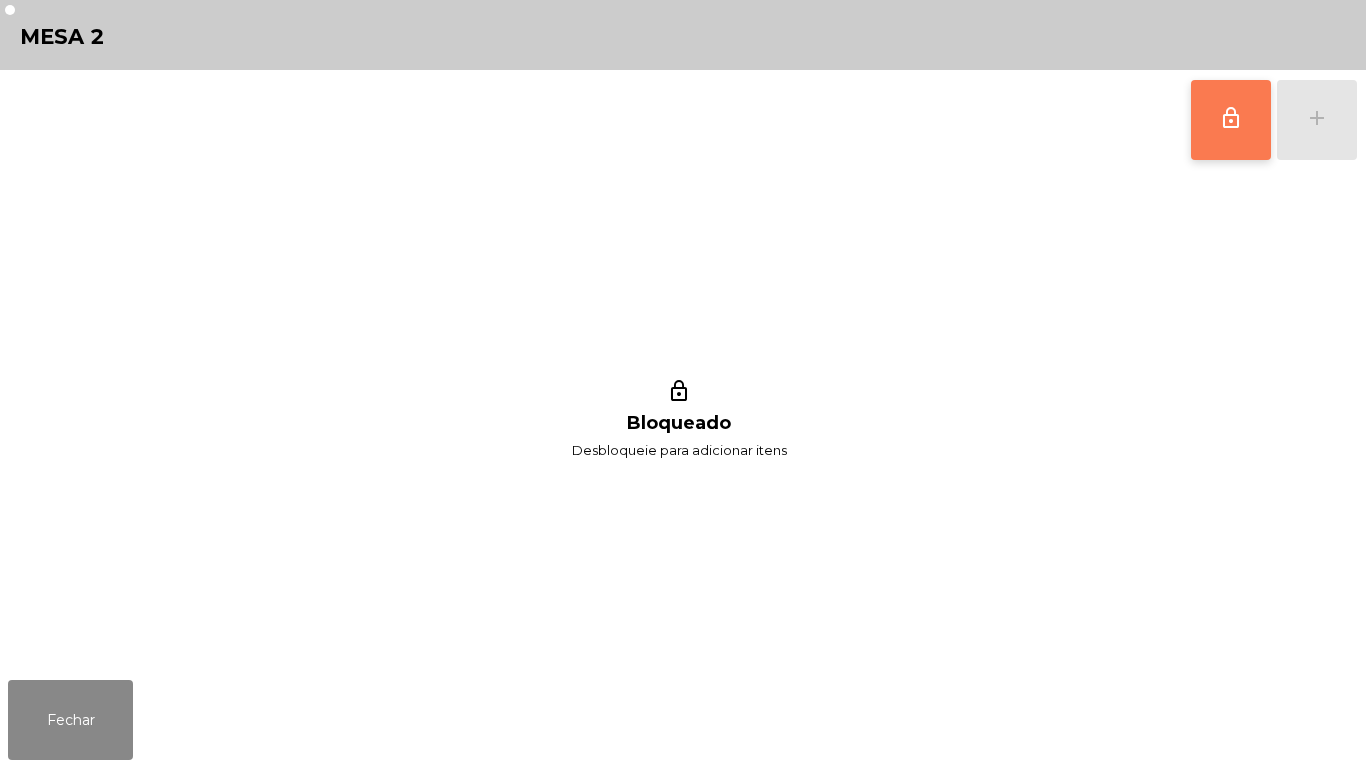 click on "lock_outline" 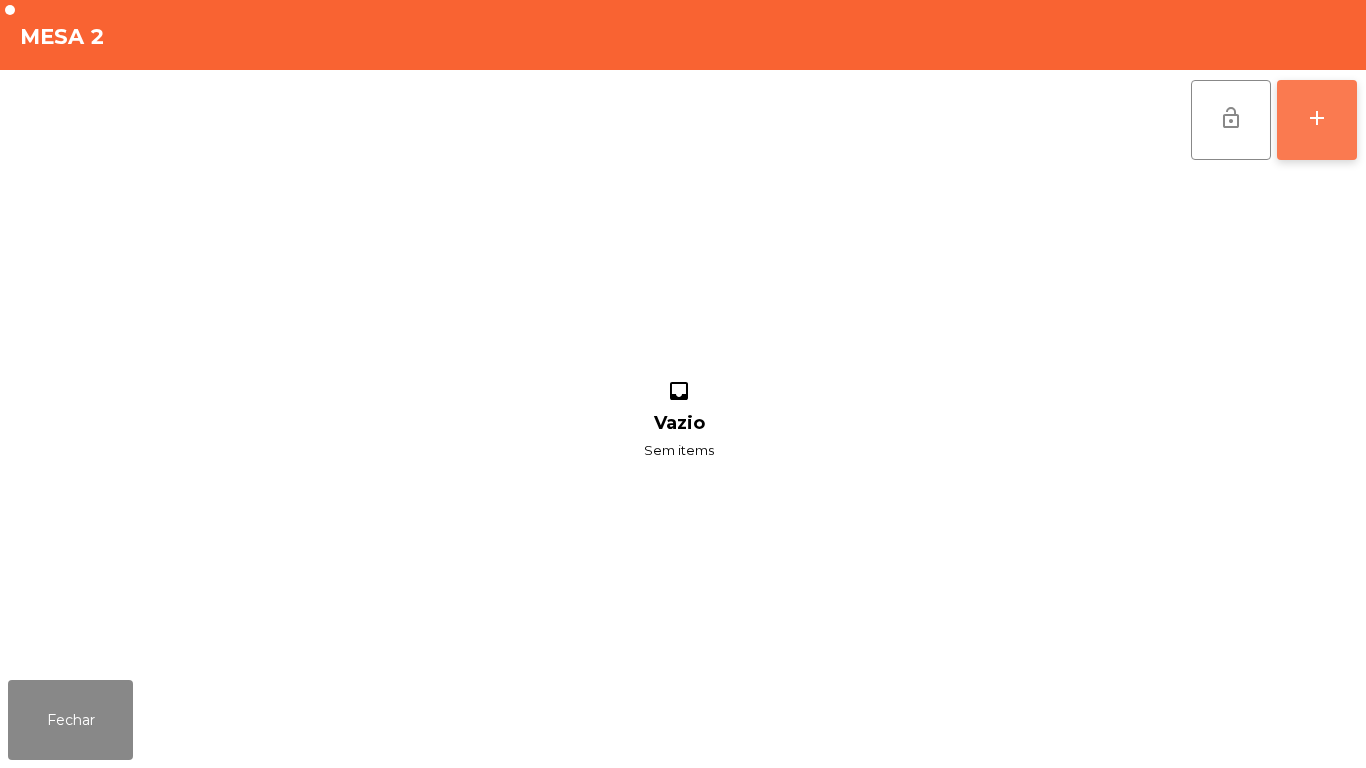 click on "add" 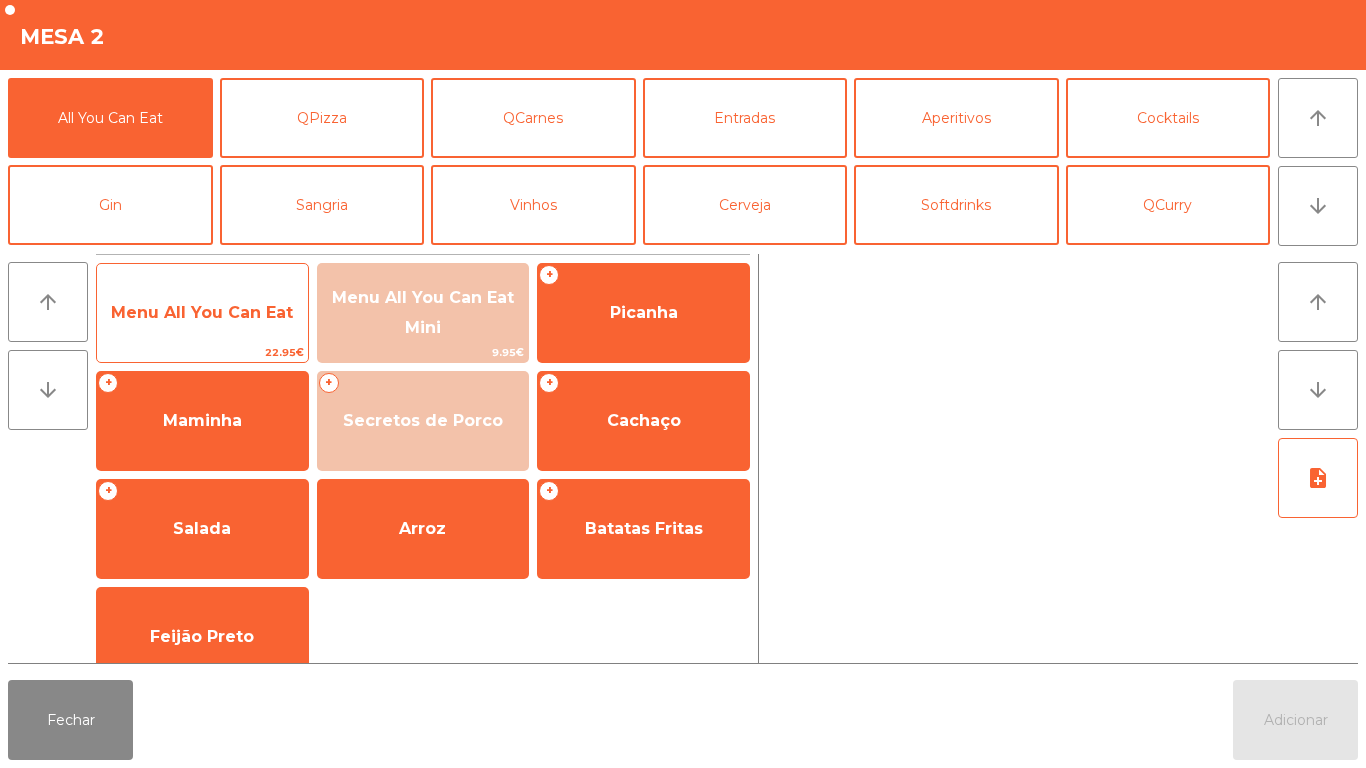click on "Menu All You Can Eat" 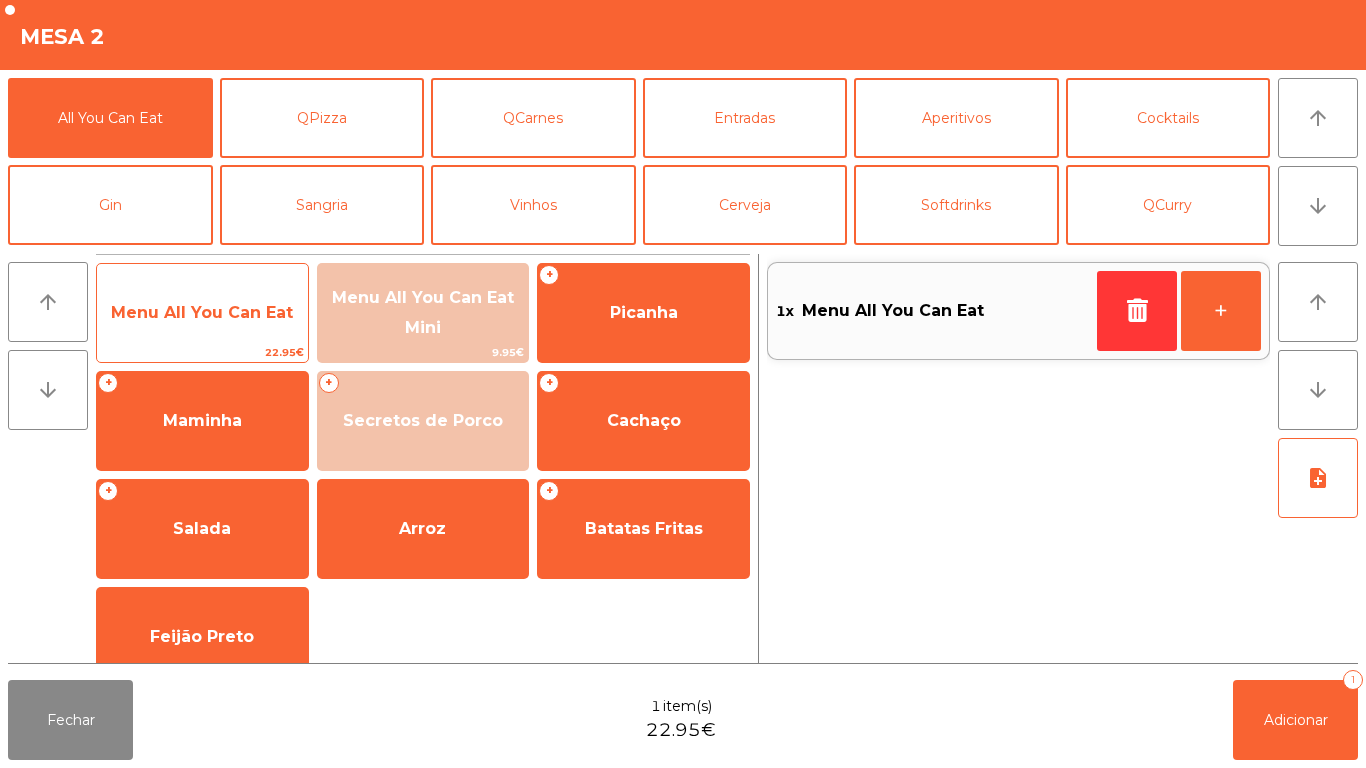 click on "Menu All You Can Eat" 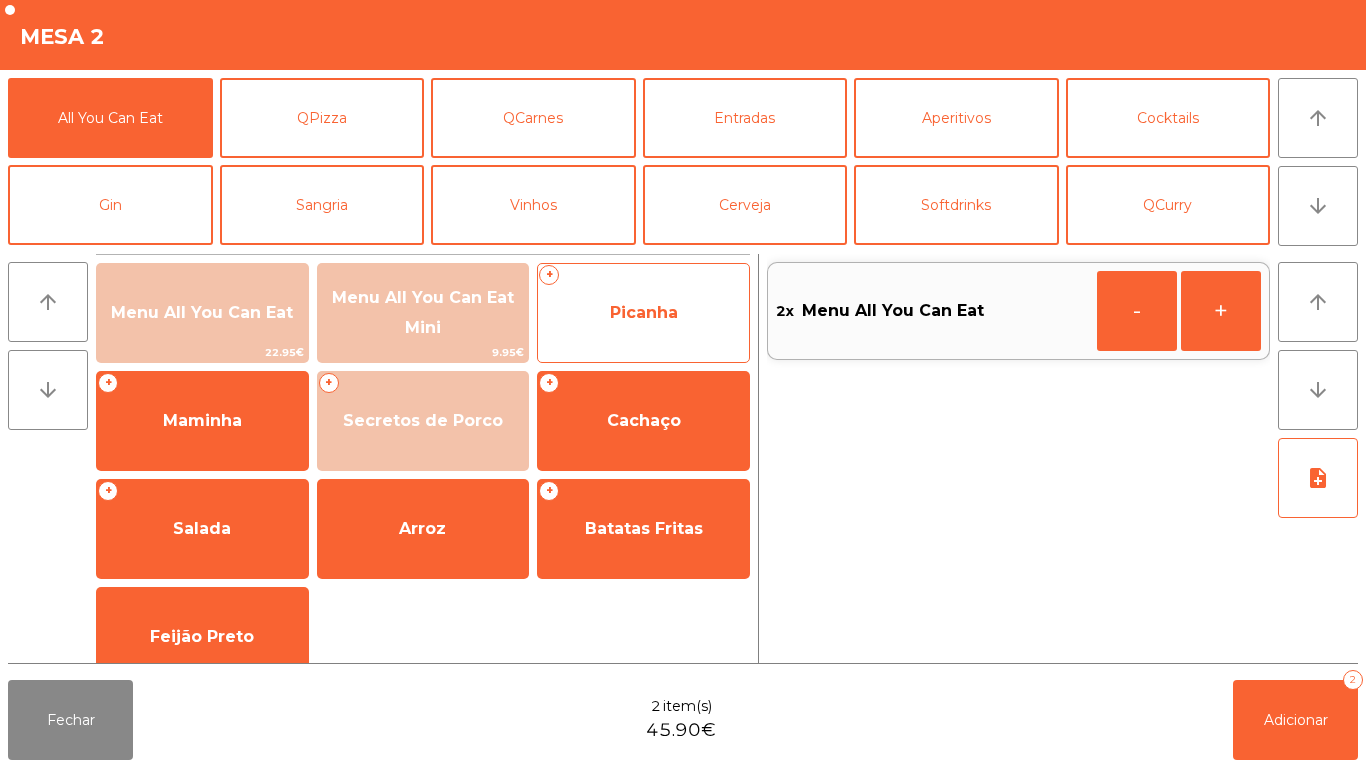 click on "Picanha" 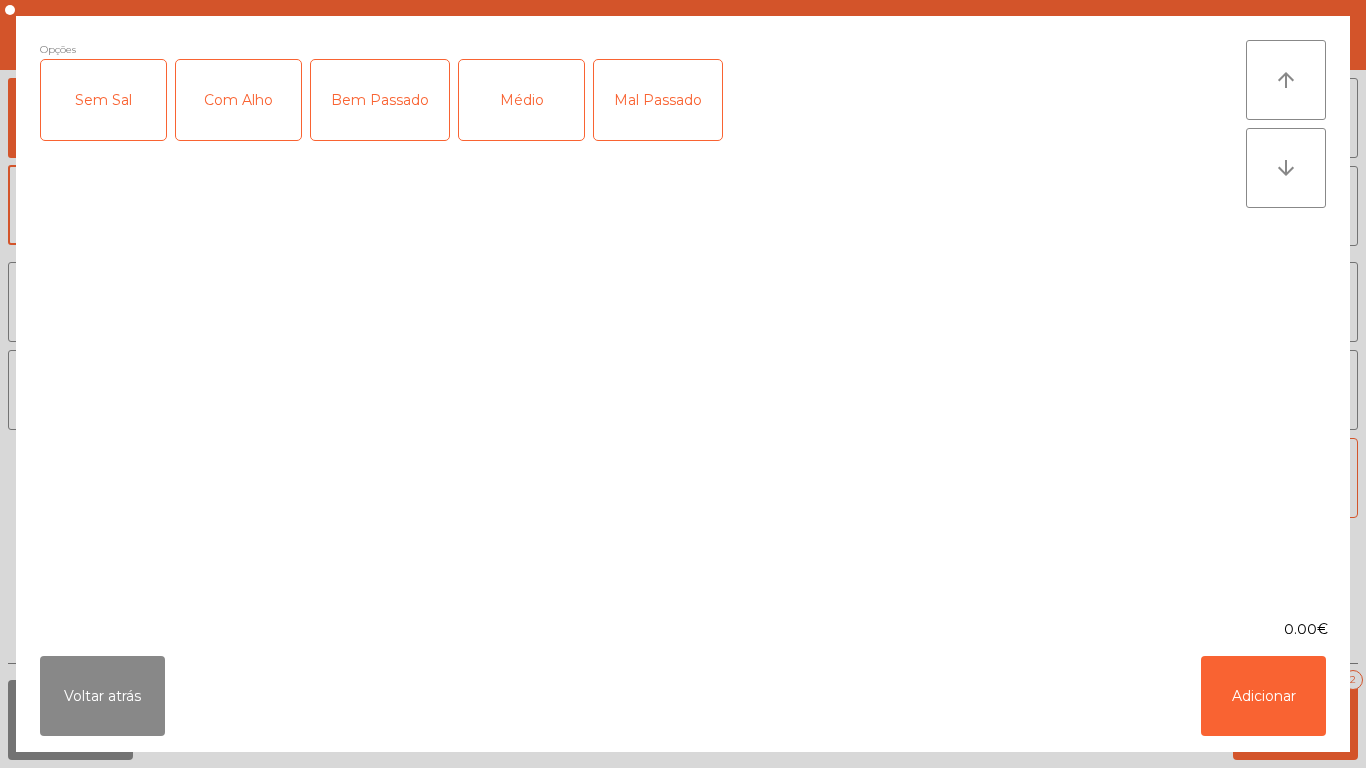 click on "Médio" 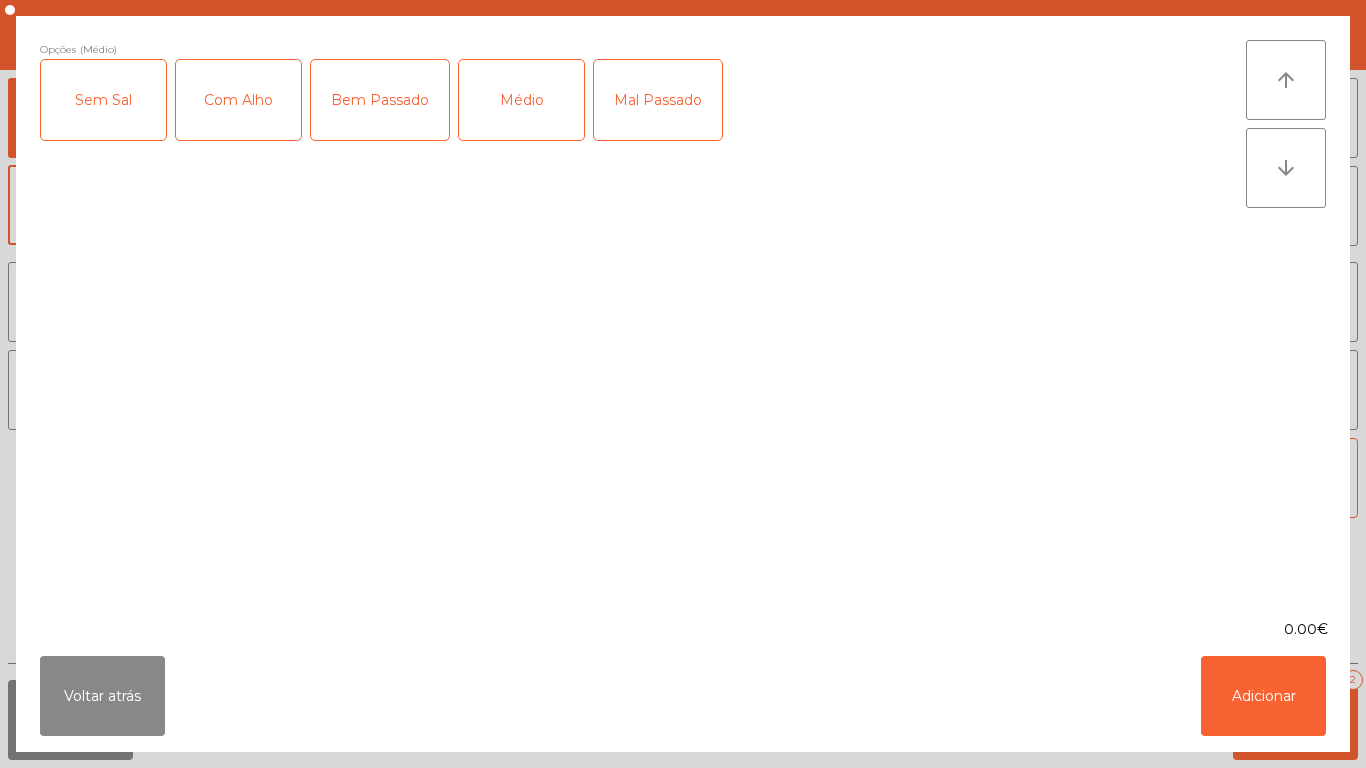 click on "Com Alho" 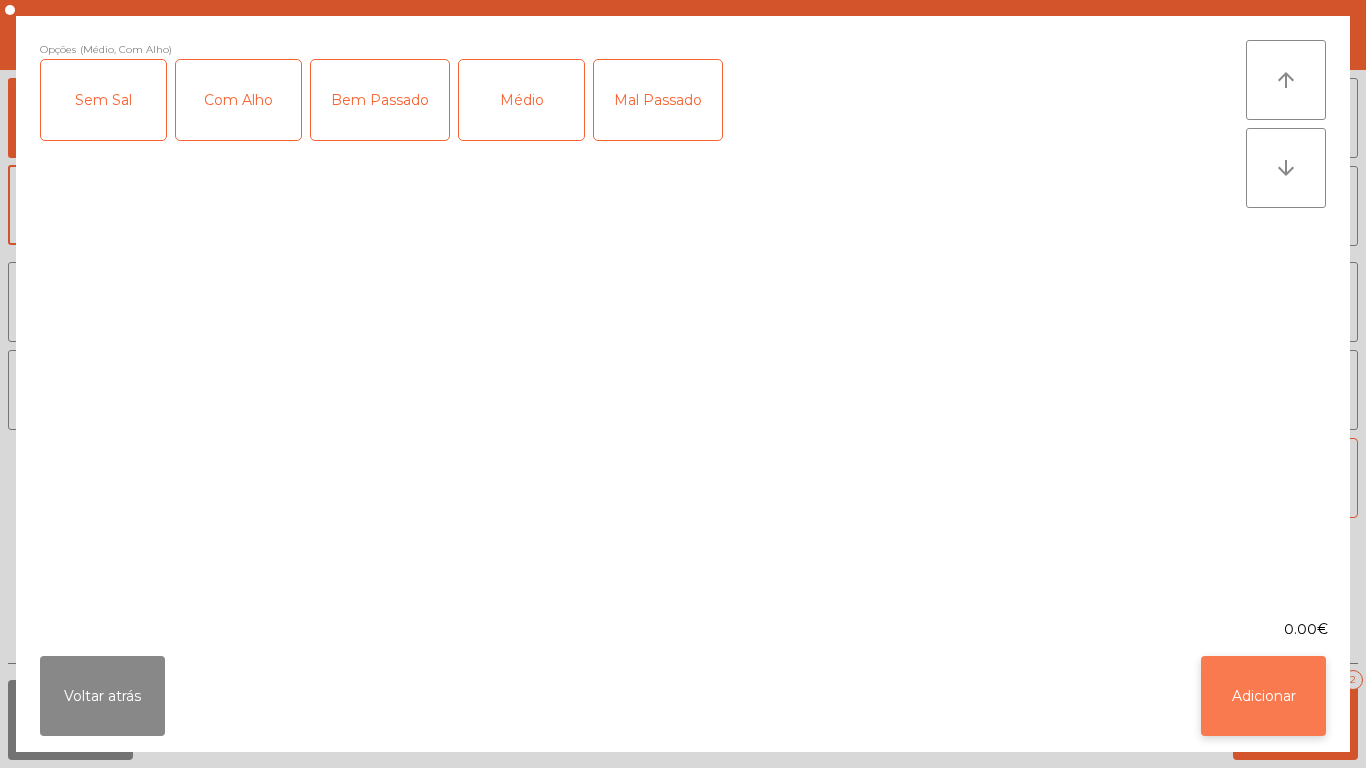 click on "Adicionar" 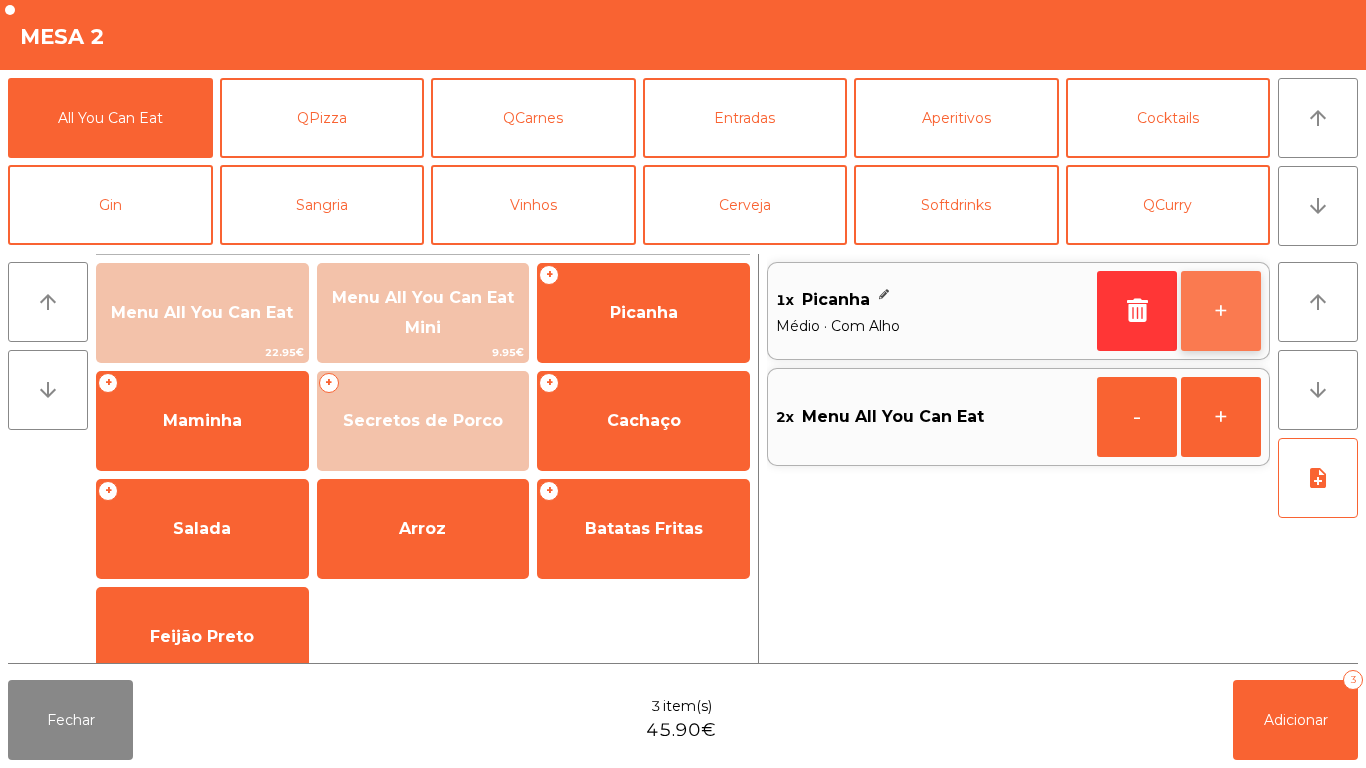 click on "+" 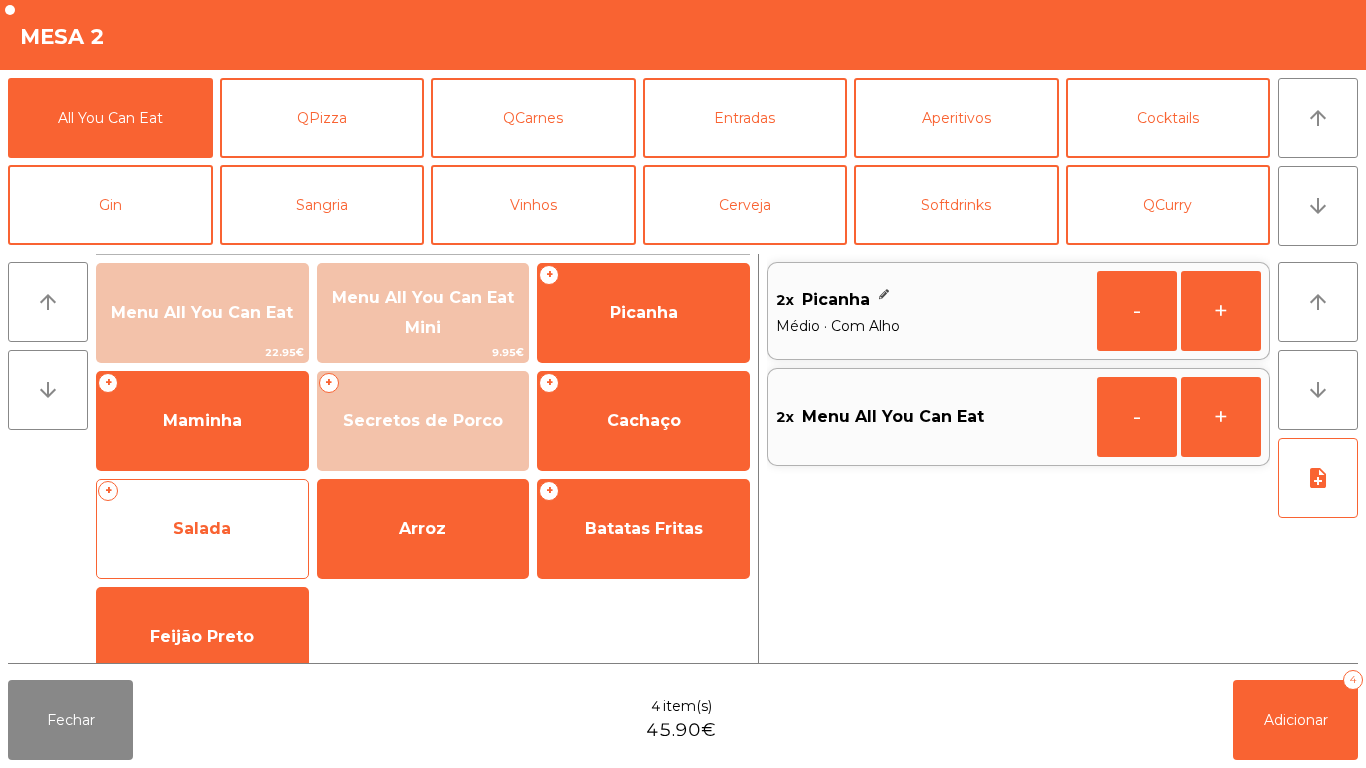 click on "Salada" 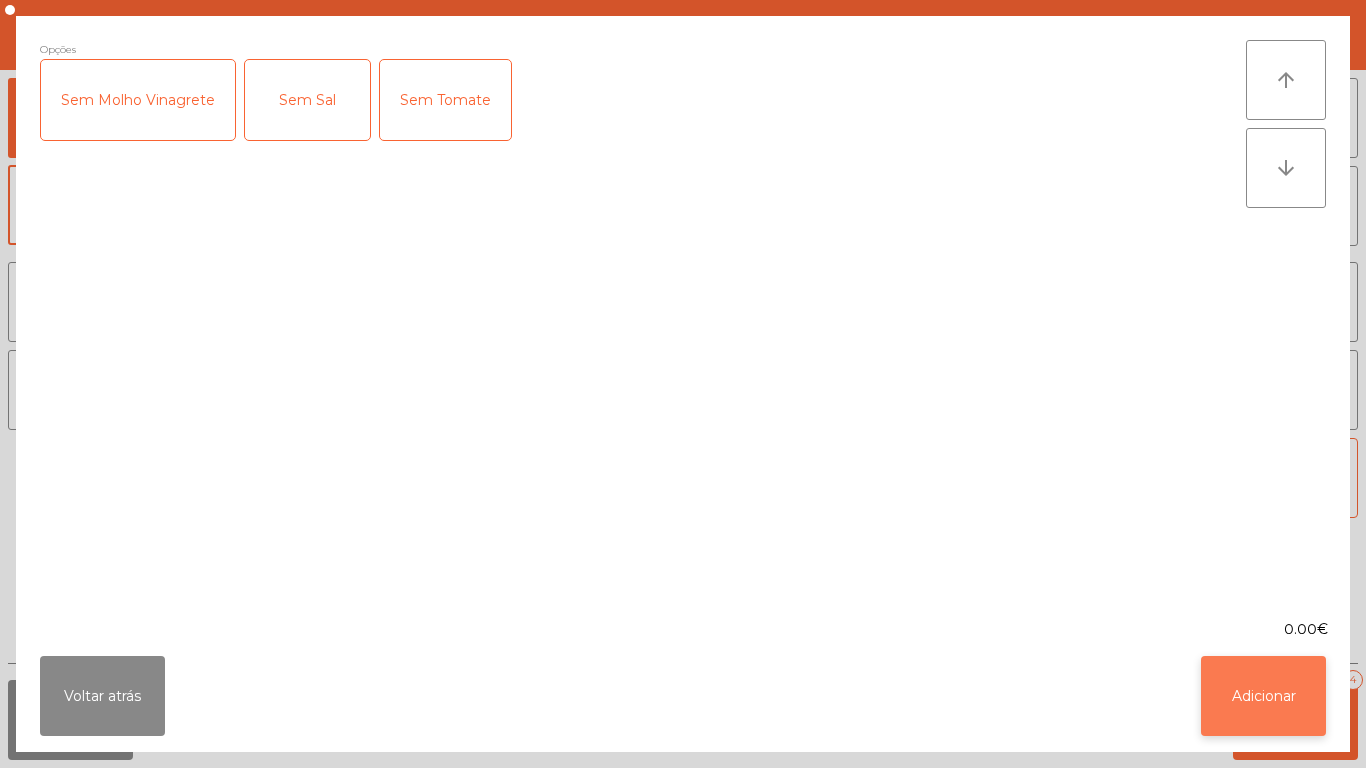 click on "Adicionar" 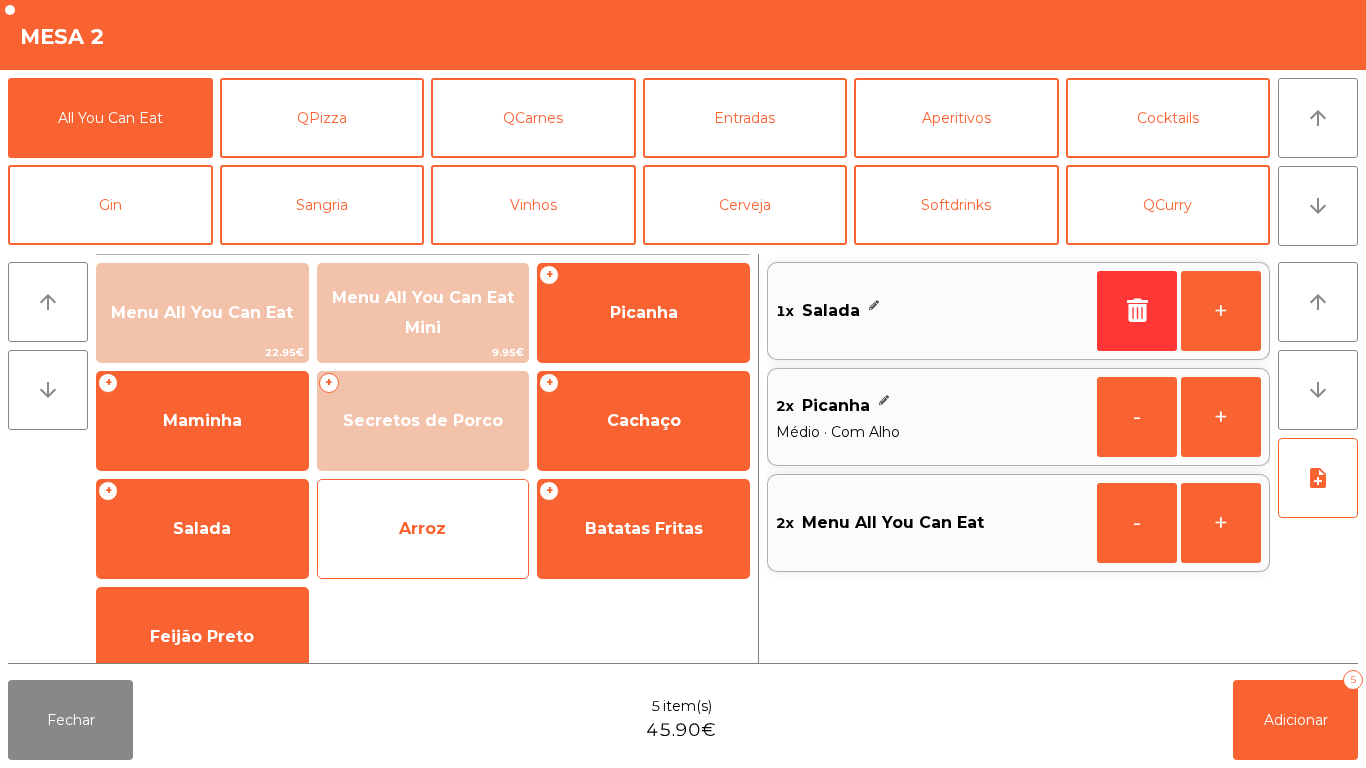 click on "Arroz" 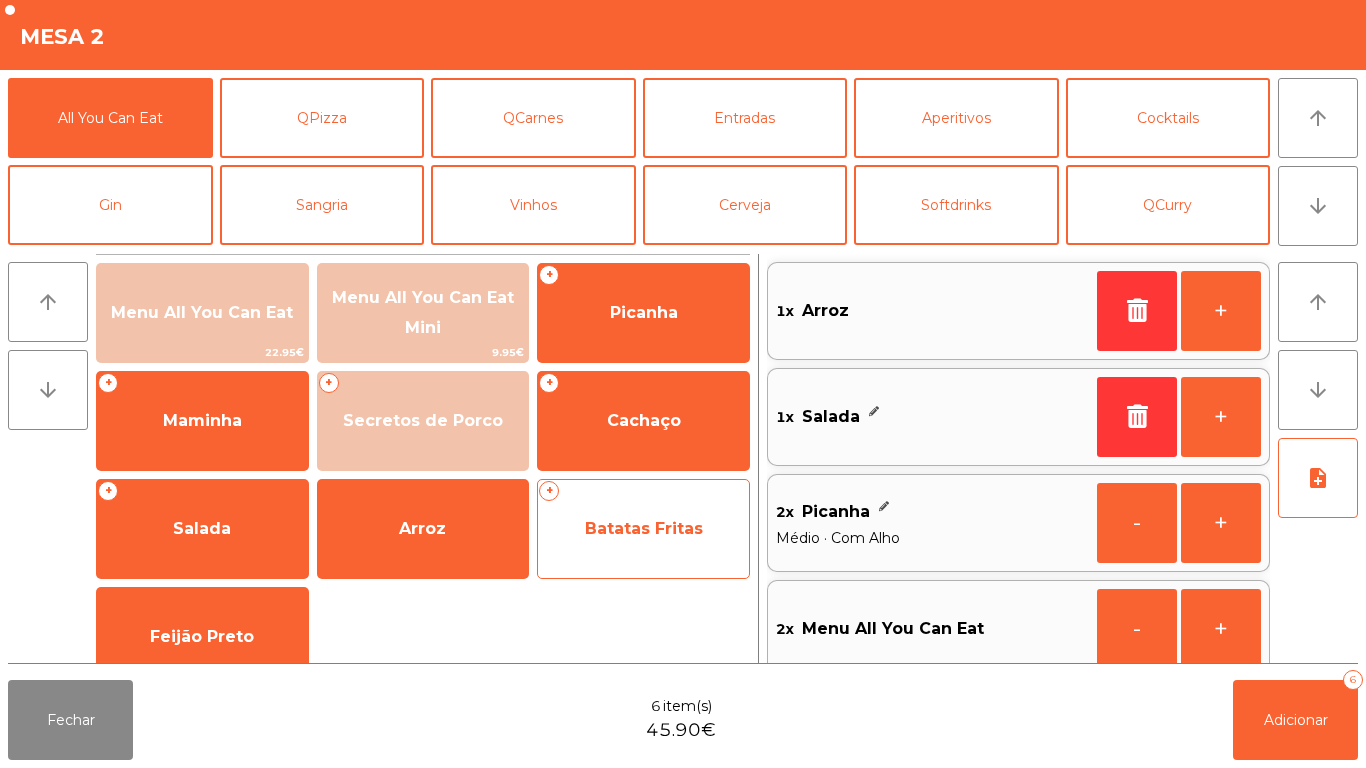 click on "Batatas Fritas" 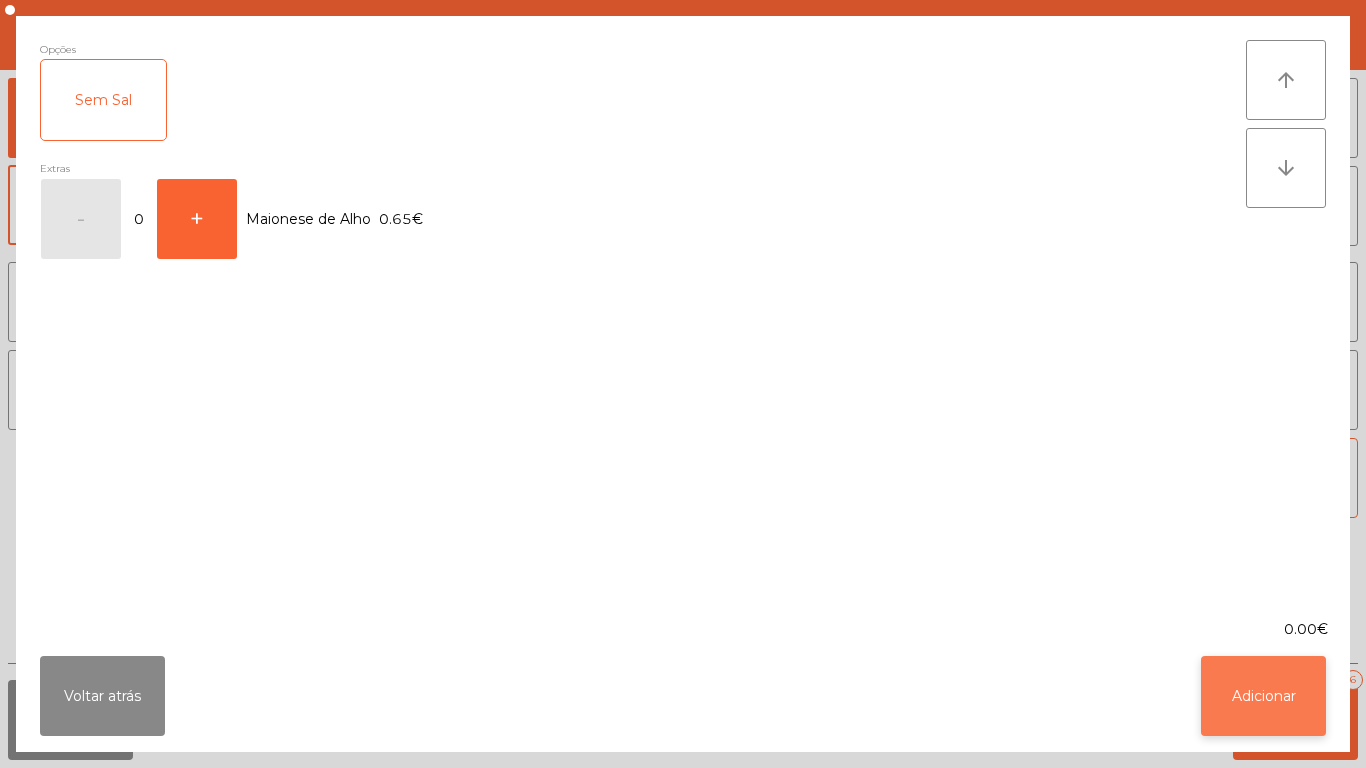 click on "Adicionar" 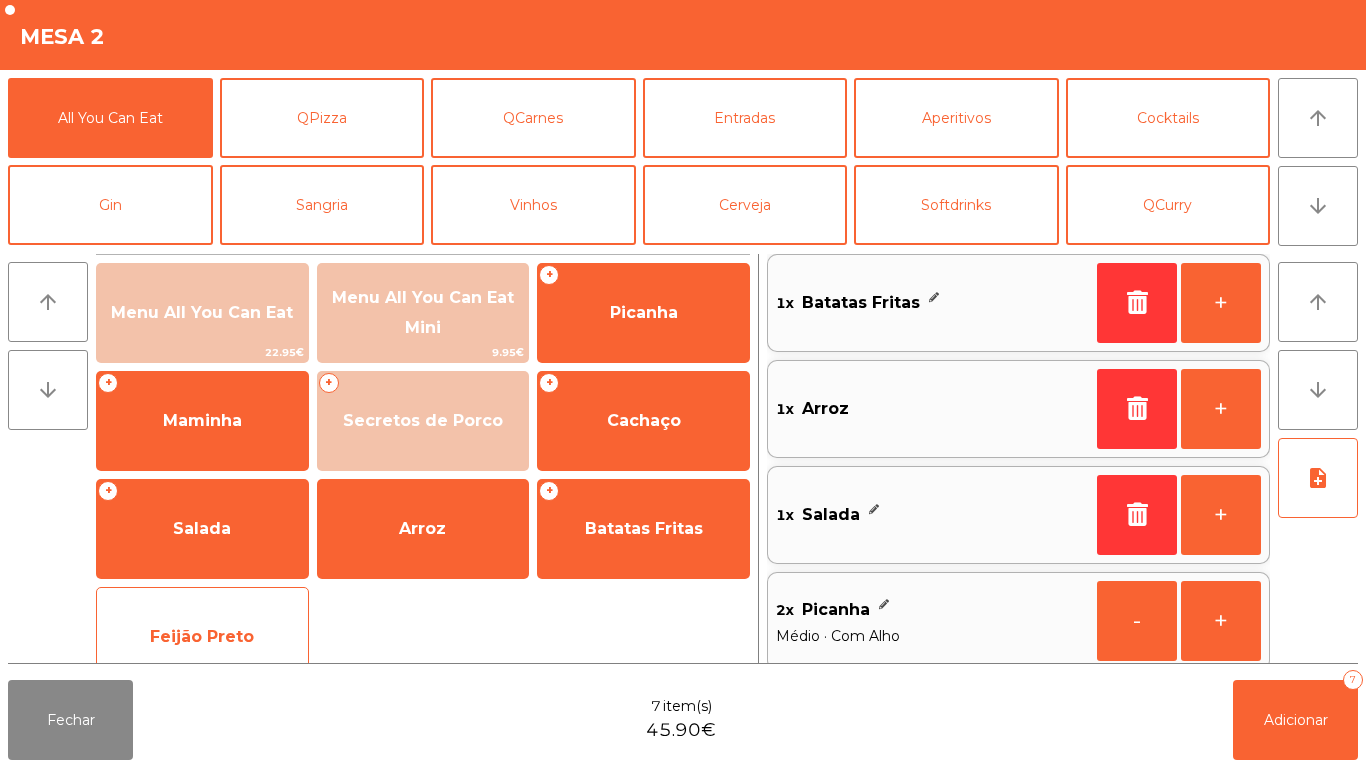 click on "Feijão Preto" 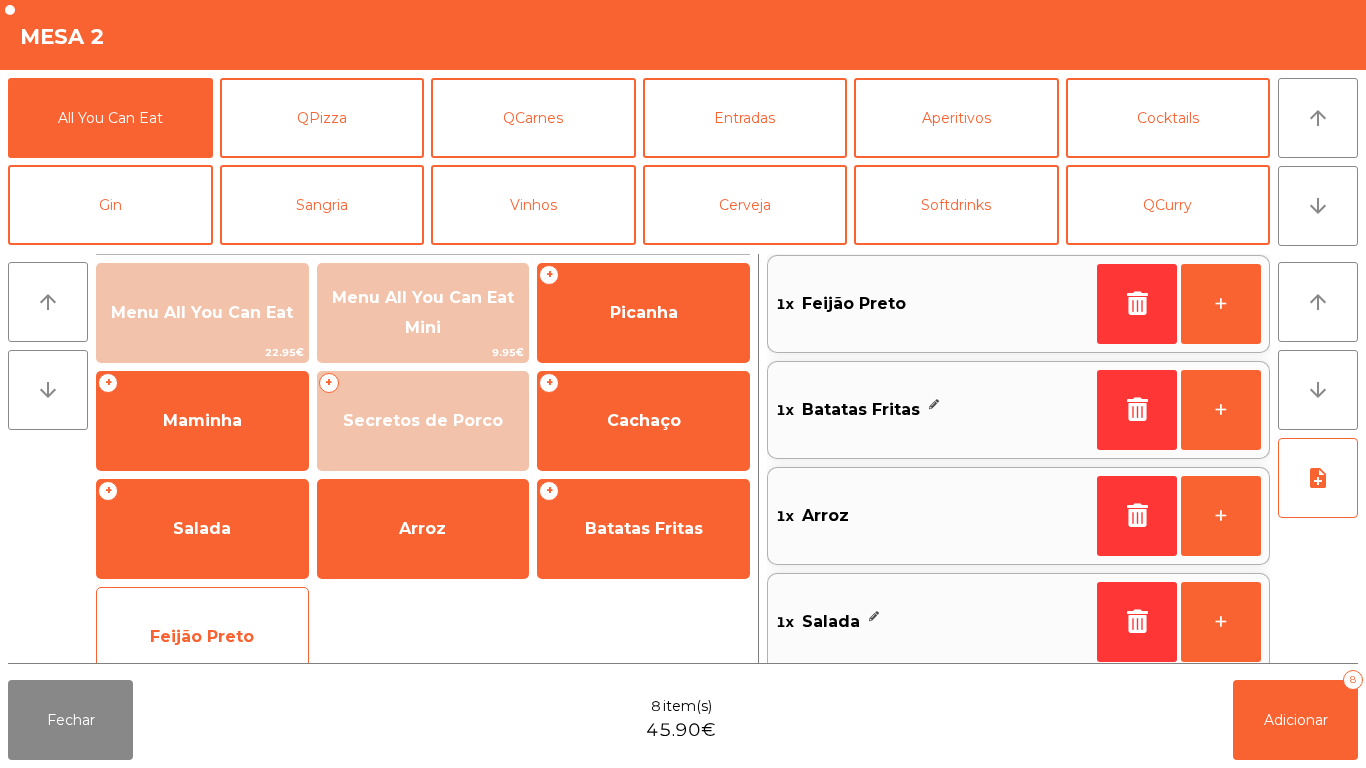scroll, scrollTop: 0, scrollLeft: 0, axis: both 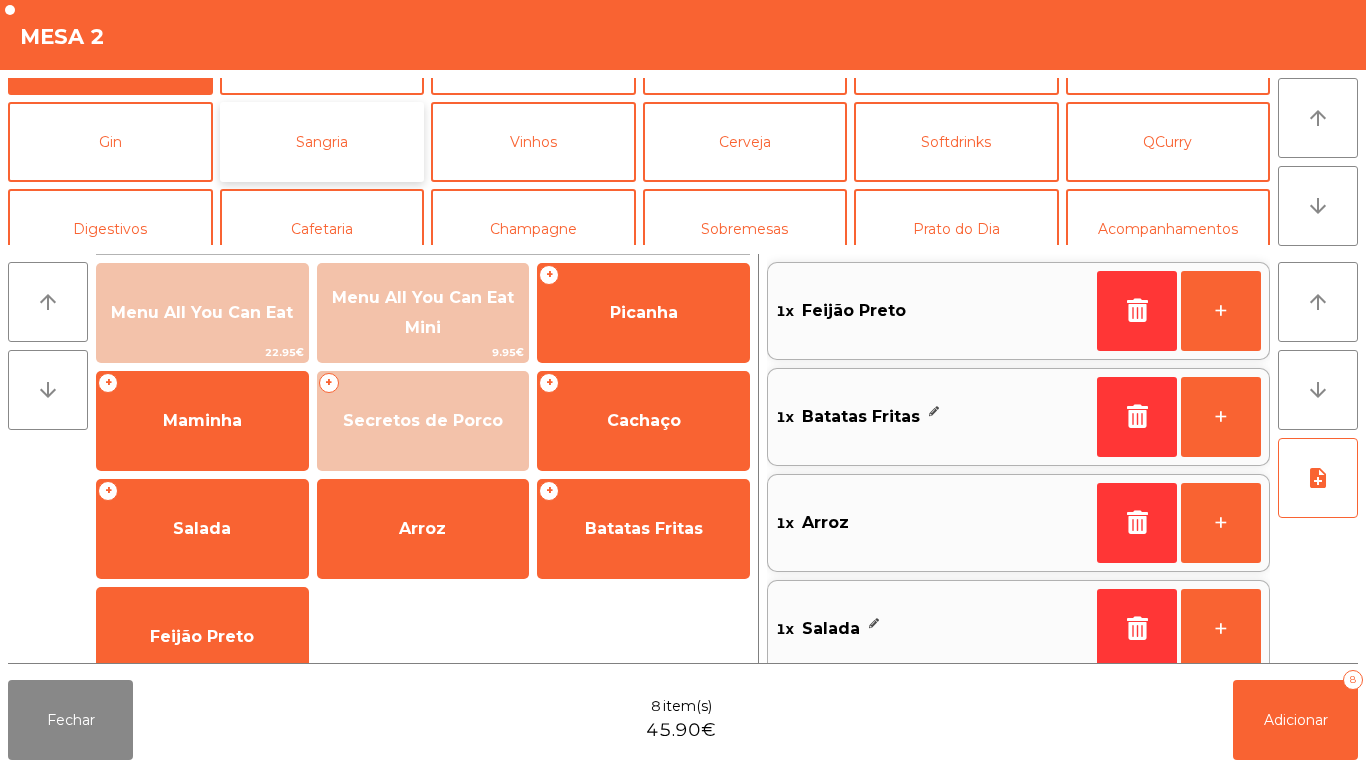 click on "Sangria" 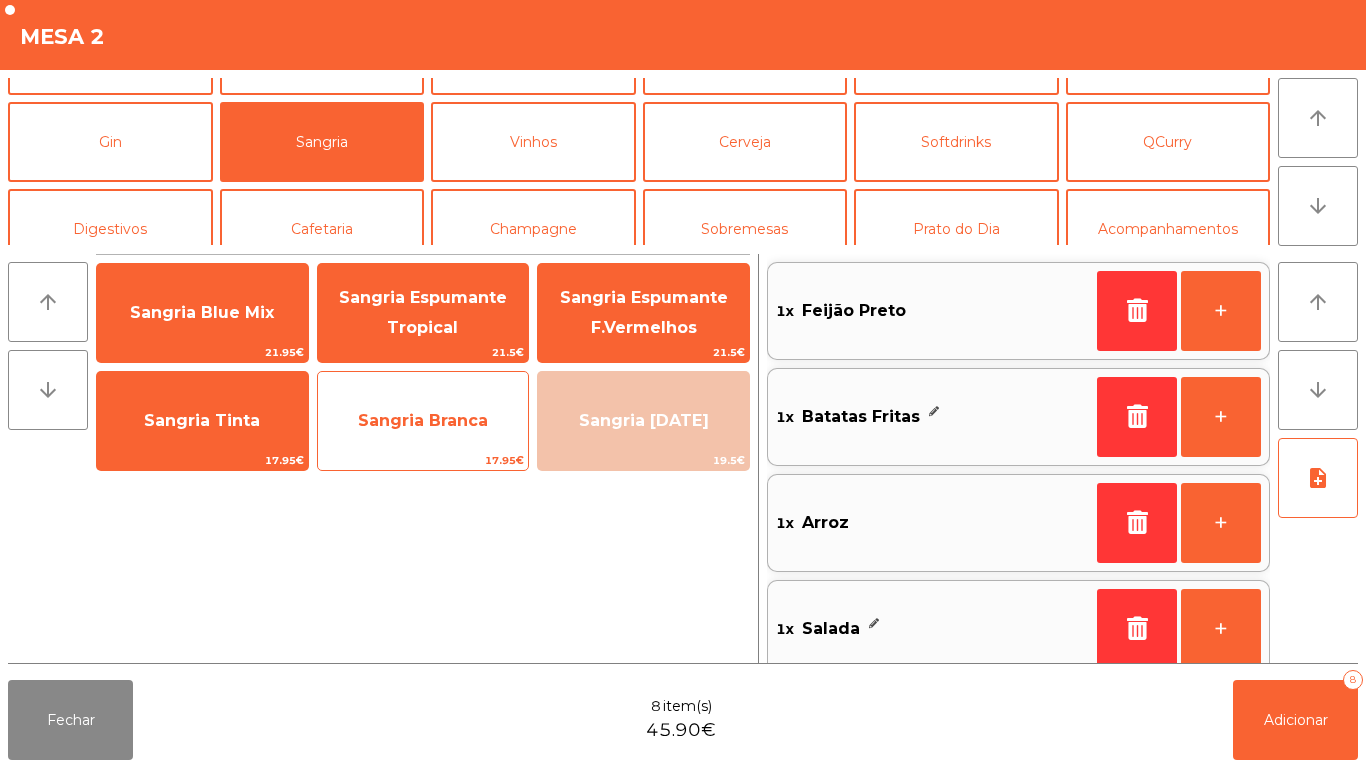 click on "Sangria Branca" 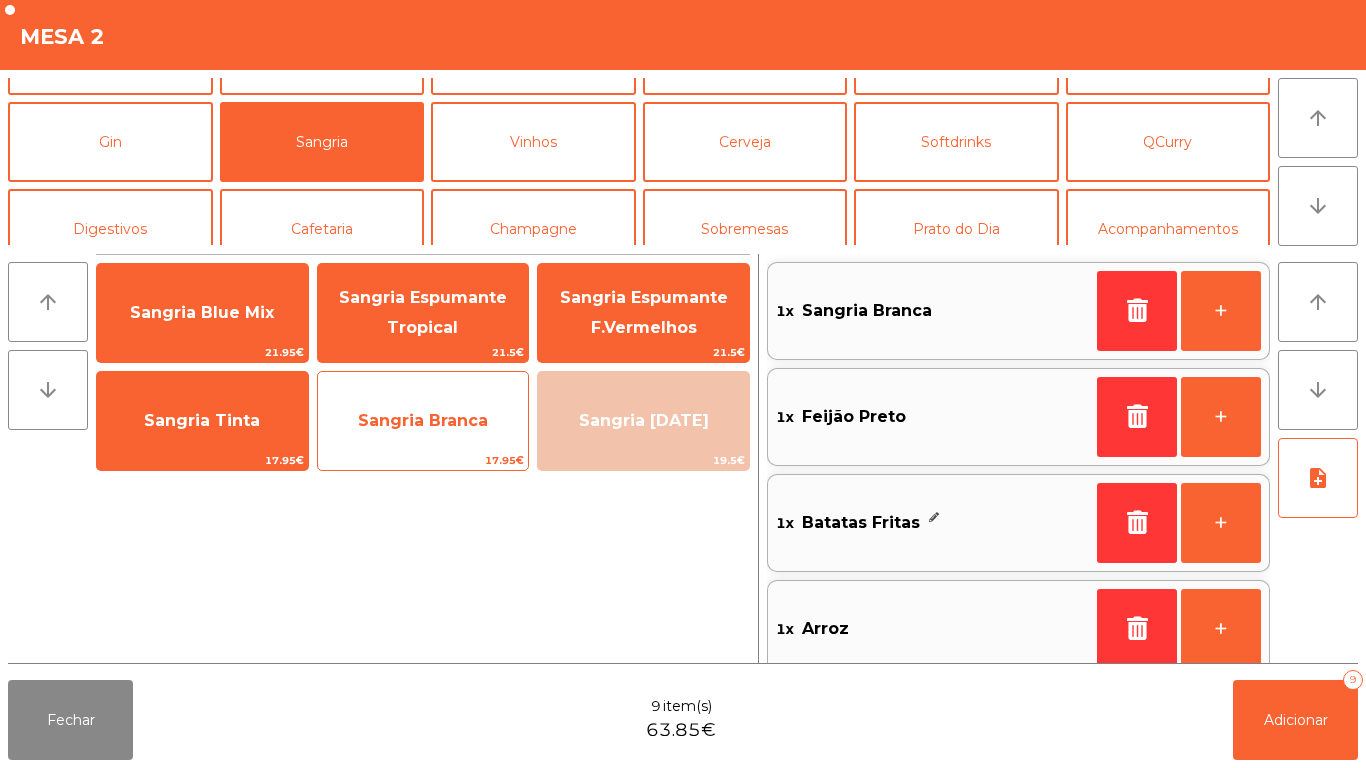 scroll, scrollTop: 8, scrollLeft: 0, axis: vertical 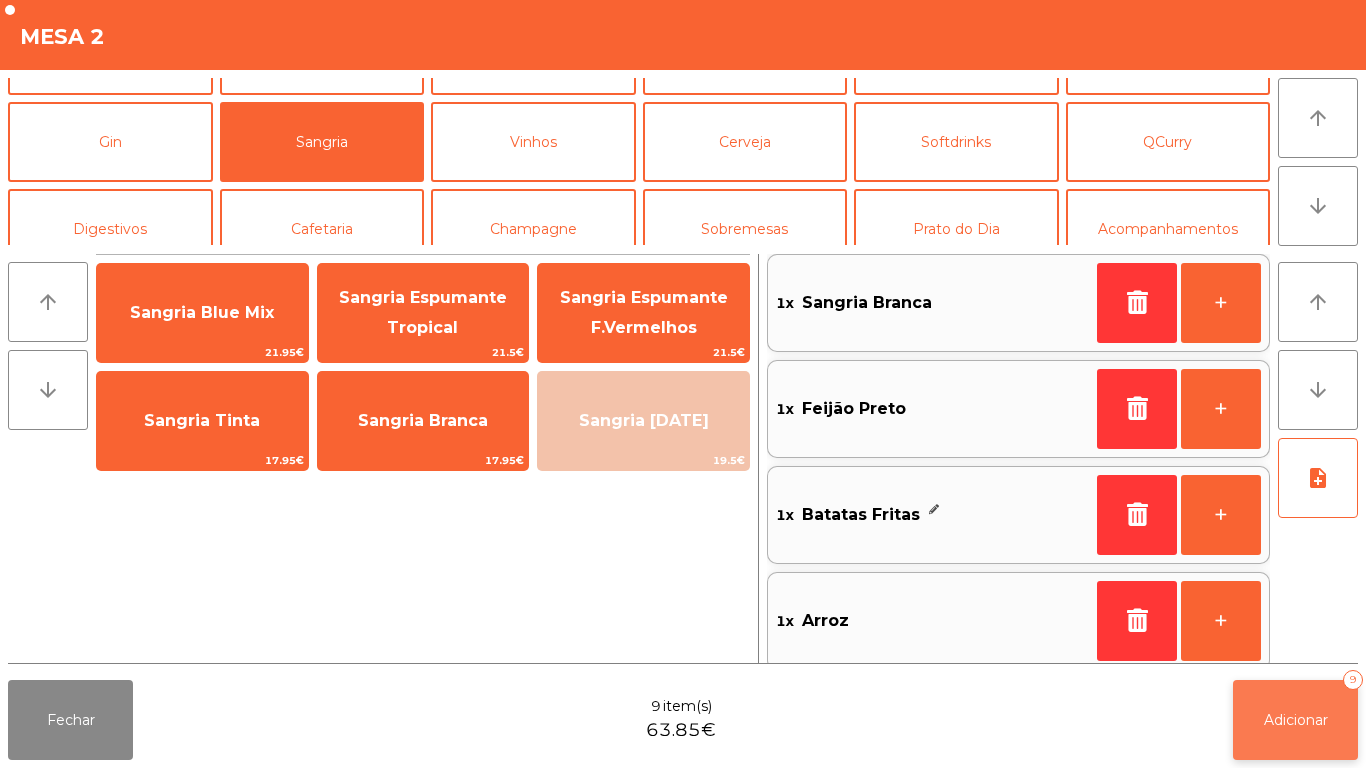 click on "Adicionar   9" 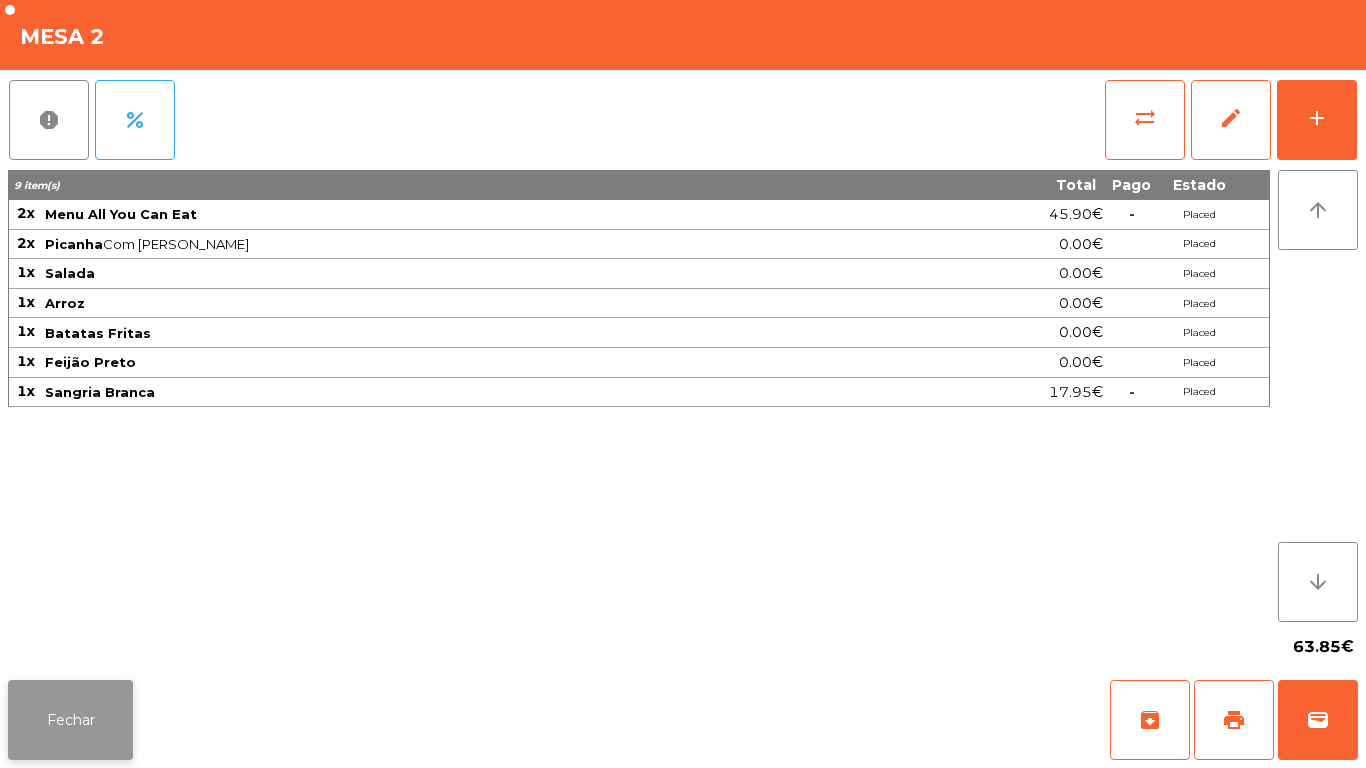 click on "Fechar" 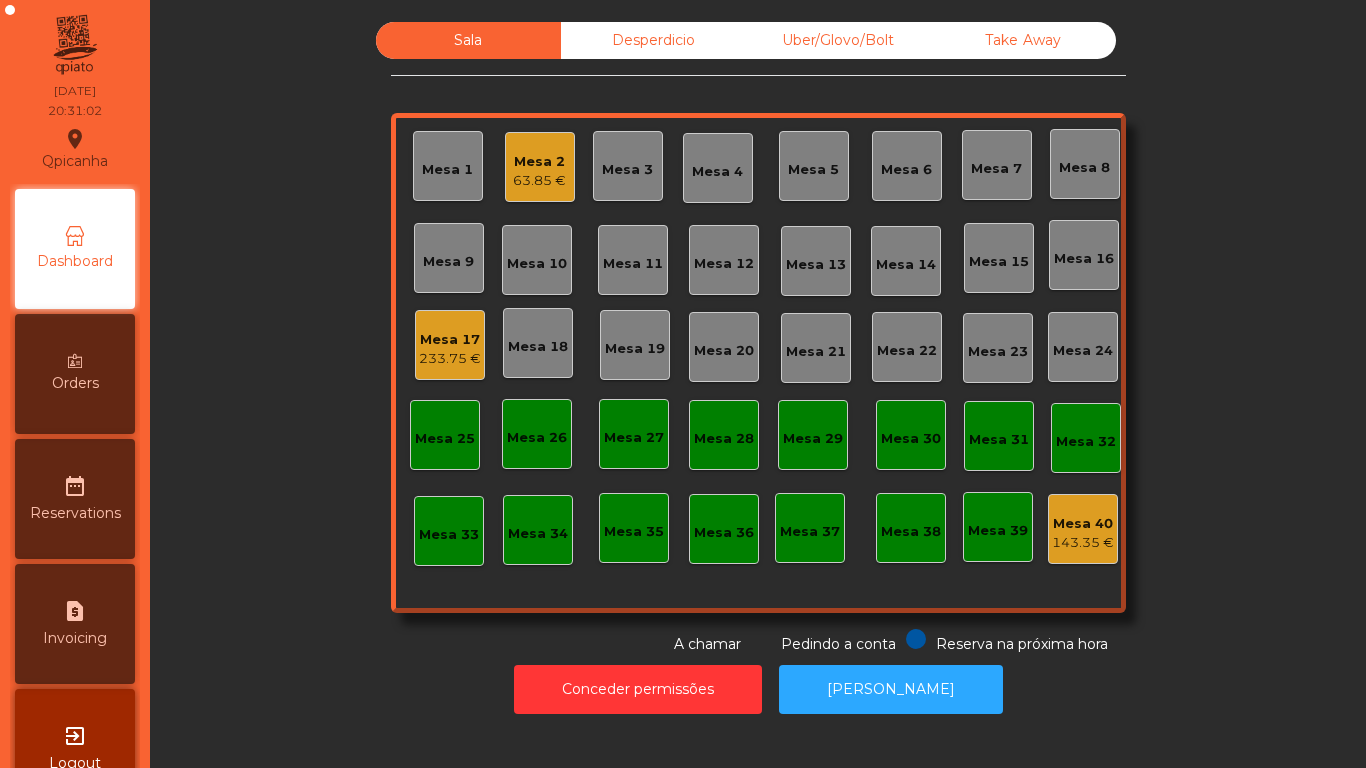 click on "Mesa 17" 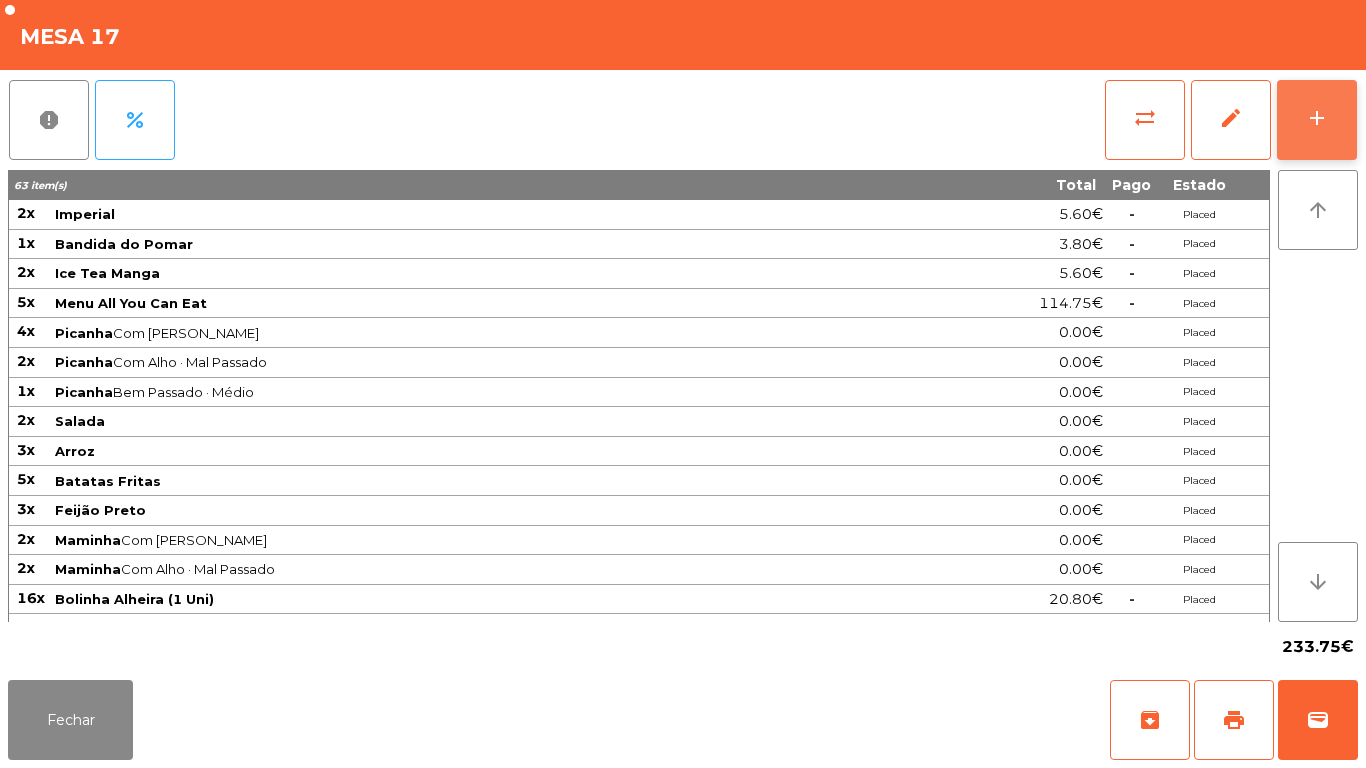 click on "add" 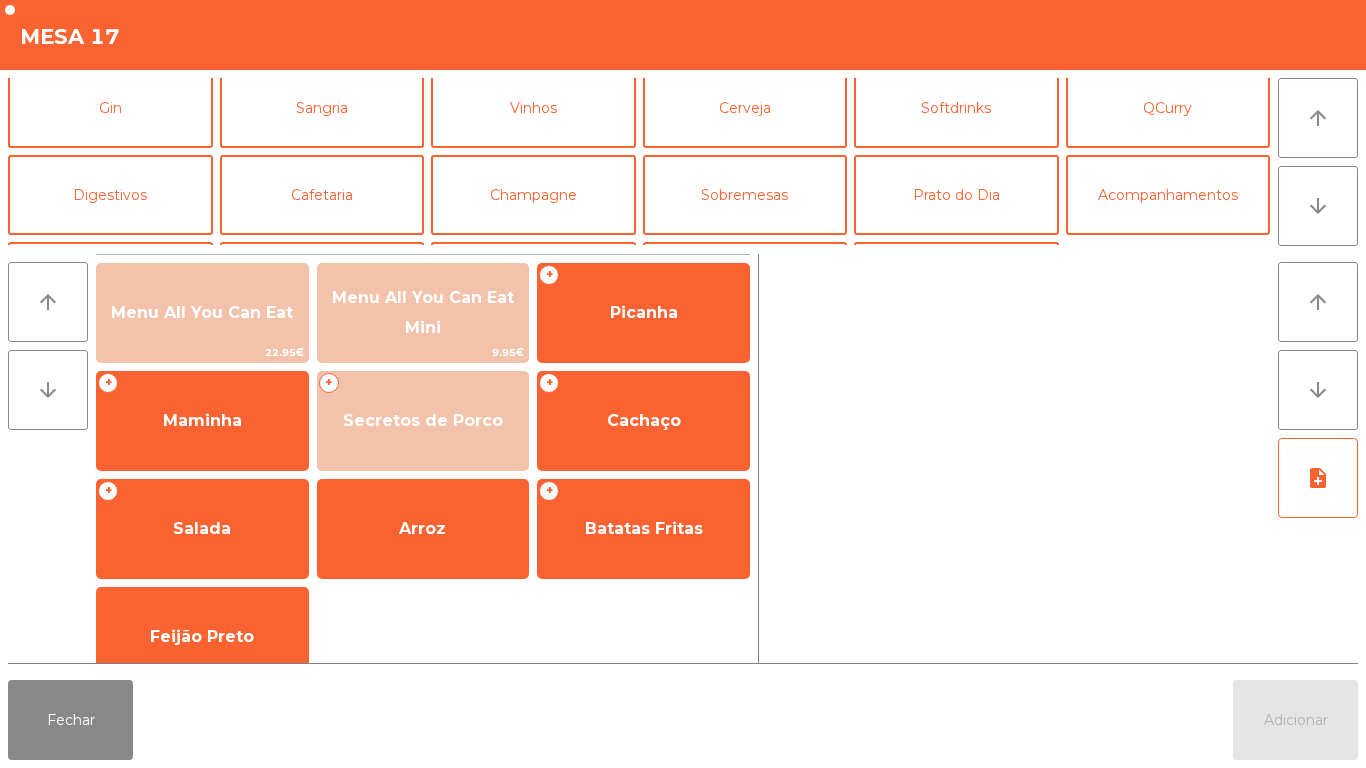 scroll, scrollTop: 93, scrollLeft: 0, axis: vertical 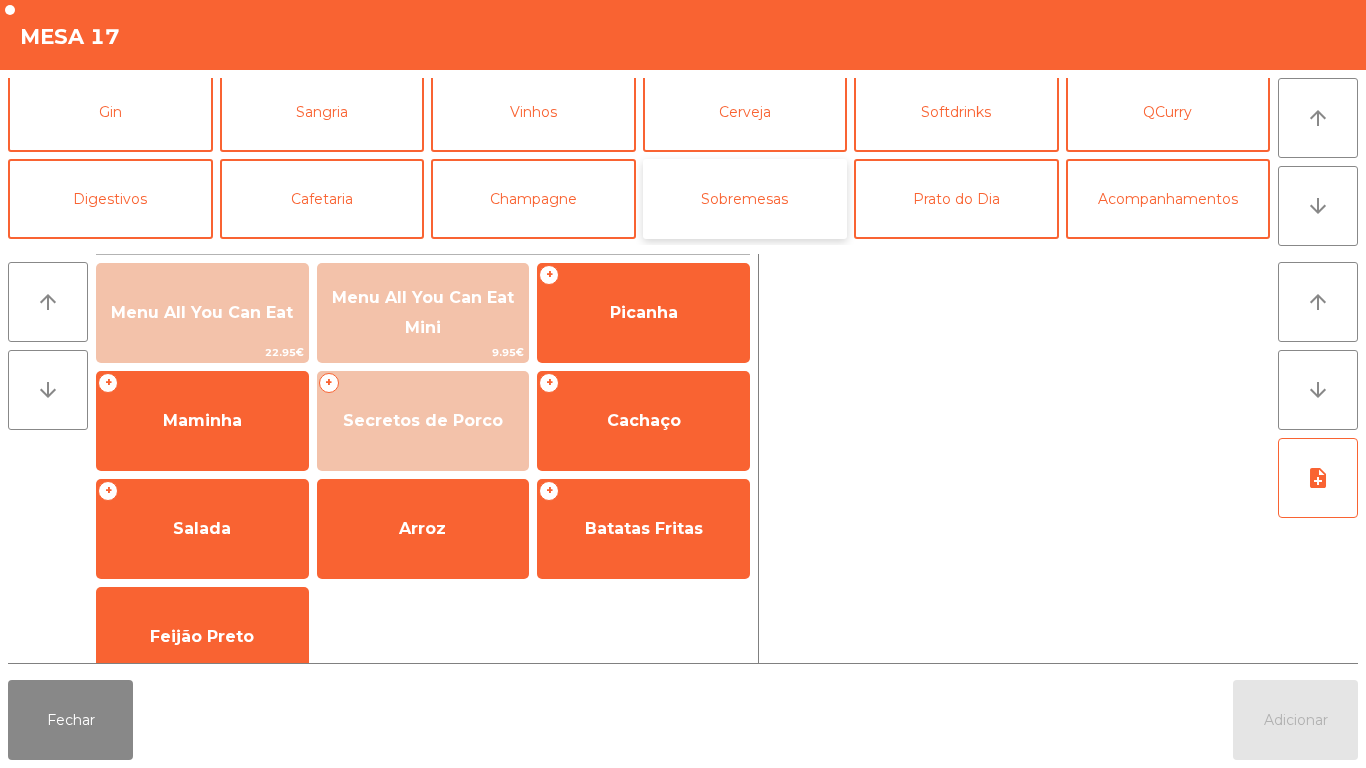 click on "Sobremesas" 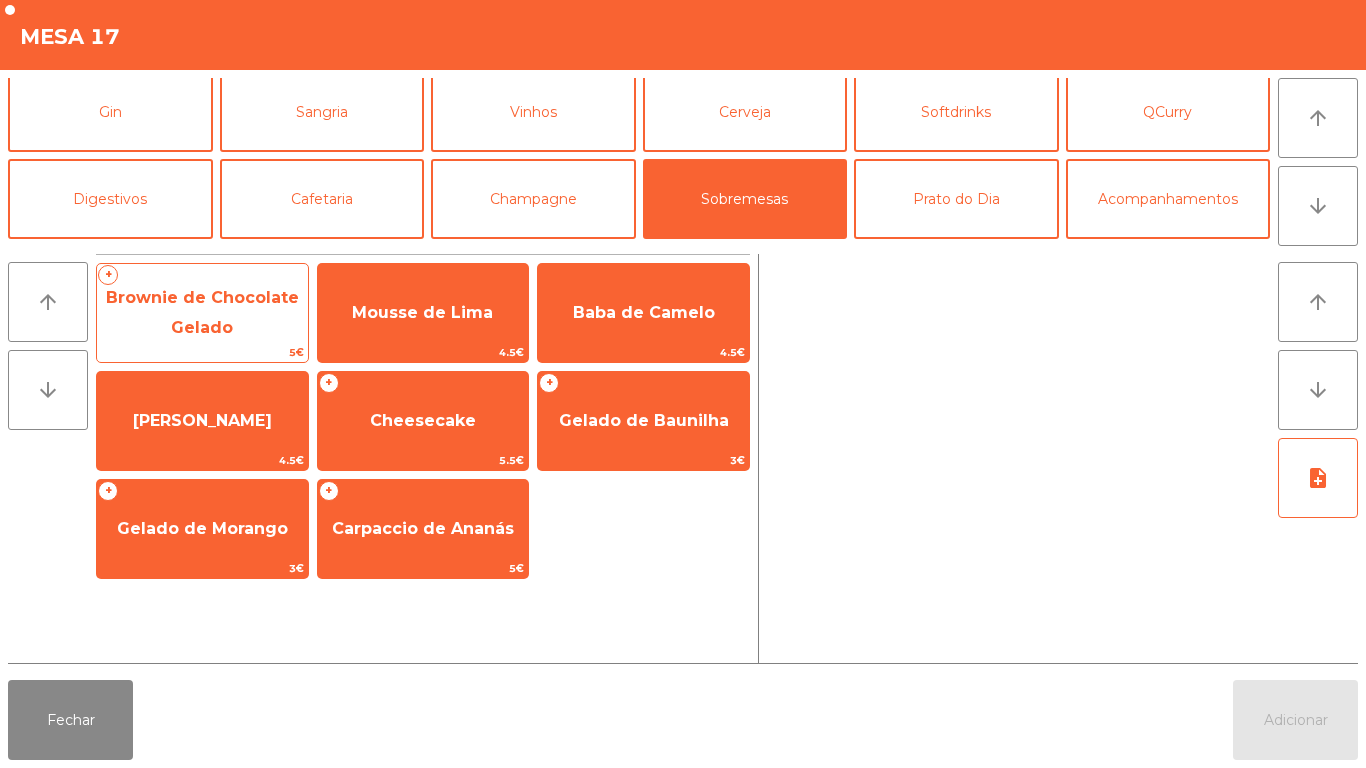 click on "Brownie de Chocolate Gelado" 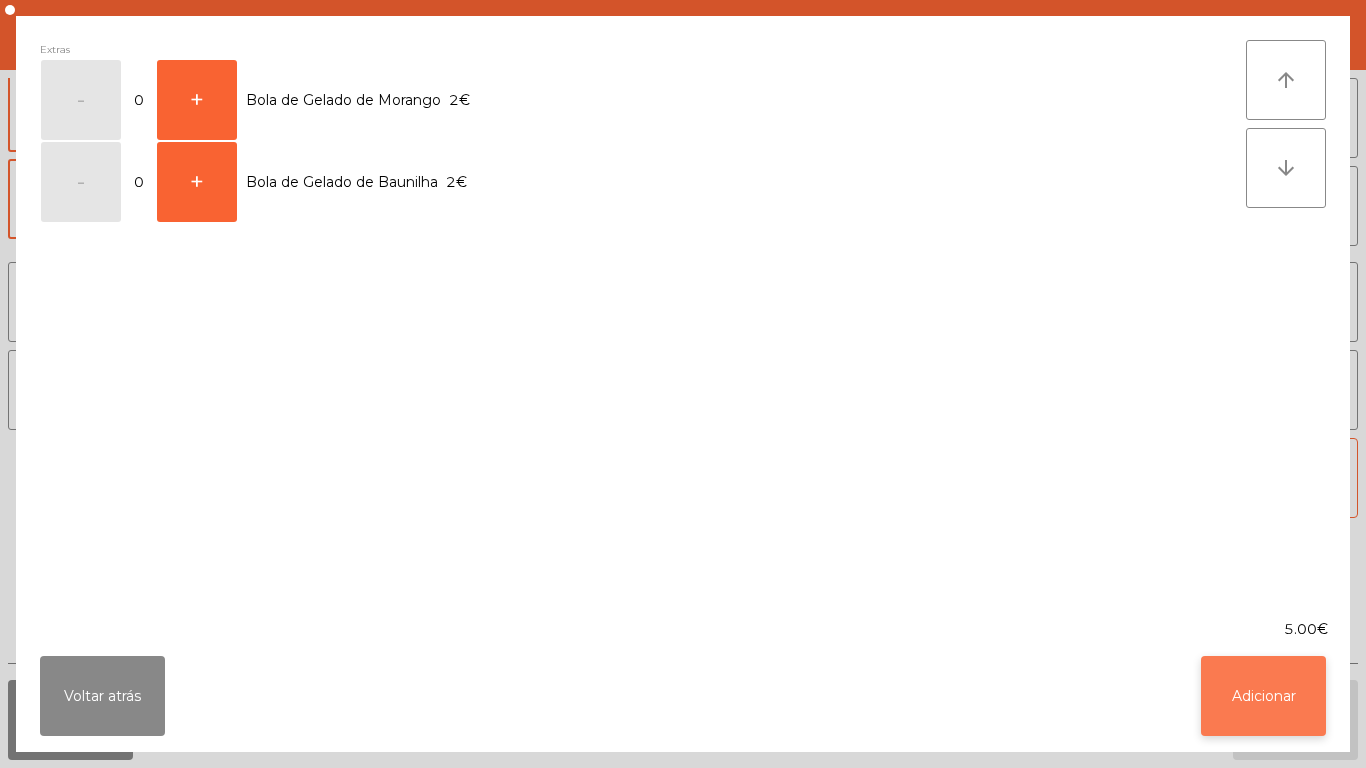 click on "Adicionar" 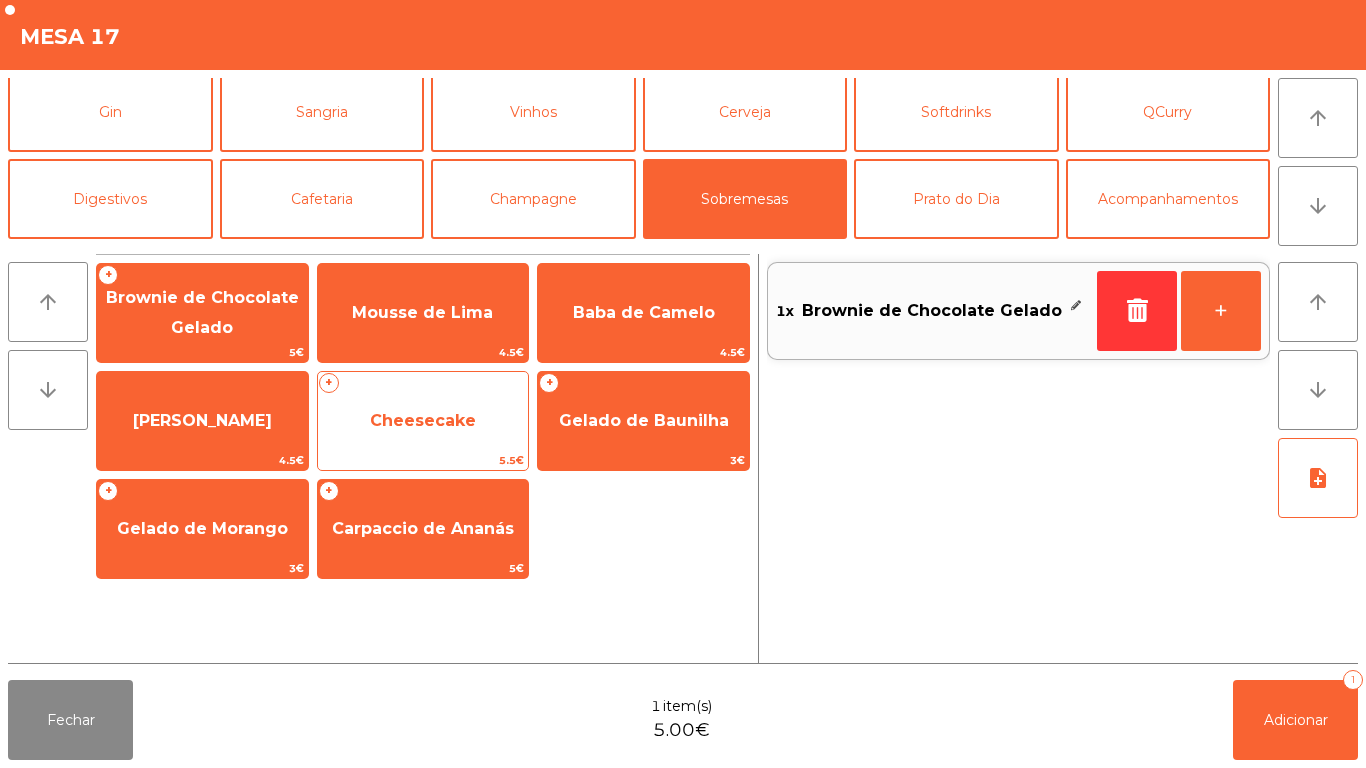 click on "Cheesecake" 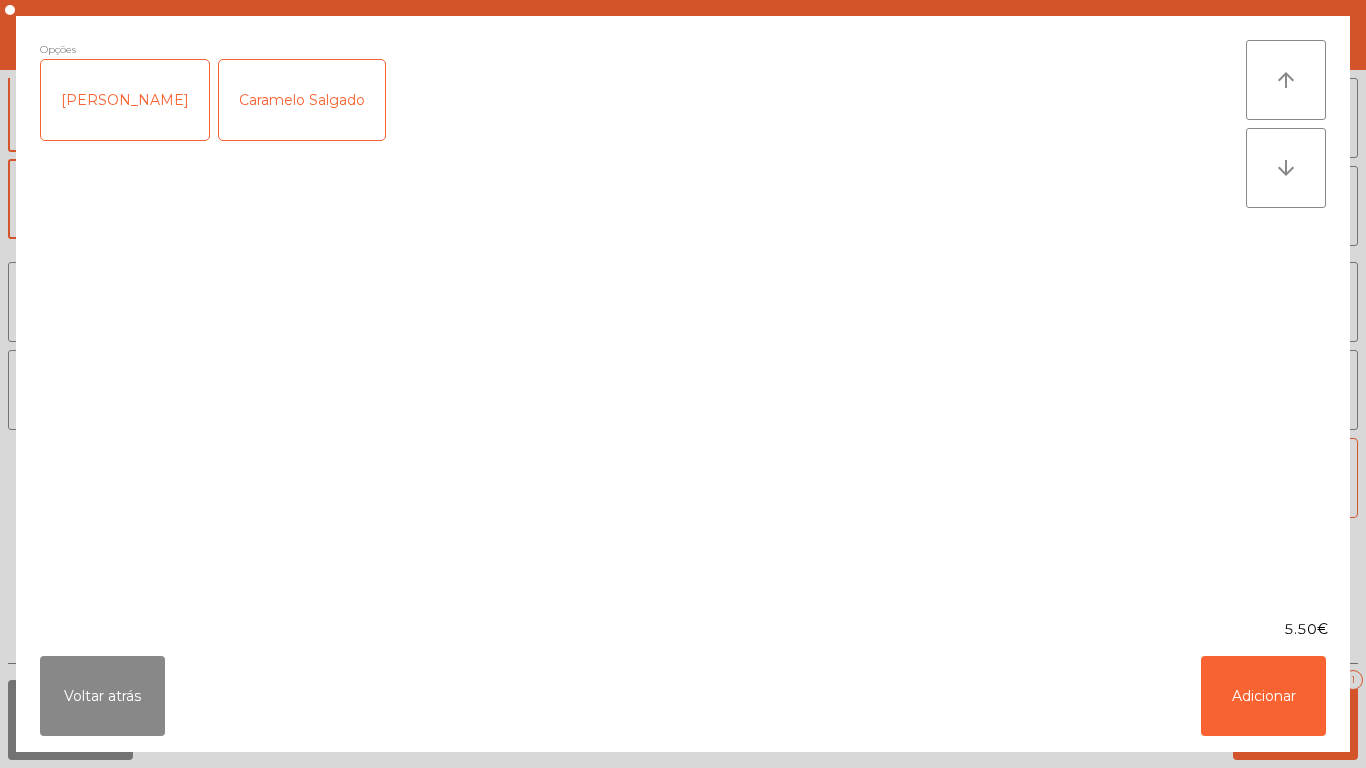 click on "Caramelo Salgado" 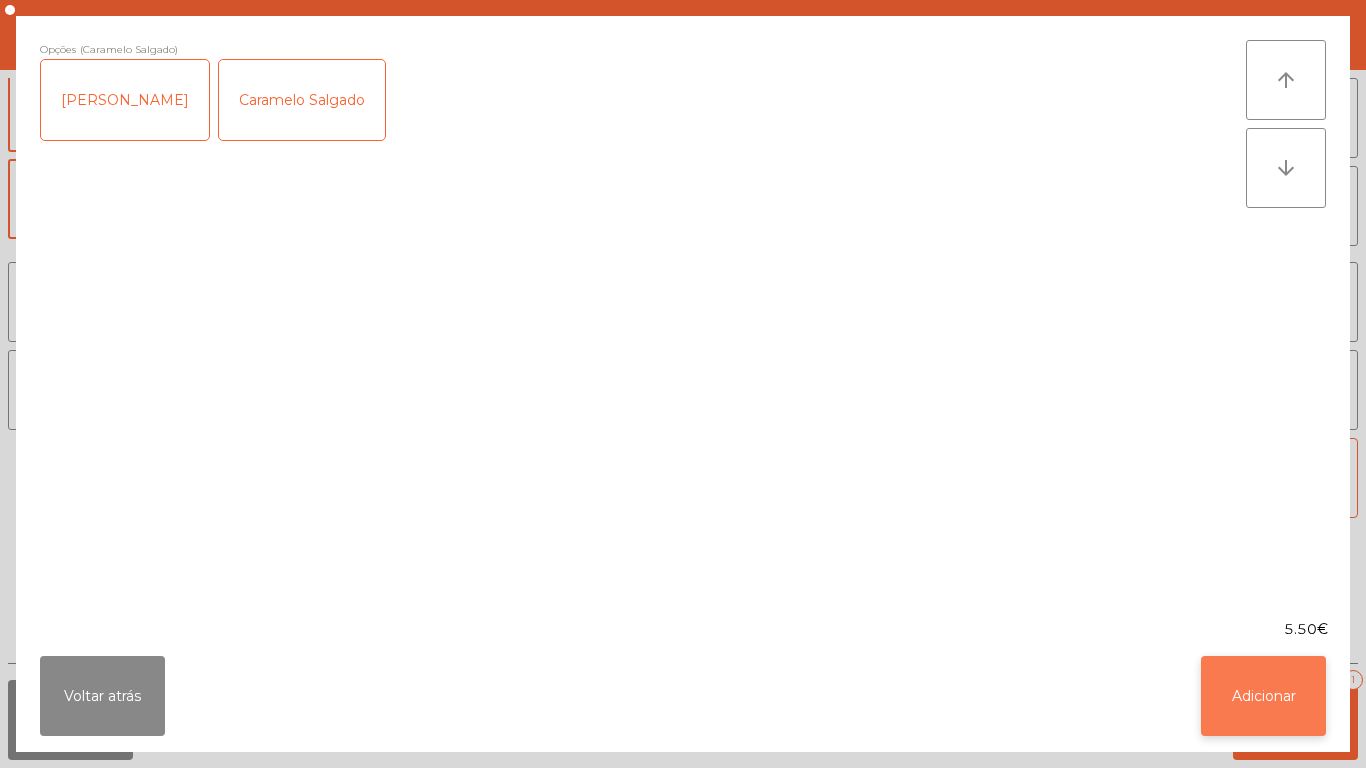 click on "Adicionar" 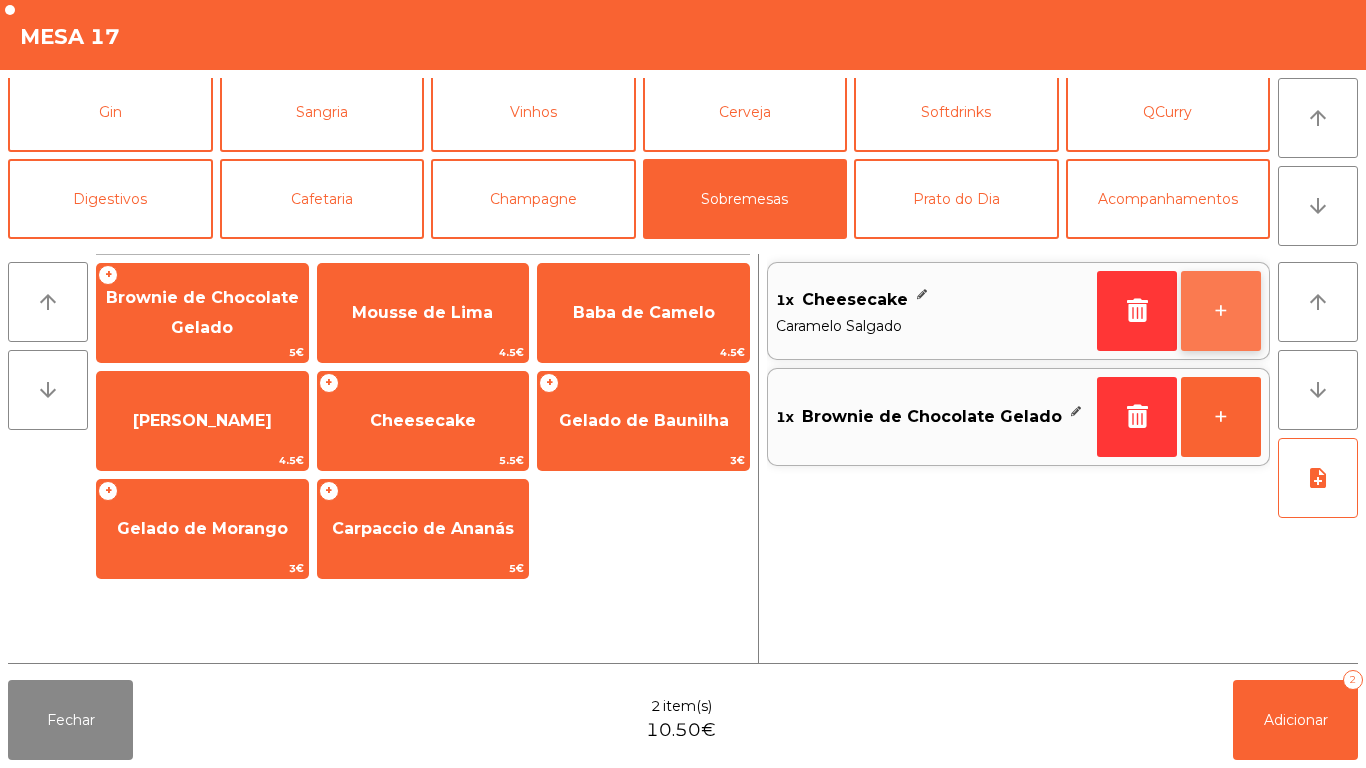 click on "+" 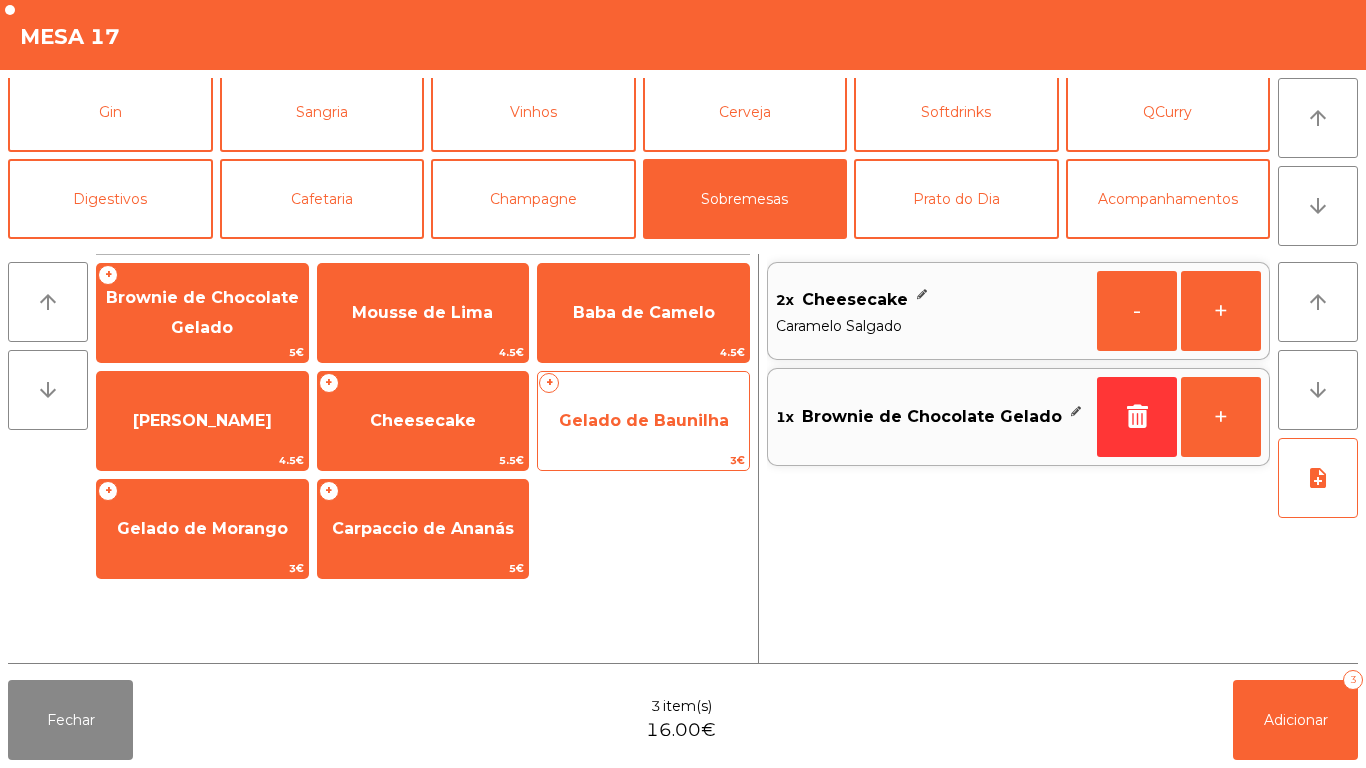 click on "Gelado de Baunilha" 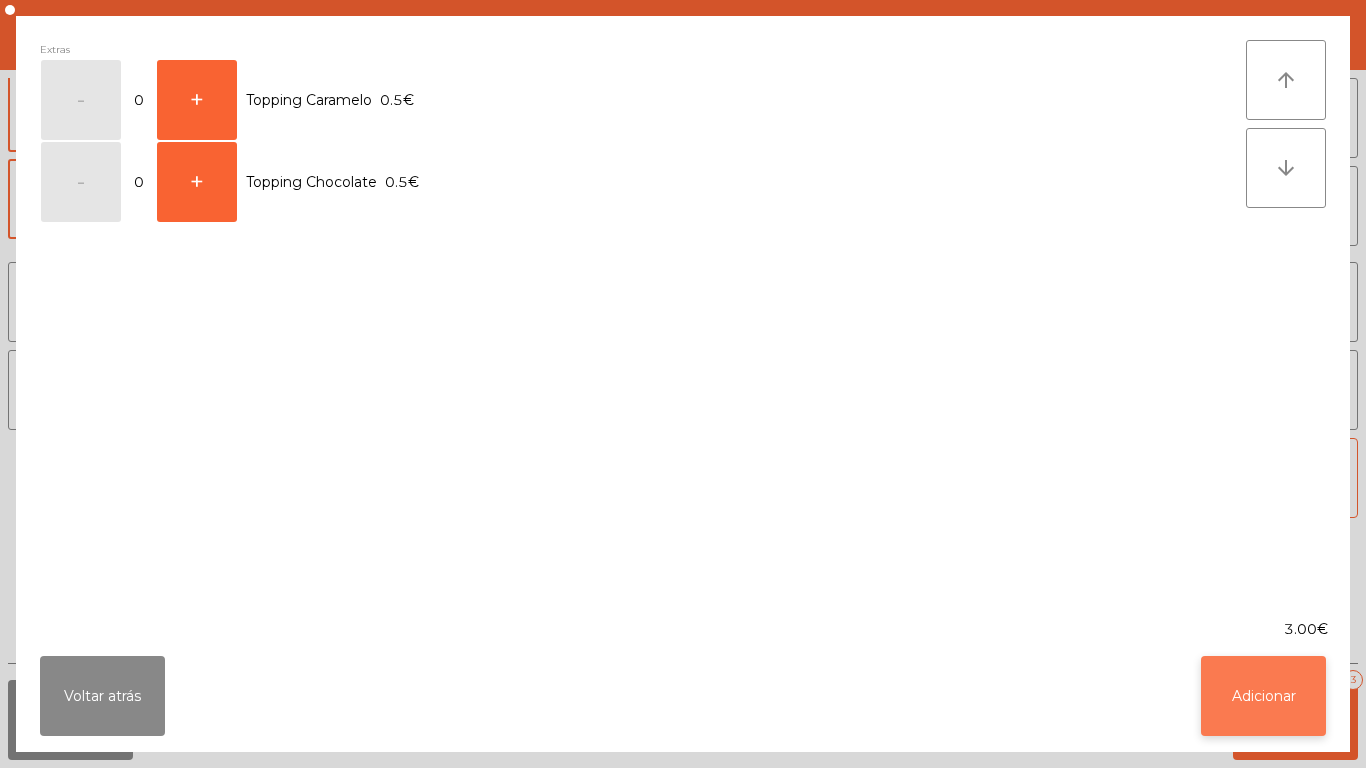 click on "Adicionar" 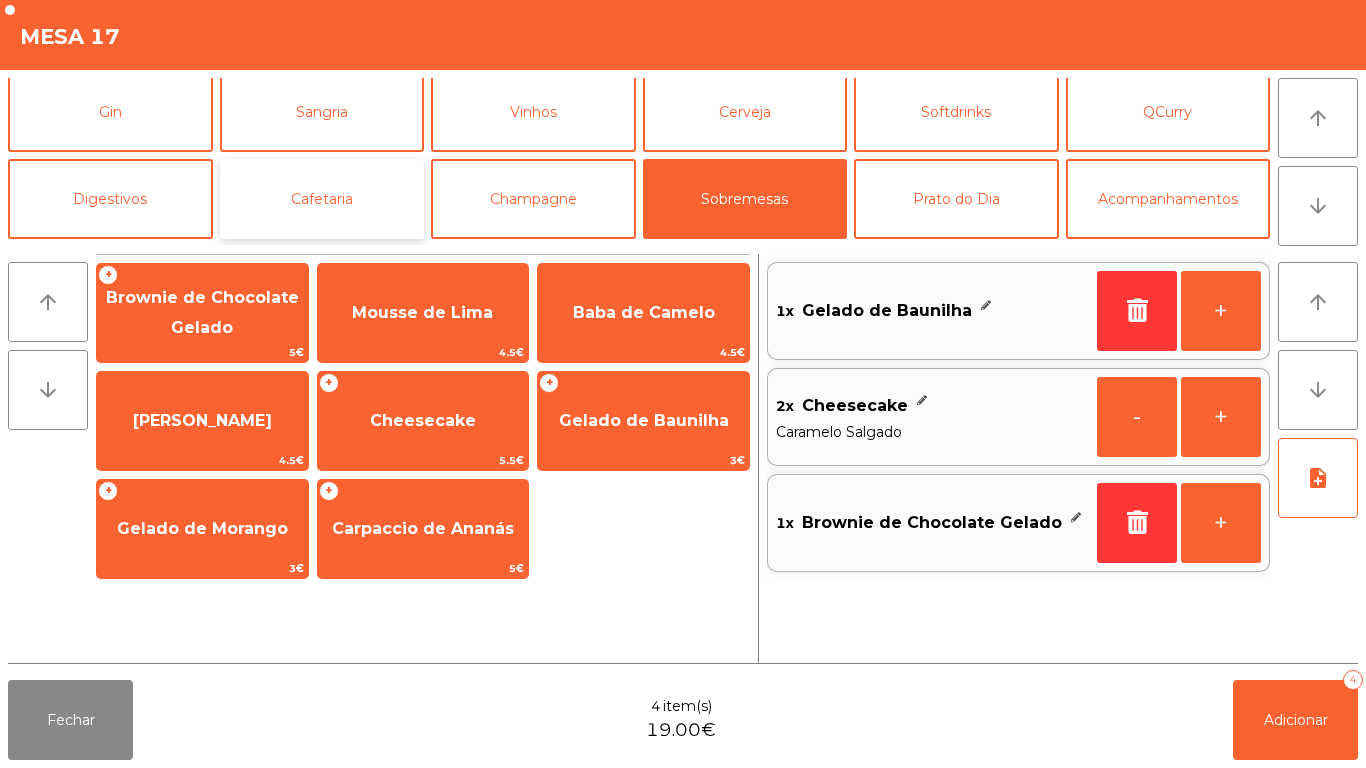 click on "Cafetaria" 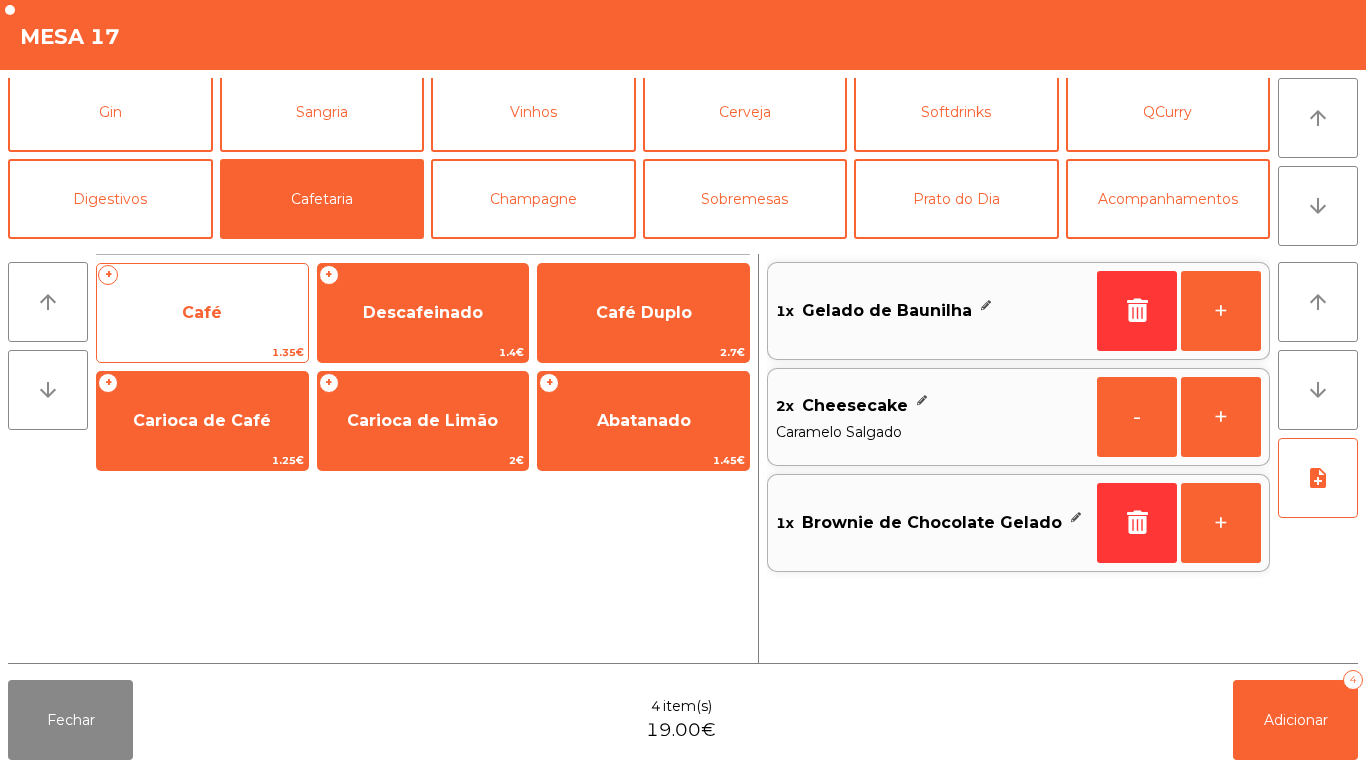 click on "Café" 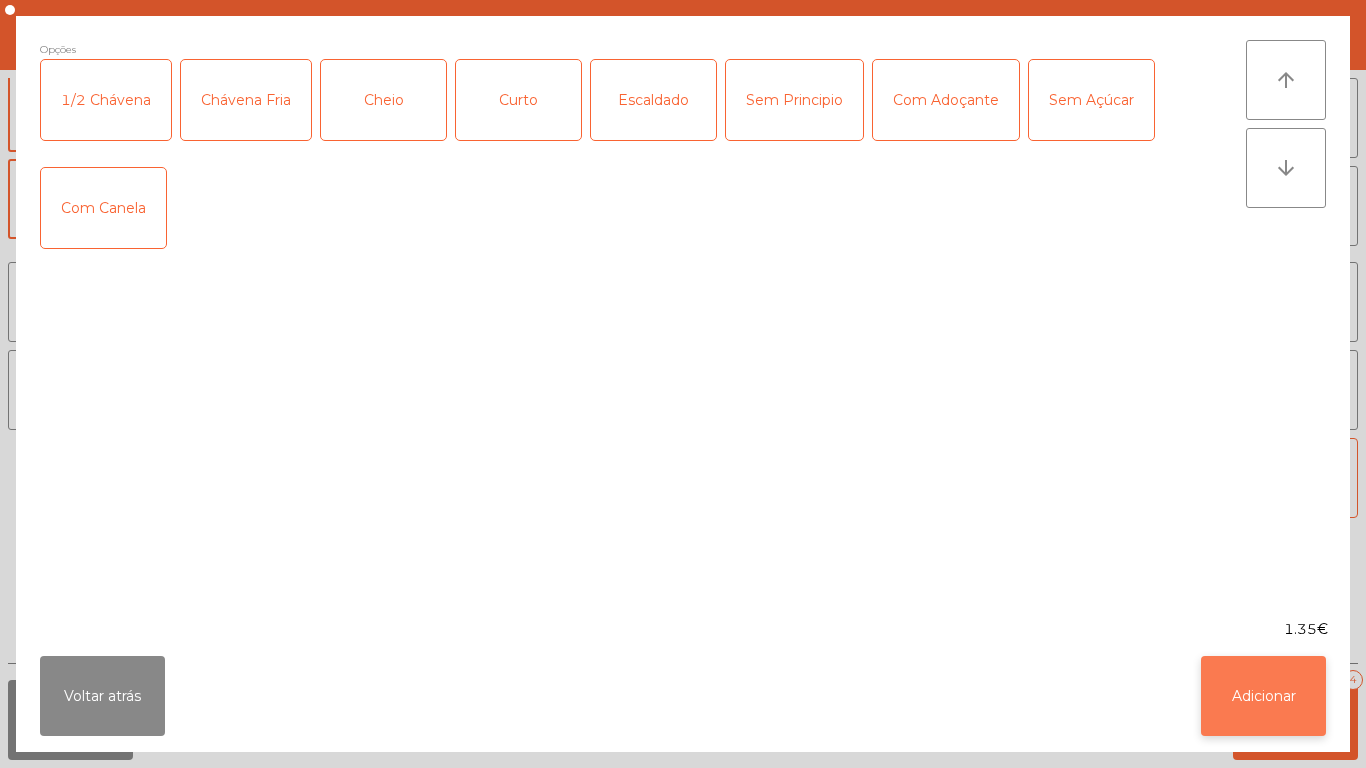 click on "Adicionar" 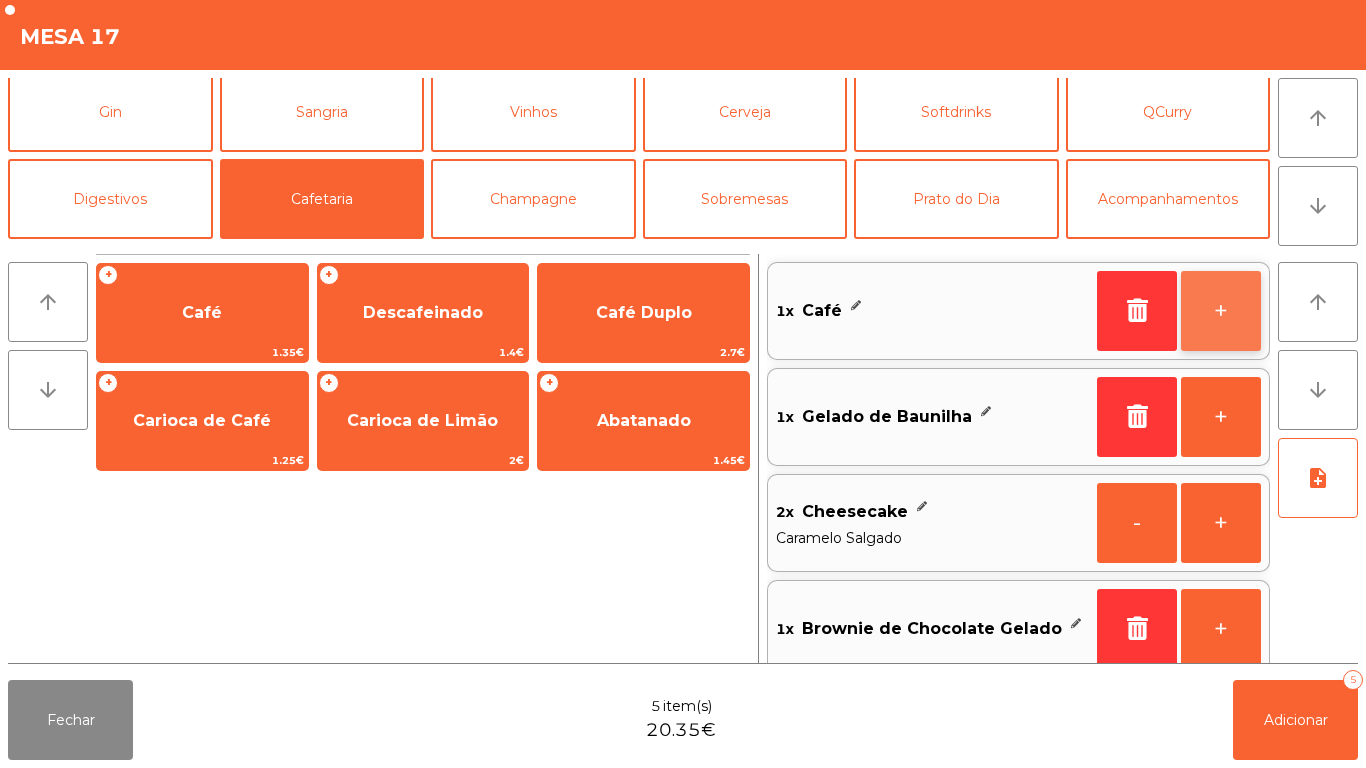 click on "+" 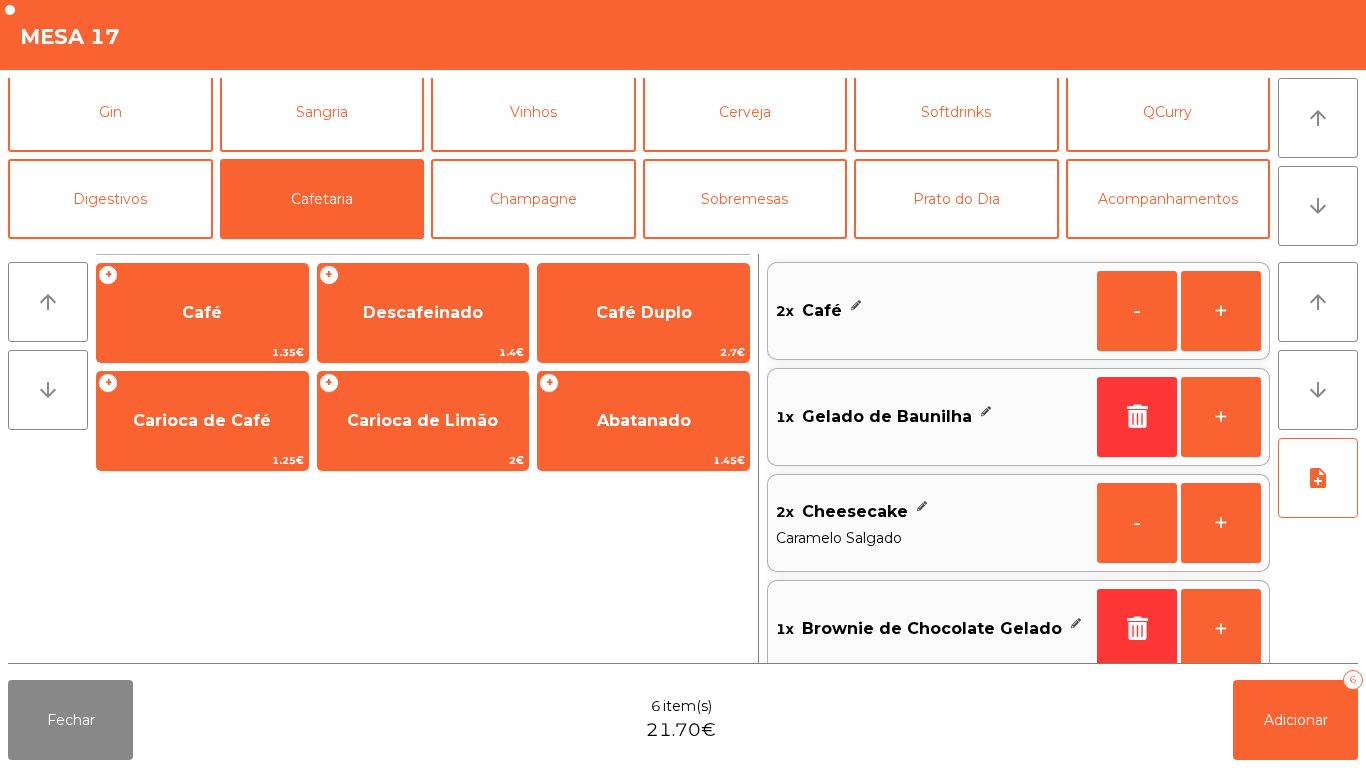 scroll, scrollTop: 8, scrollLeft: 0, axis: vertical 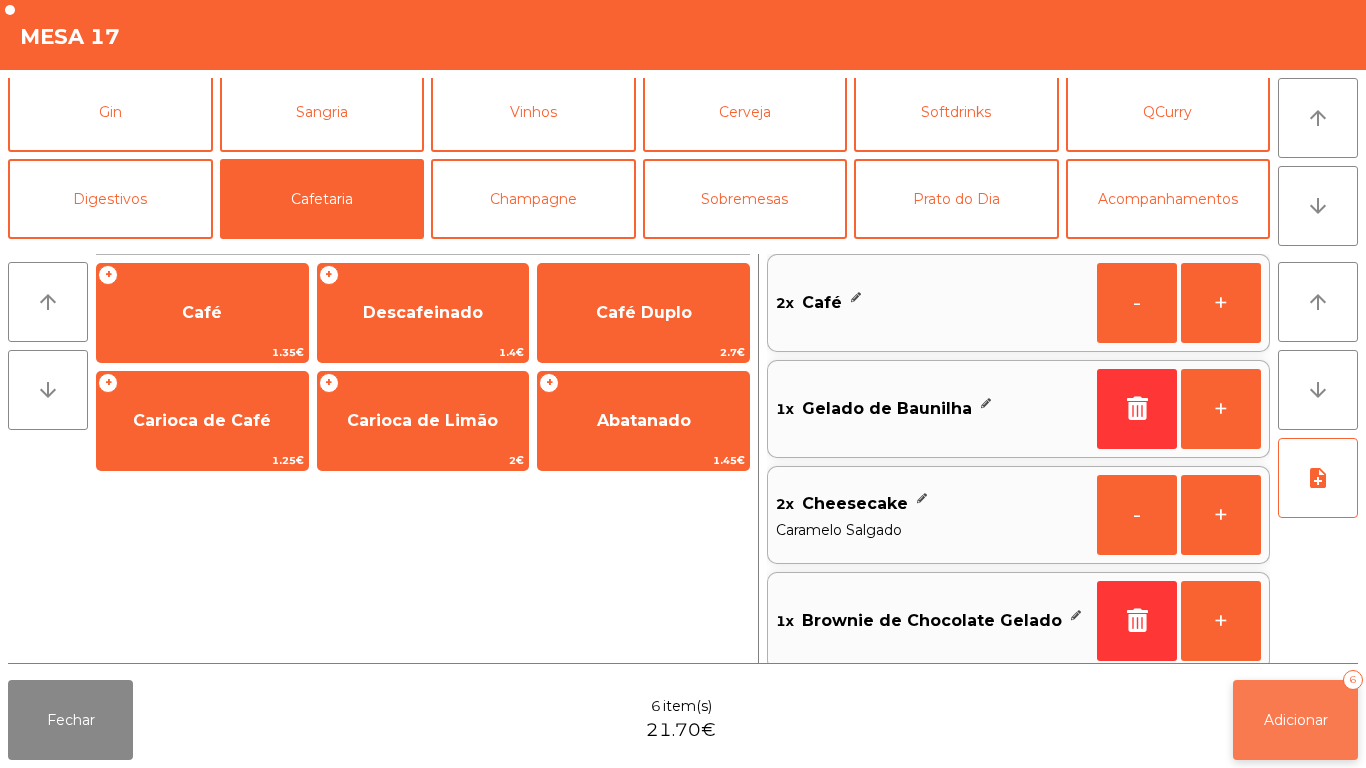 click on "Adicionar   6" 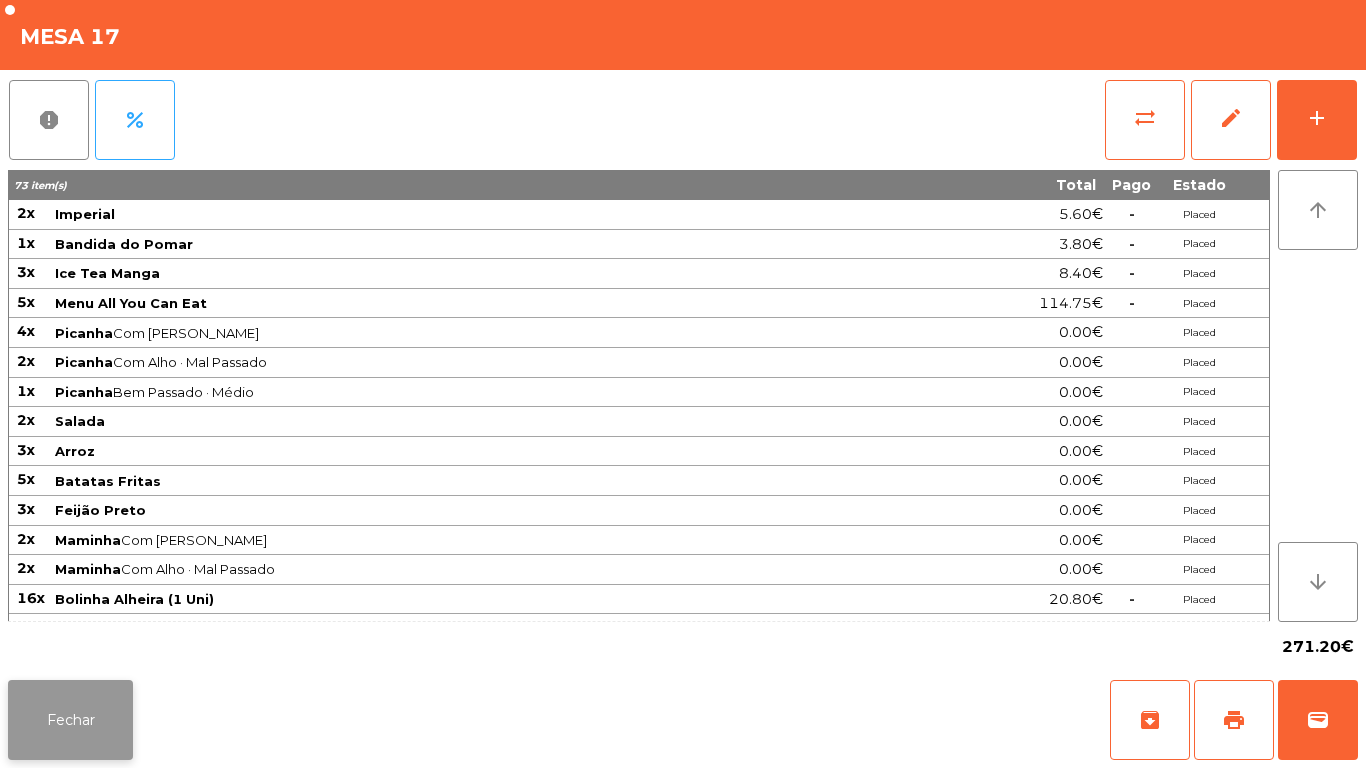 click on "Fechar" 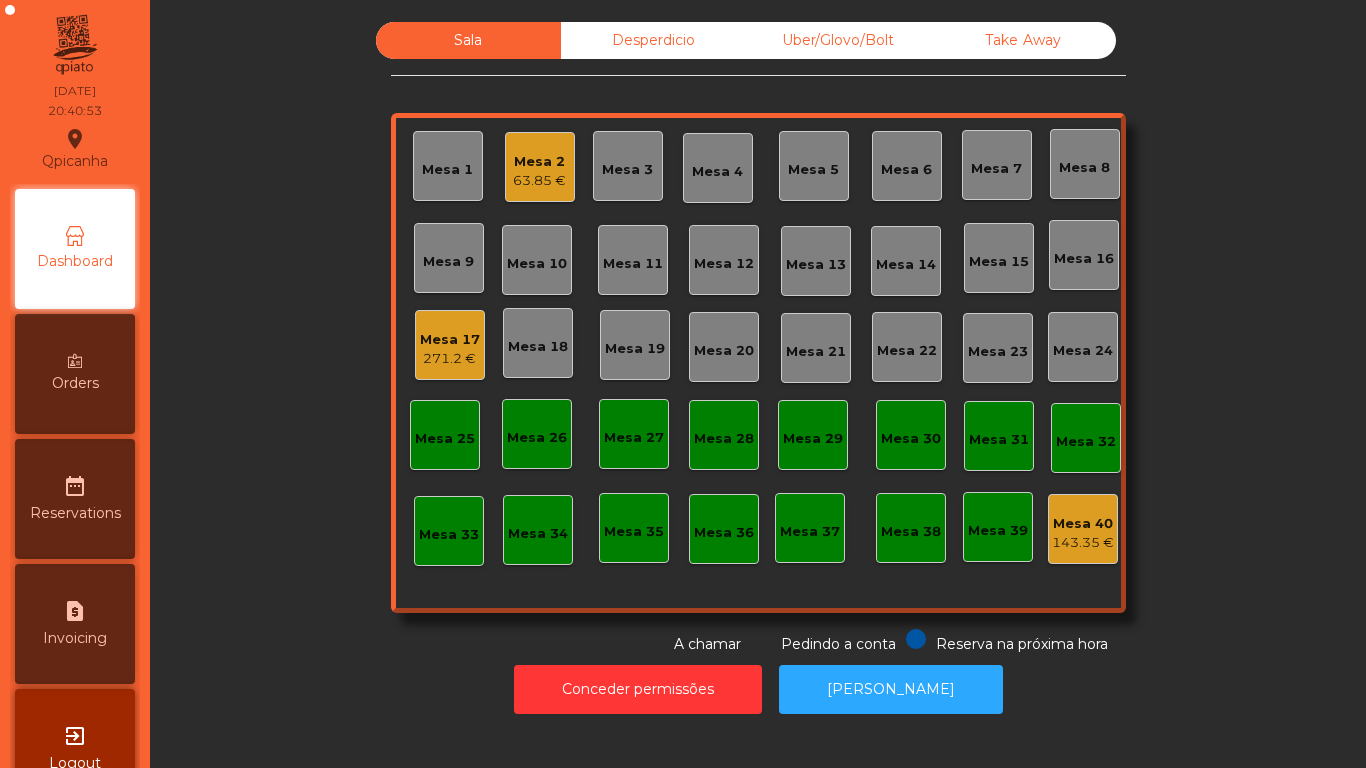 click on "63.85 €" 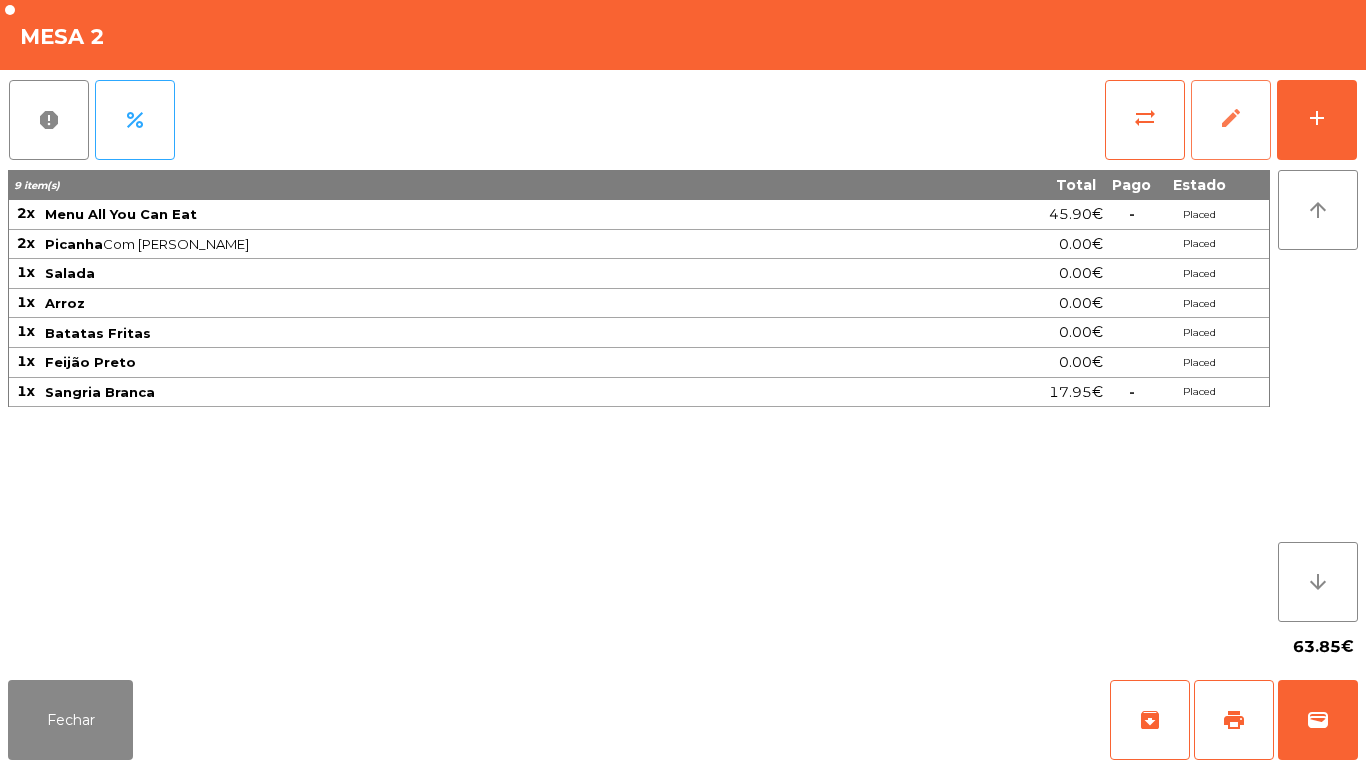 click on "edit" 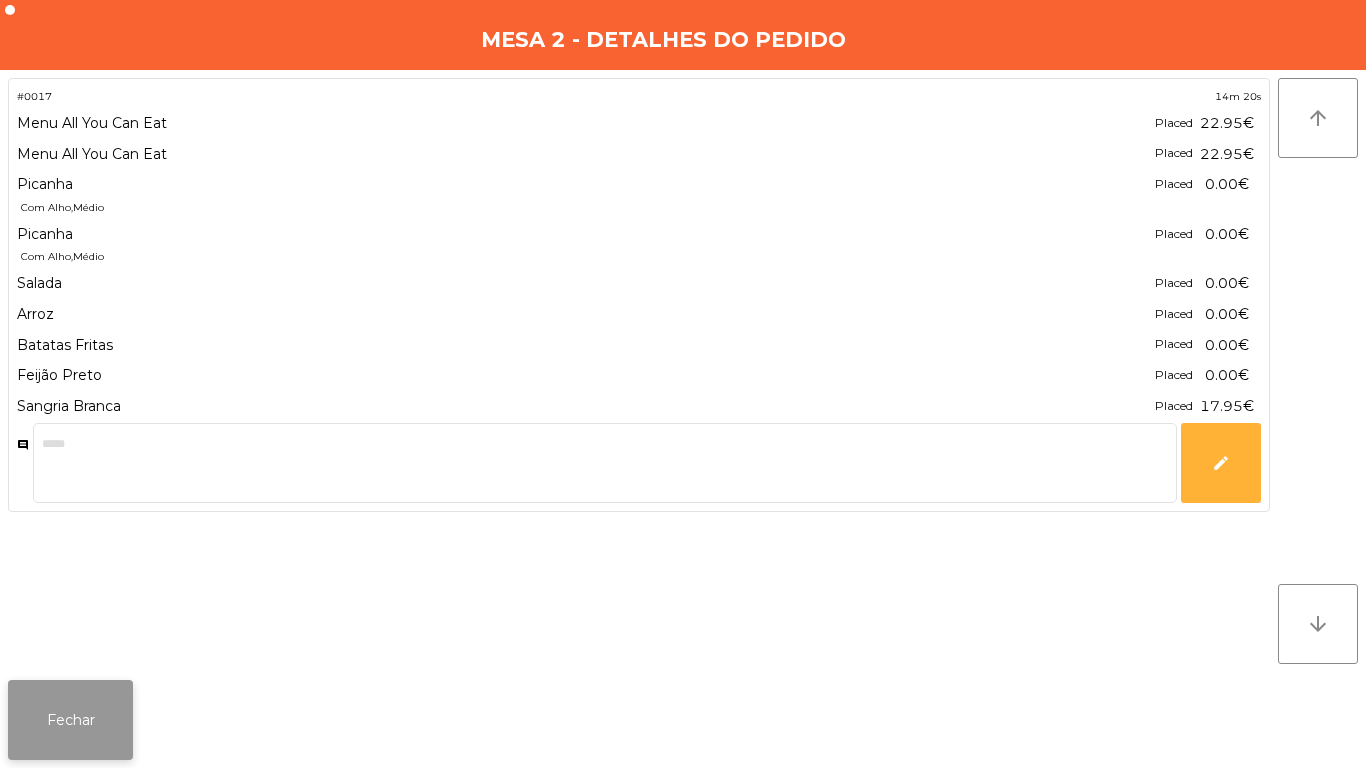 click on "Fechar" 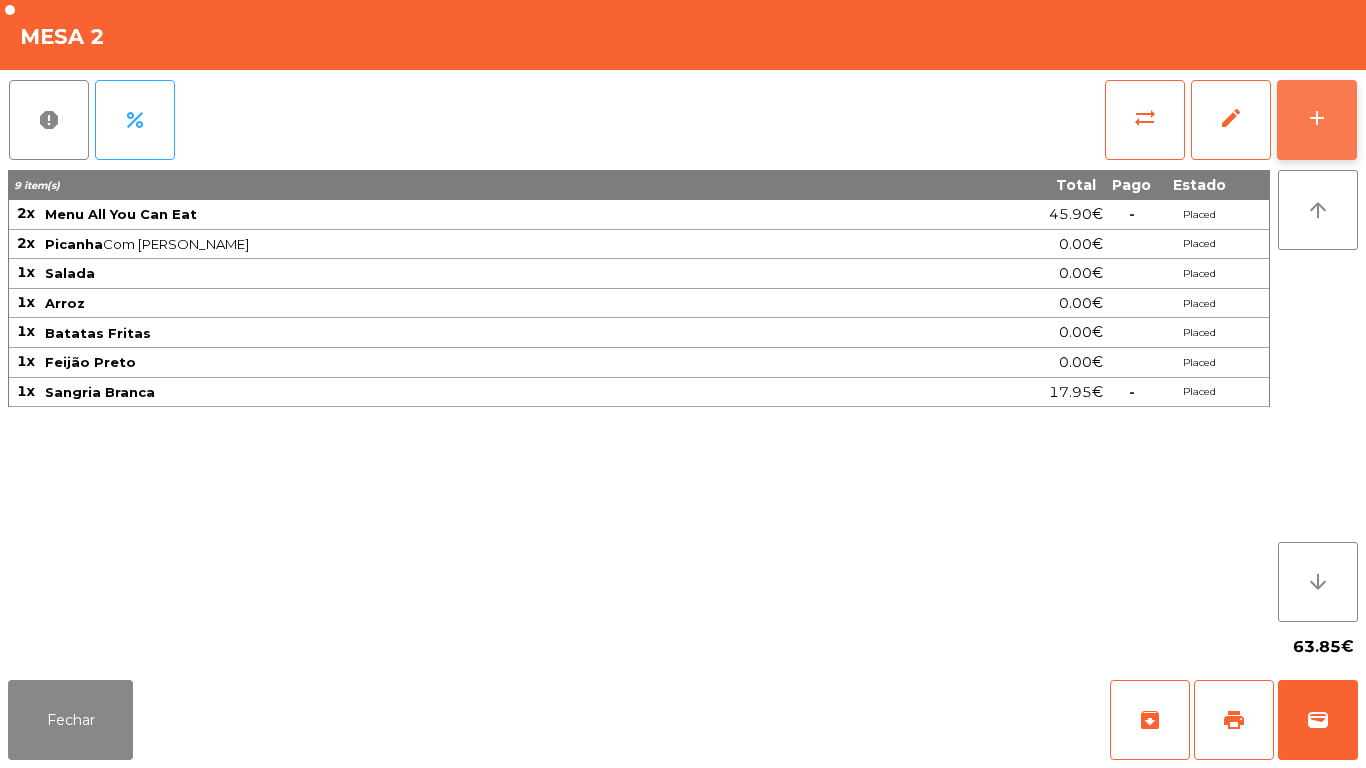 click on "add" 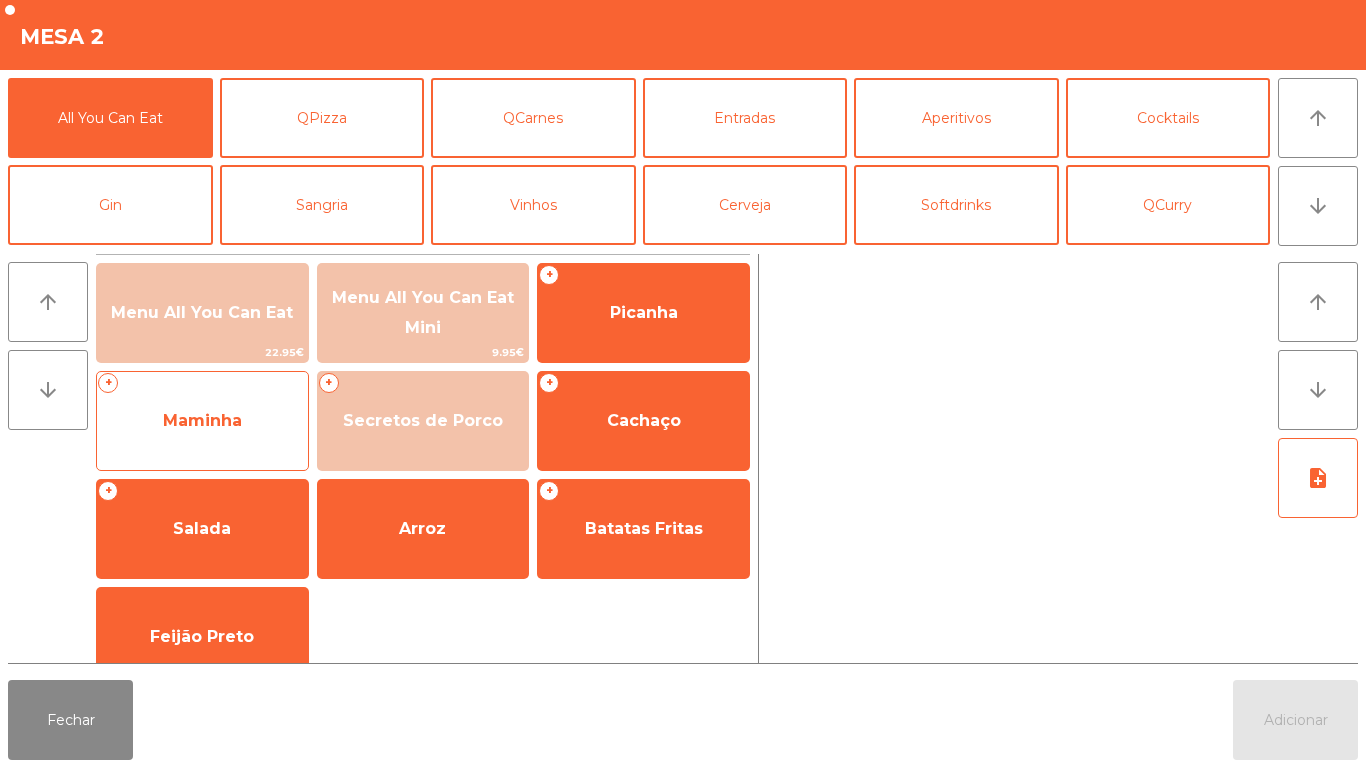 click on "Maminha" 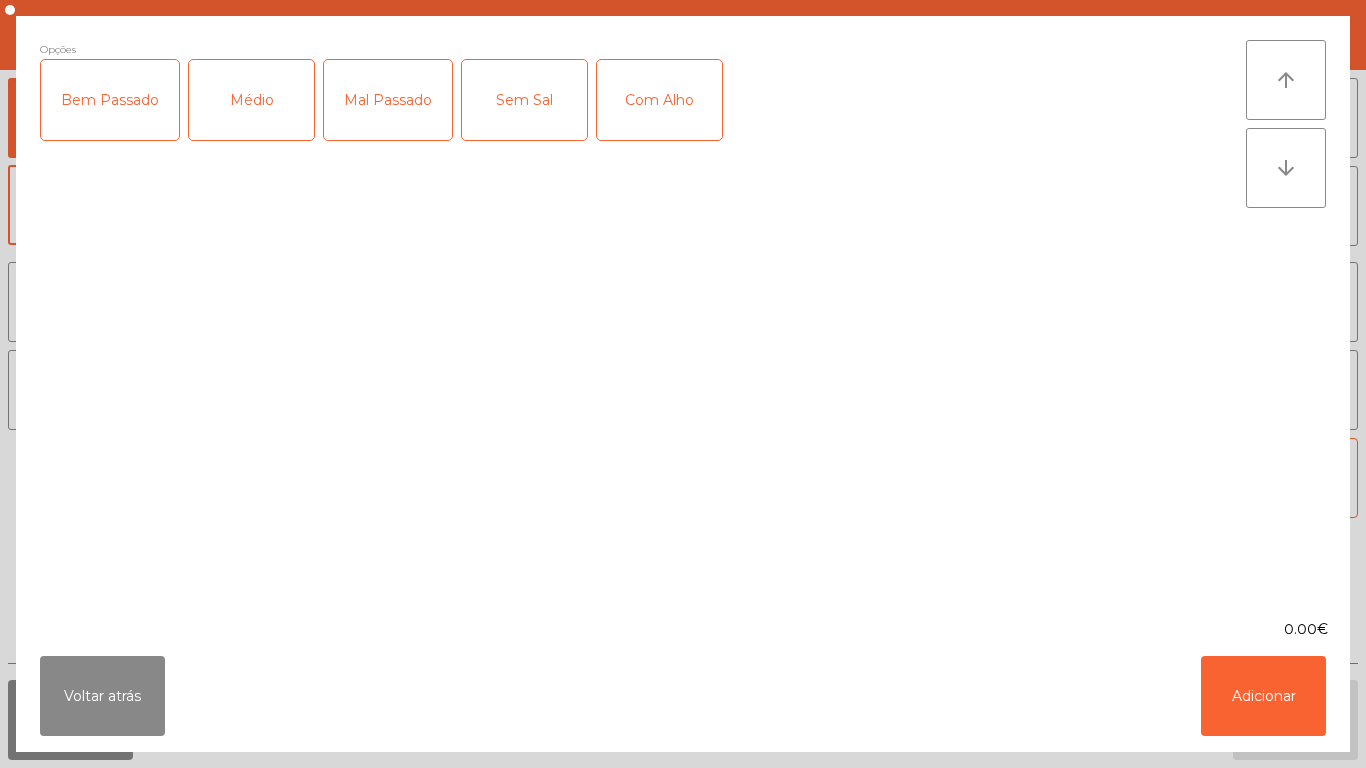 click on "Médio" 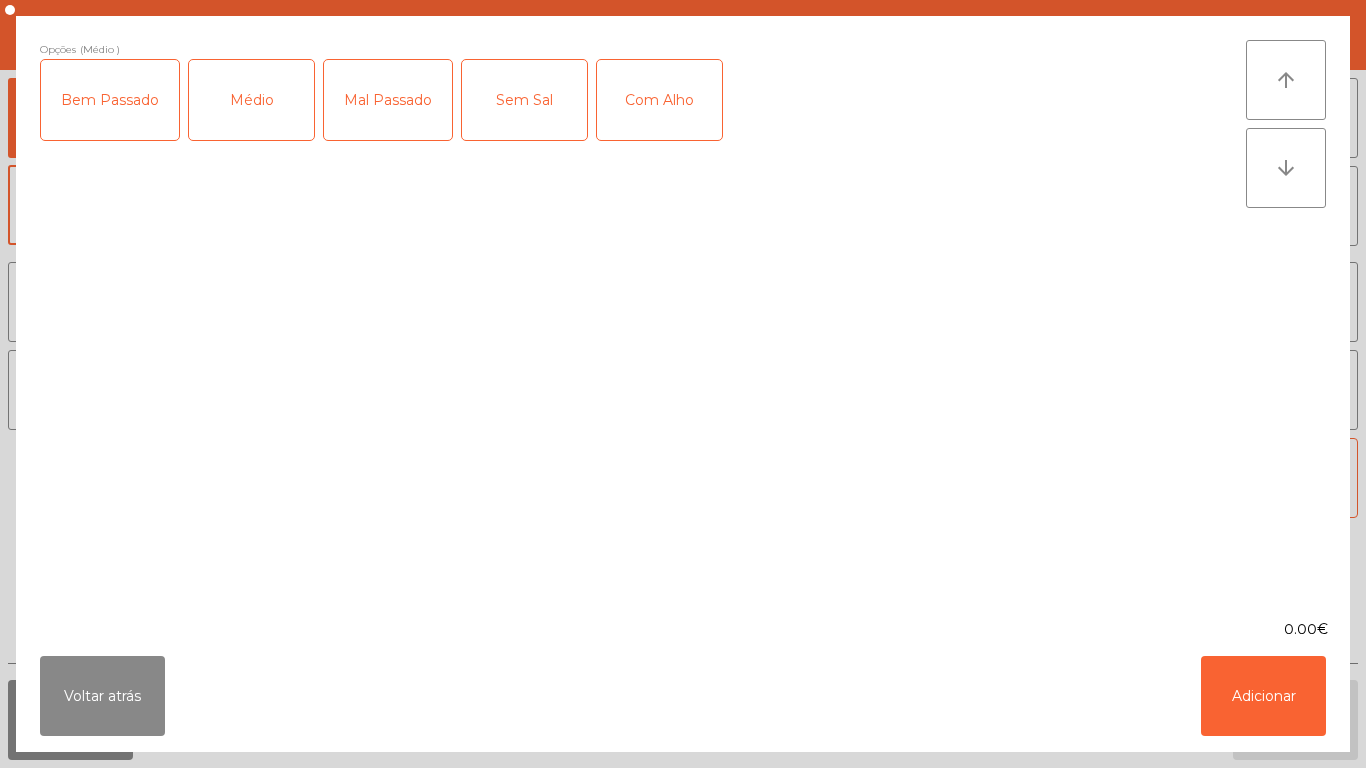 click on "Com Alho" 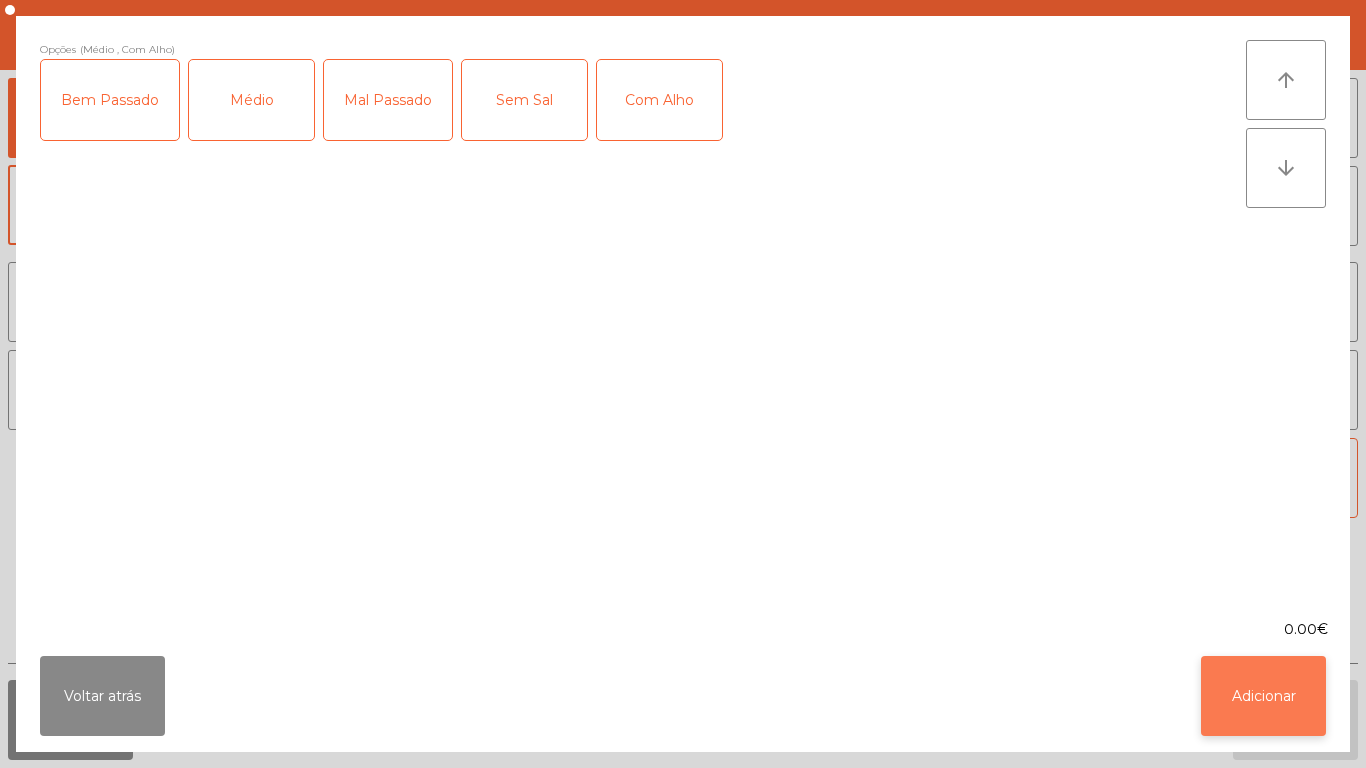 click on "Adicionar" 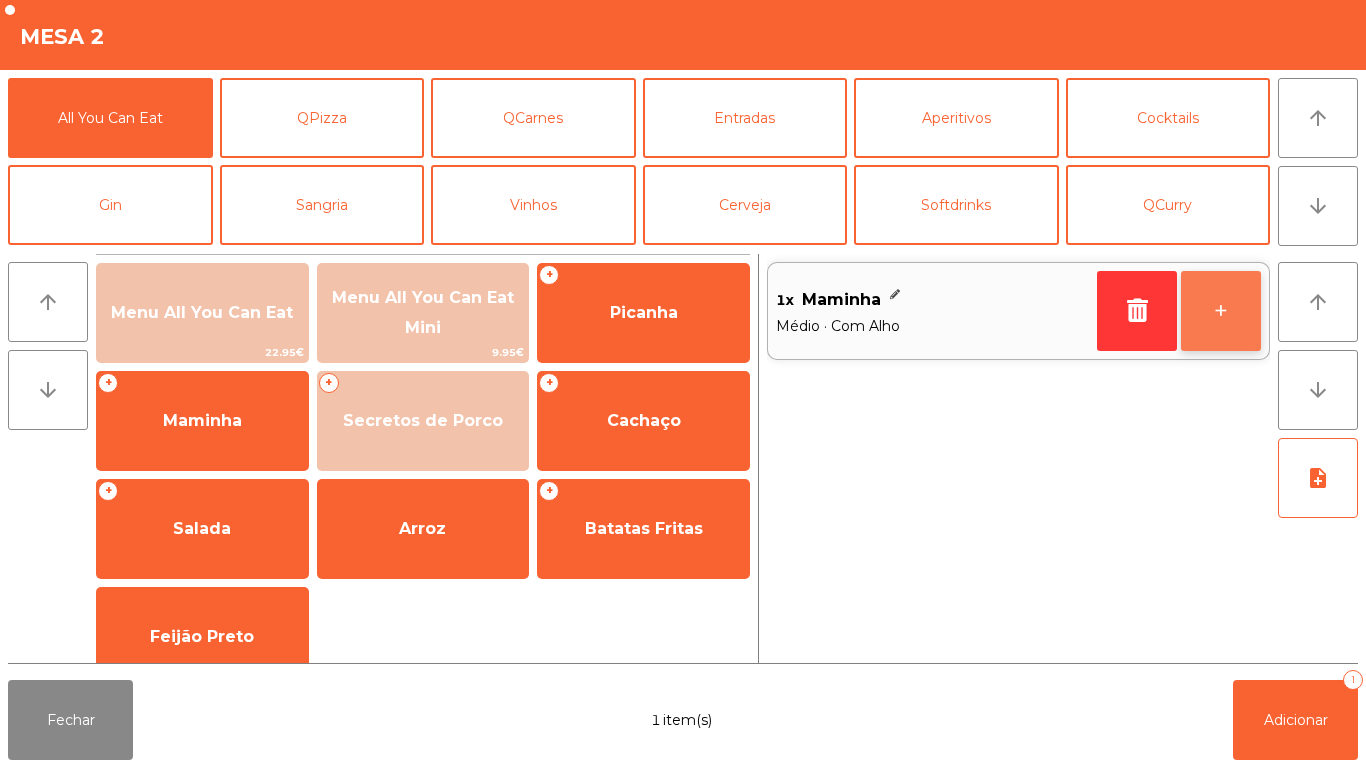 click on "+" 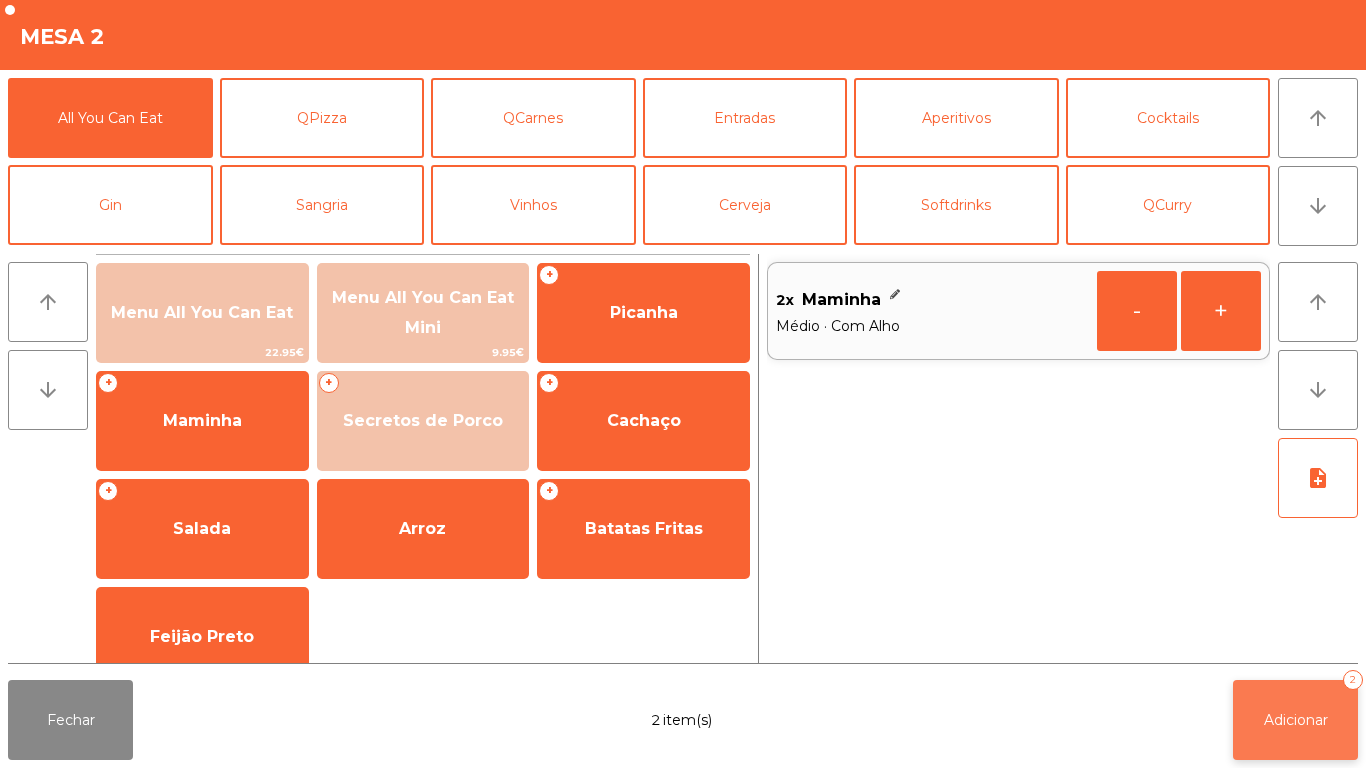 click on "Adicionar   2" 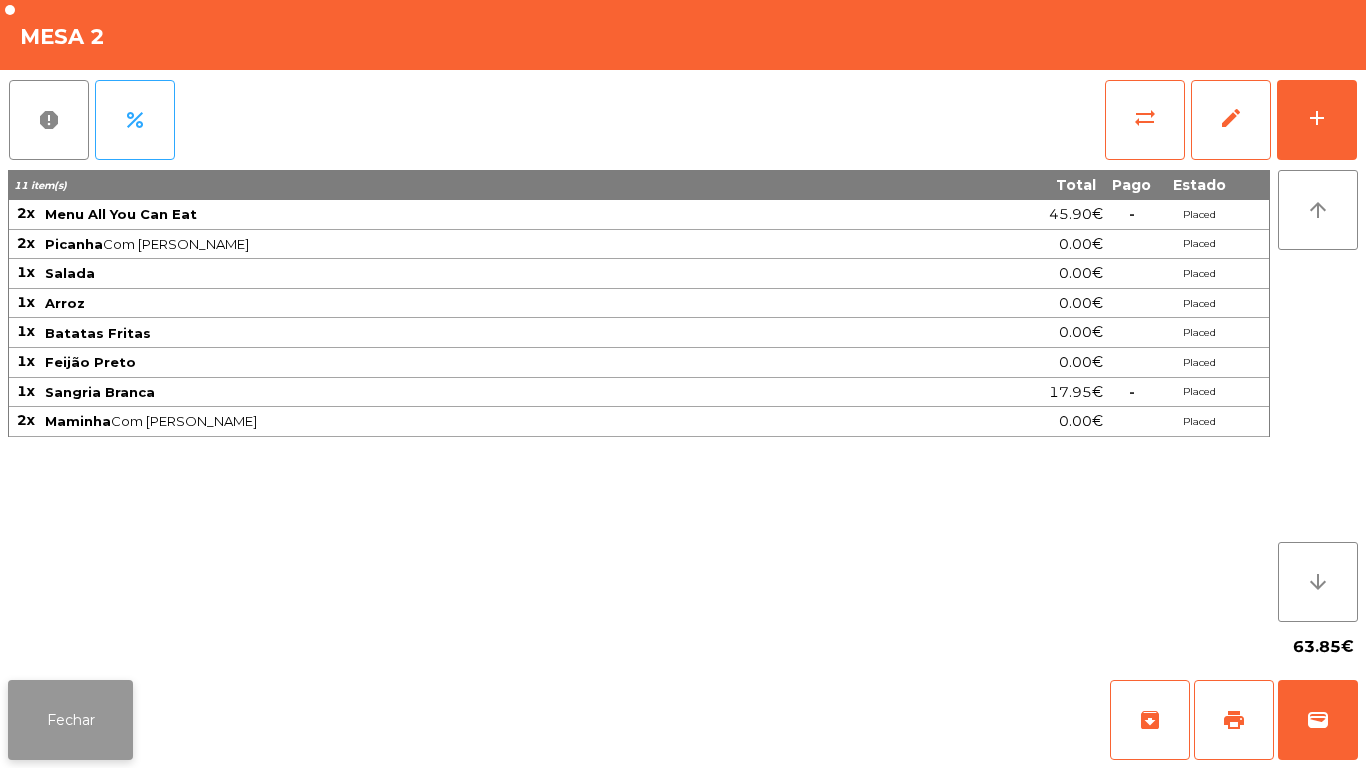 click on "Fechar" 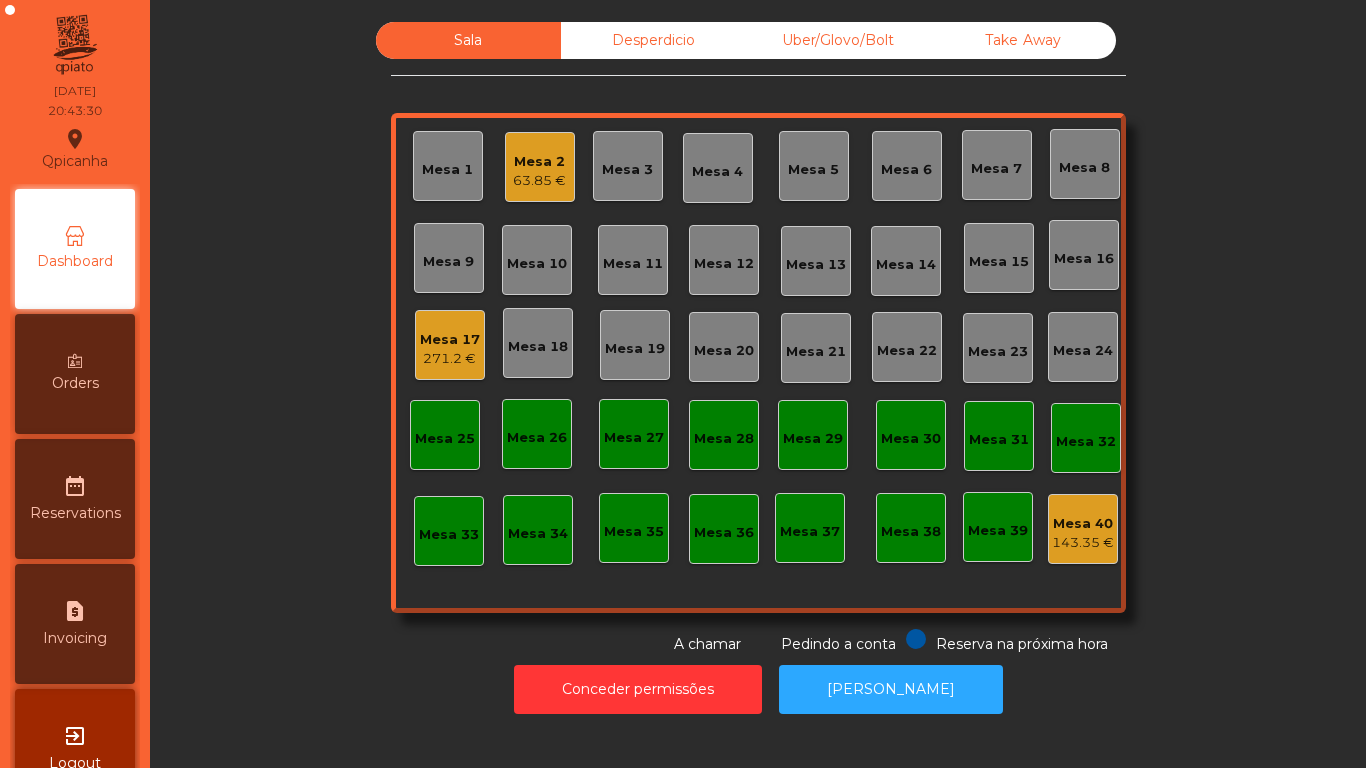 click on "Mesa 3" 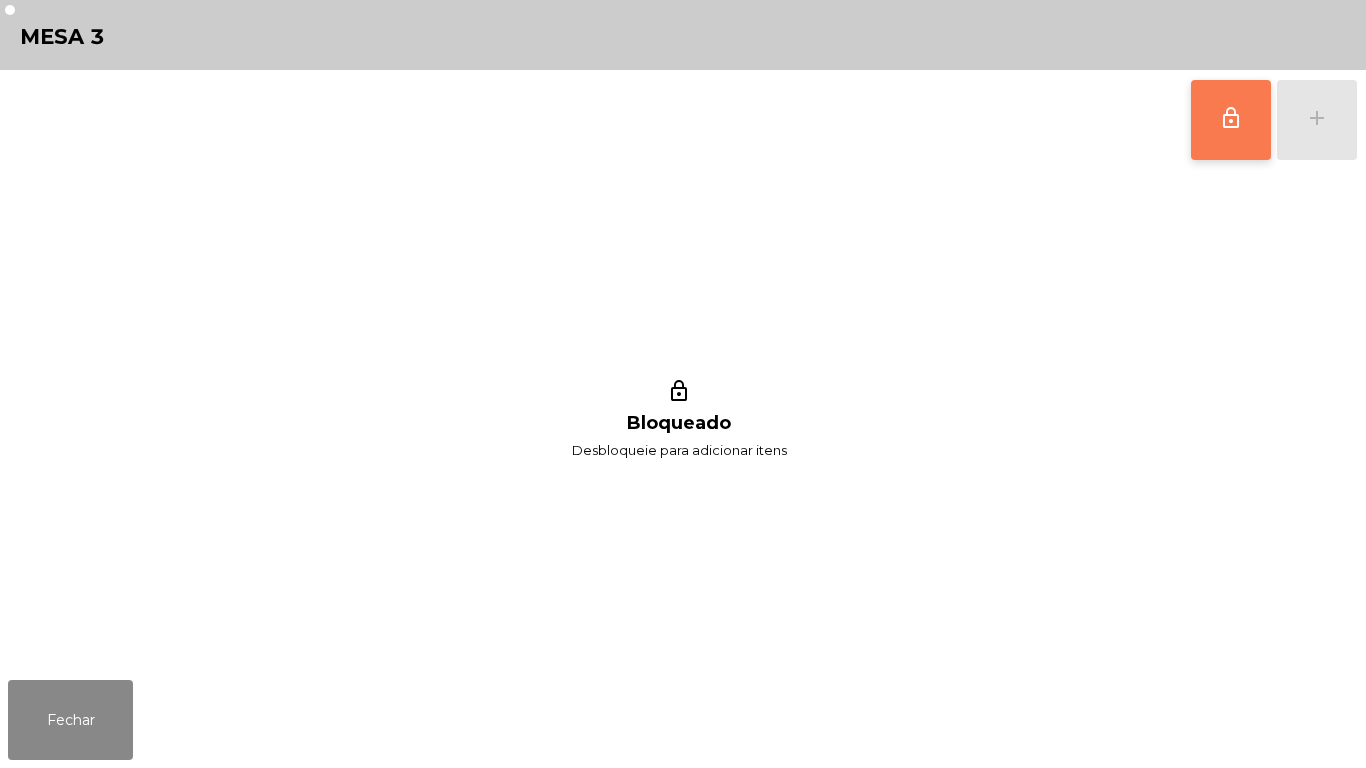 click on "lock_outline" 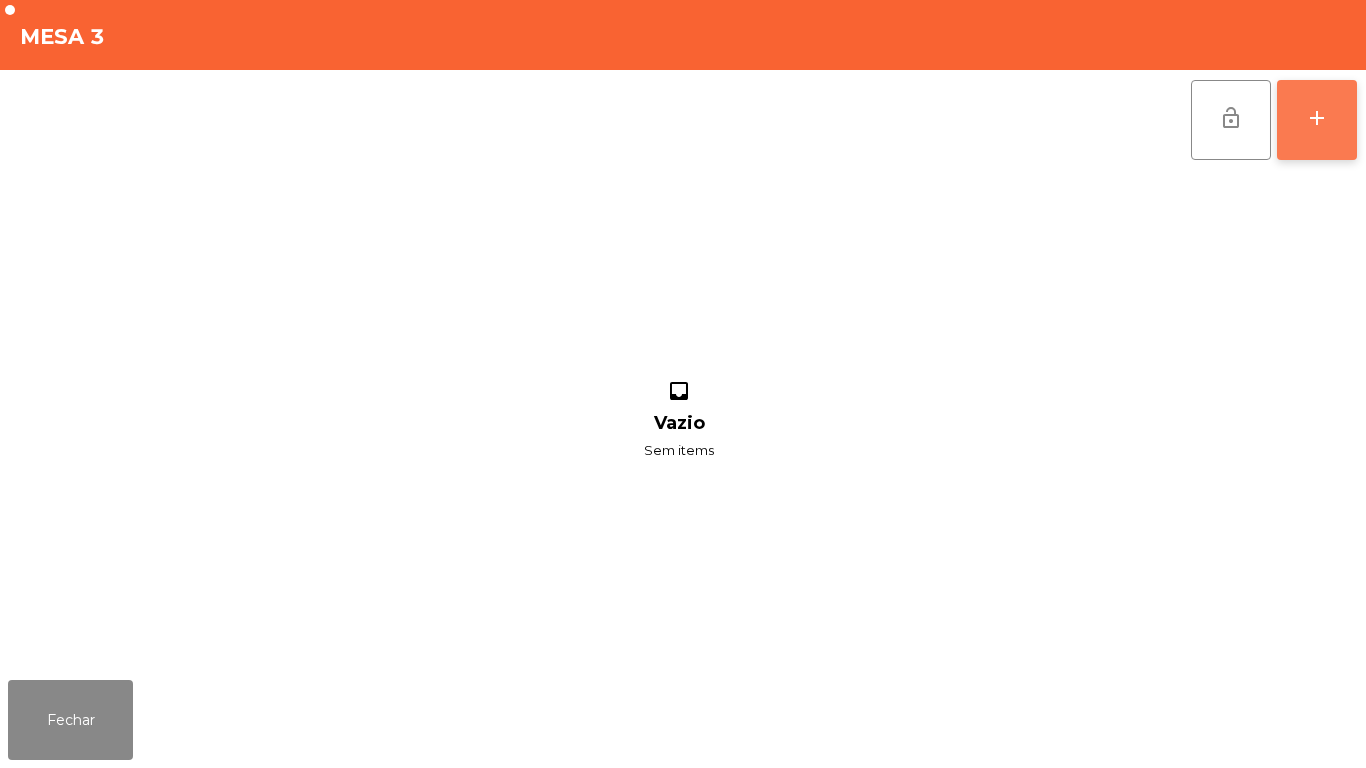 click on "add" 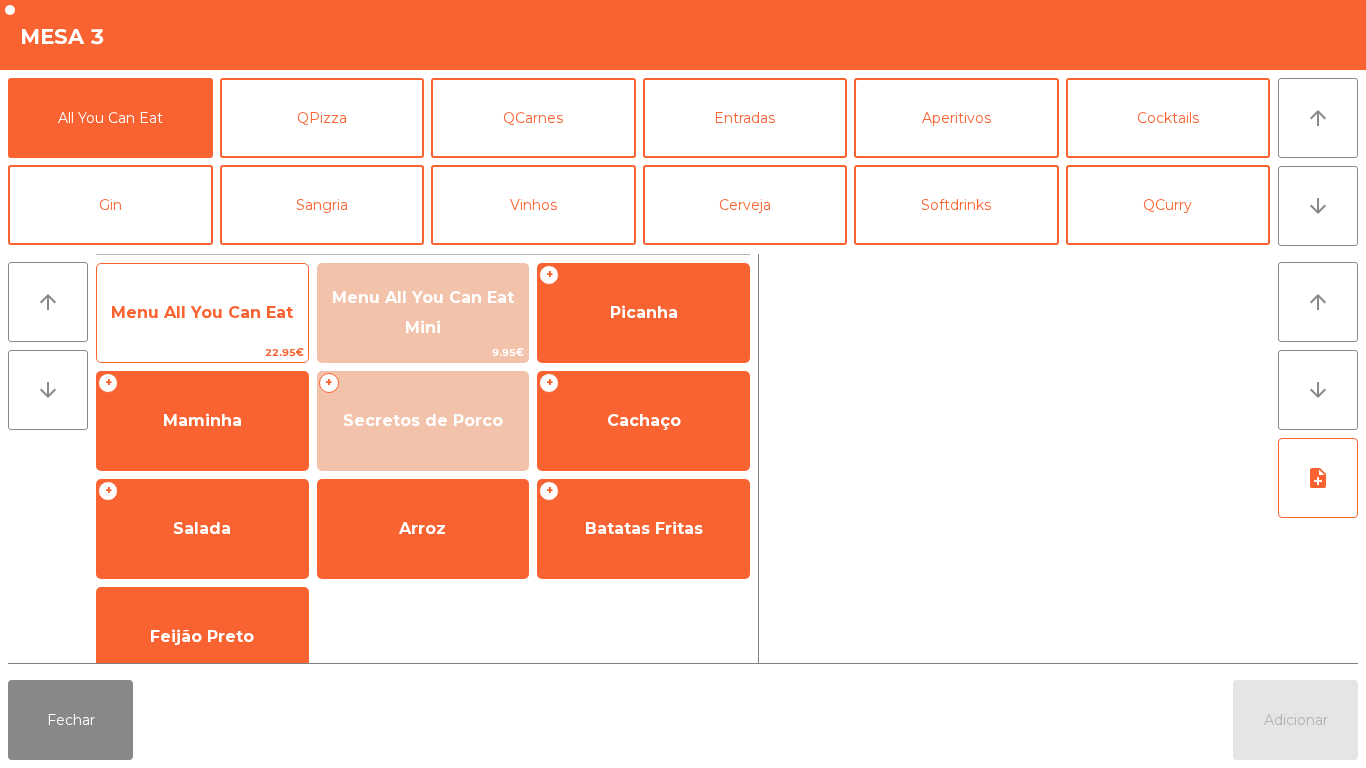 click on "Menu All You Can Eat" 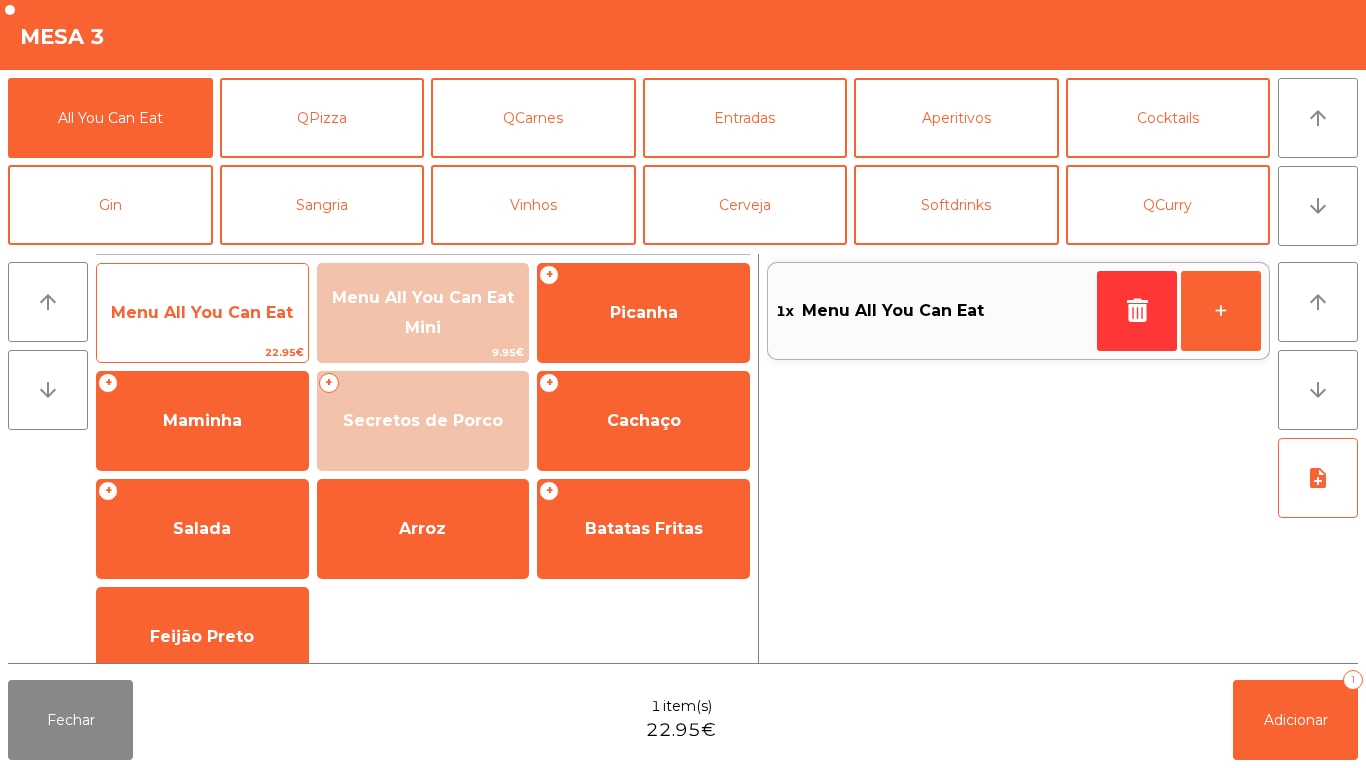 click on "Menu All You Can Eat" 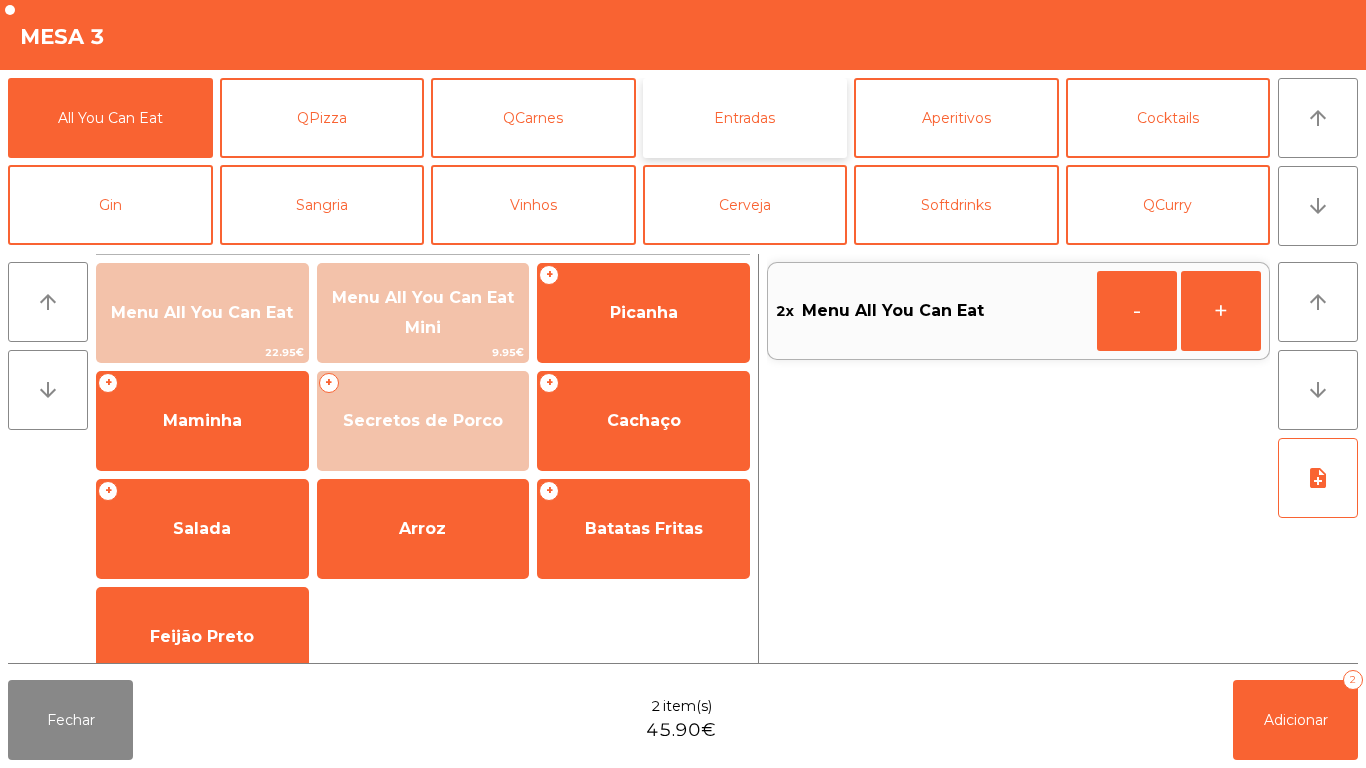 click on "Entradas" 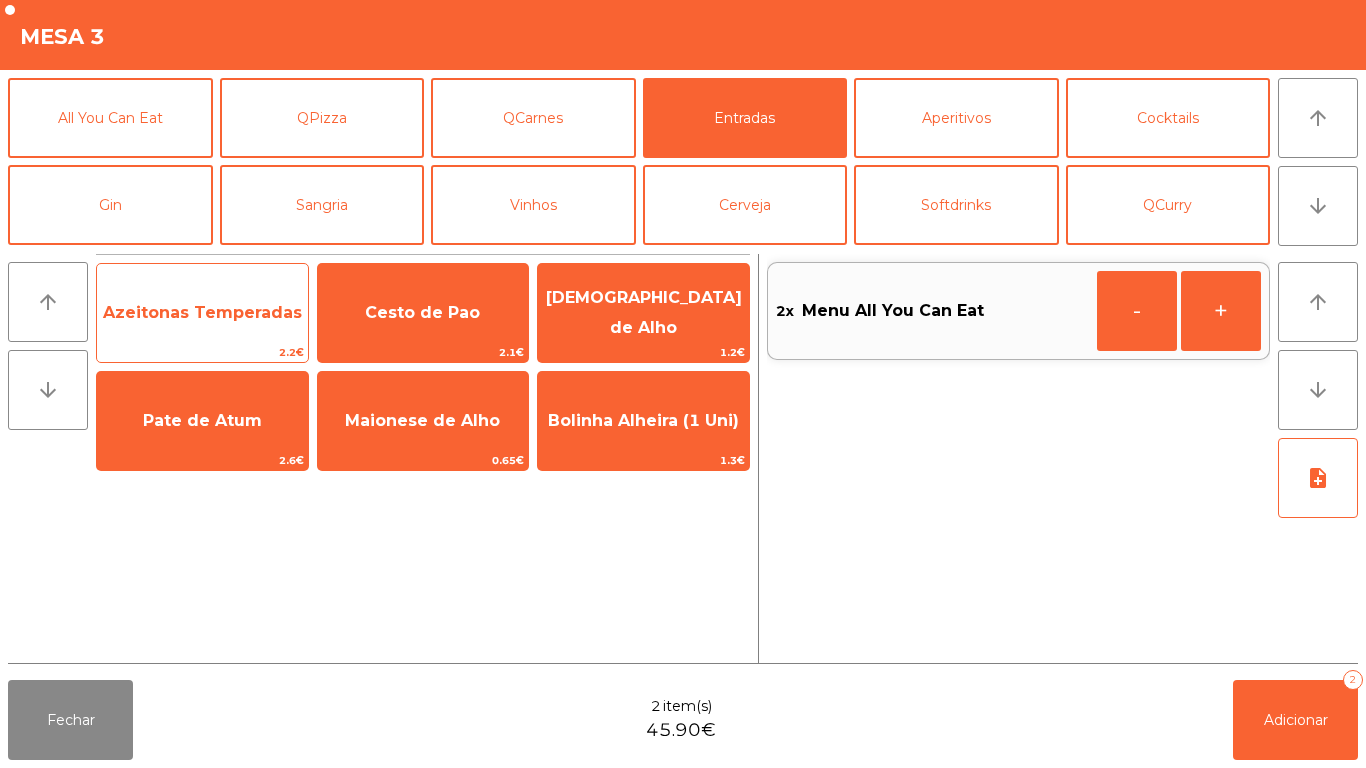 click on "Azeitonas Temperadas" 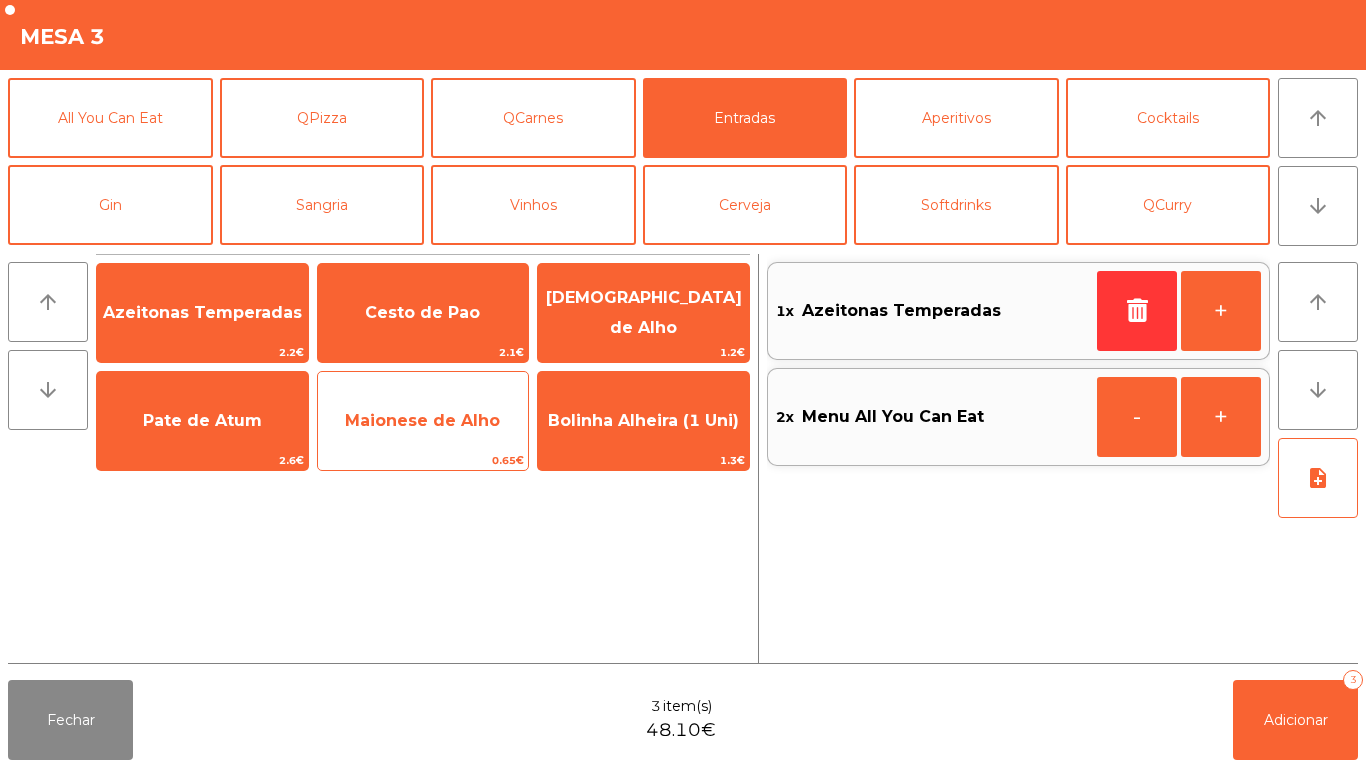 click on "Maionese de Alho" 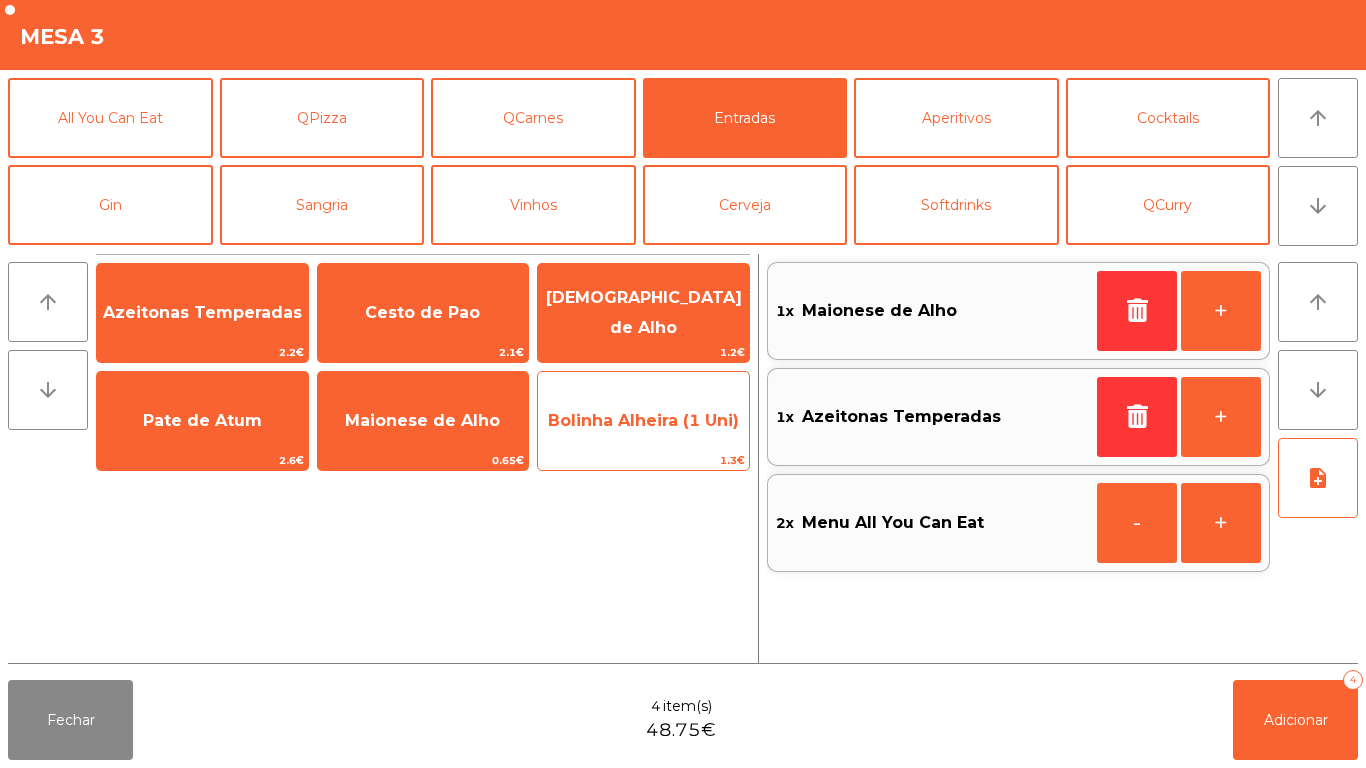 click on "Bolinha Alheira (1 Uni)" 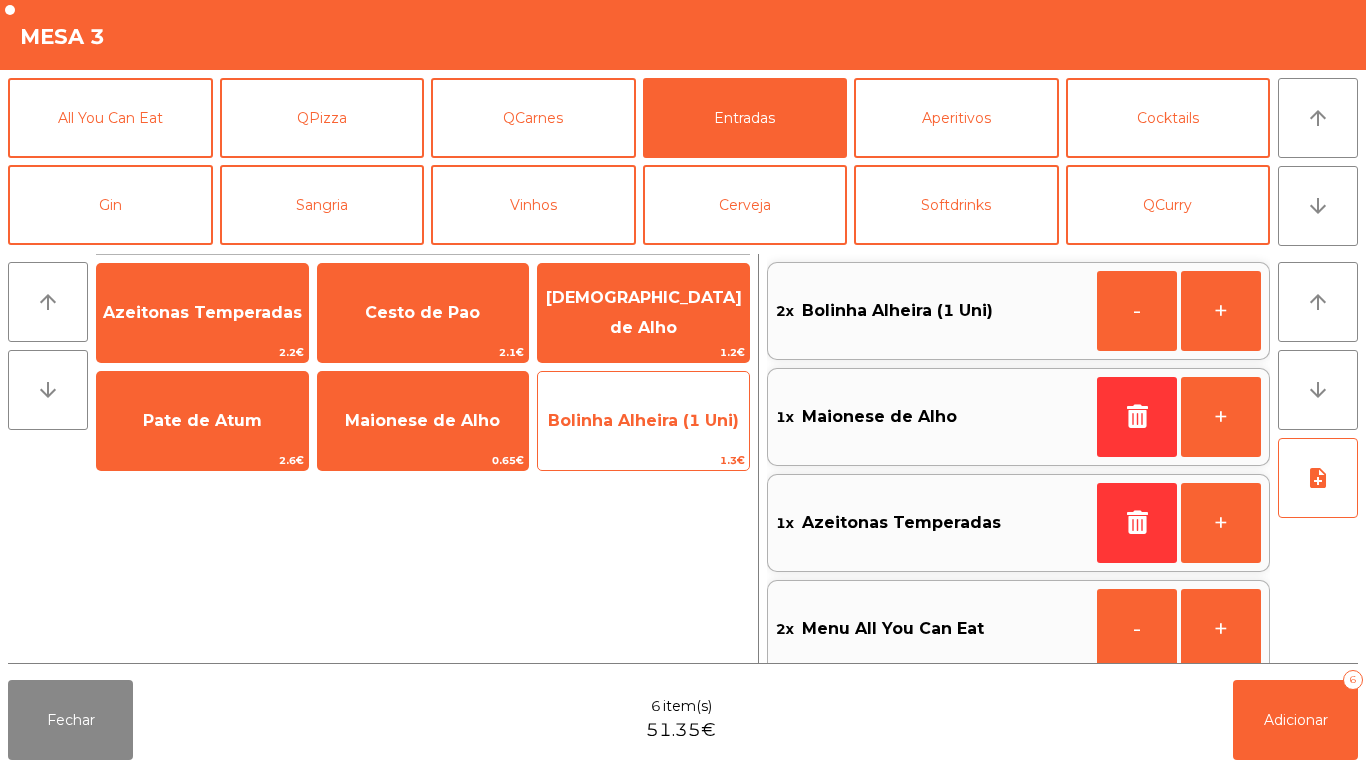 scroll, scrollTop: 8, scrollLeft: 0, axis: vertical 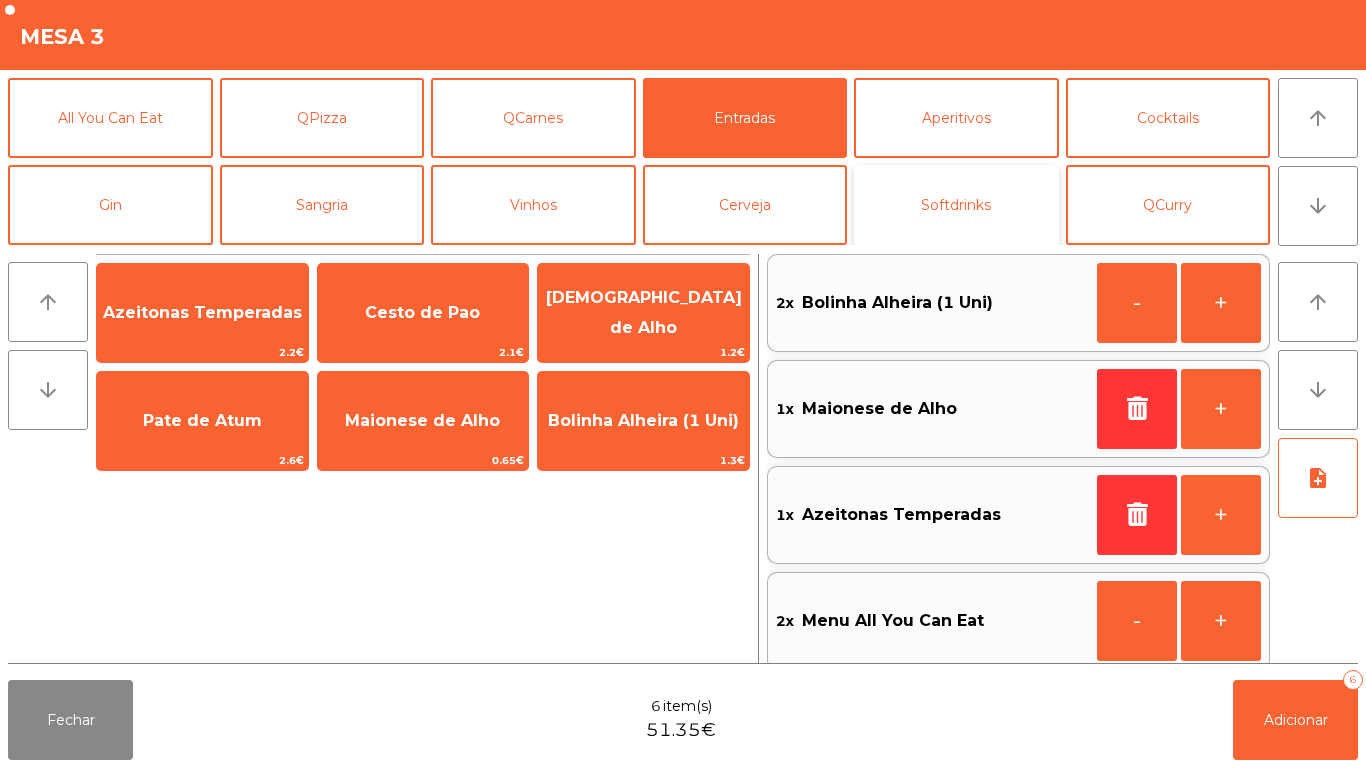 click on "Softdrinks" 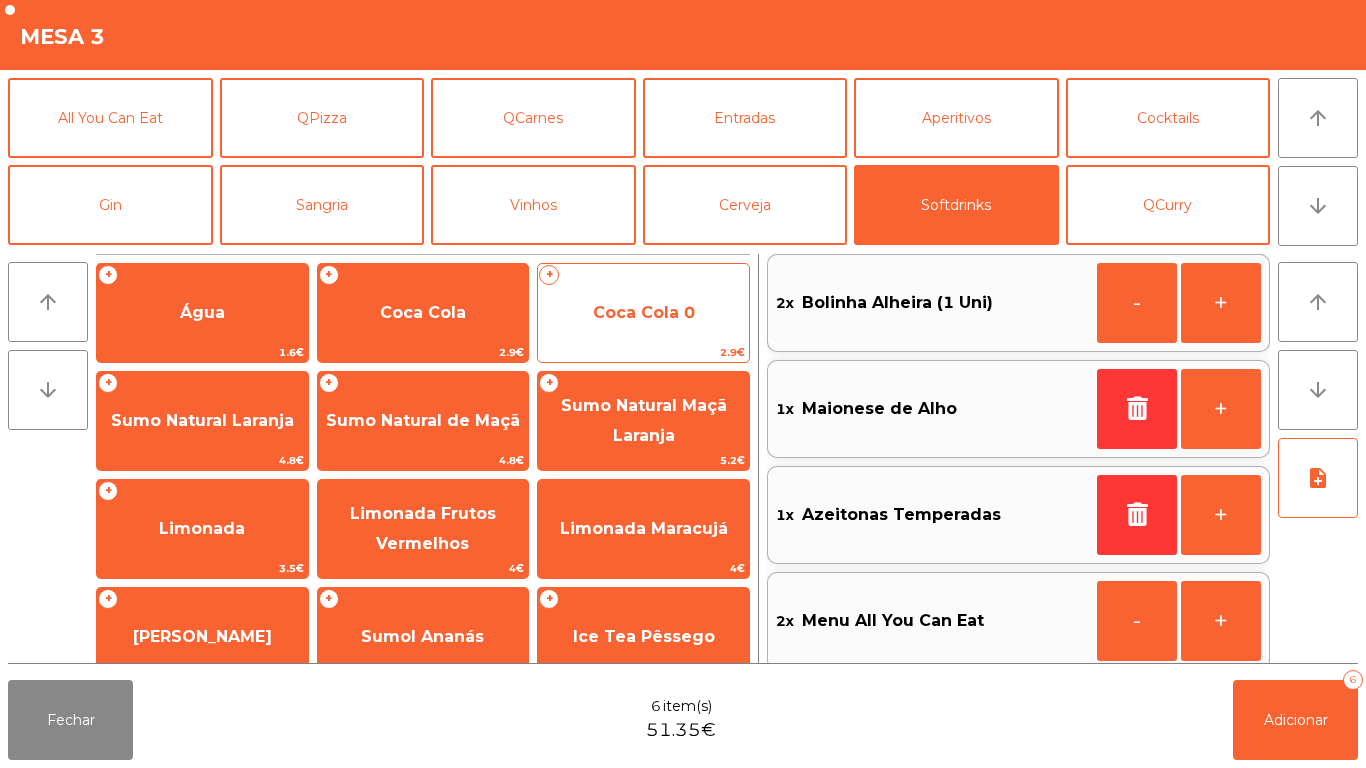 click on "Coca Cola 0" 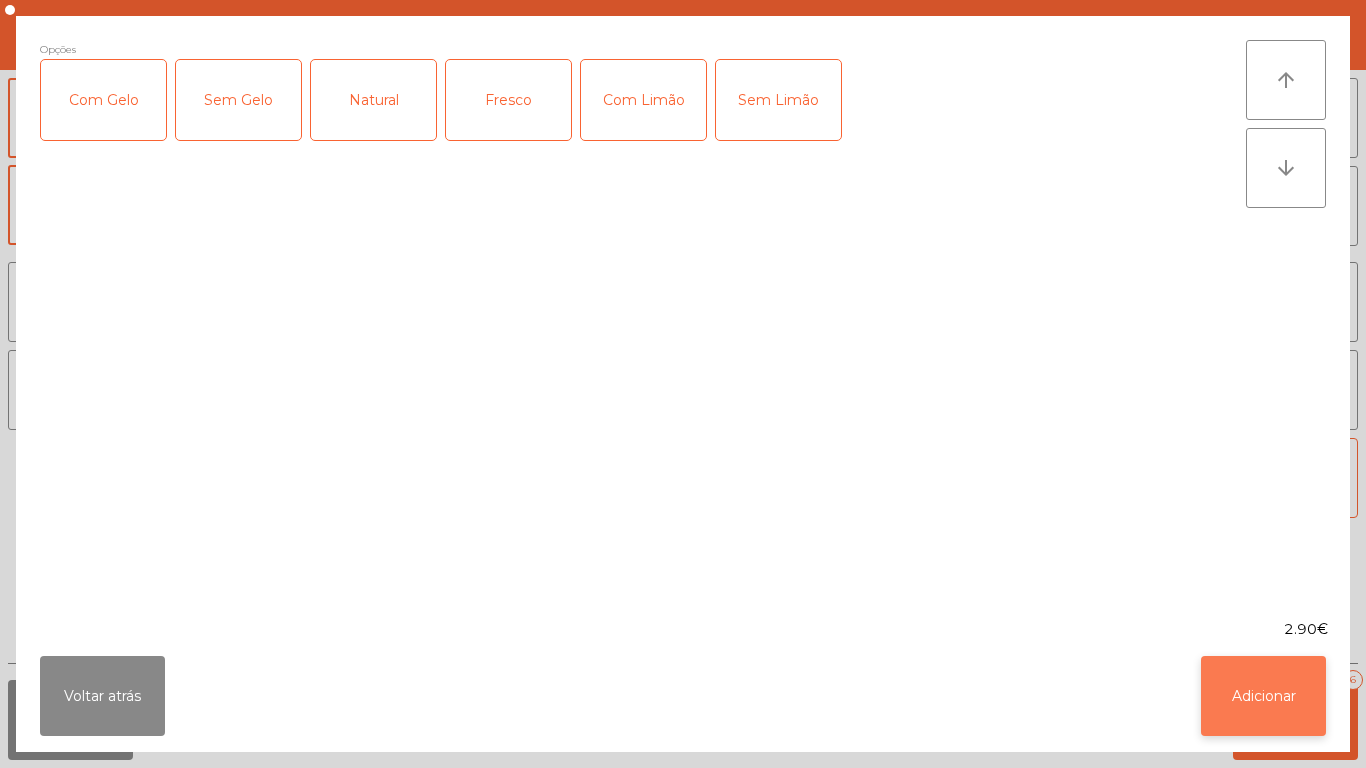 click on "Adicionar" 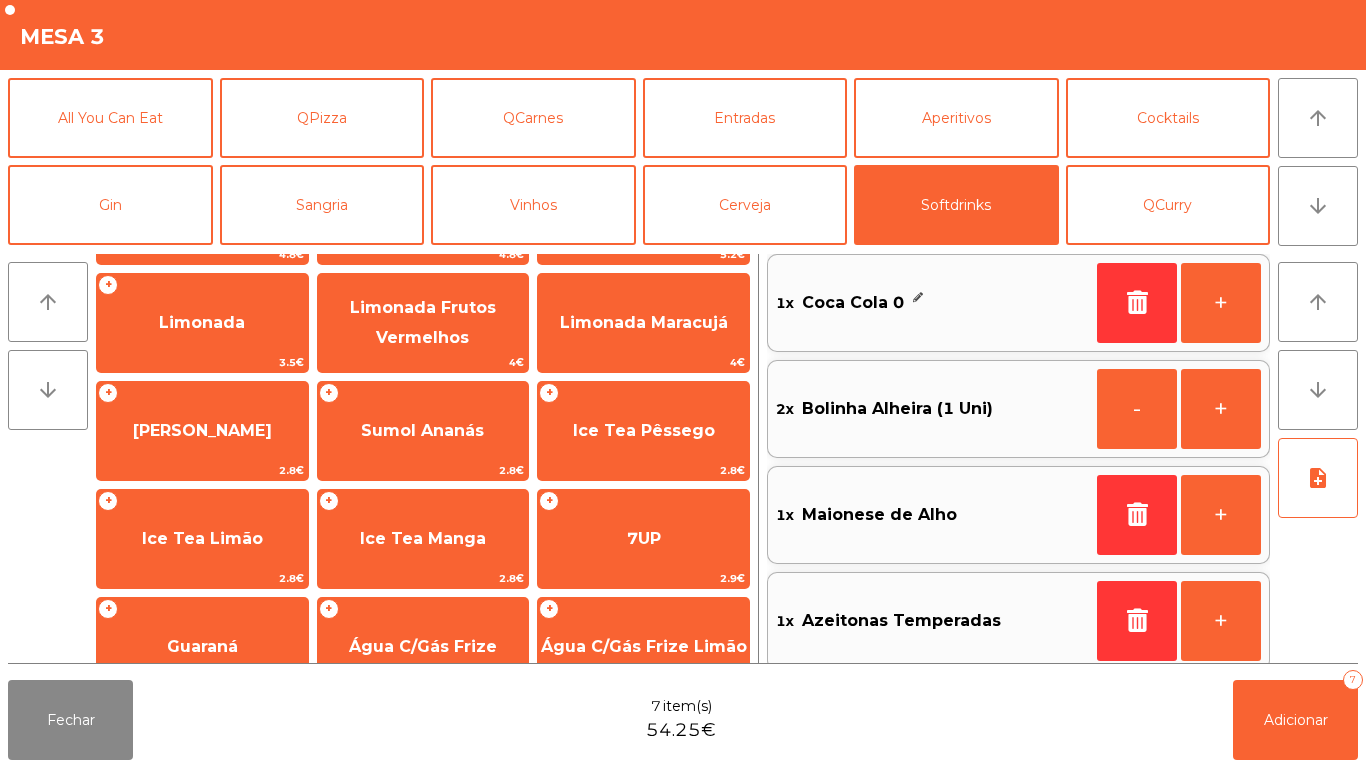 scroll, scrollTop: 356, scrollLeft: 0, axis: vertical 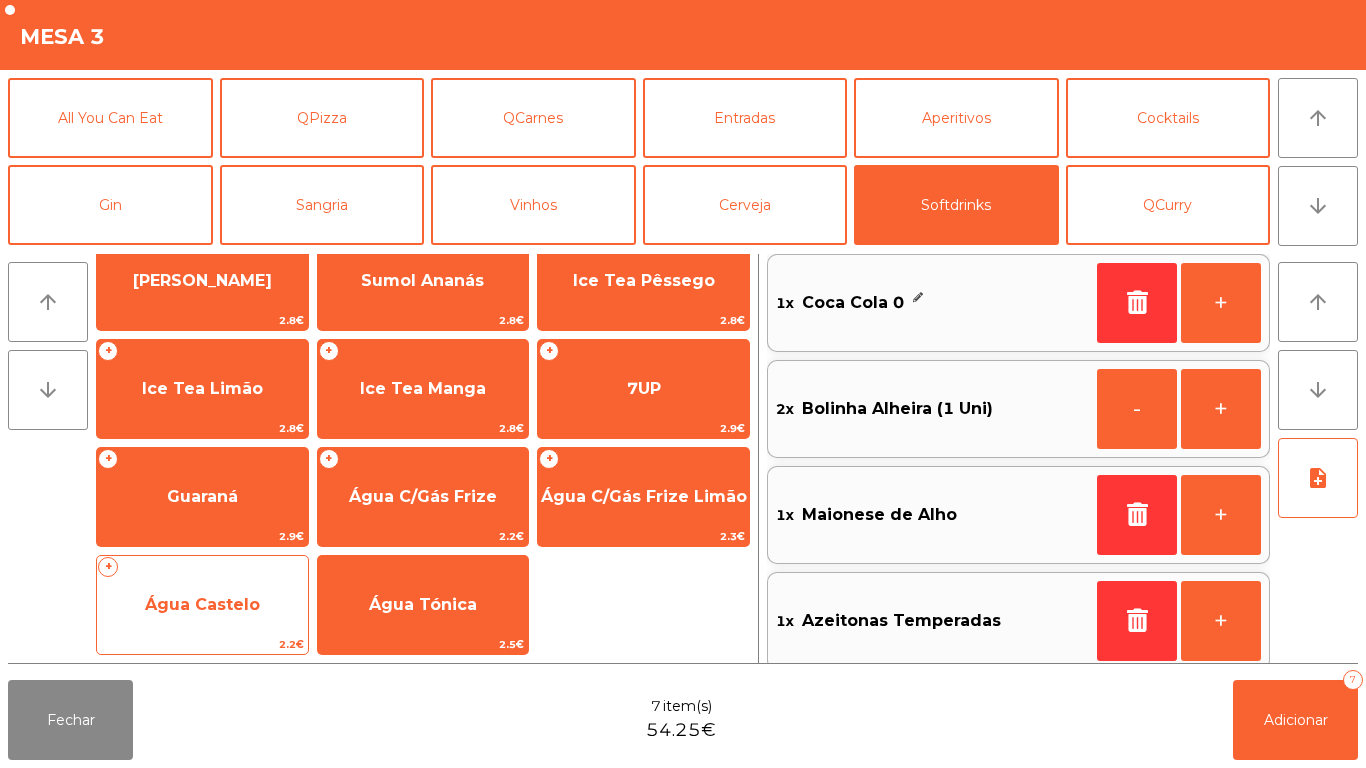 click on "Água Castelo" 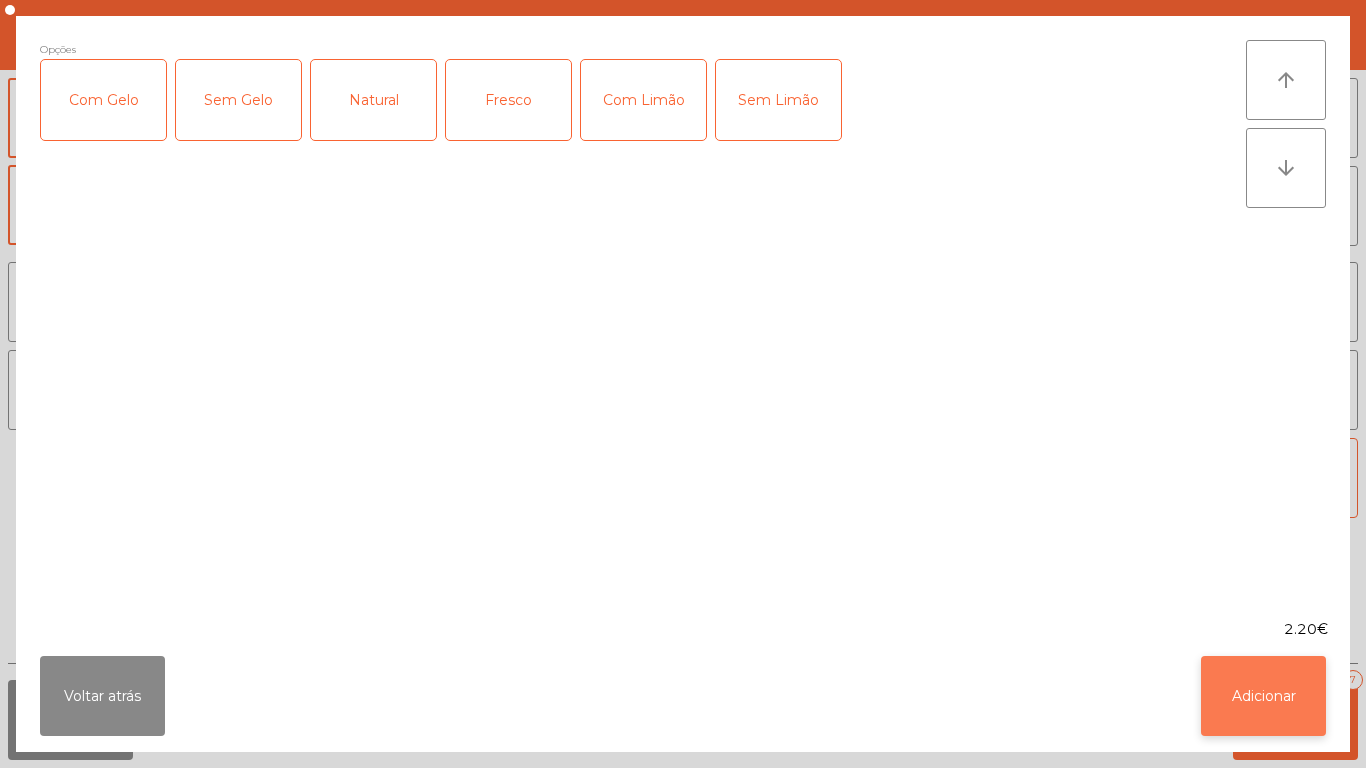 click on "Adicionar" 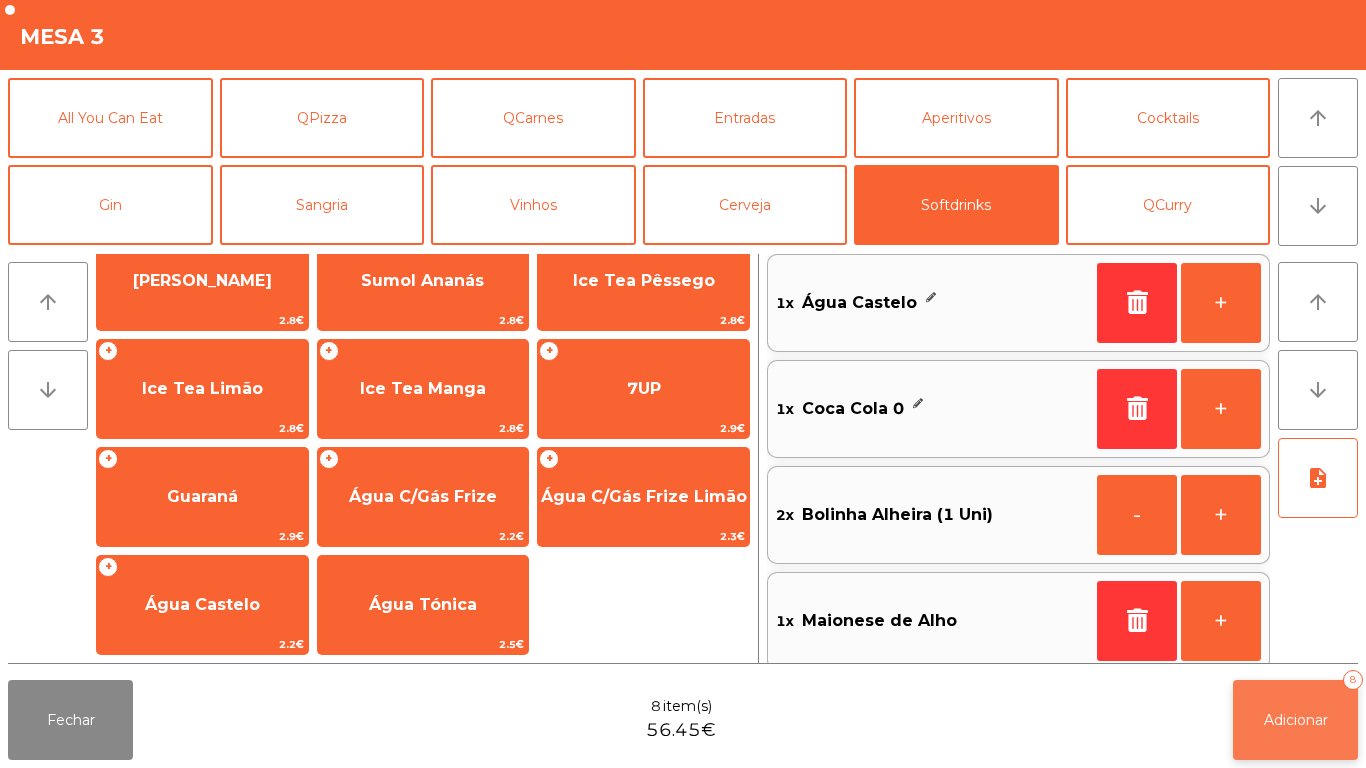 click on "Adicionar" 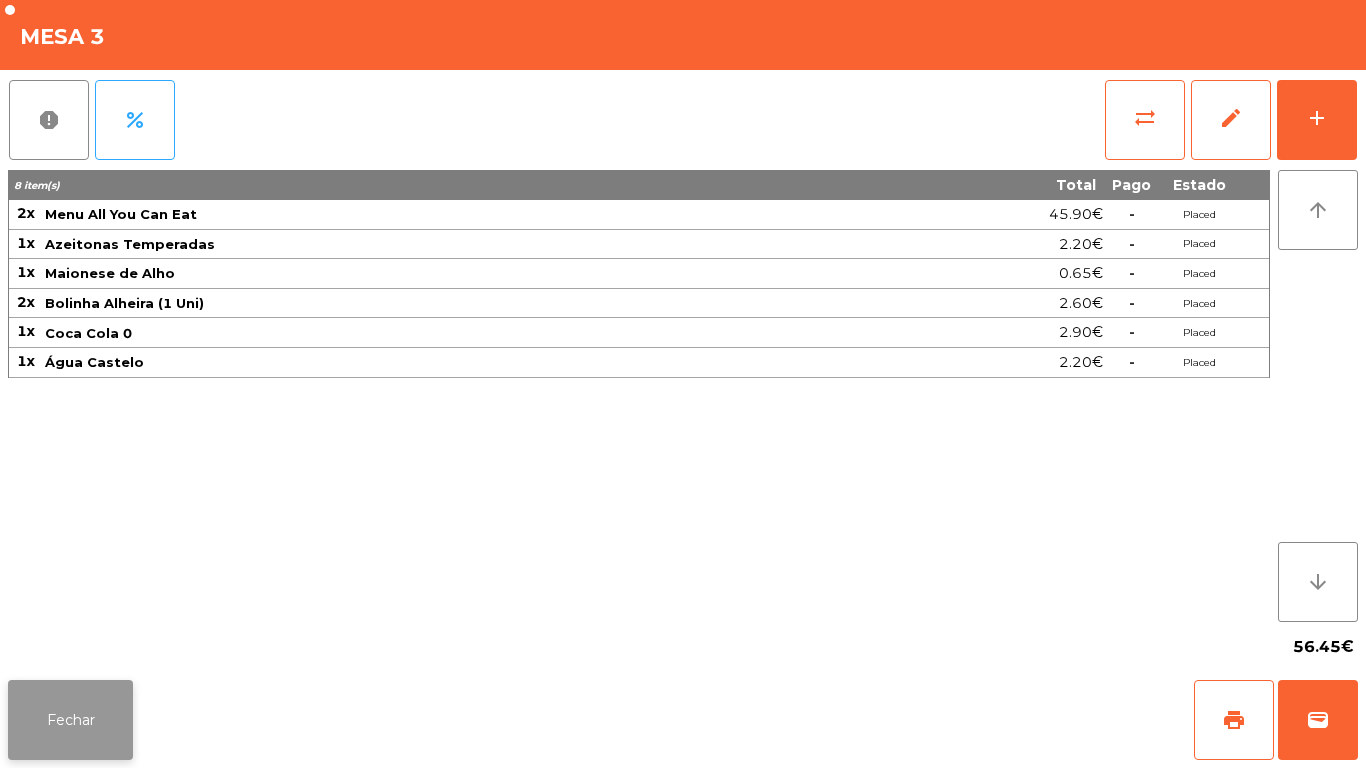 click on "Fechar" 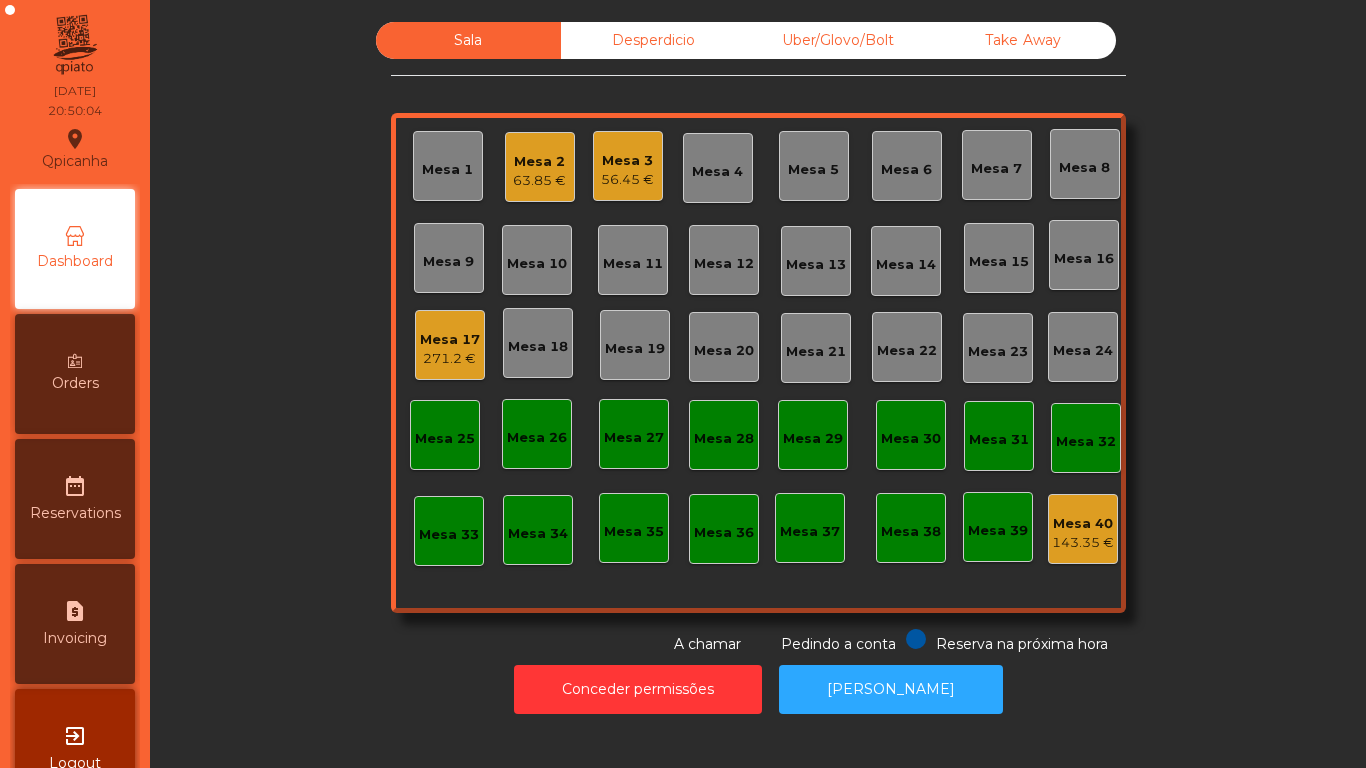click on "Mesa 9" 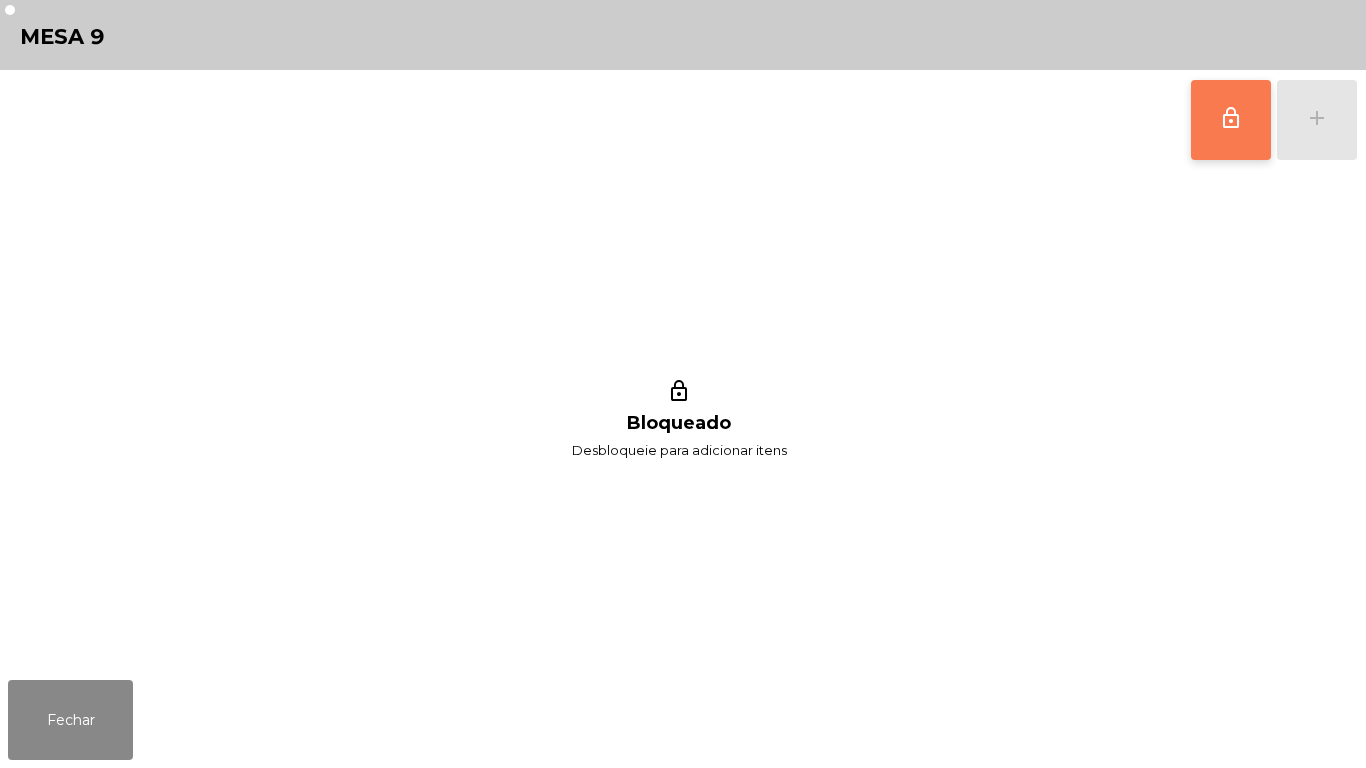 click on "lock_outline" 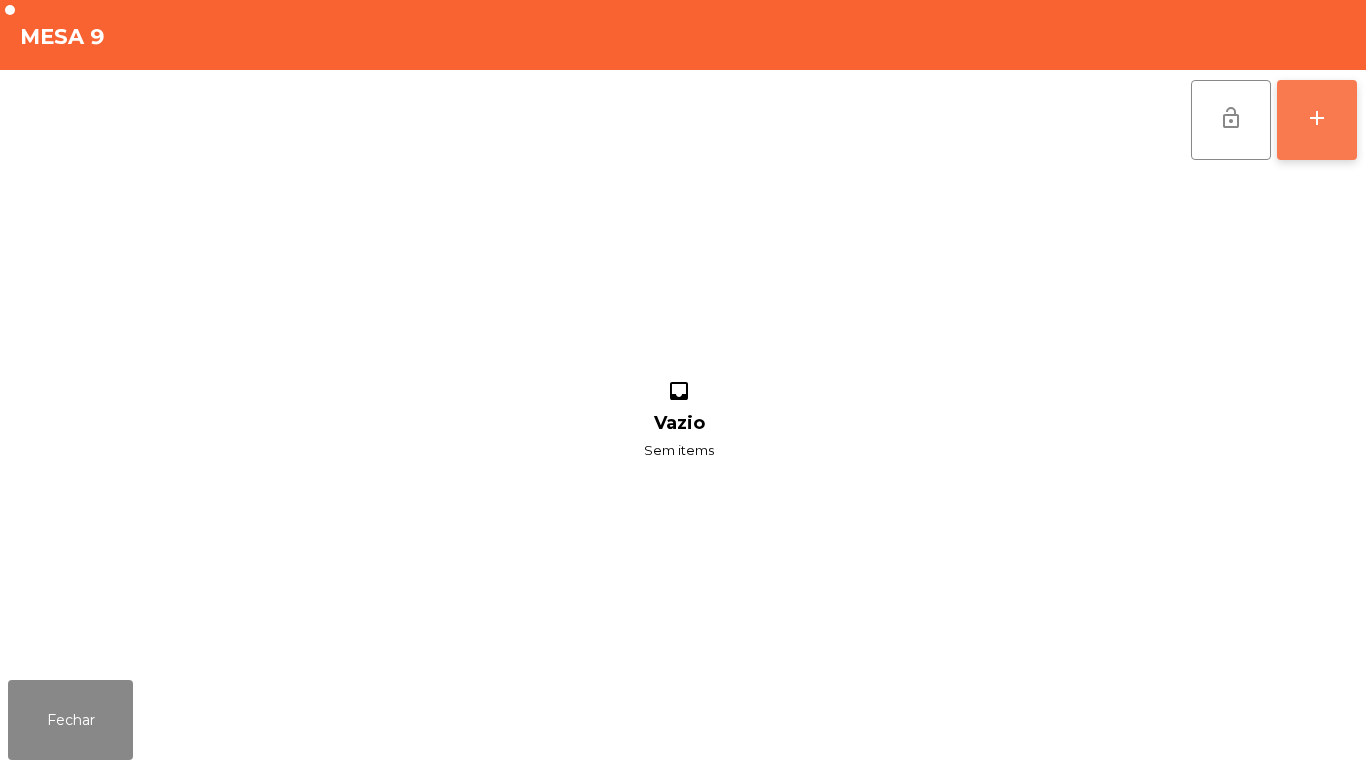 click on "add" 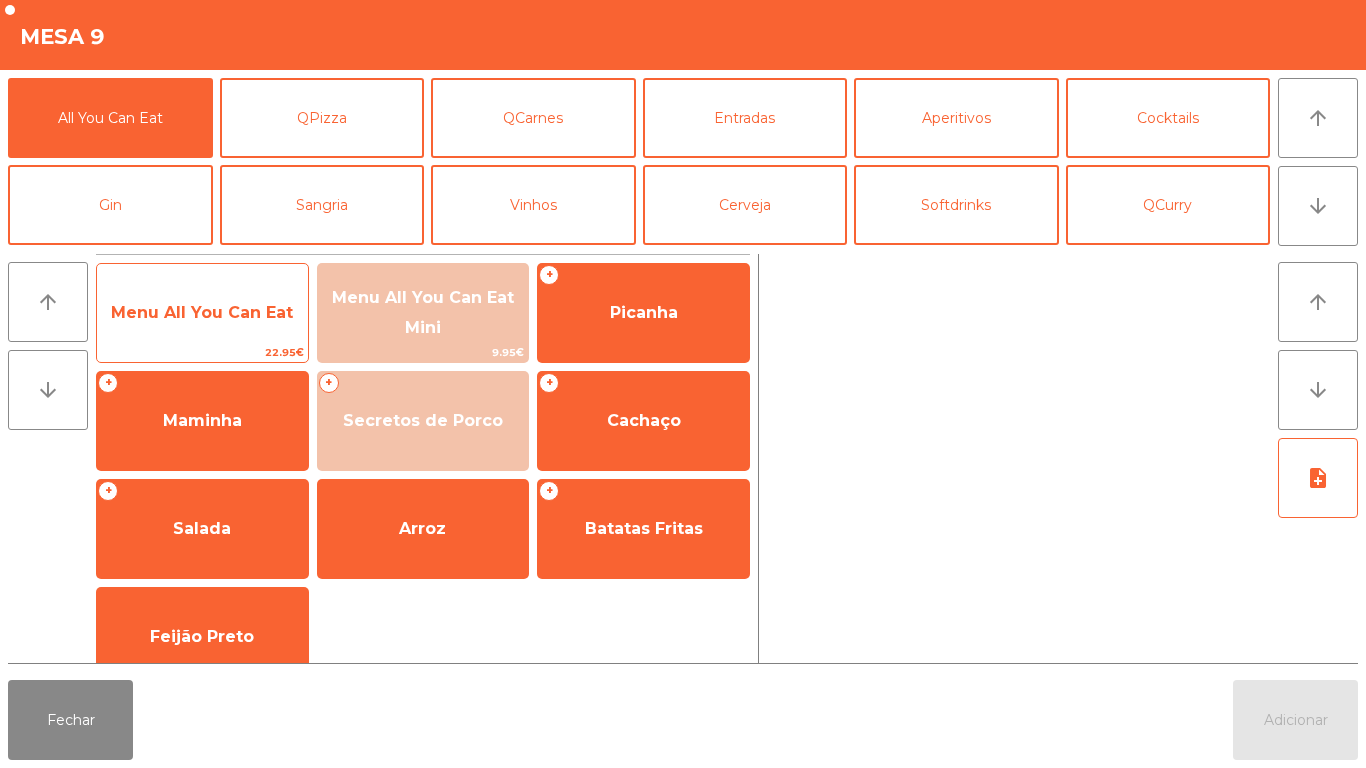 click on "Menu All You Can Eat" 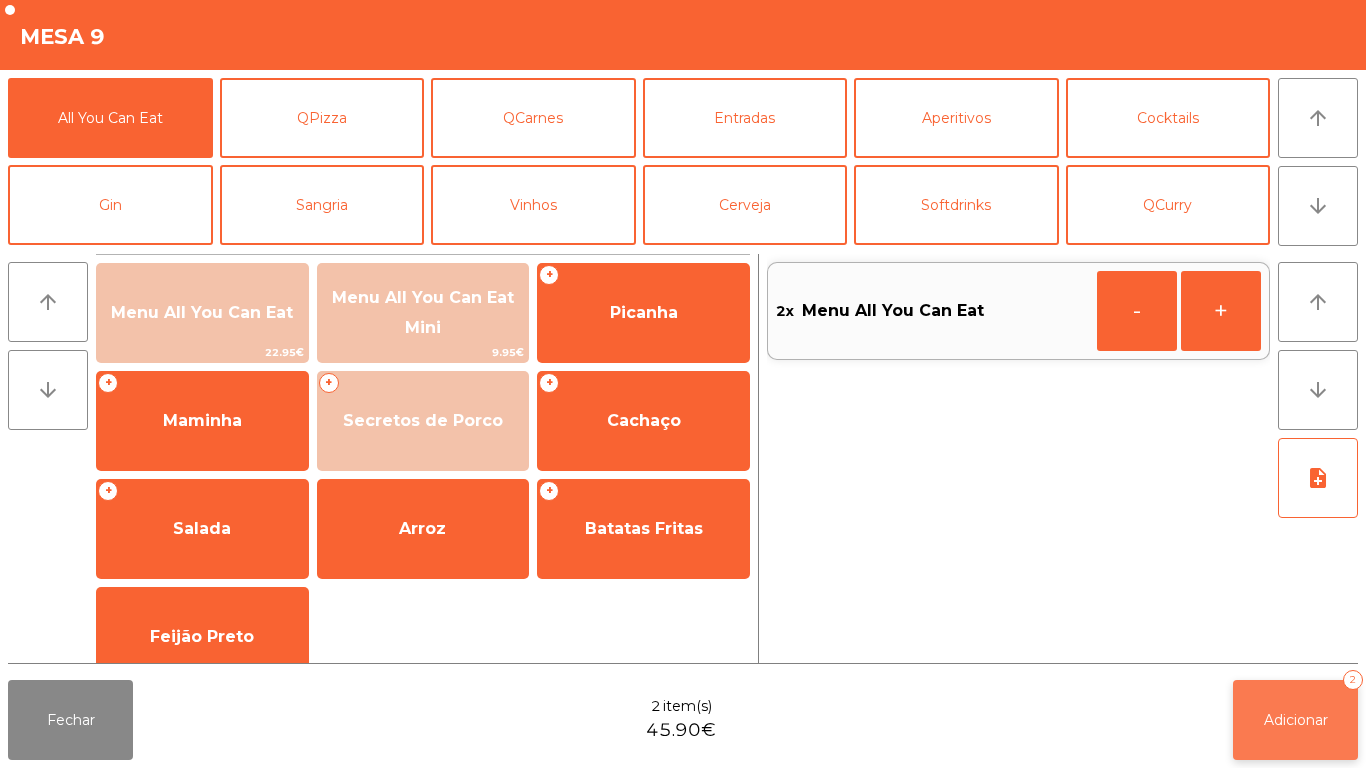 click on "Adicionar   2" 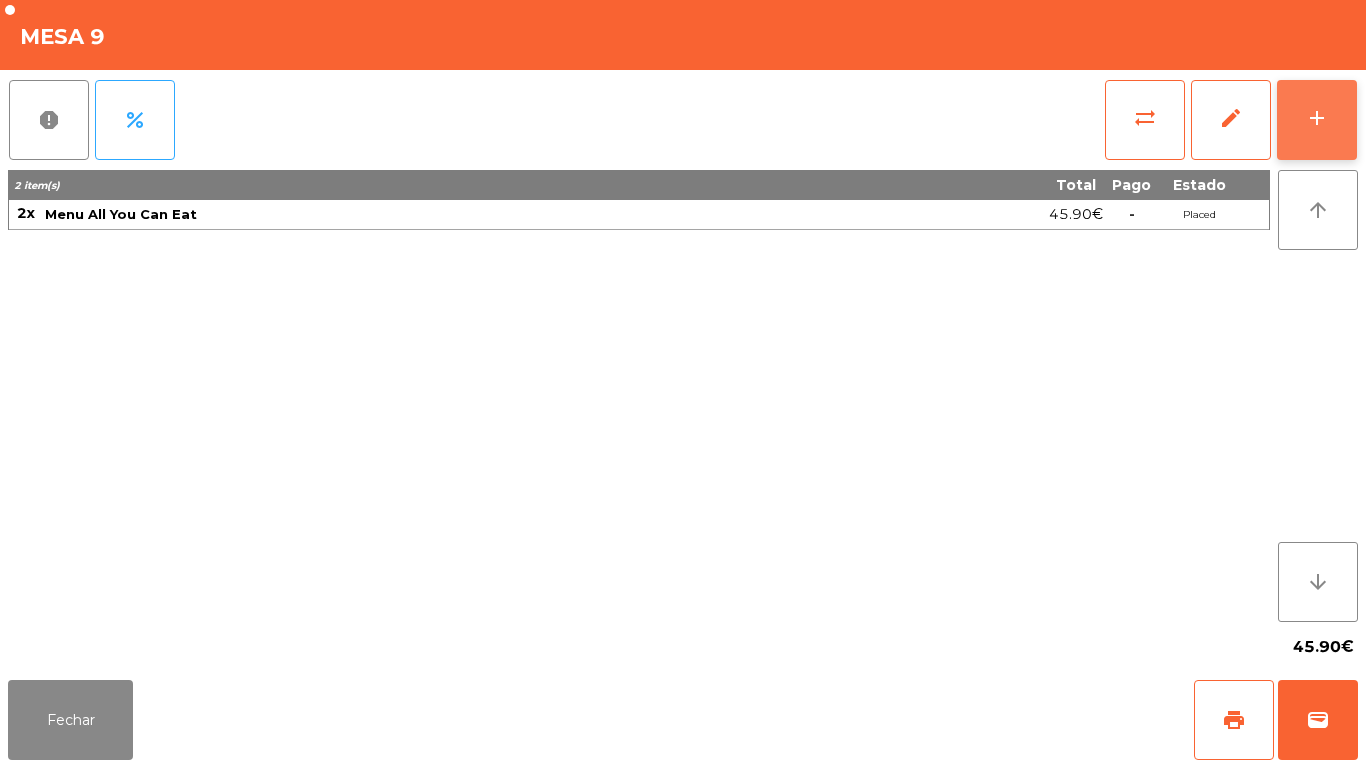 click on "add" 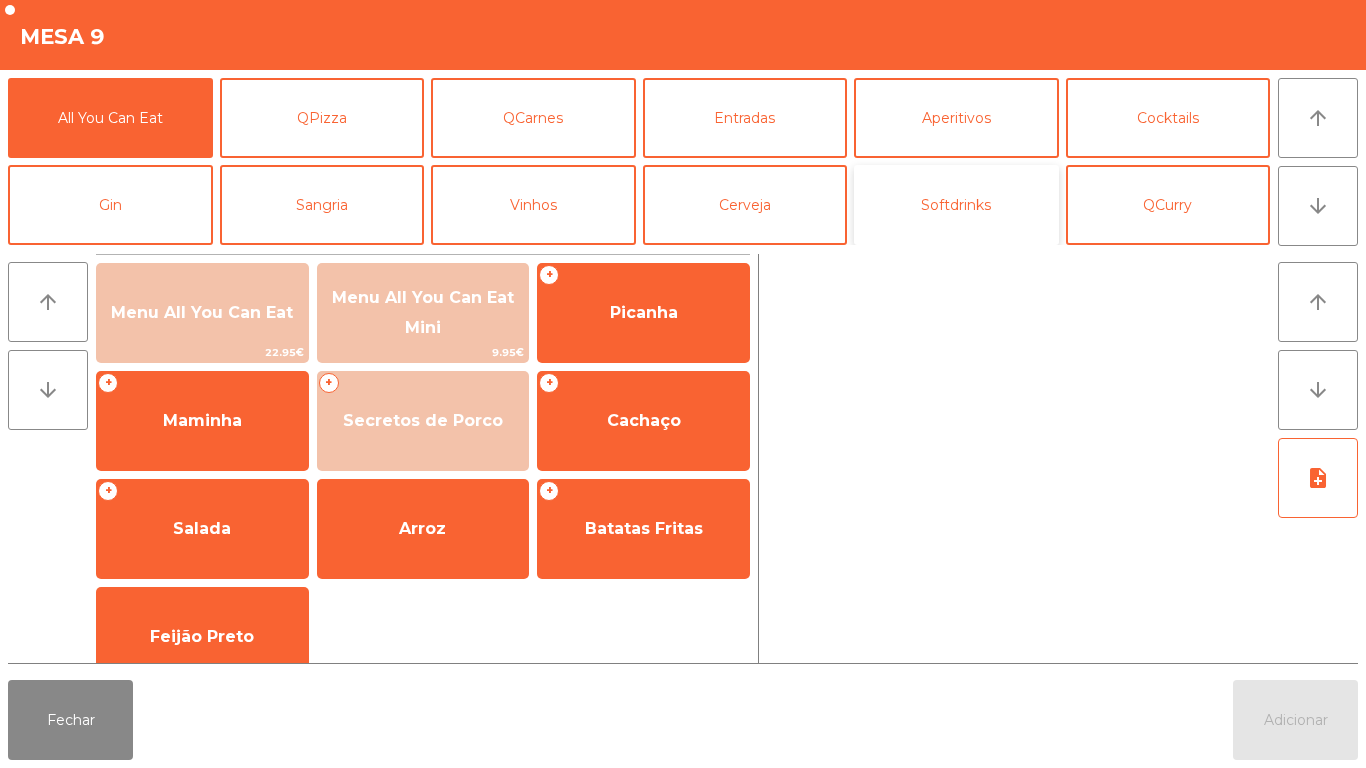 click on "Softdrinks" 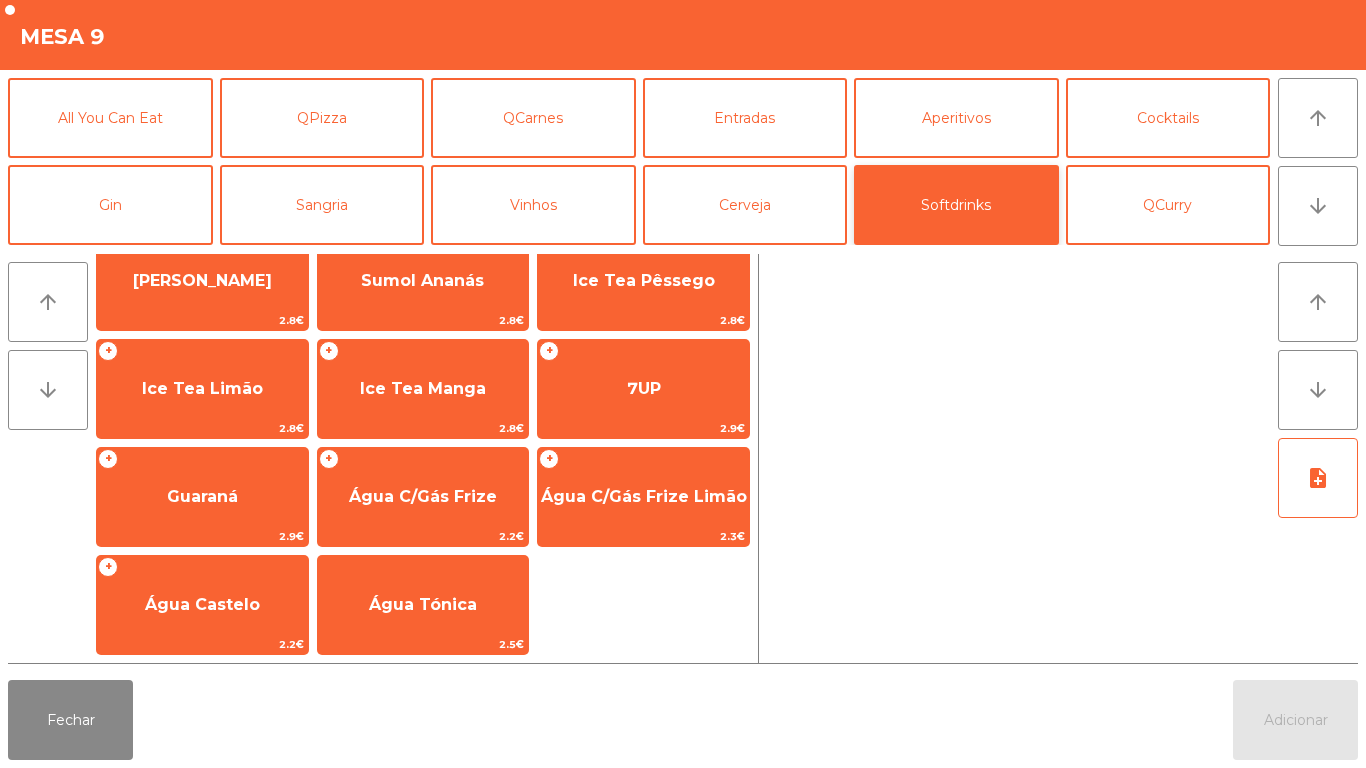 scroll, scrollTop: 355, scrollLeft: 0, axis: vertical 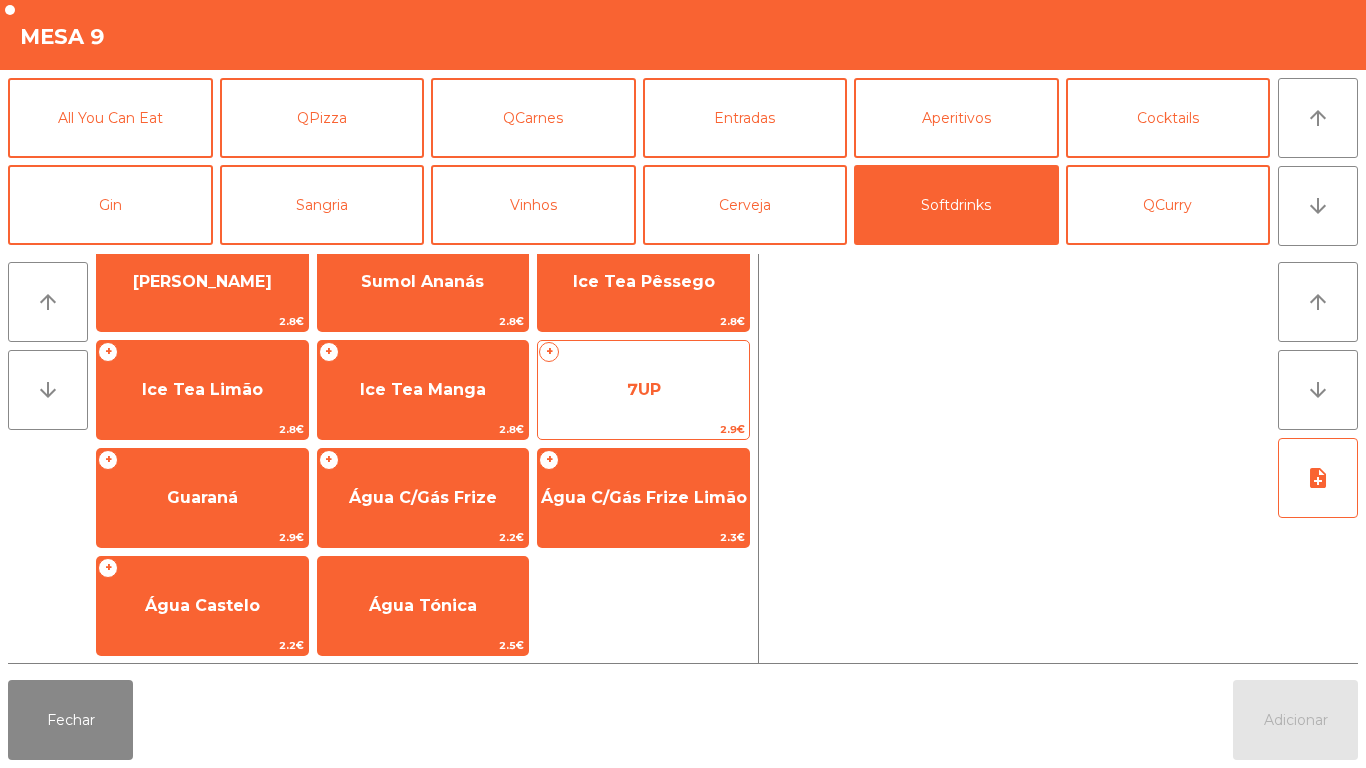 click on "7UP" 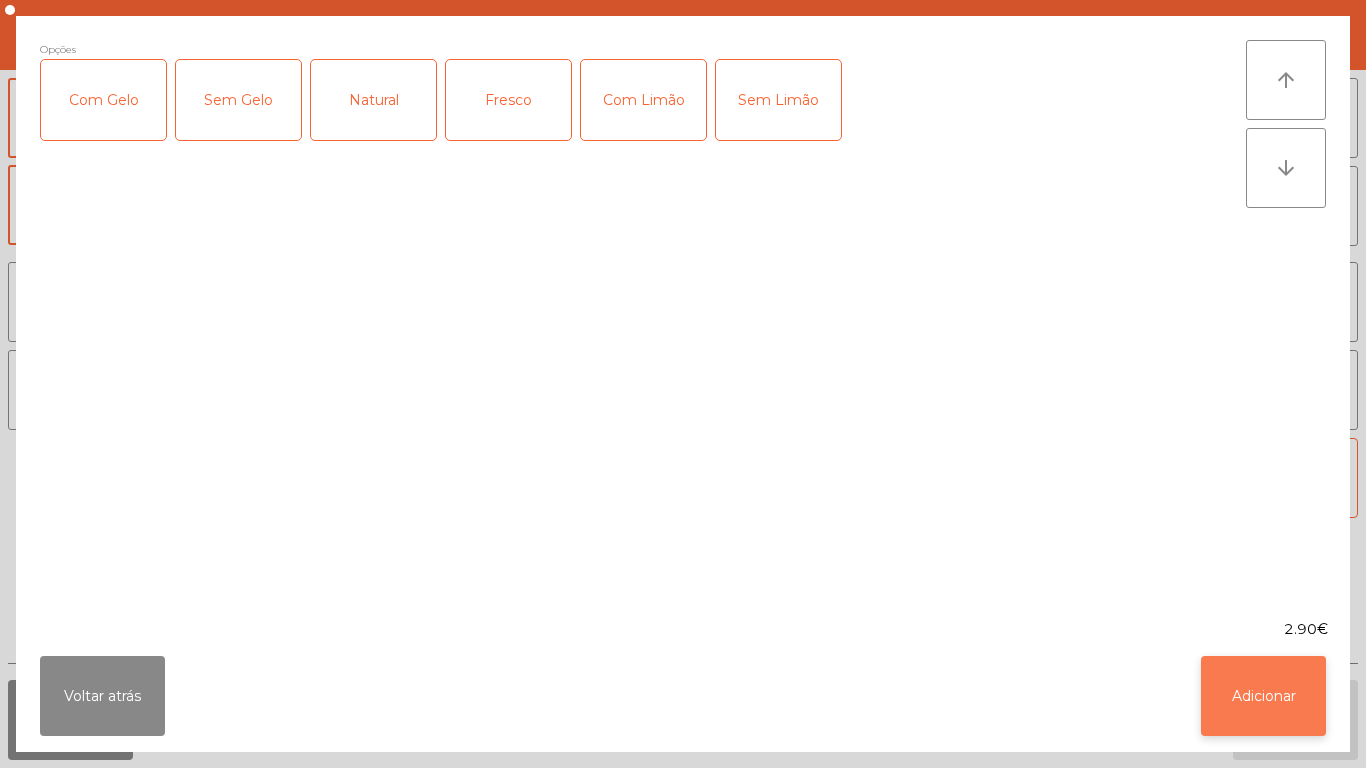 click on "Adicionar" 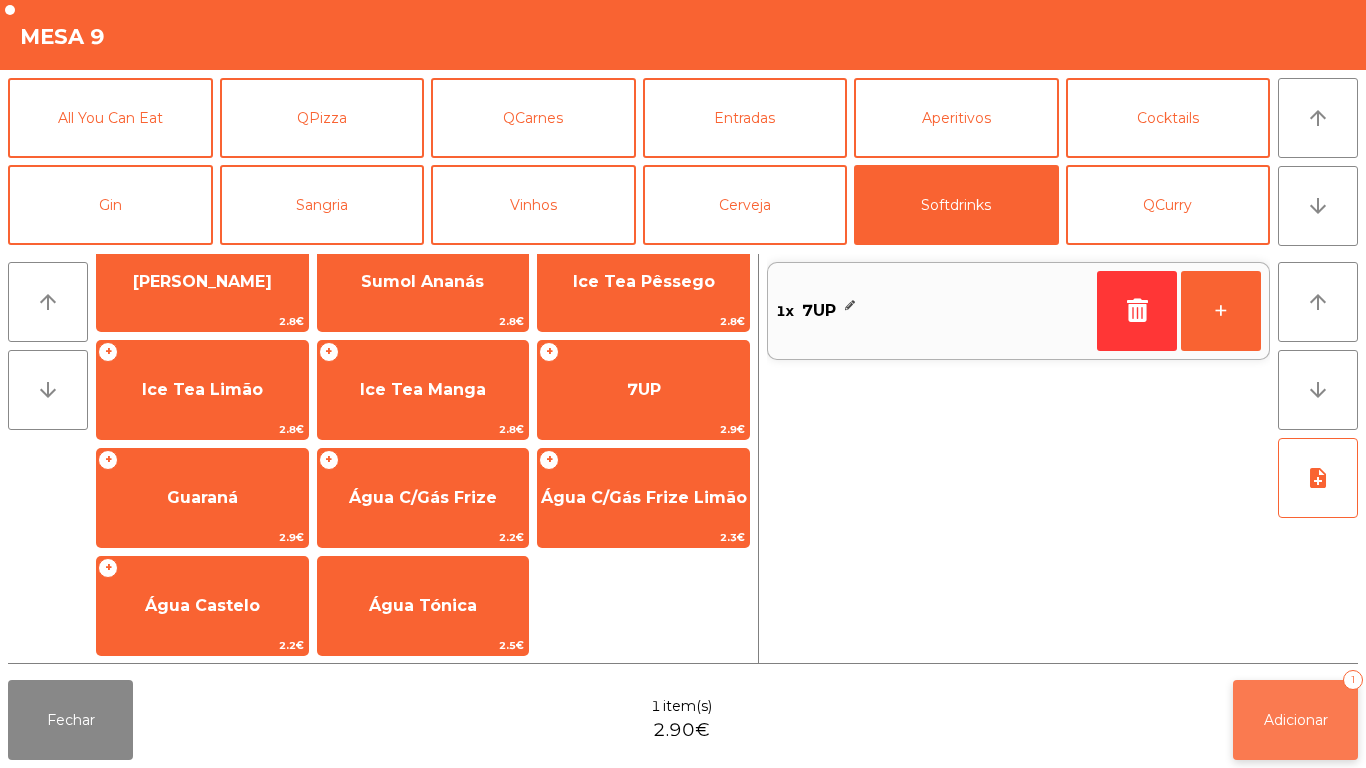 click on "Adicionar" 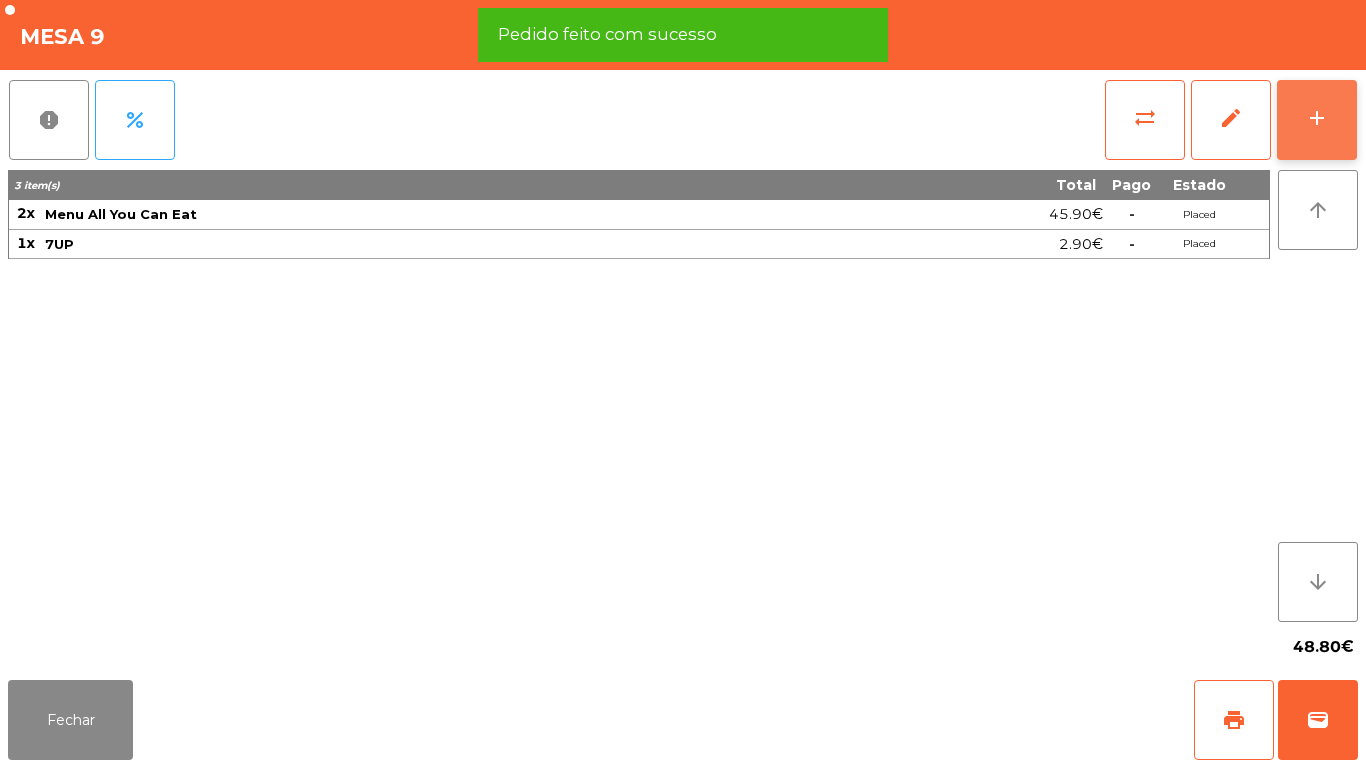 click on "add" 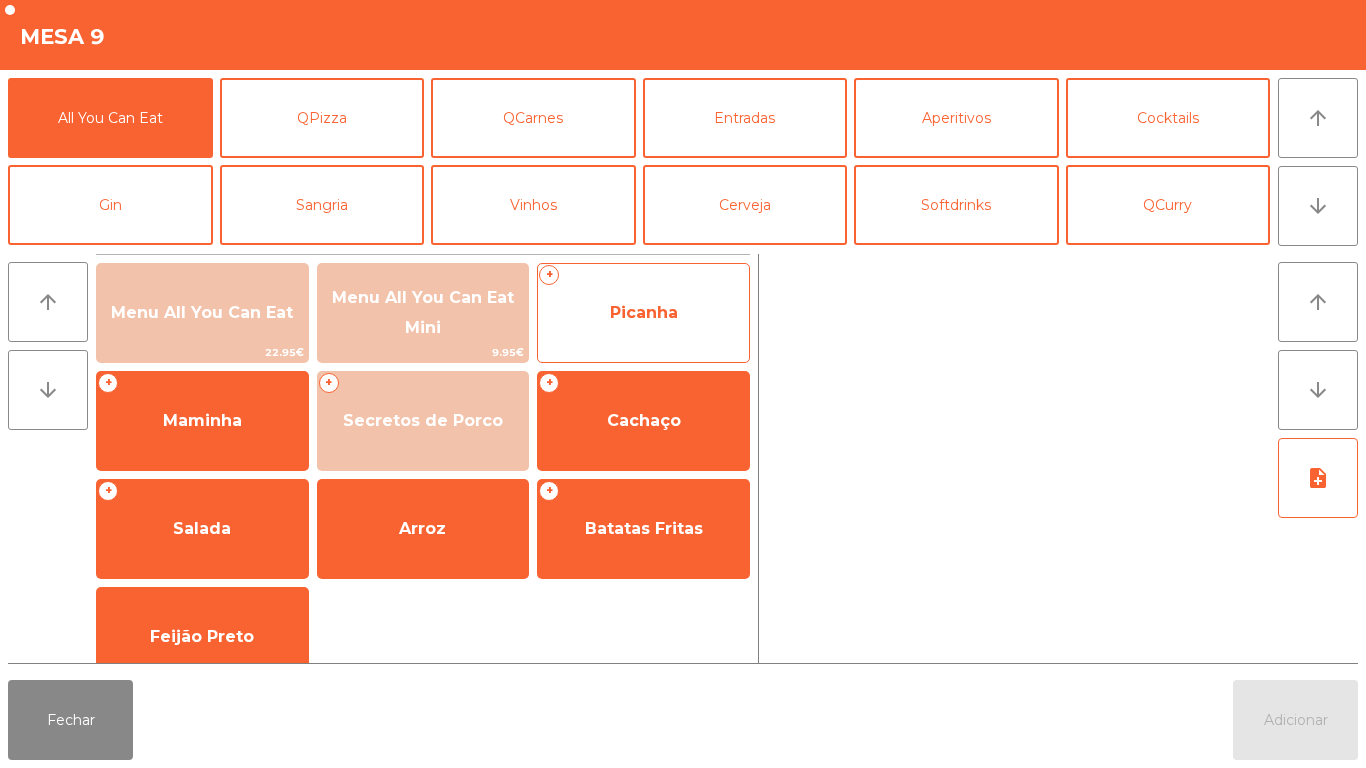 click on "Picanha" 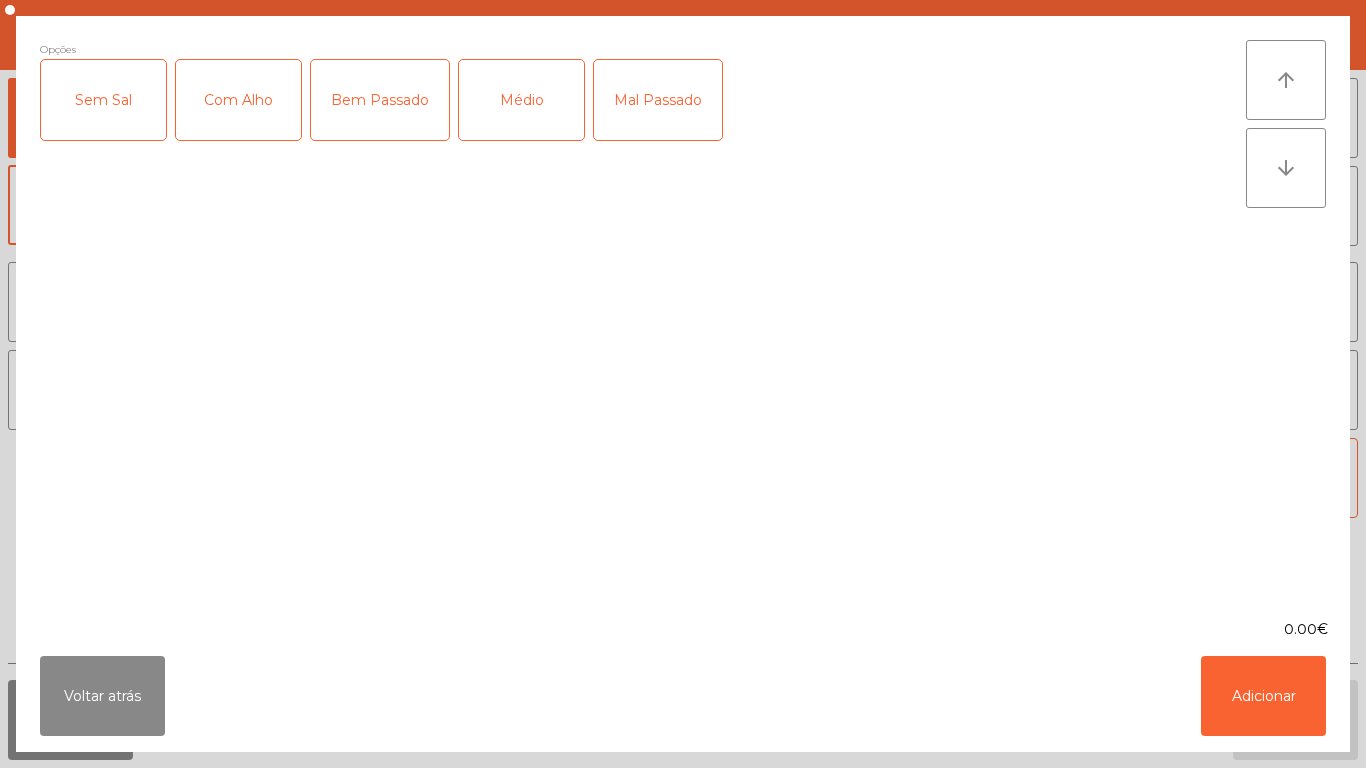 click on "Médio" 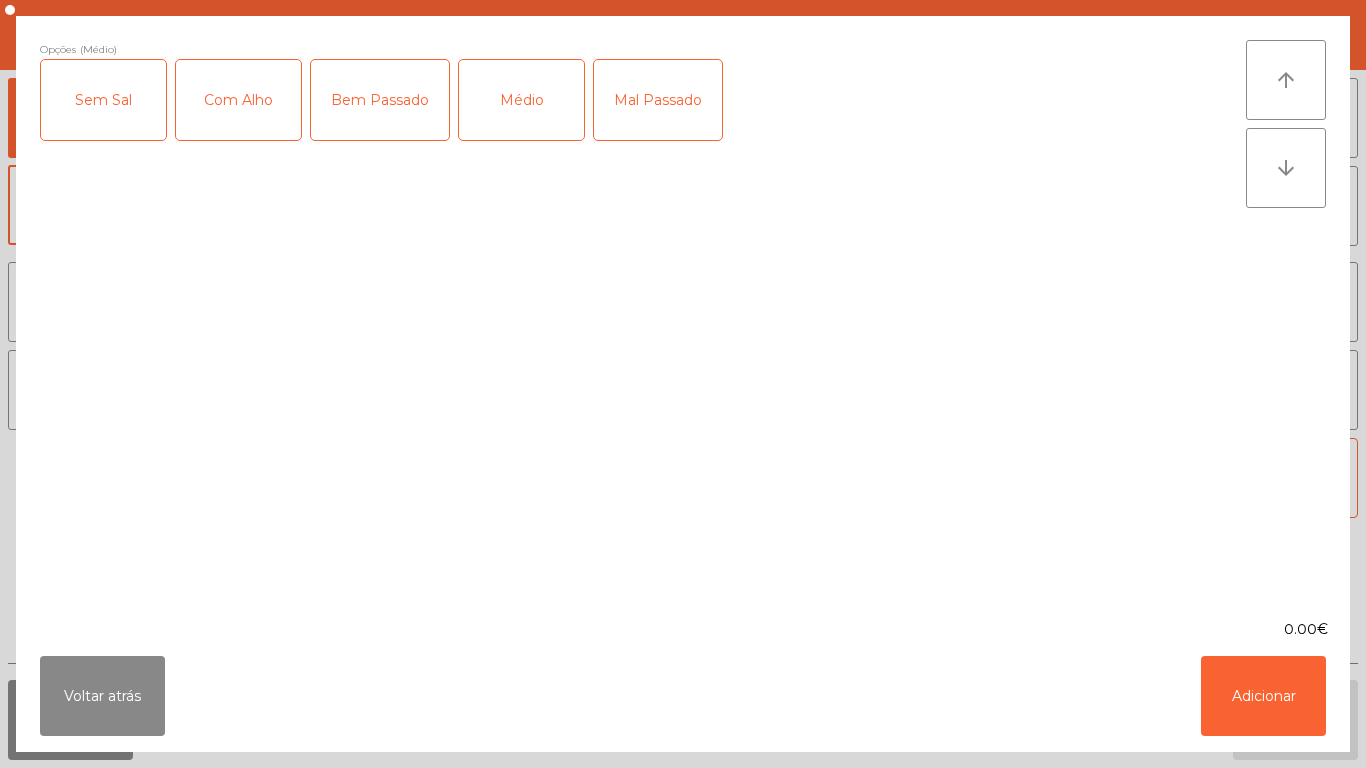 click on "Com Alho" 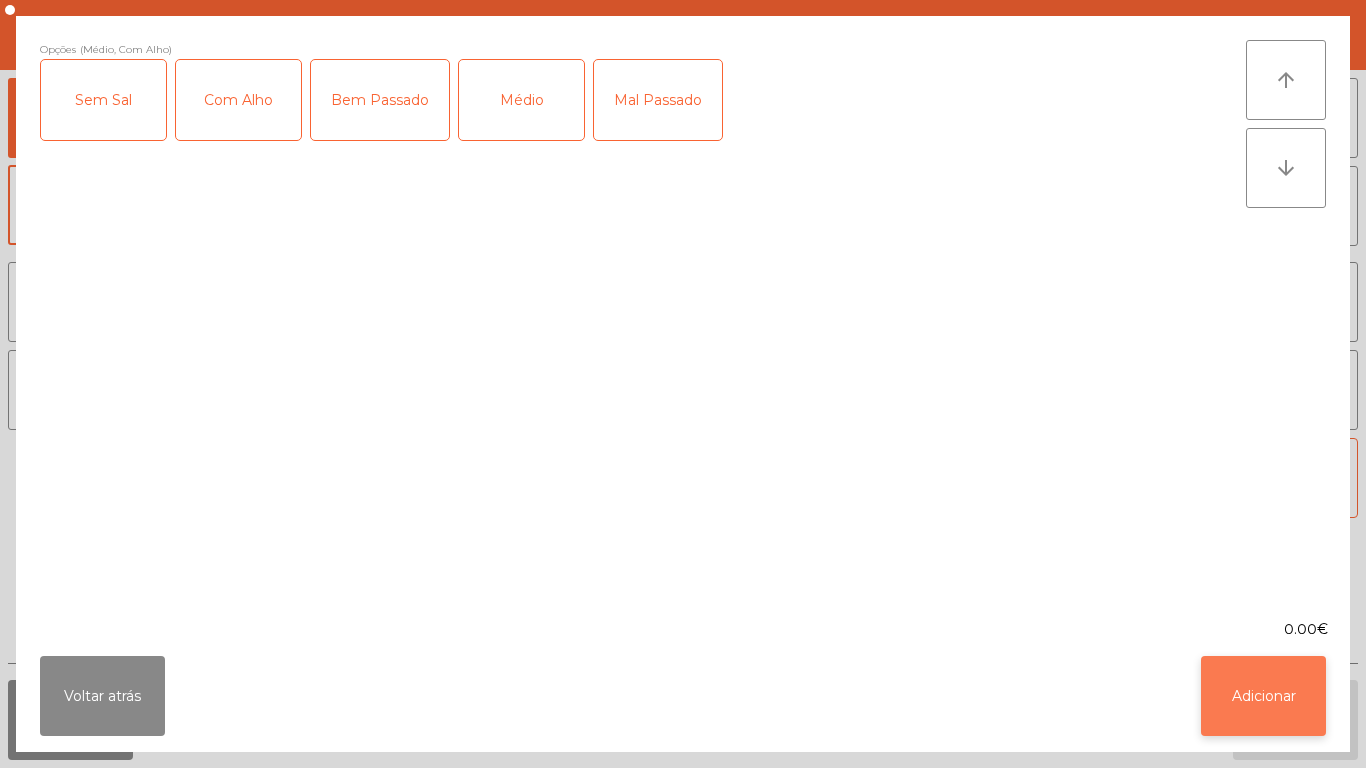 click on "Adicionar" 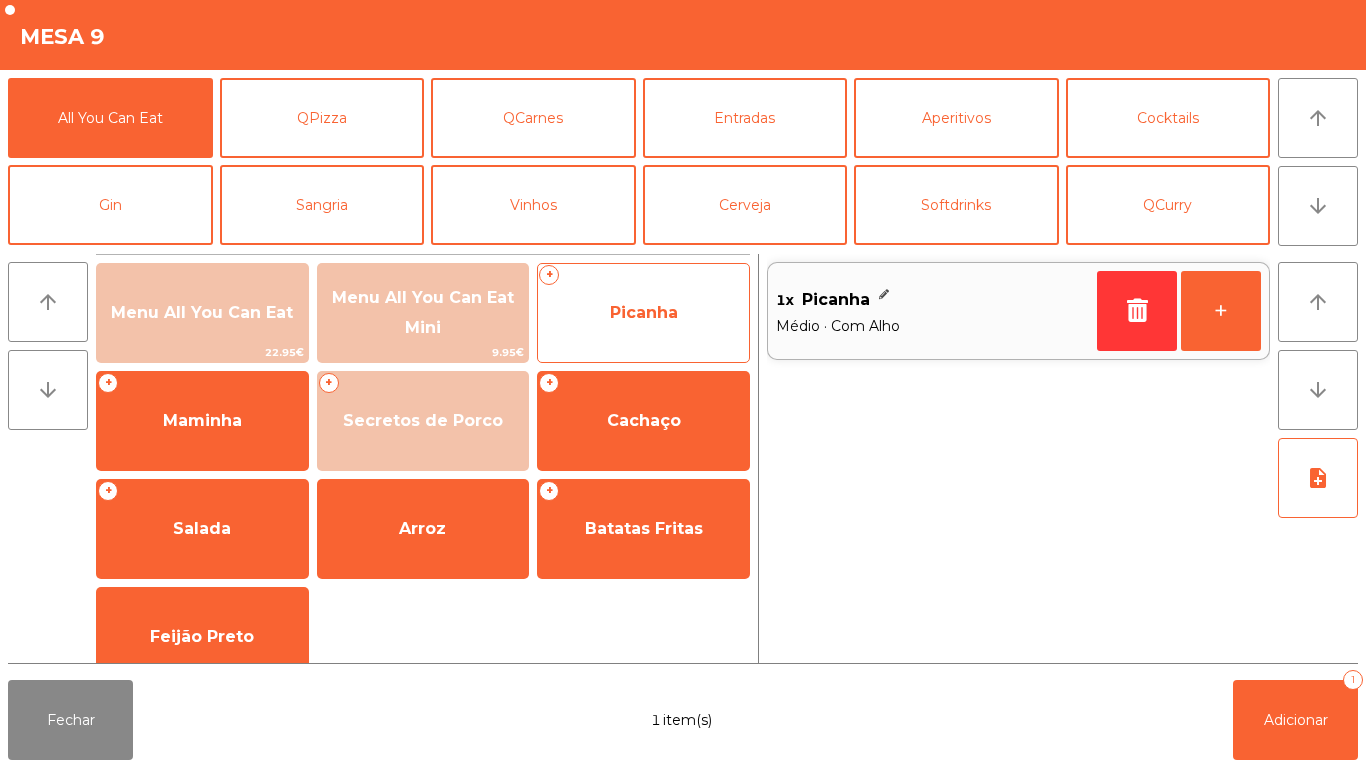 click on "Picanha" 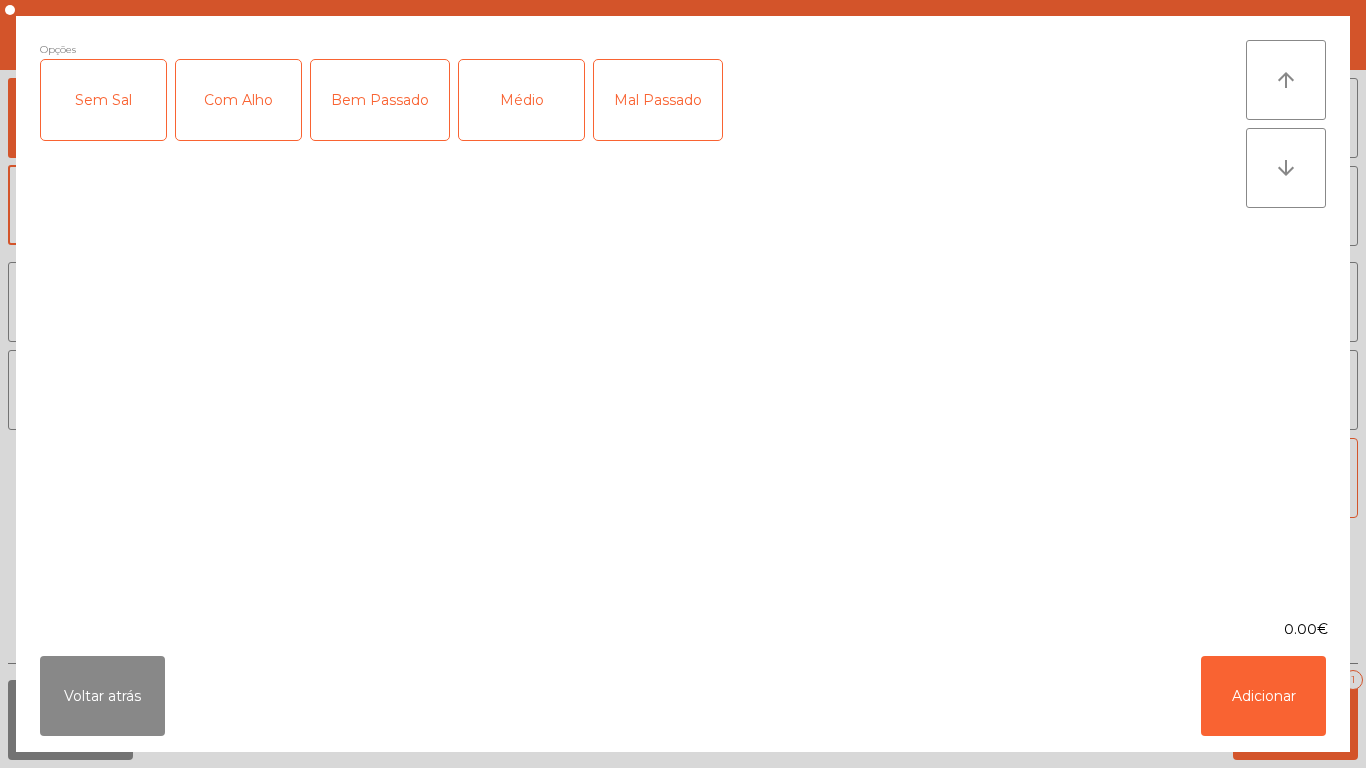 click on "Médio" 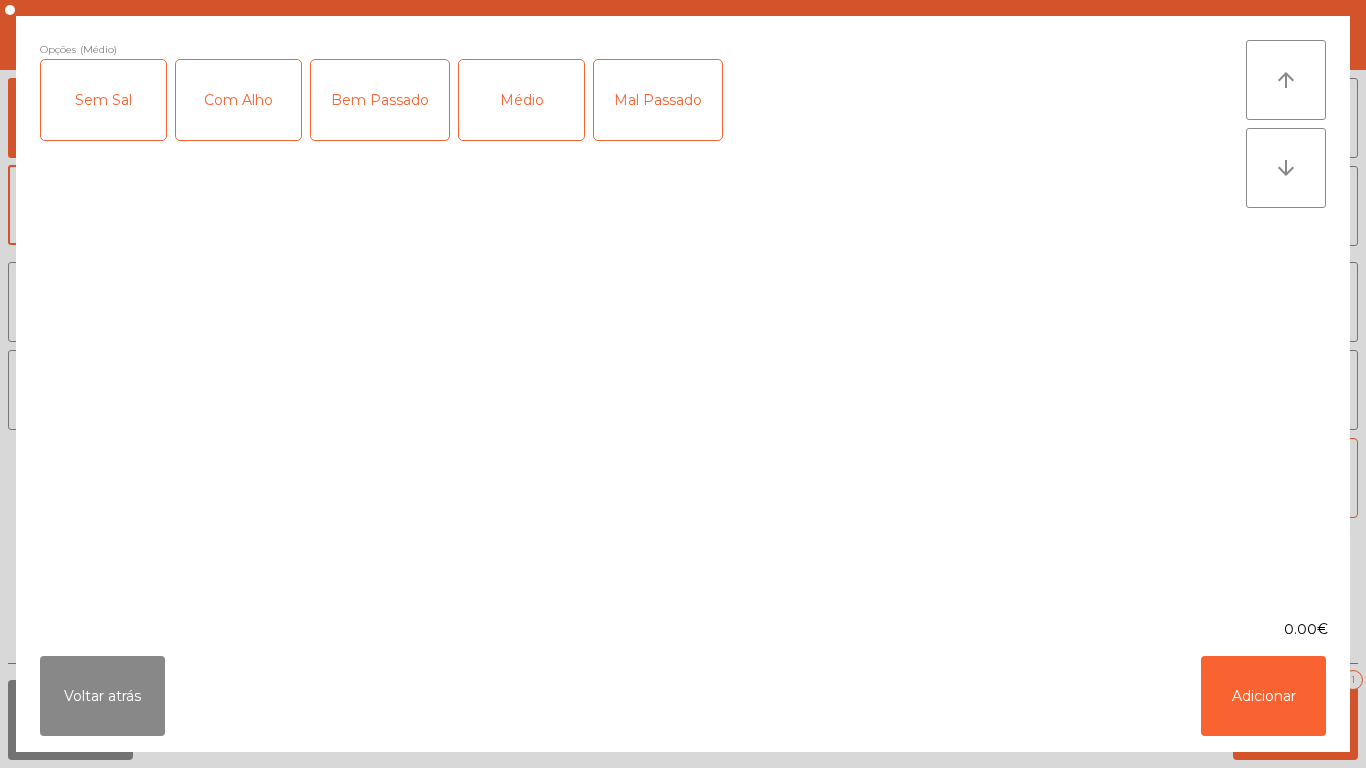 click on "Bem Passado" 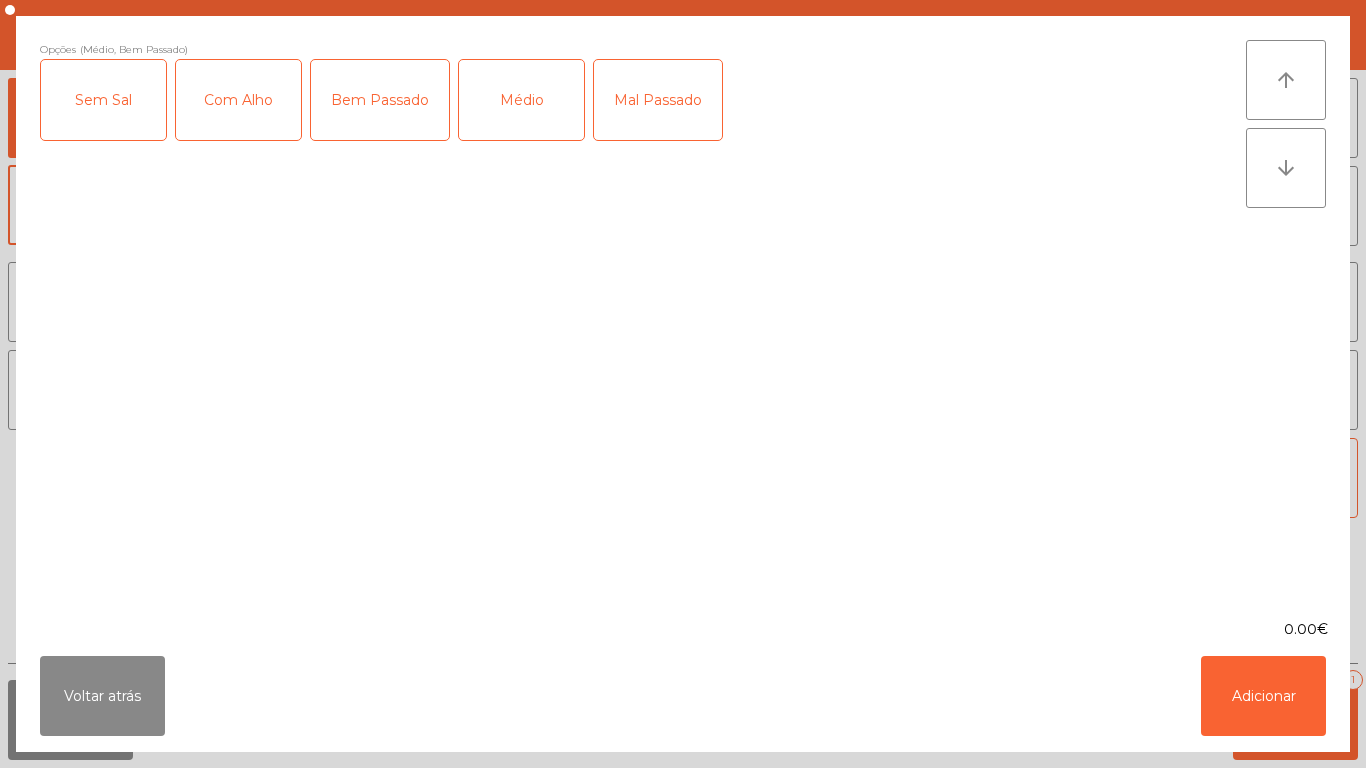 click on "Com Alho" 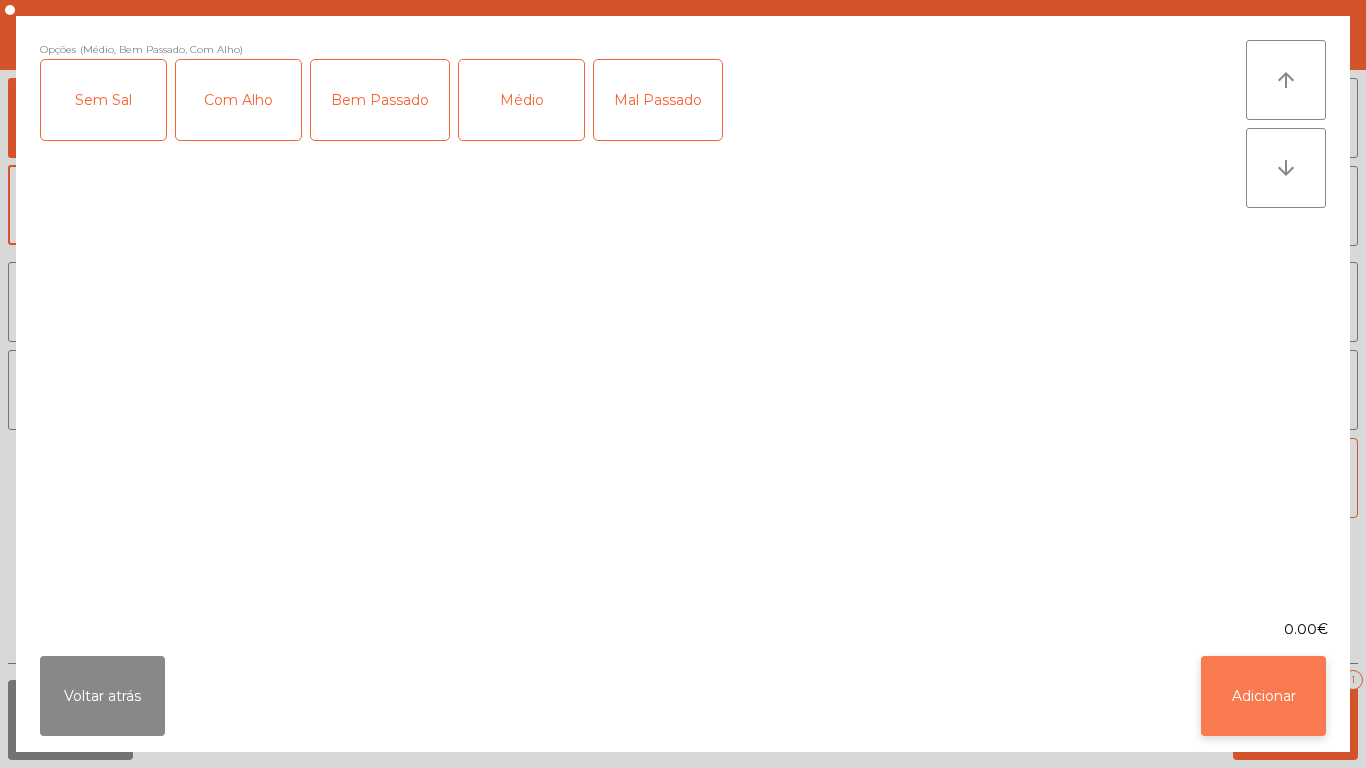 click on "Adicionar" 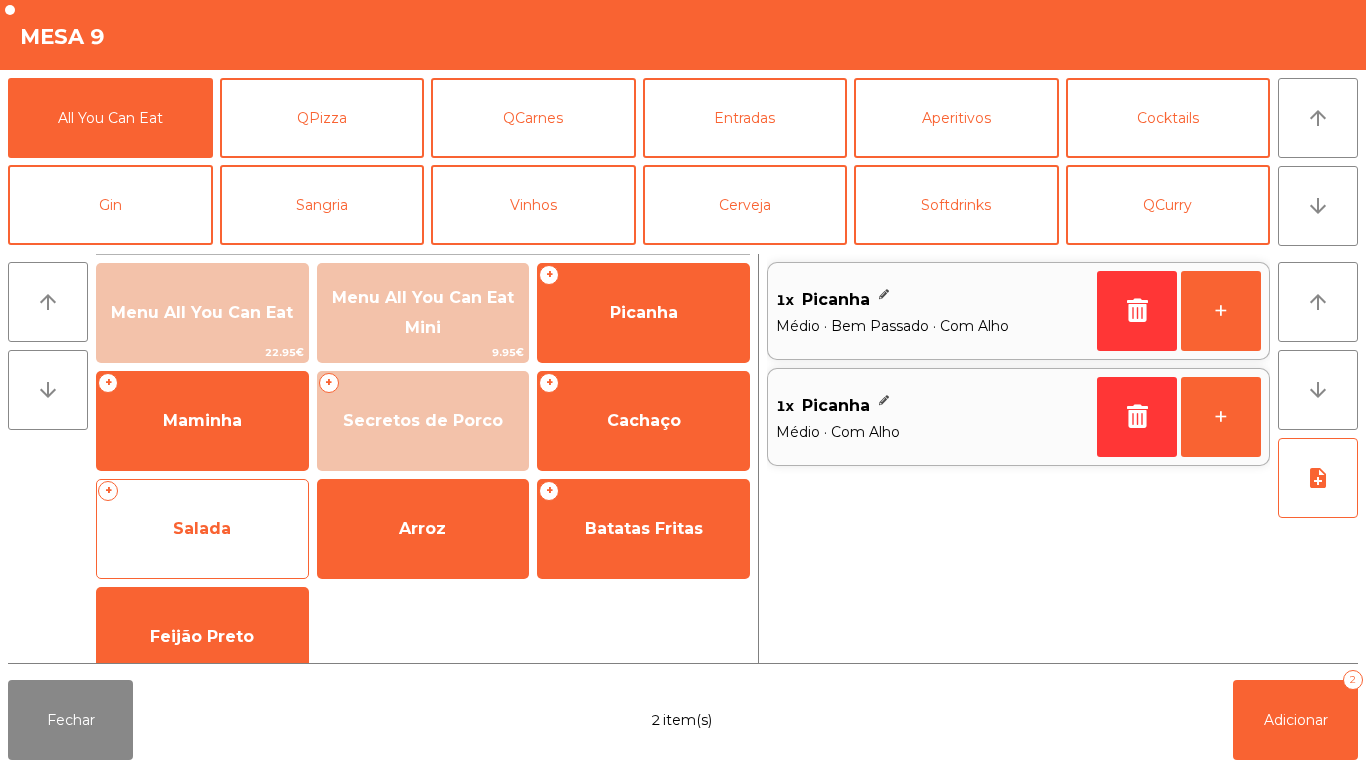 click on "Salada" 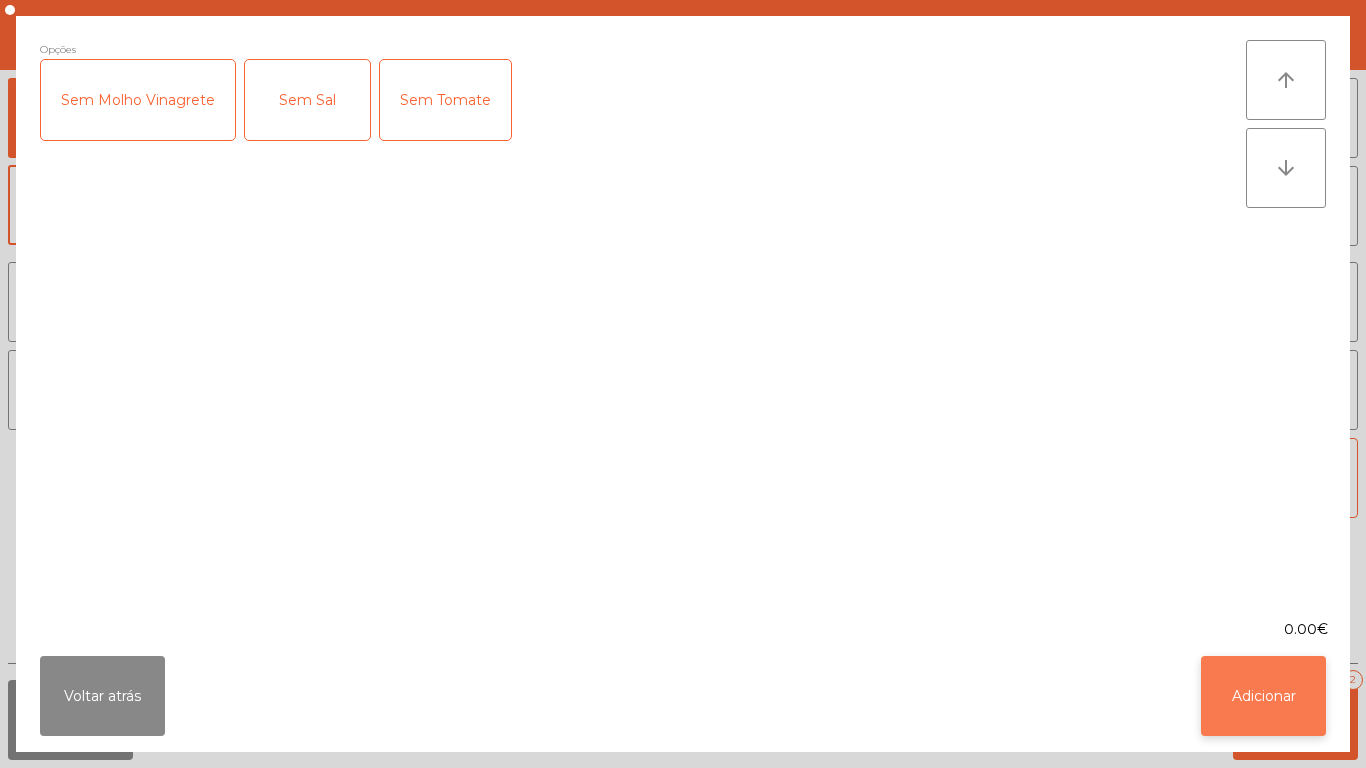 click on "Adicionar" 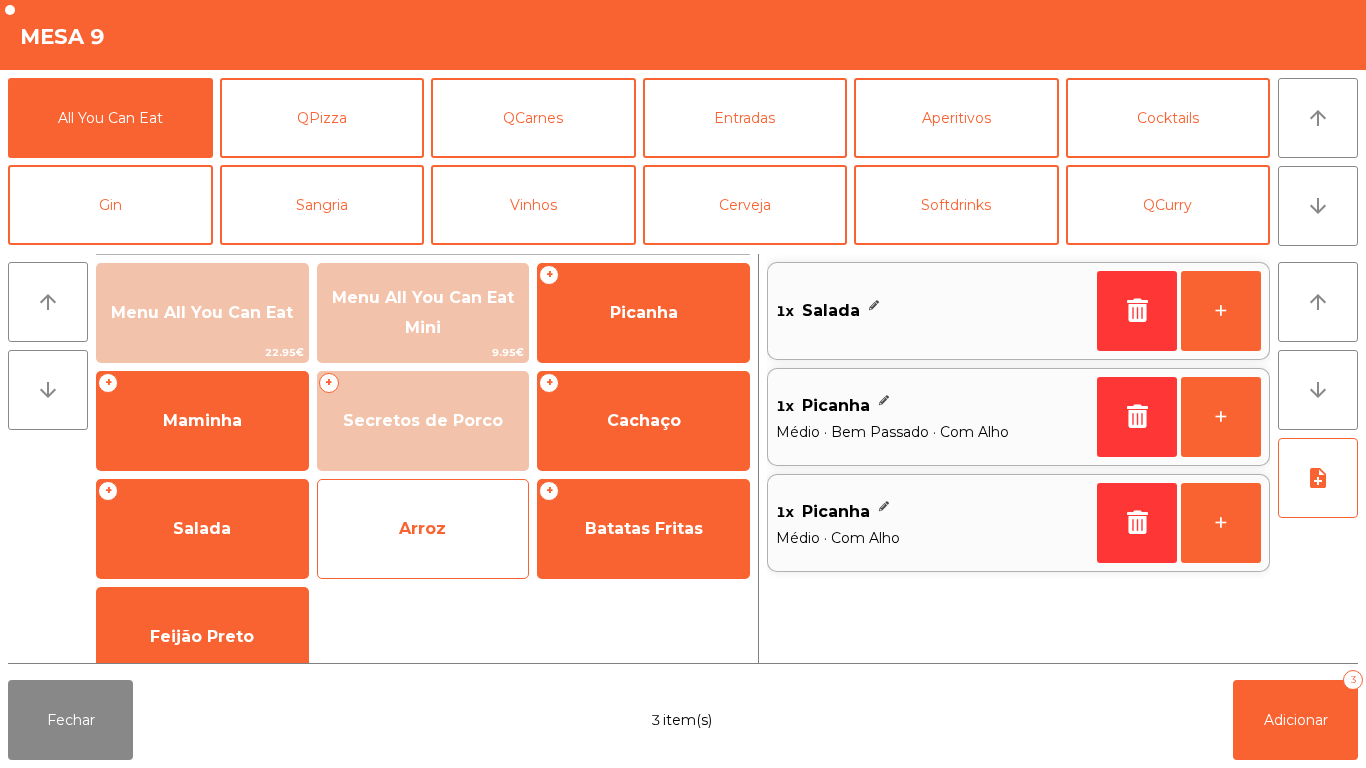 click on "Arroz" 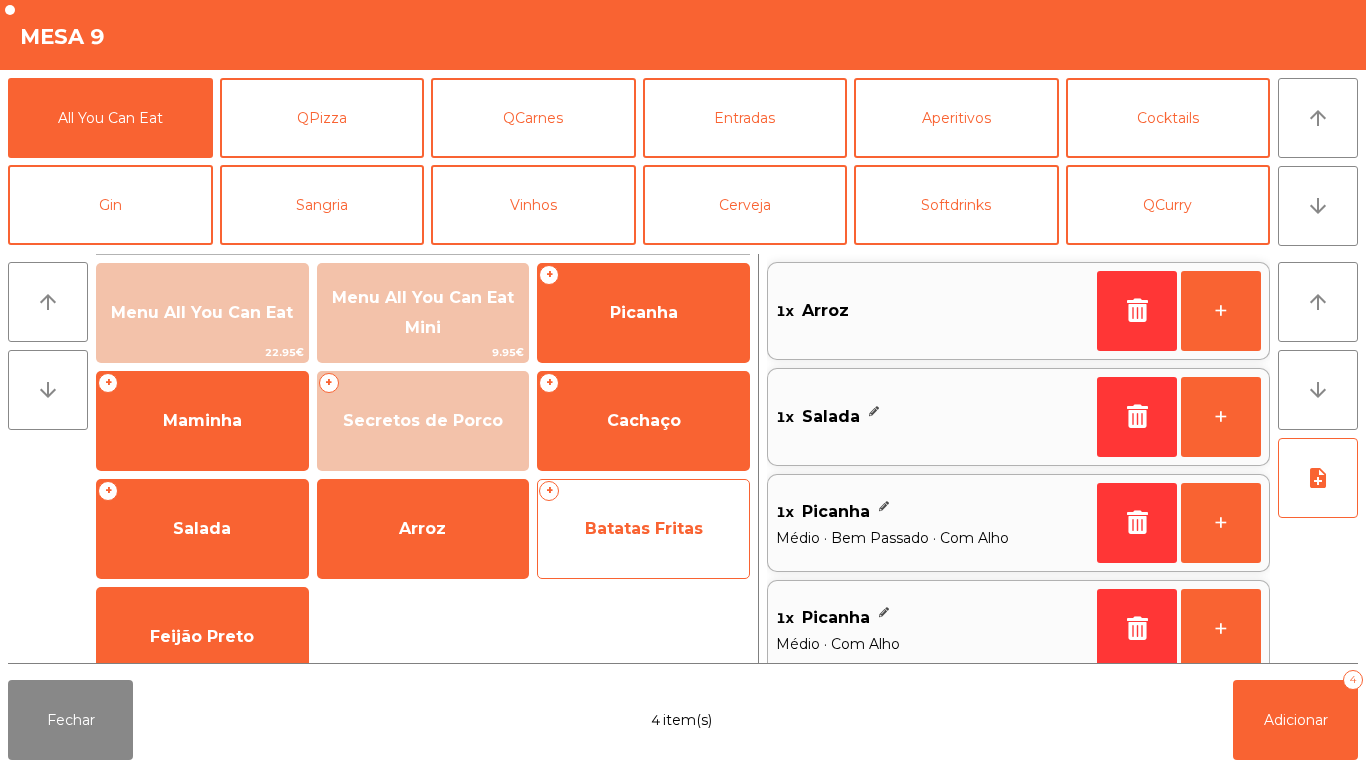 click on "Batatas Fritas" 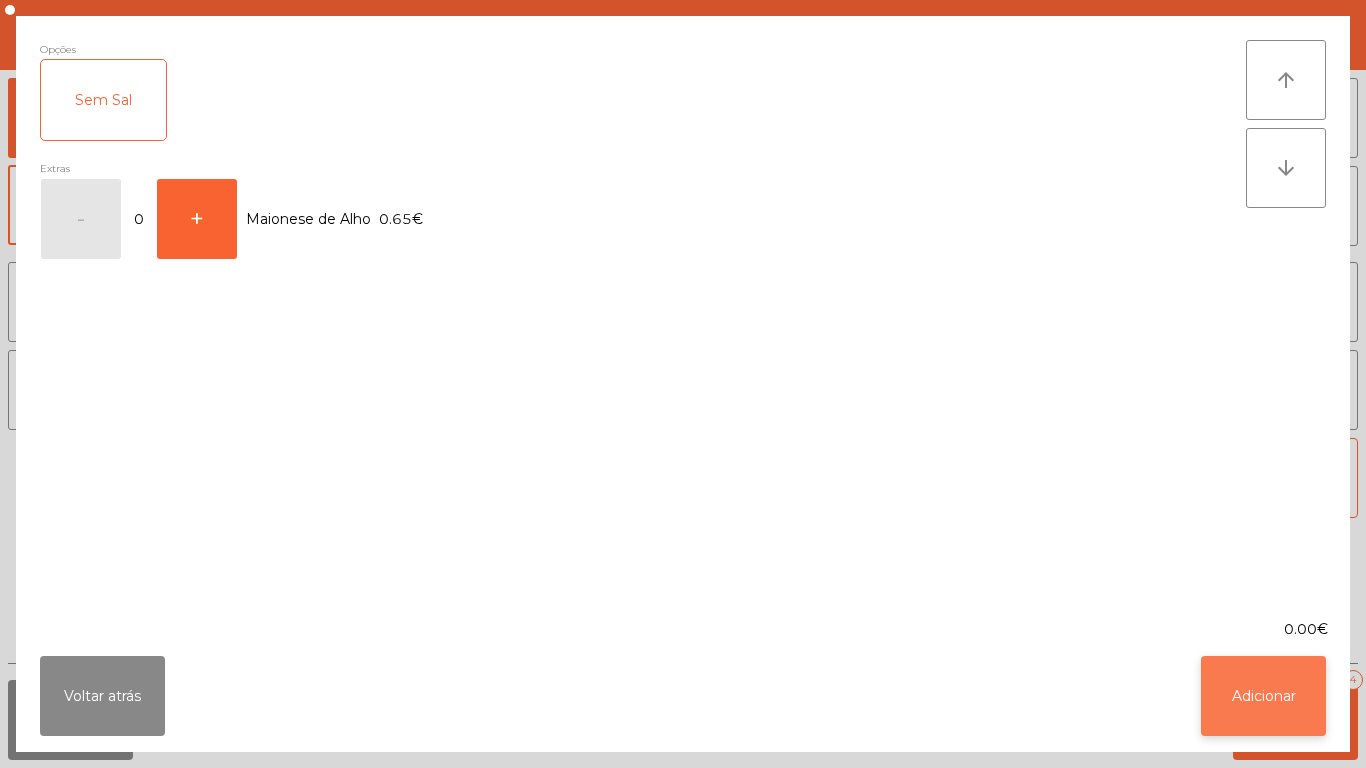 click on "Adicionar" 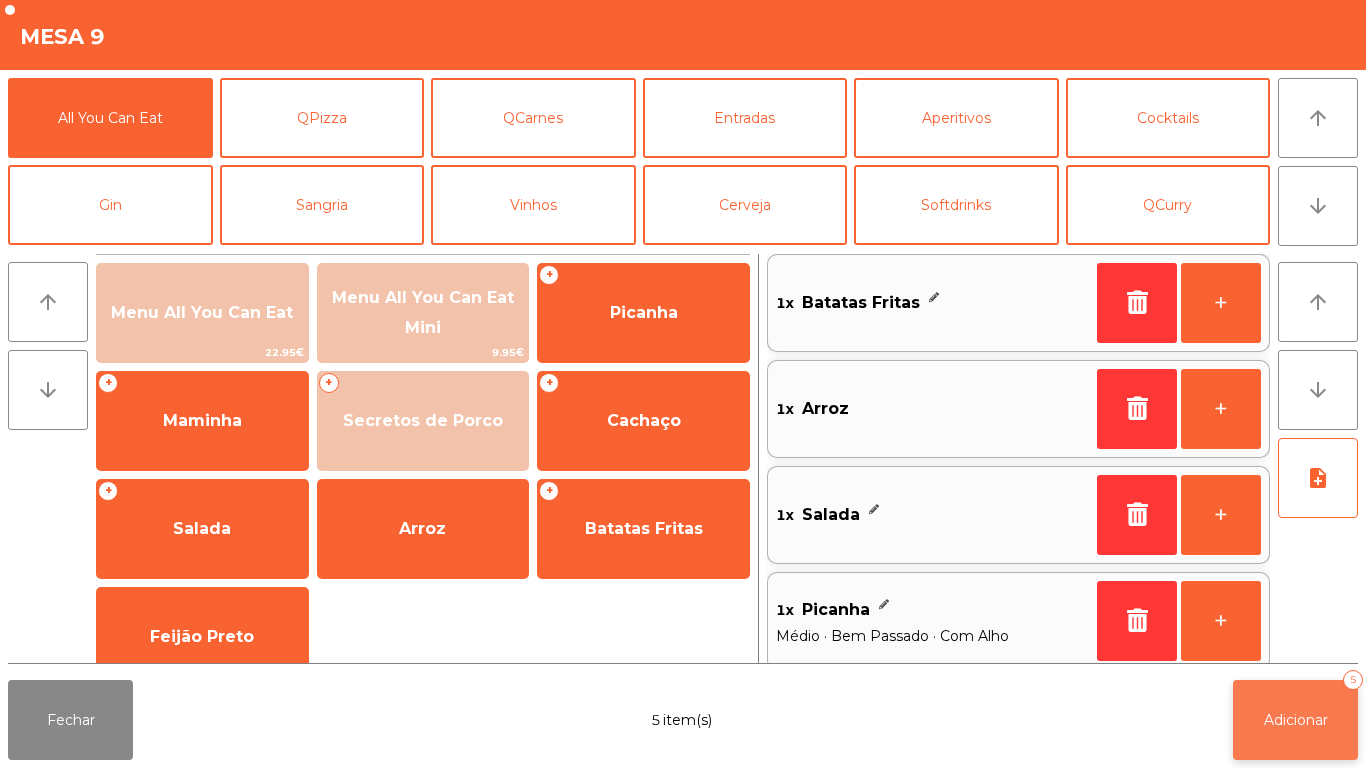 click on "Adicionar" 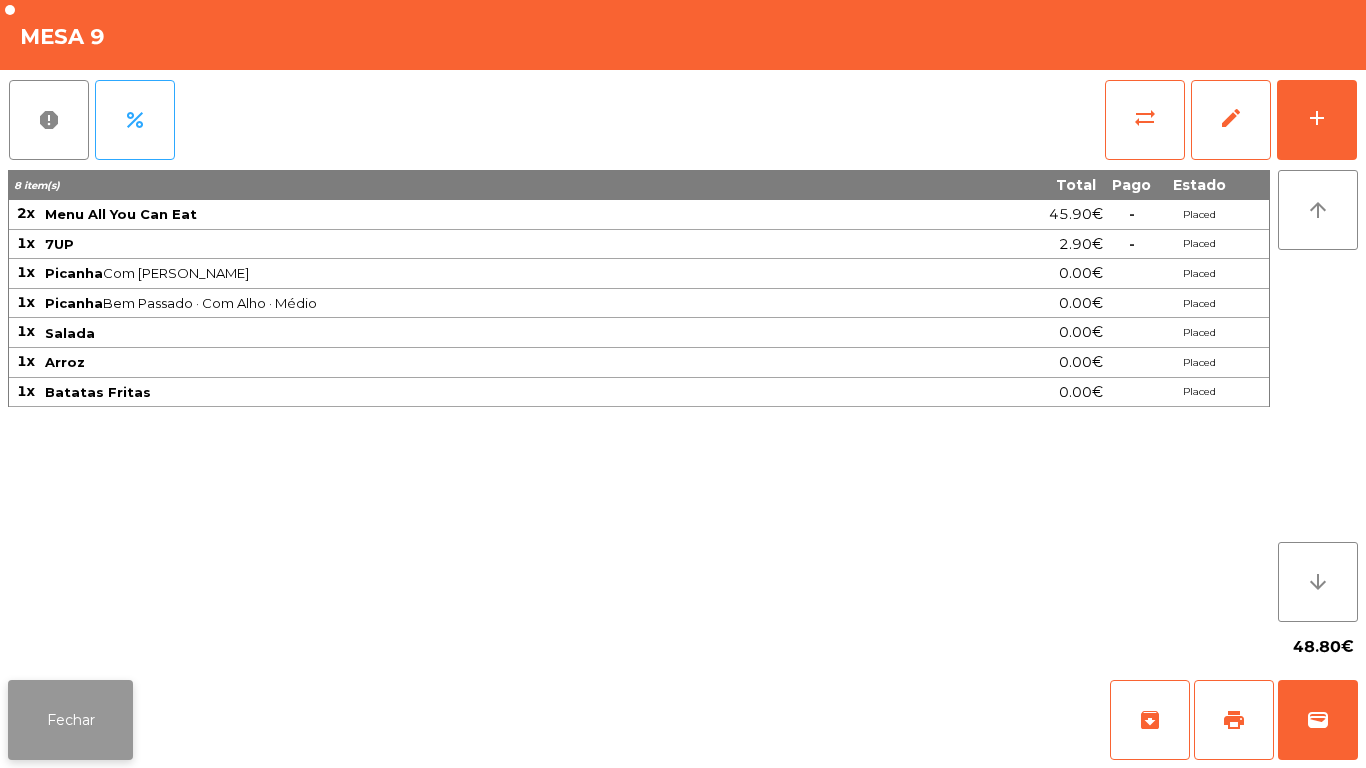 click on "Fechar" 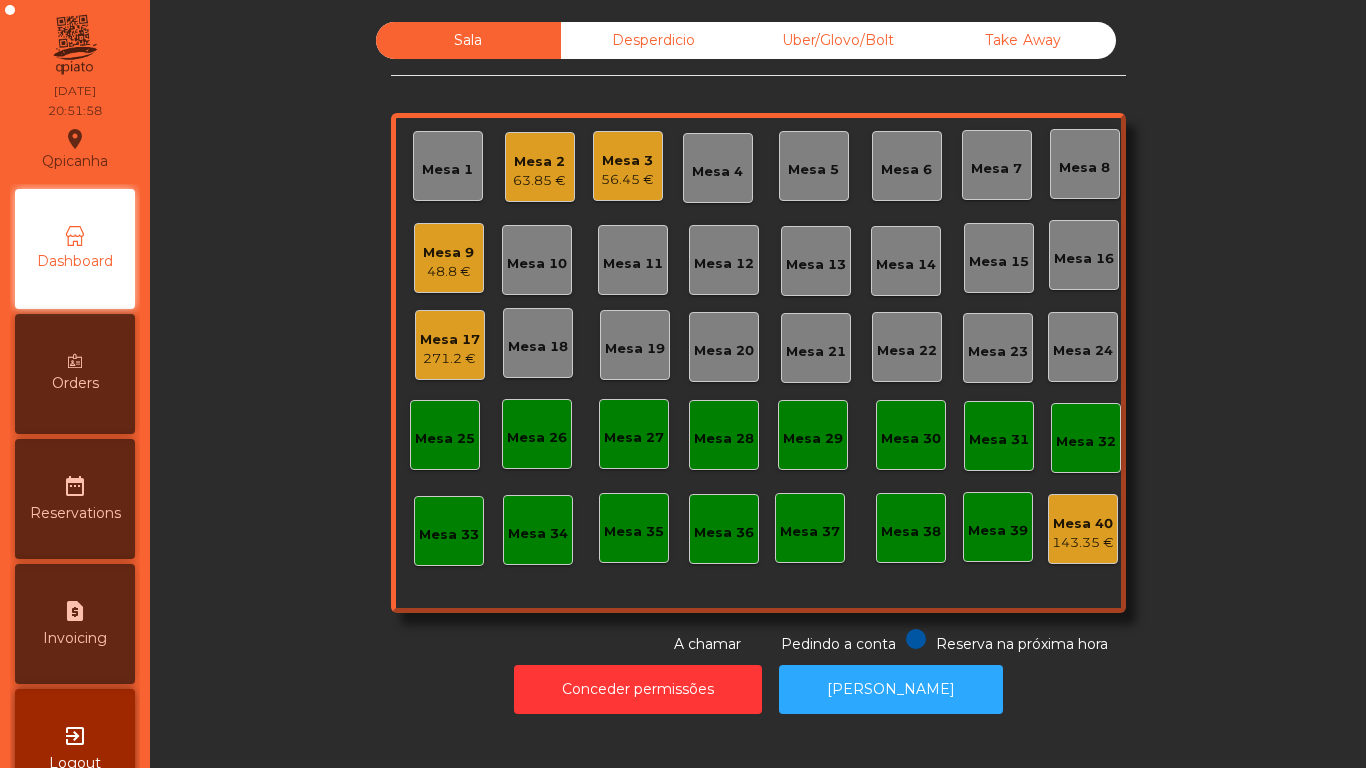 click on "63.85 €" 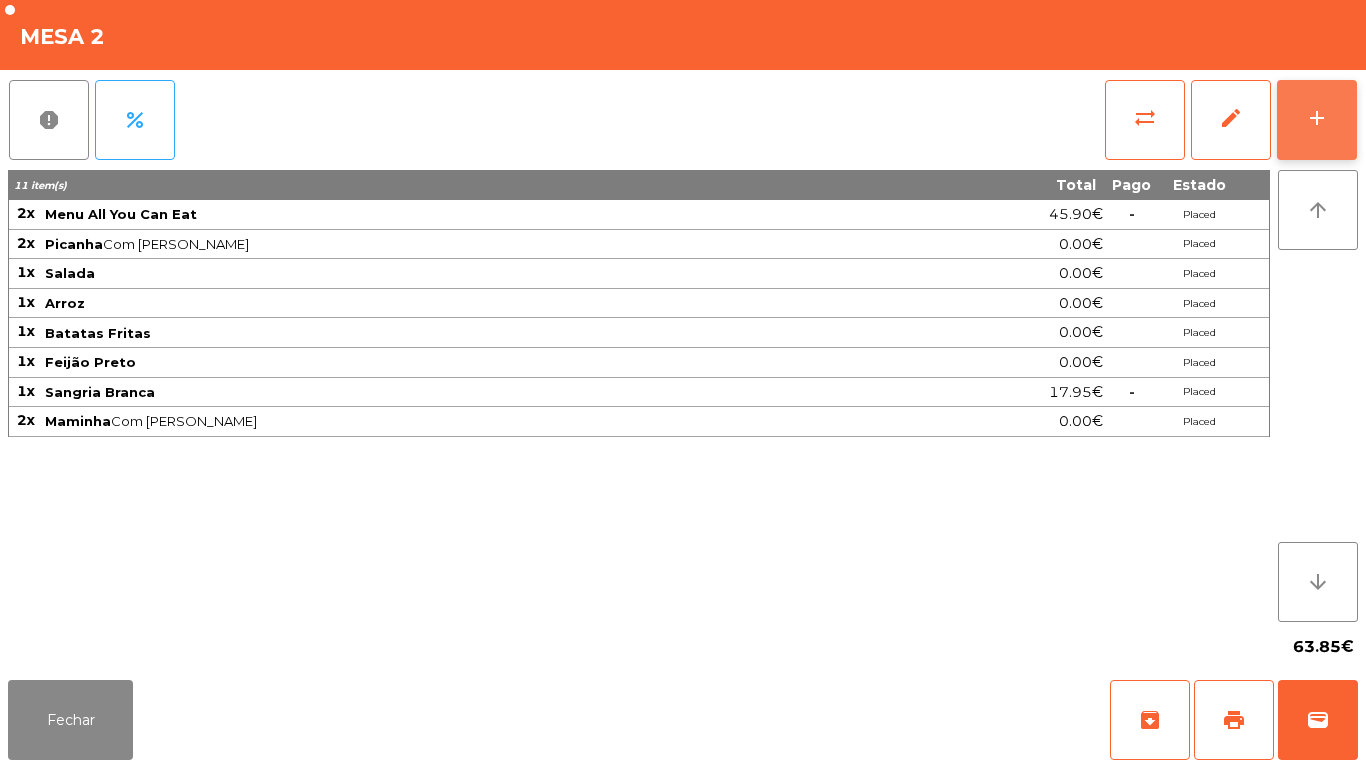 click on "add" 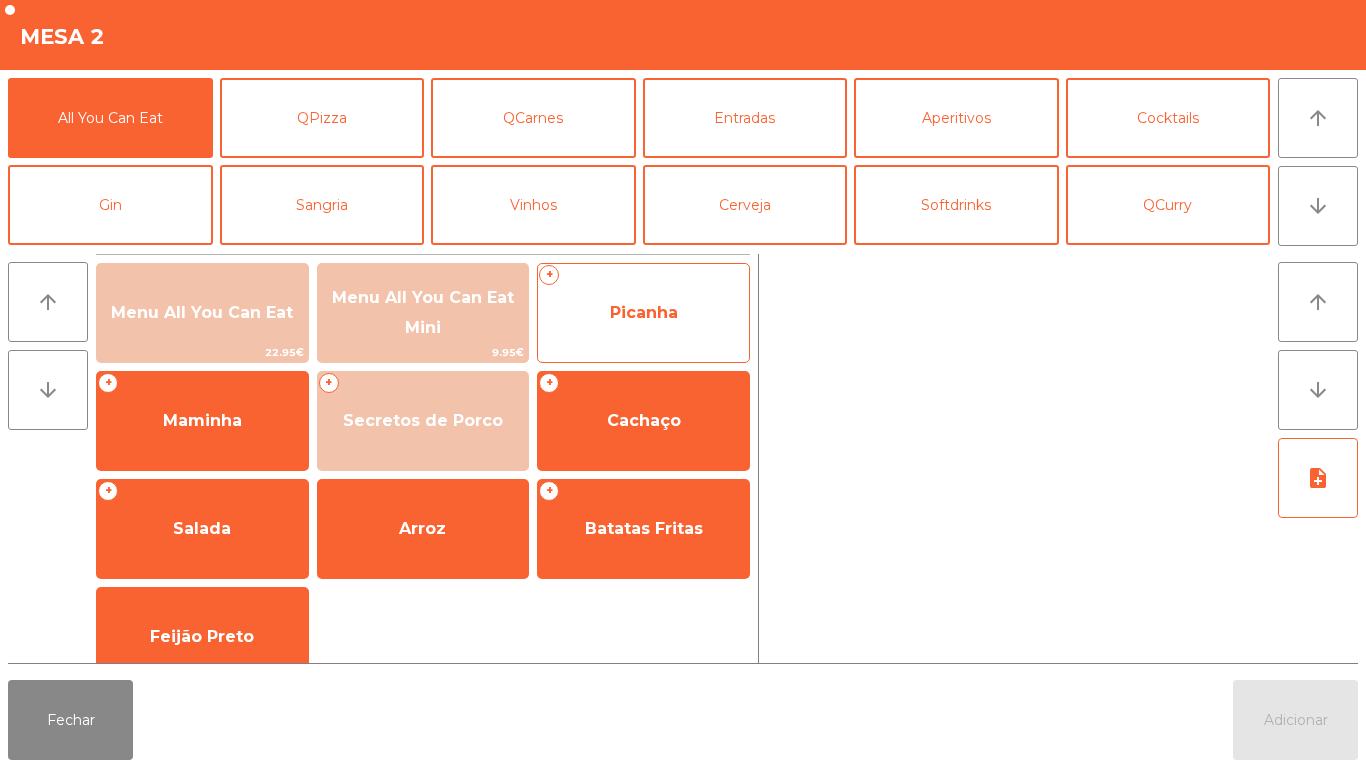 click on "+   Picanha" 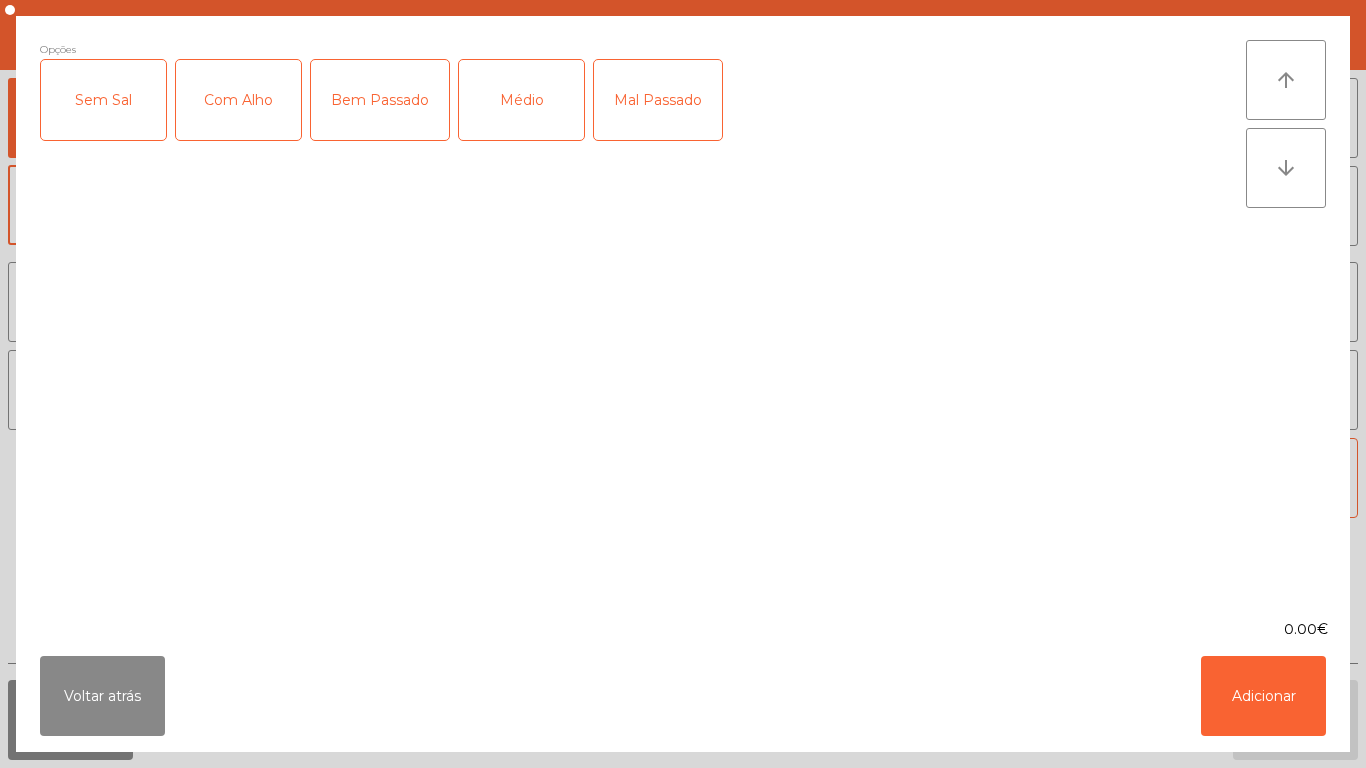 click on "Com Alho" 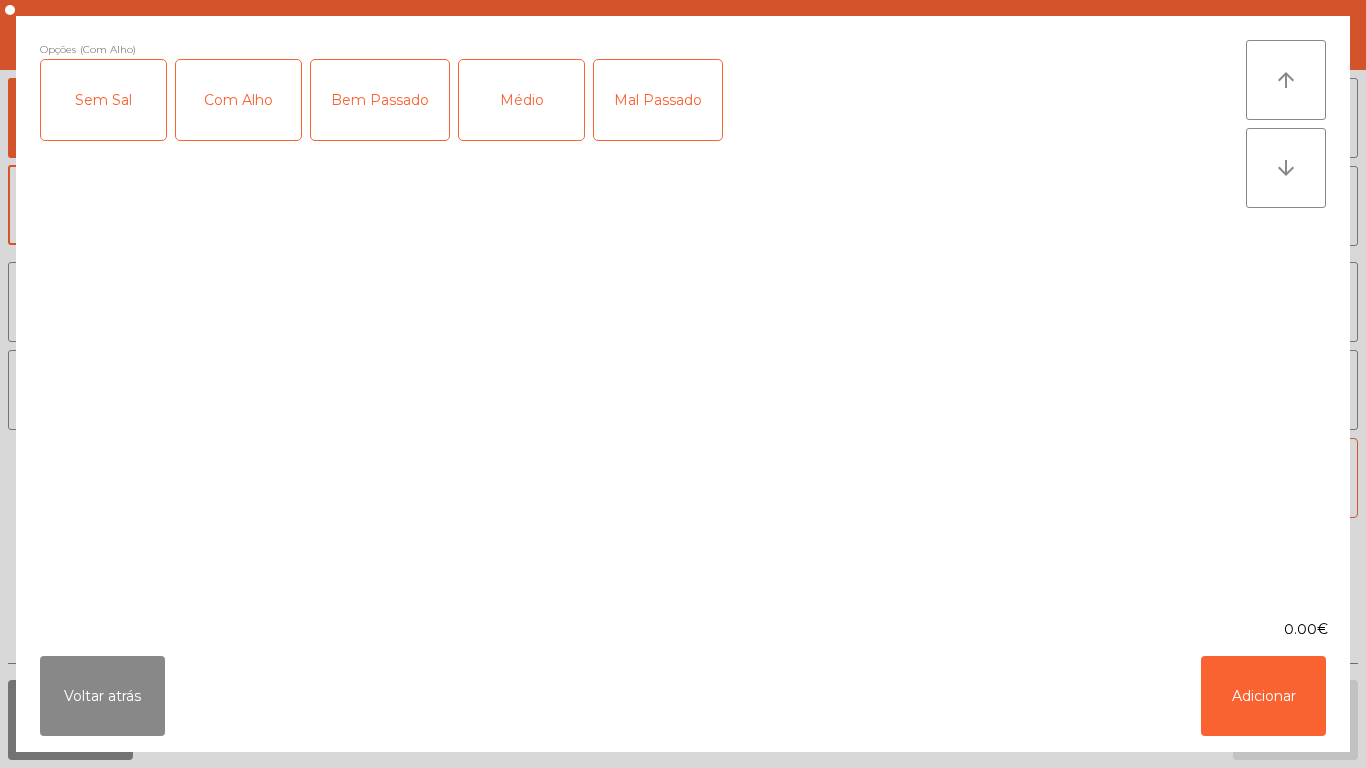 click on "Médio" 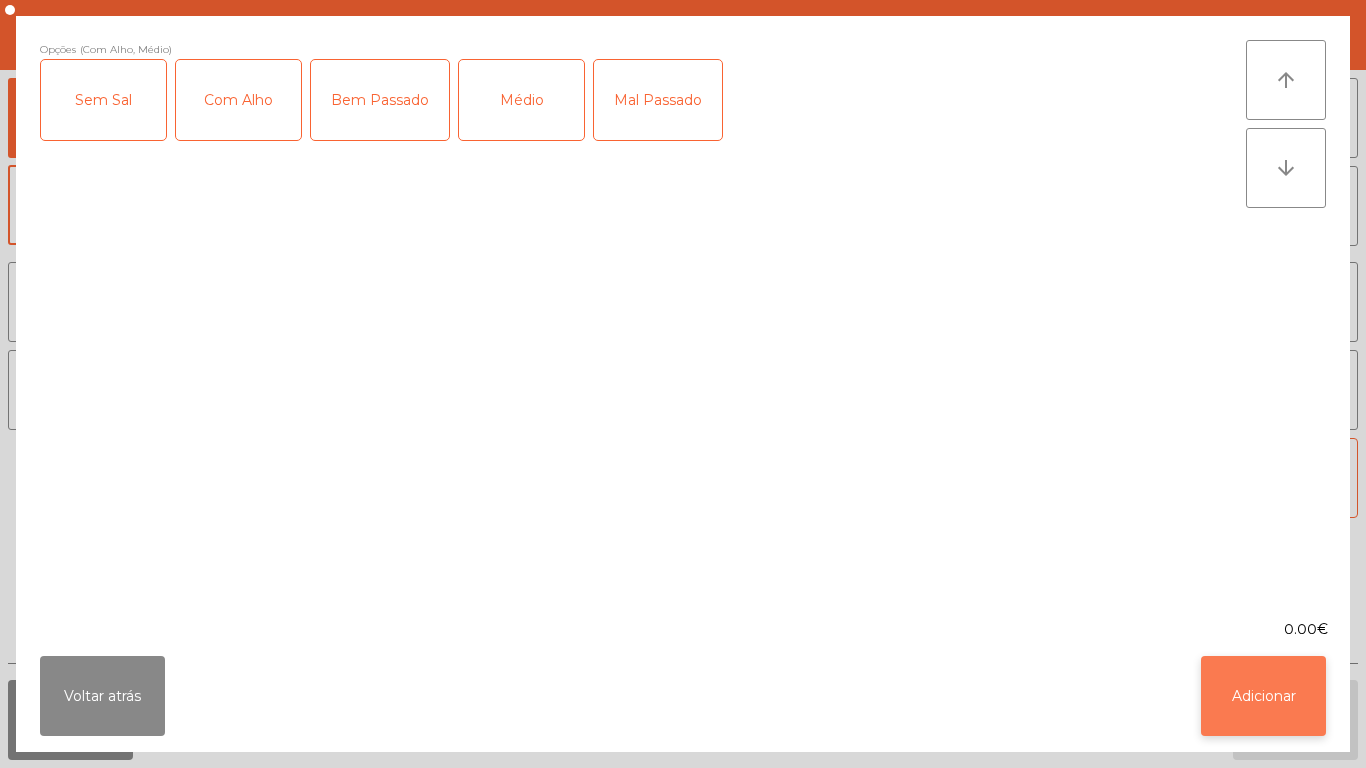 click on "Adicionar" 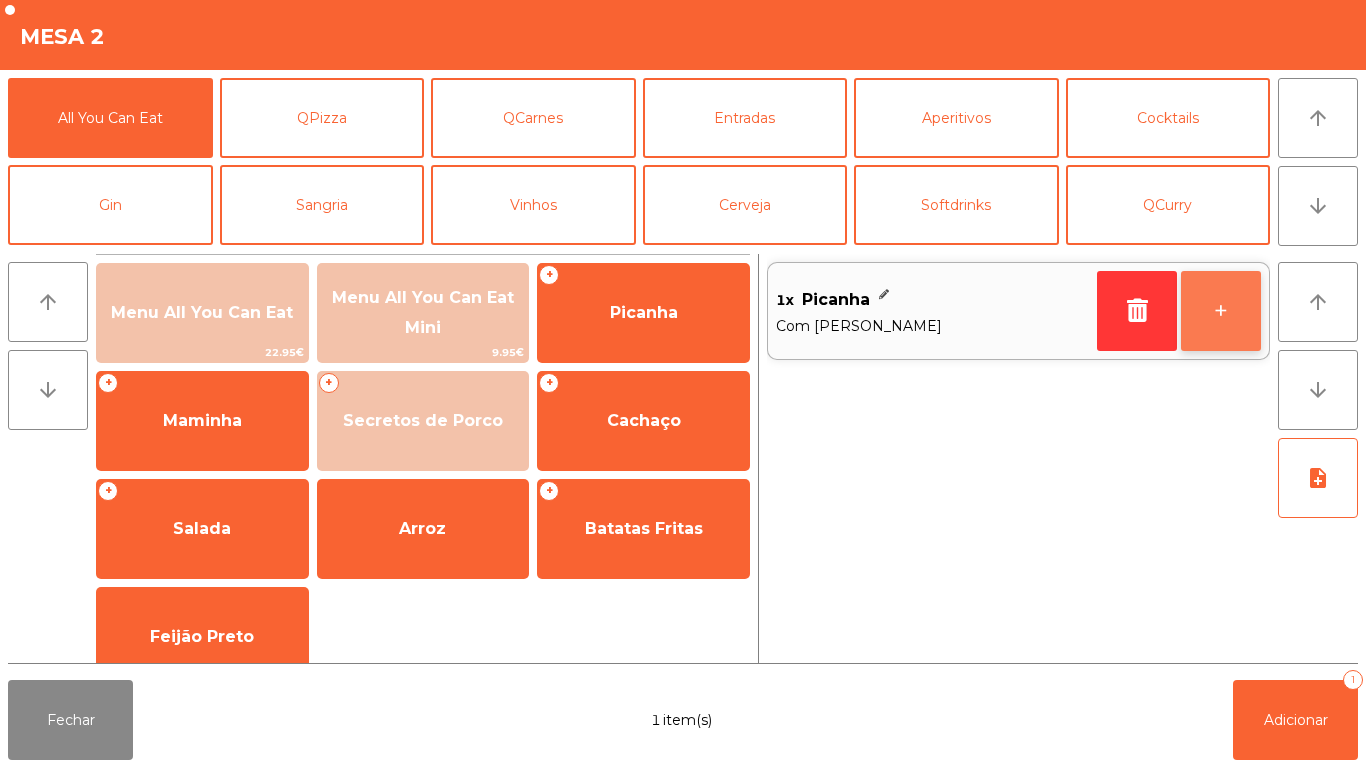 click on "+" 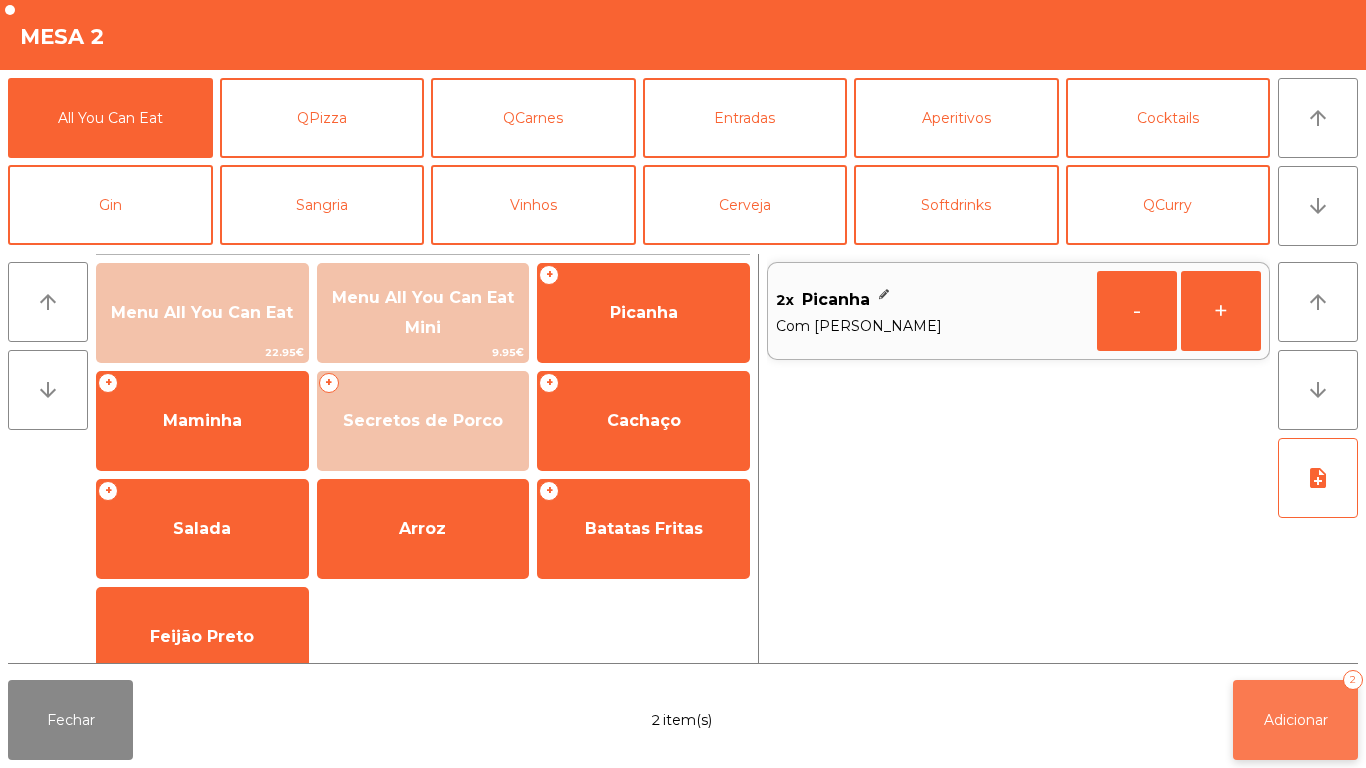 click on "Adicionar   2" 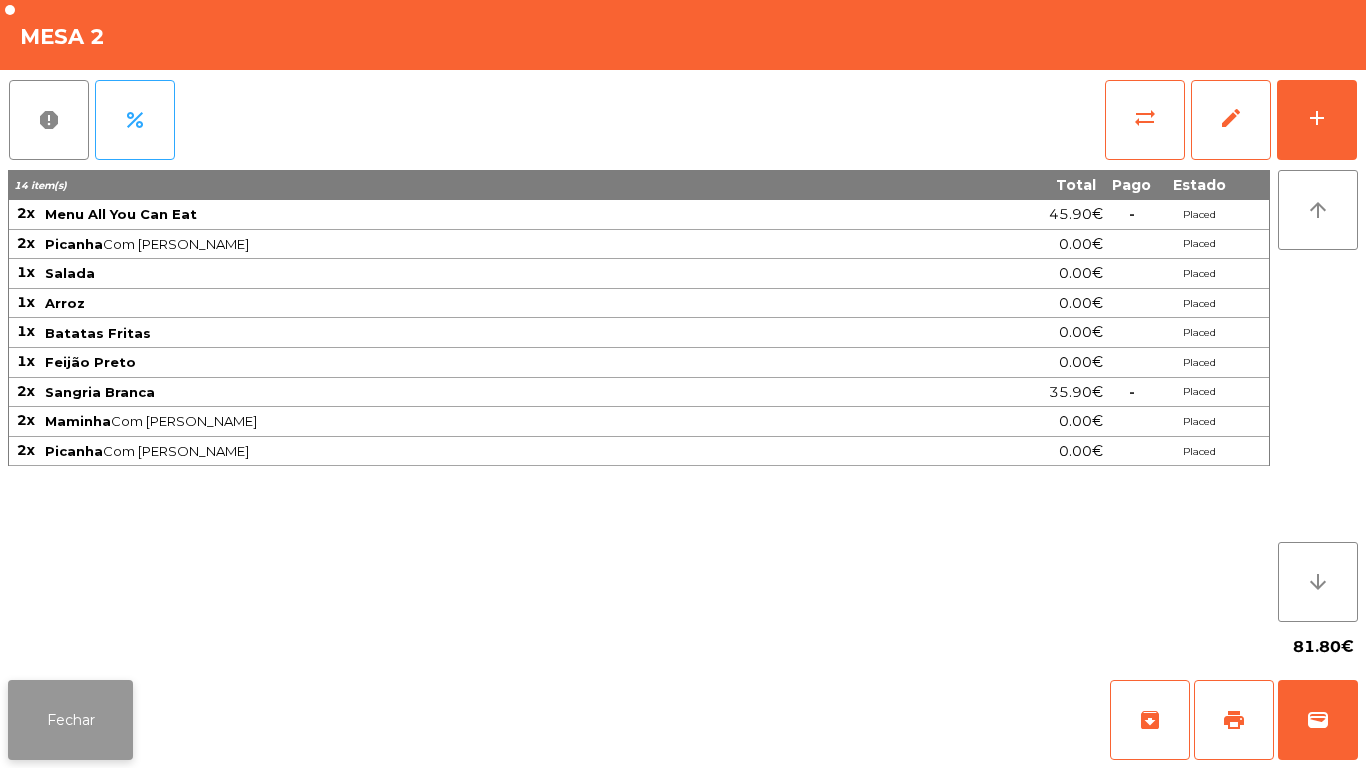 click on "Fechar" 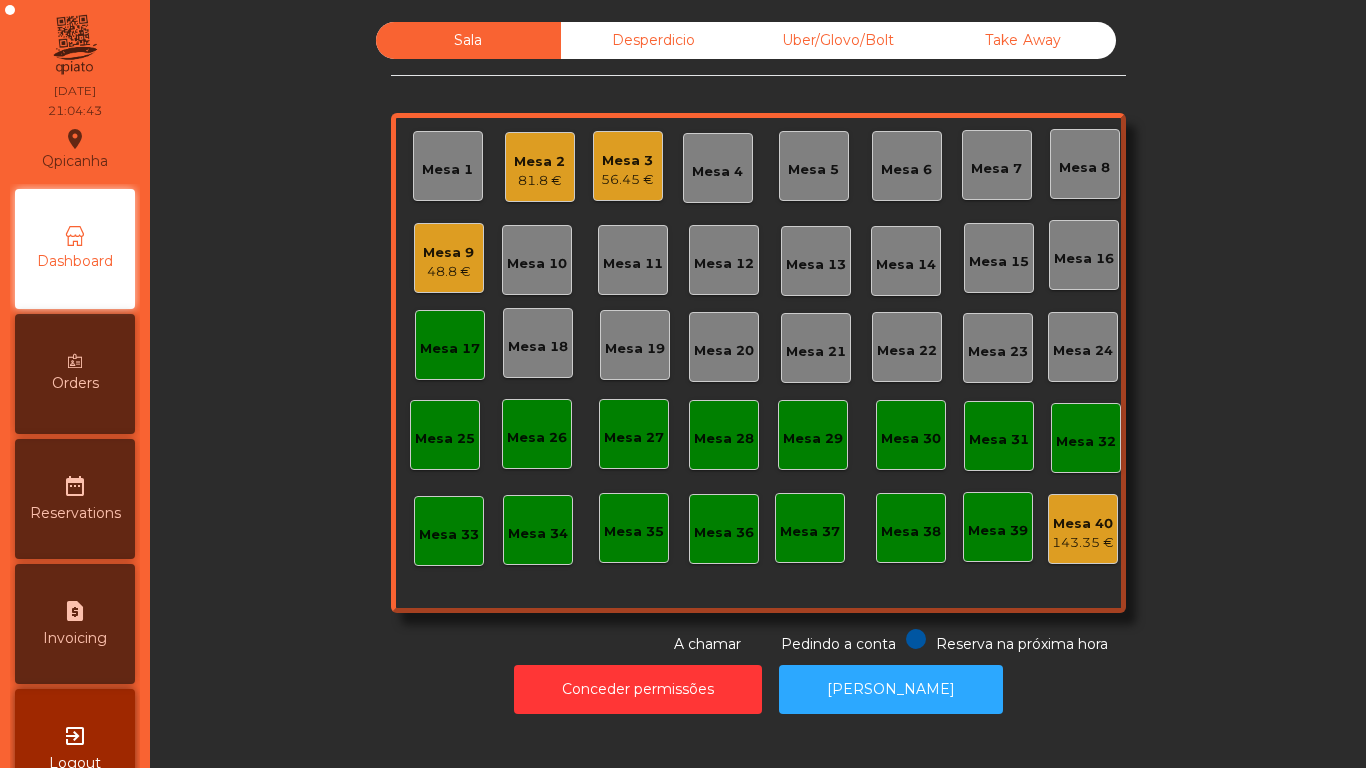 click on "48.8 €" 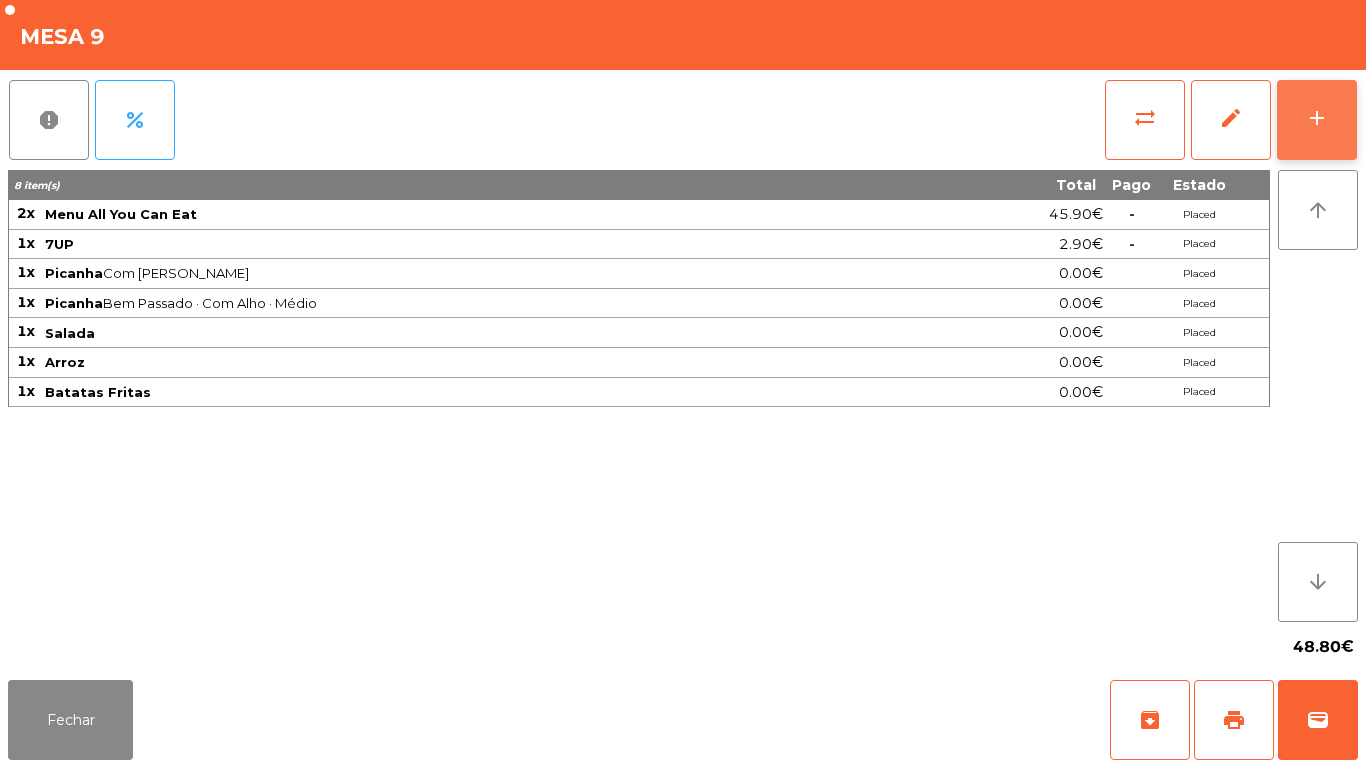 click on "add" 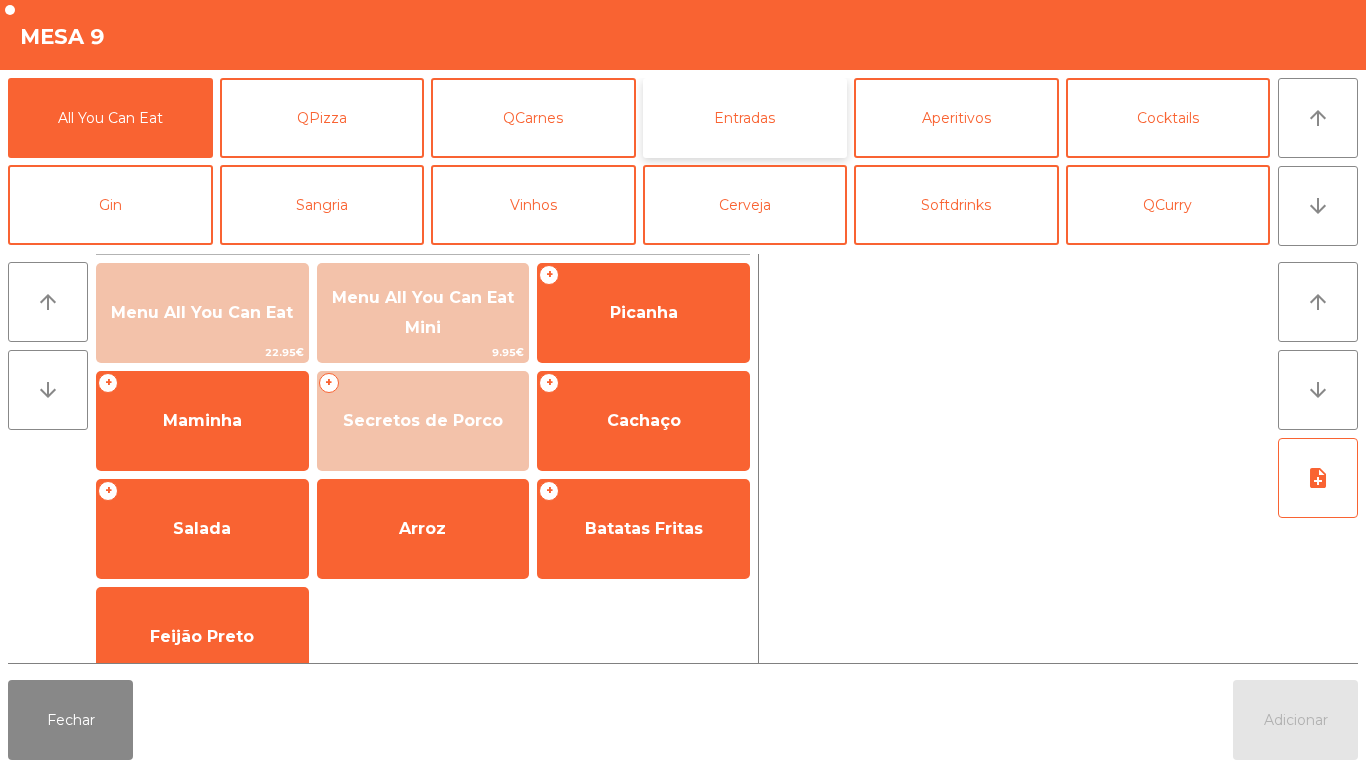 click on "Entradas" 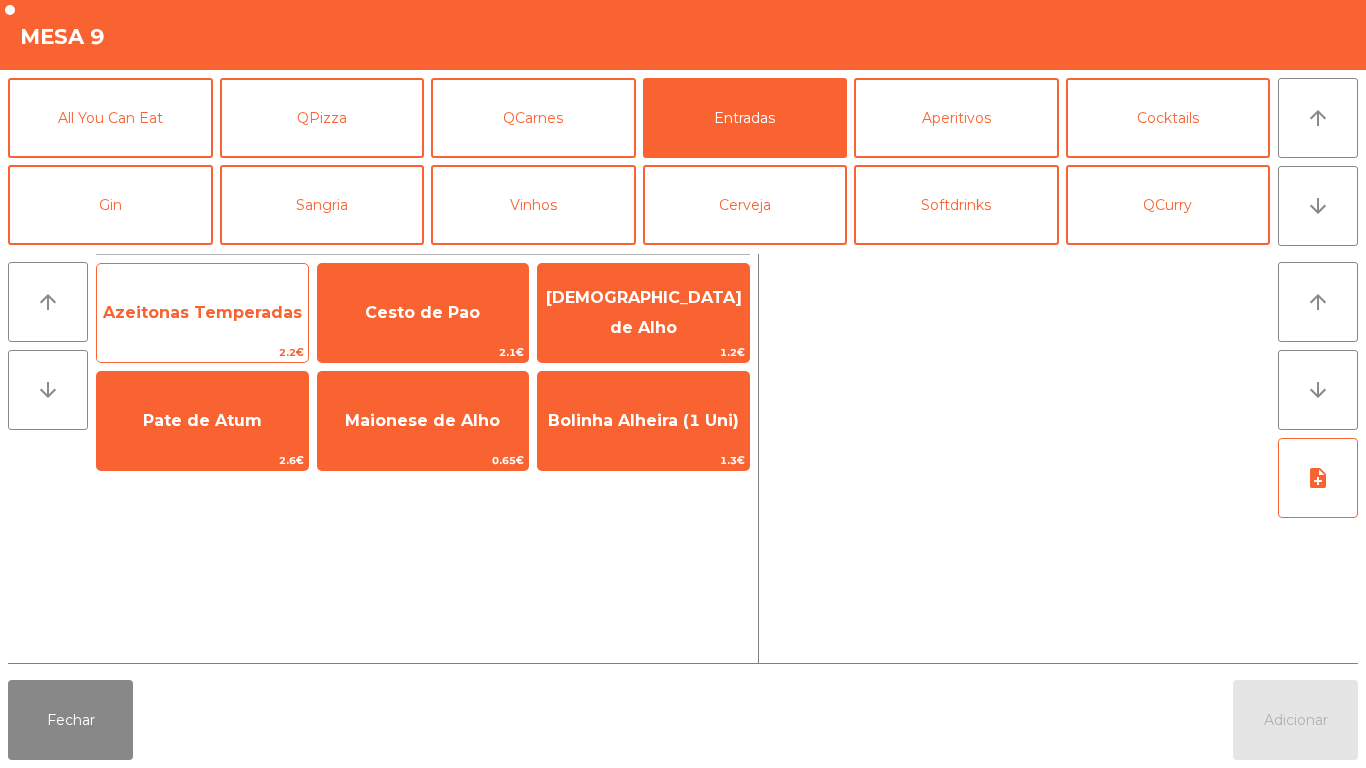 click on "Azeitonas Temperadas" 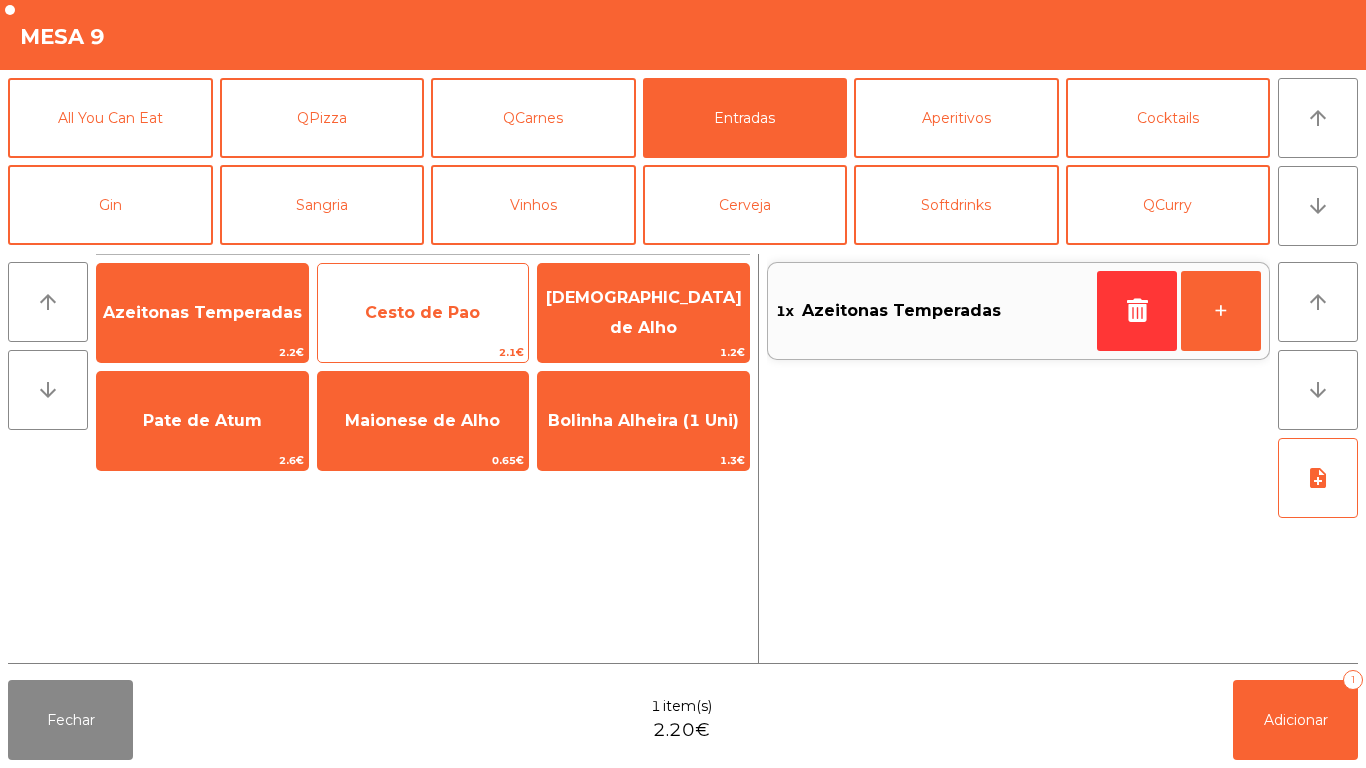 click on "Cesto de Pao" 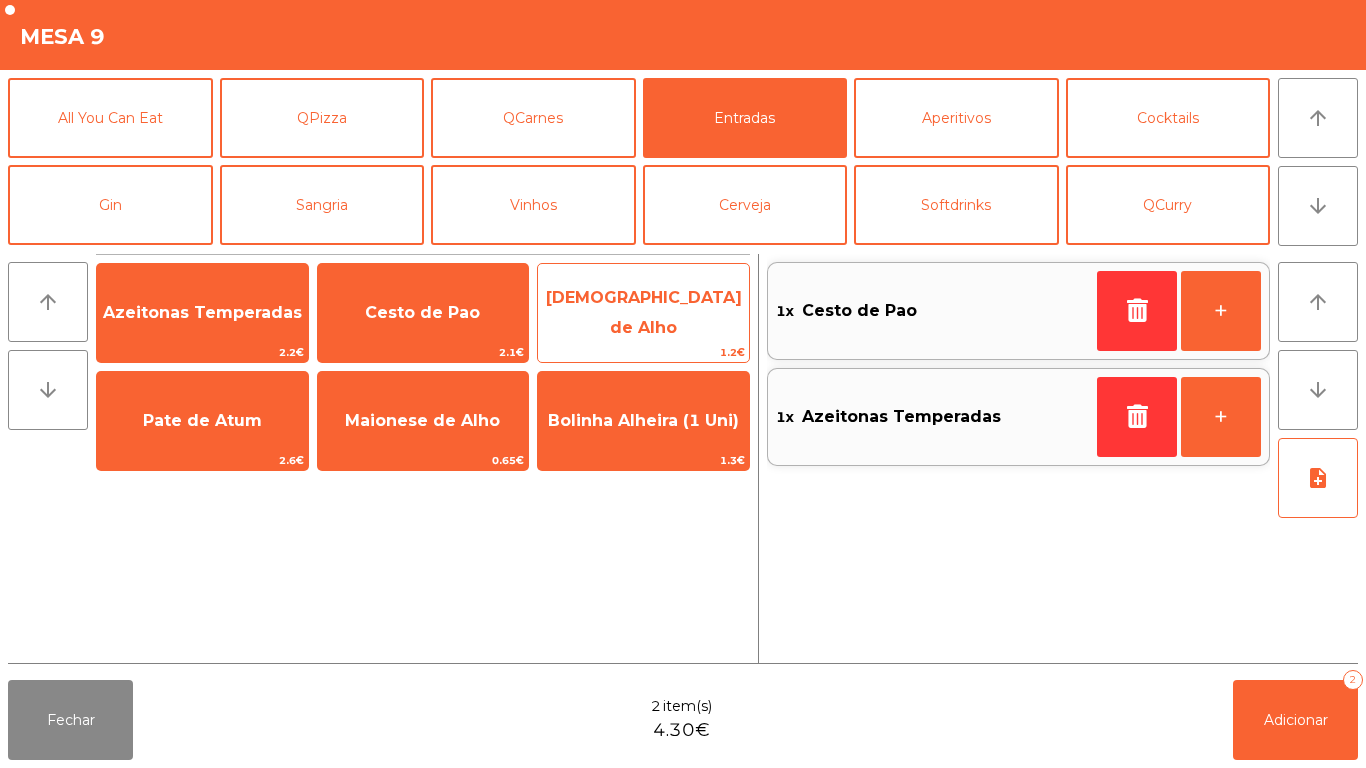 click on "[DEMOGRAPHIC_DATA] de Alho" 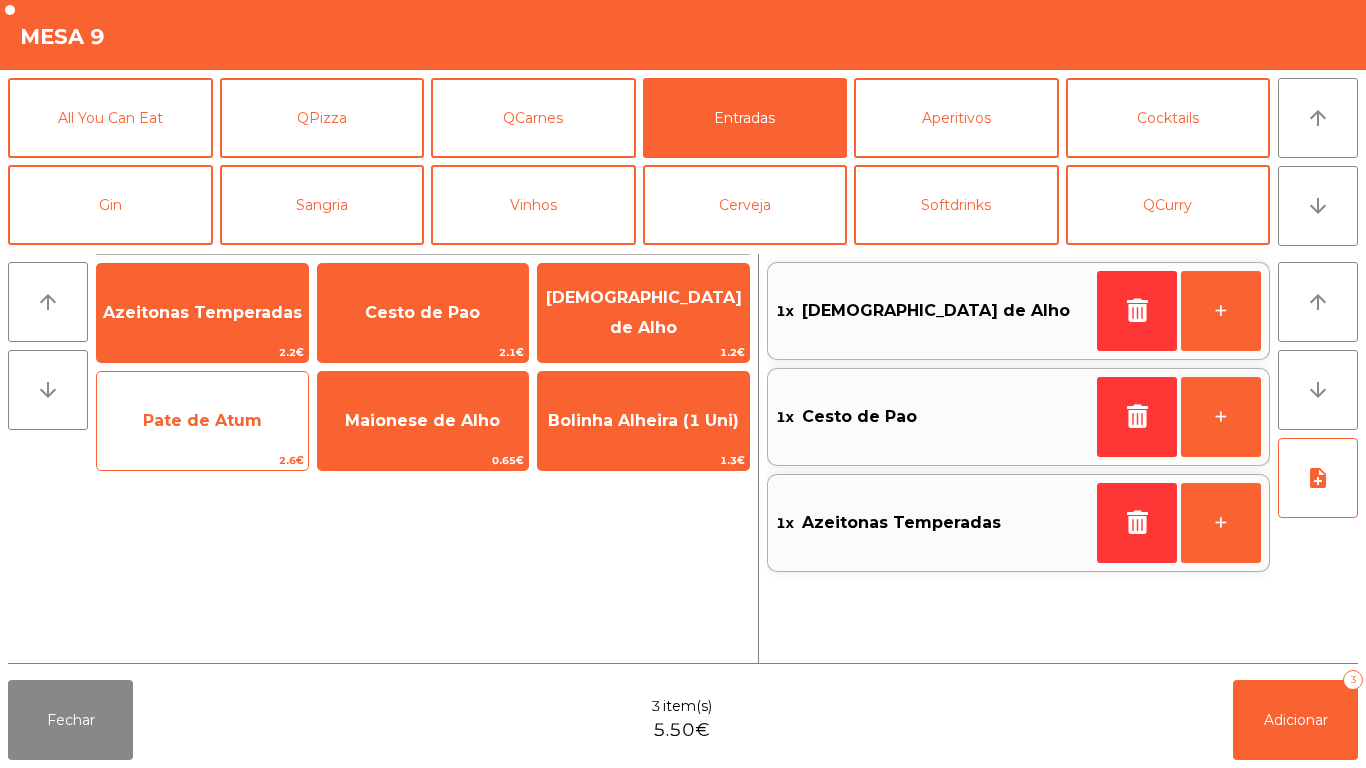 click on "Pate de Atum" 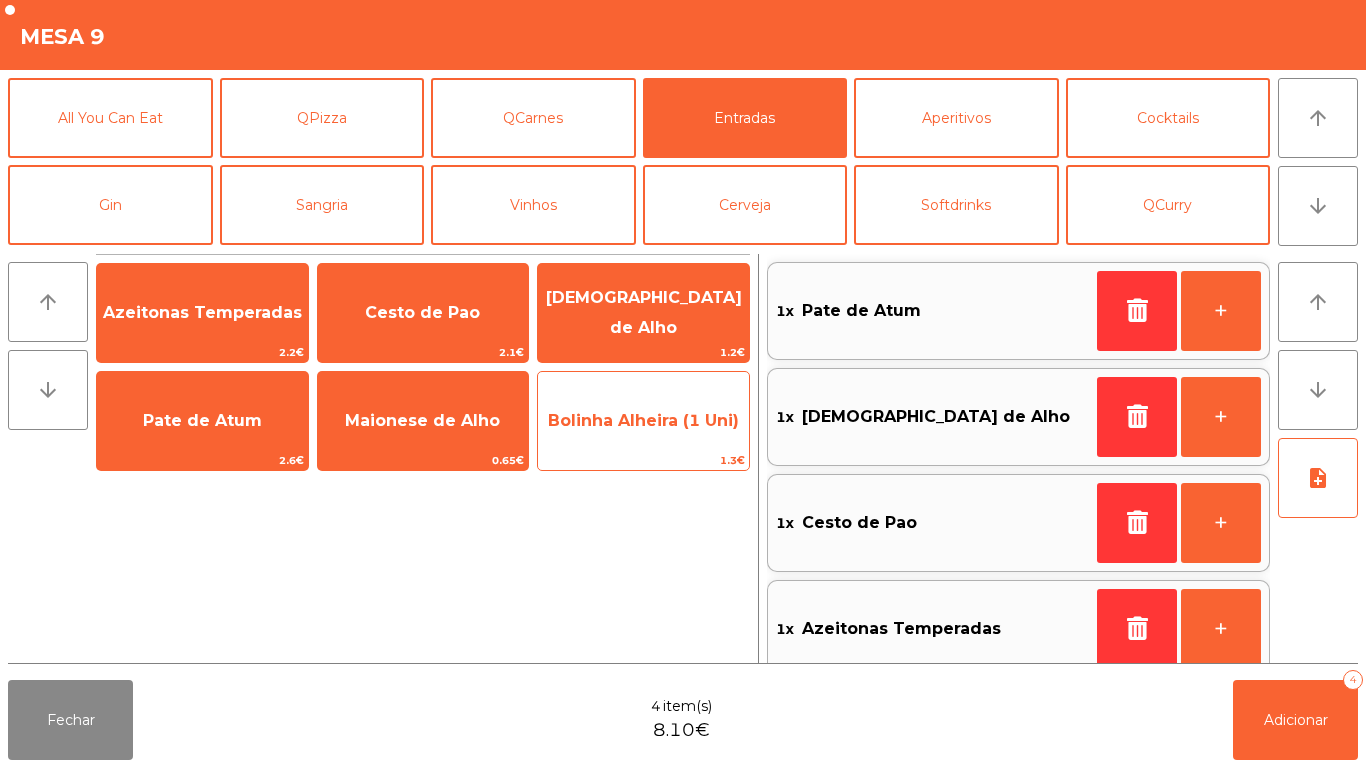 click on "Bolinha Alheira (1 Uni)" 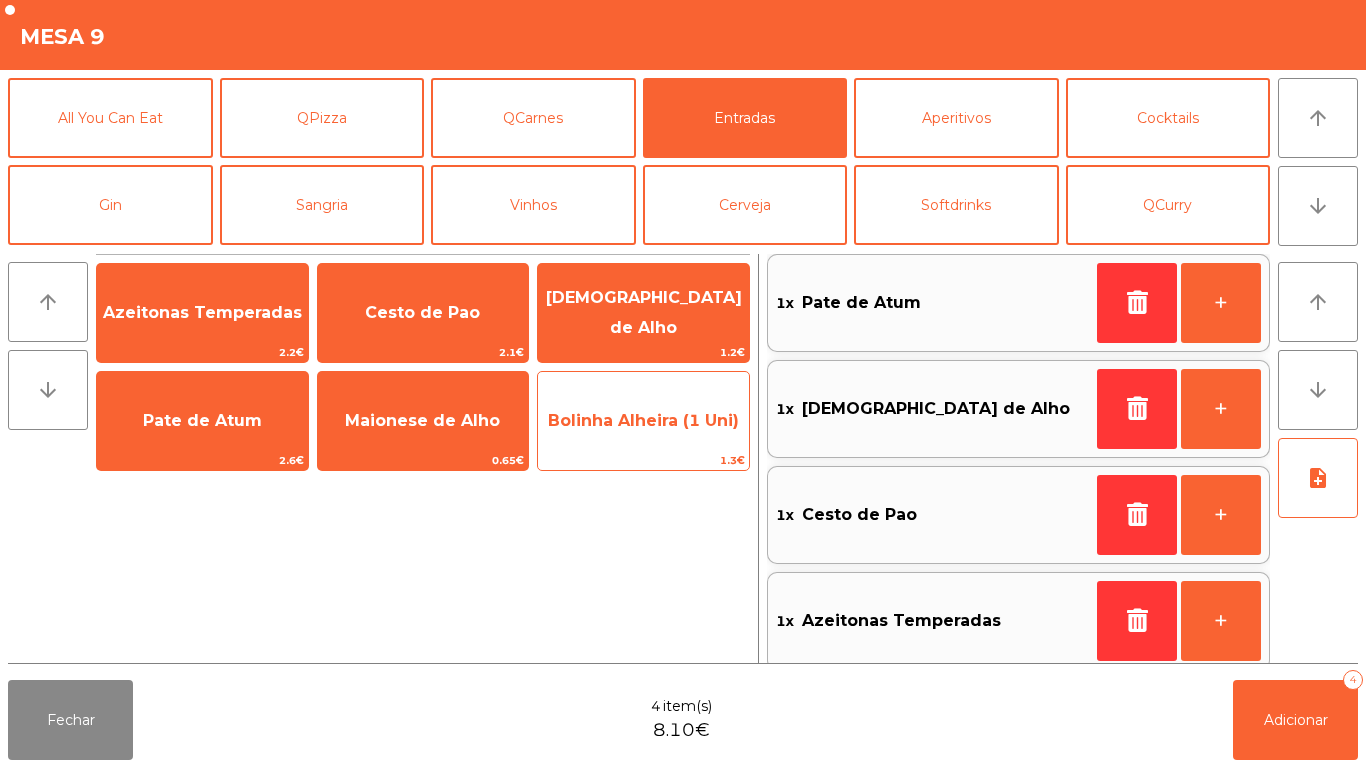 click on "Bolinha Alheira (1 Uni)" 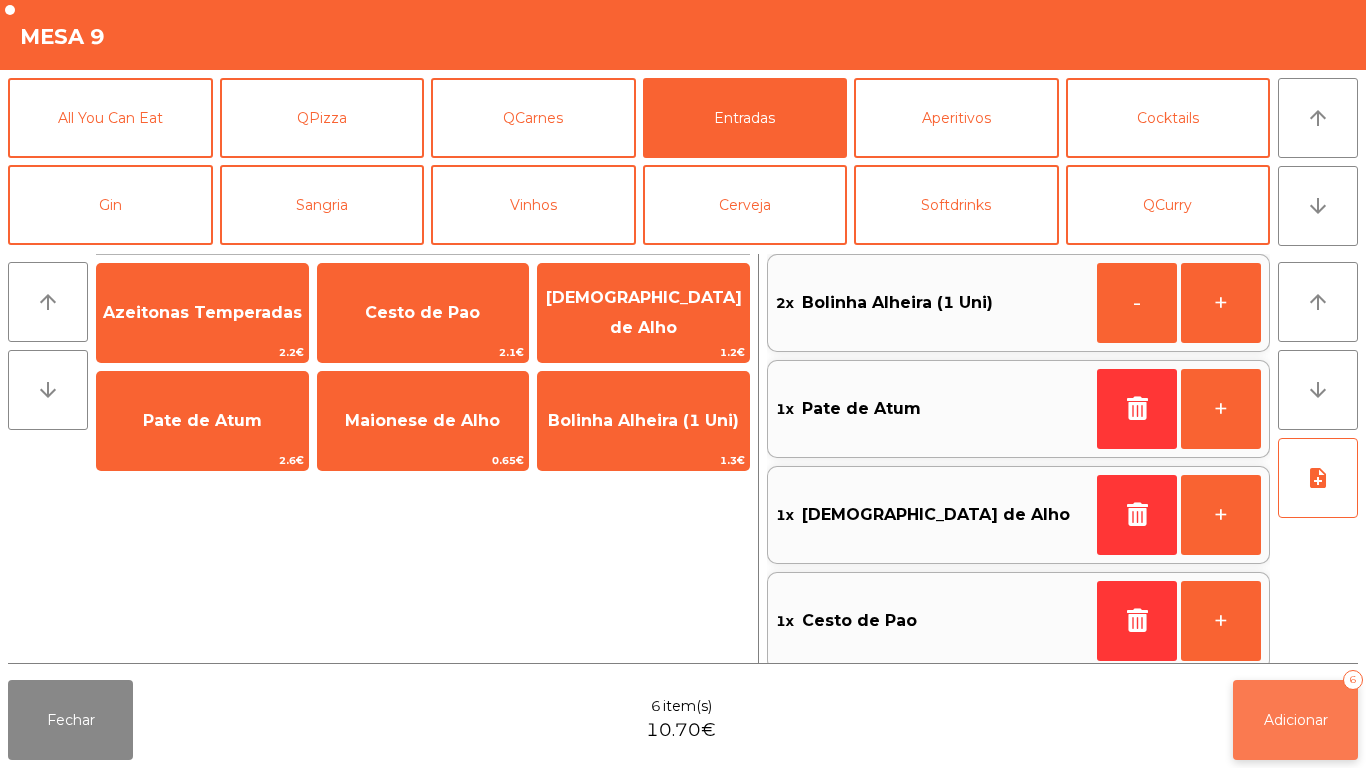click on "Adicionar" 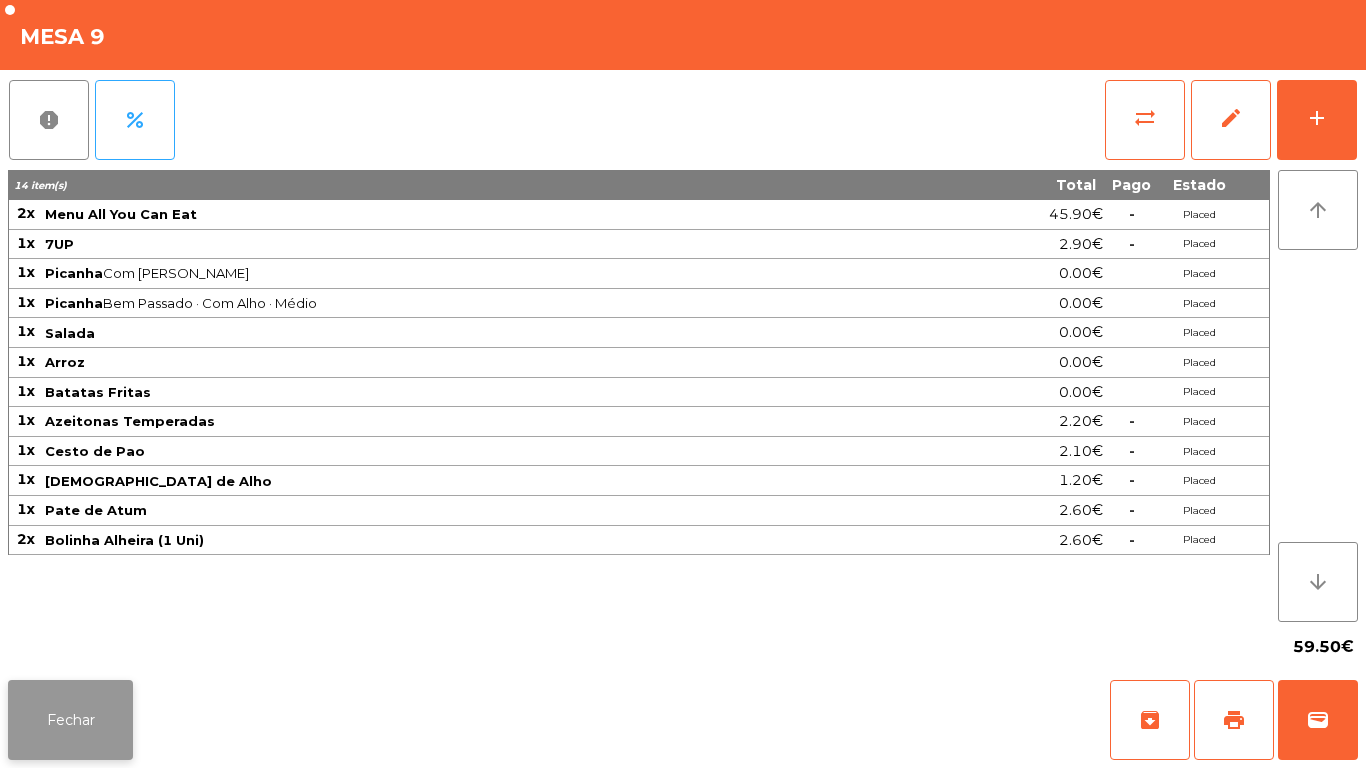 click on "Fechar" 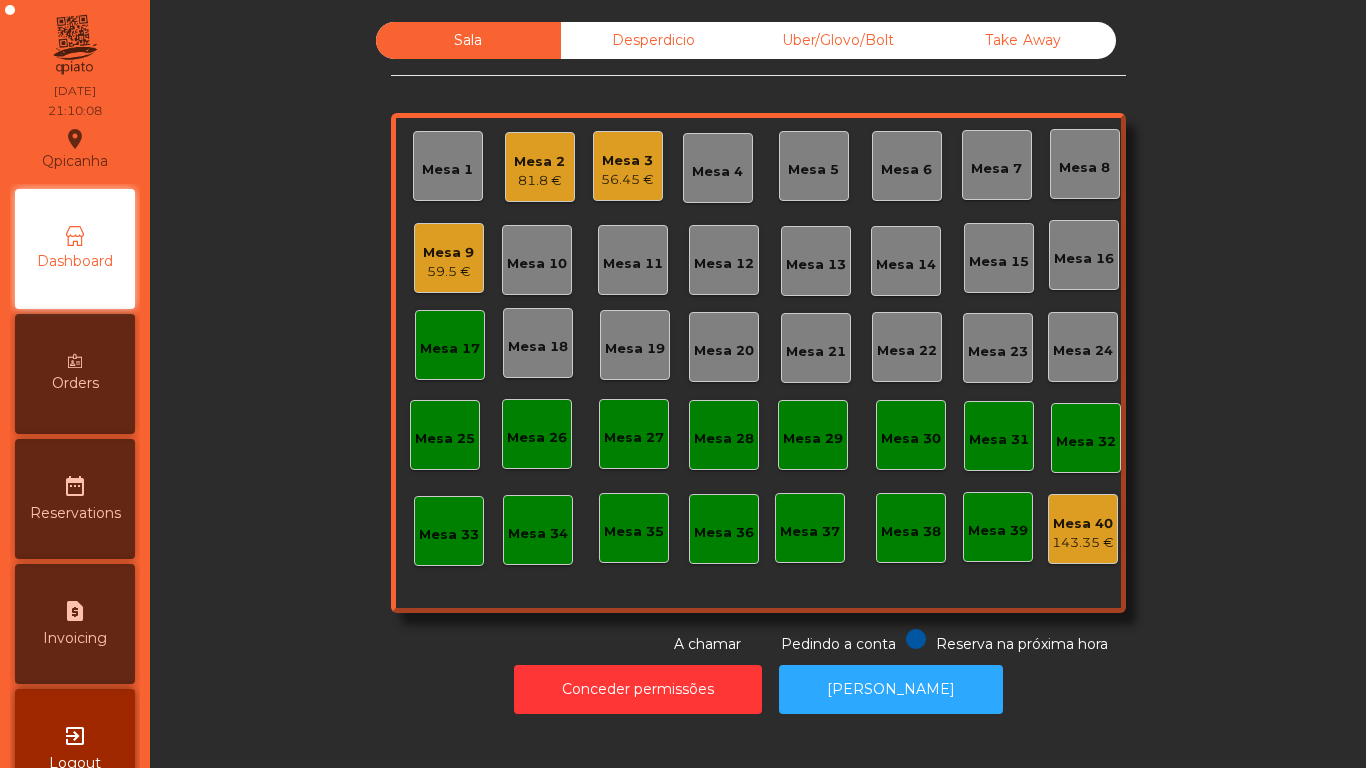 click on "Mesa 1" 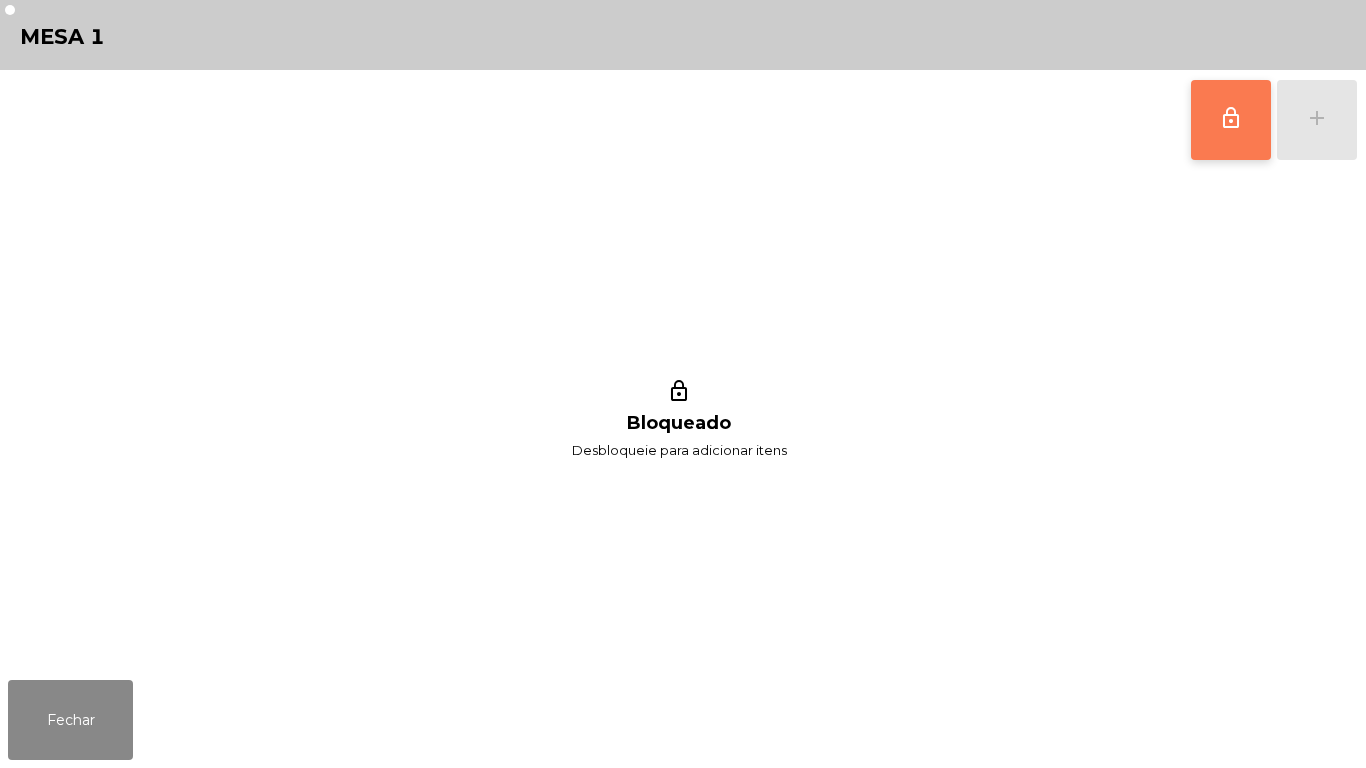click on "lock_outline" 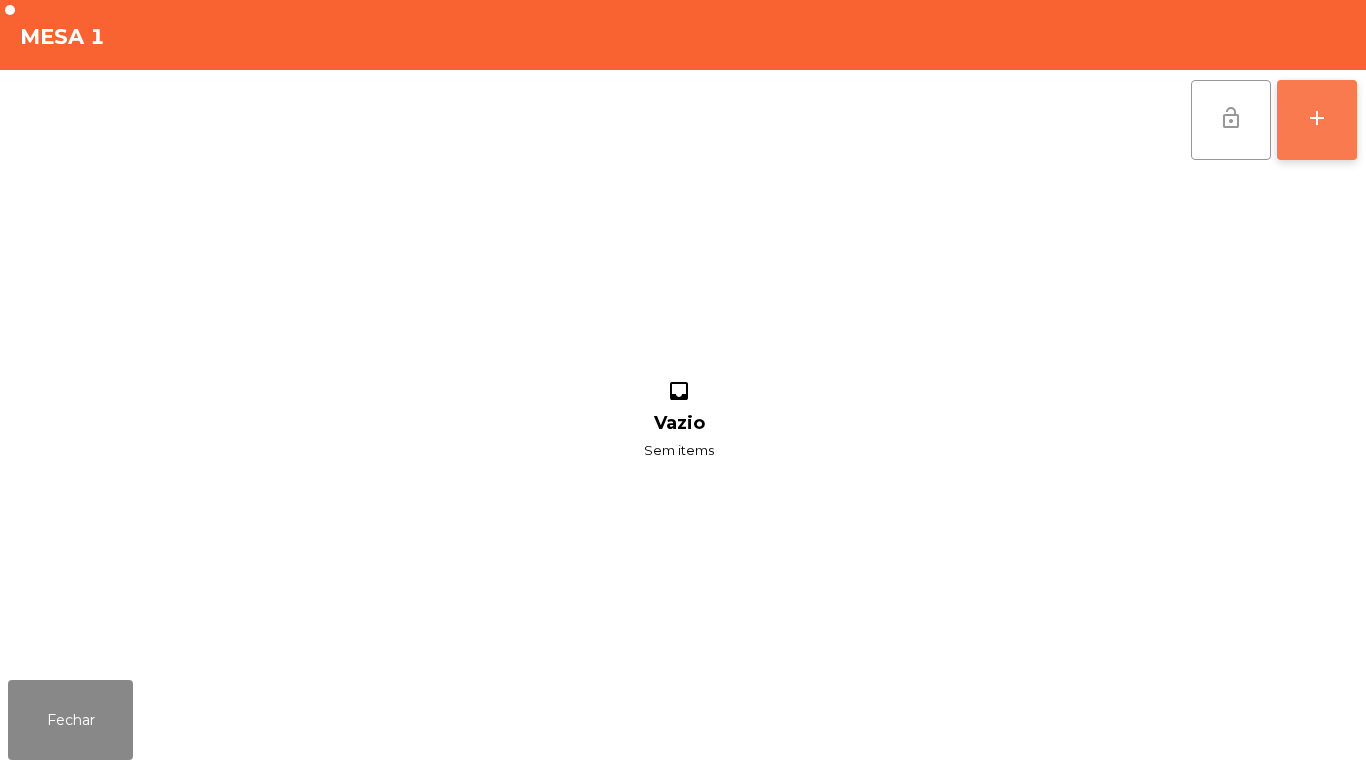 click on "add" 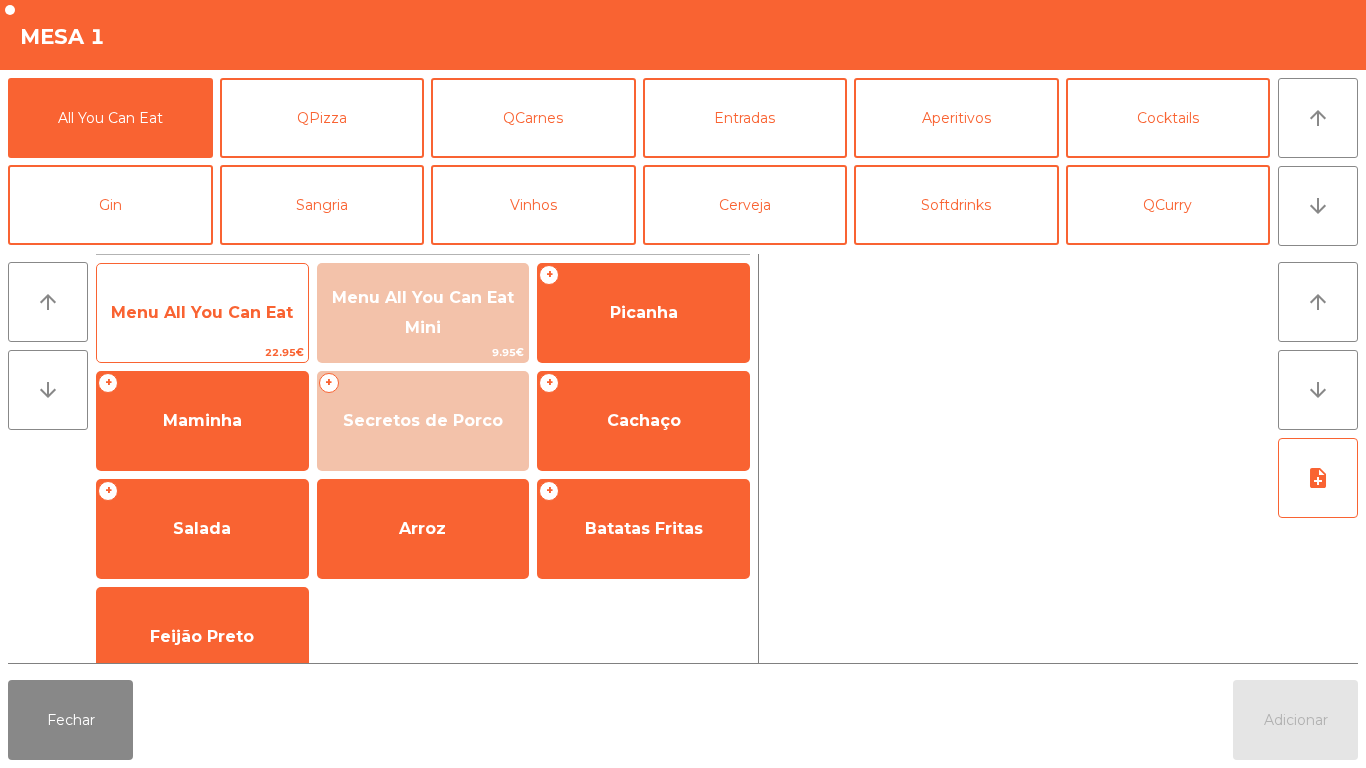 click on "Menu All You Can Eat" 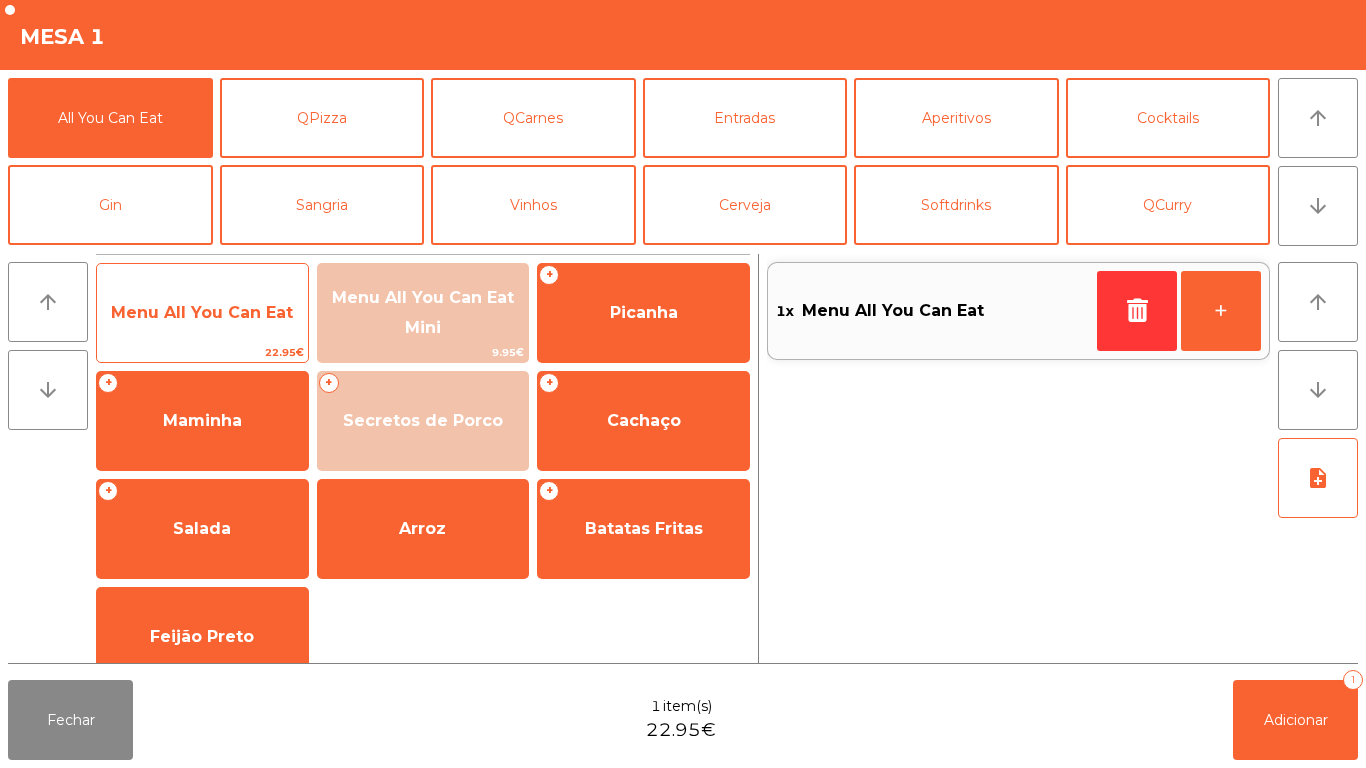 click on "Menu All You Can Eat" 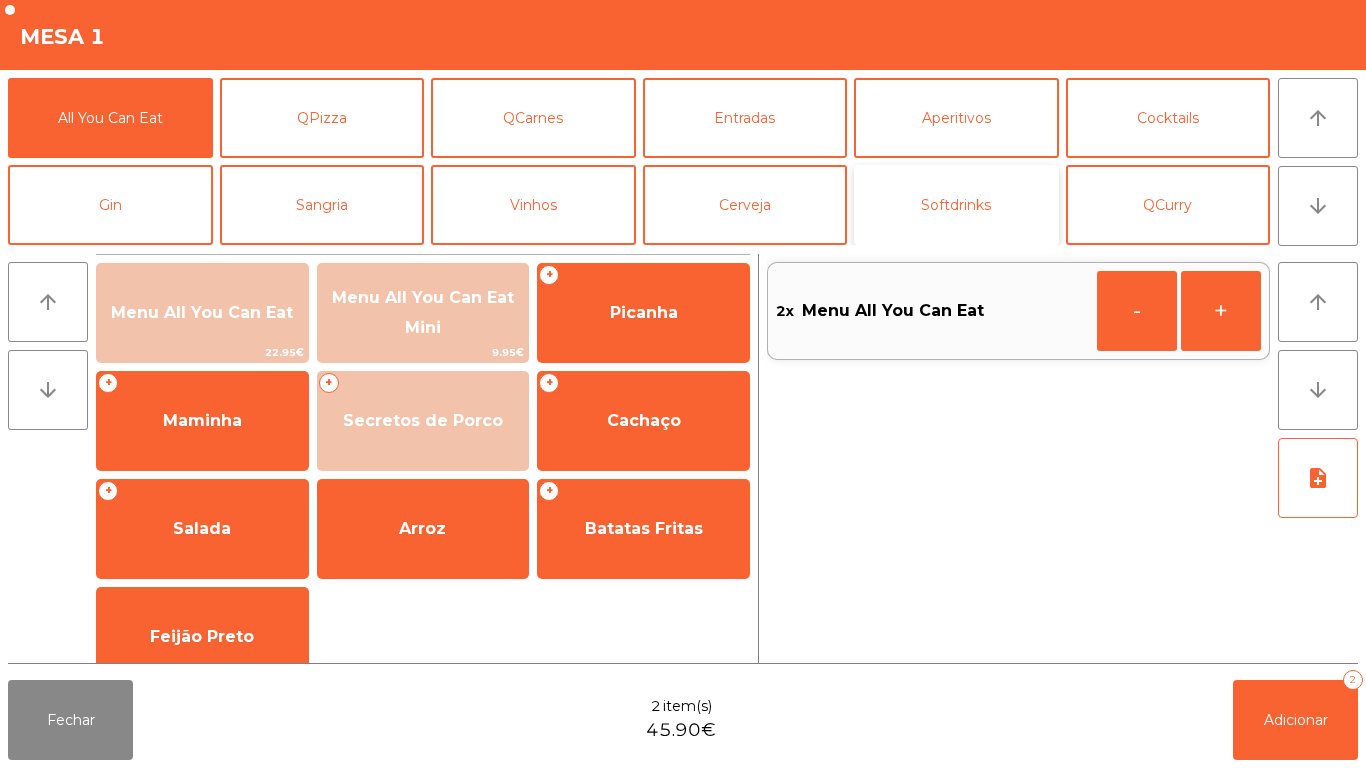 click on "Softdrinks" 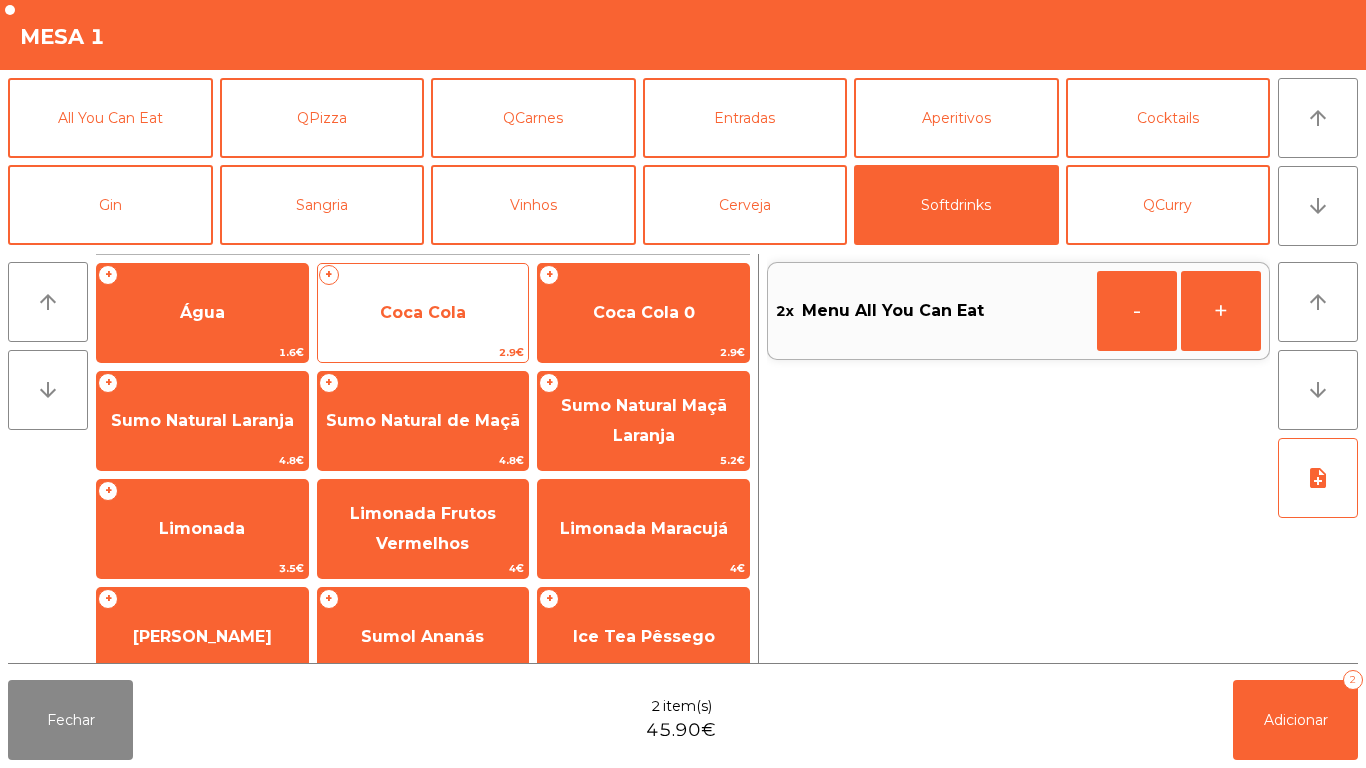 click on "Coca Cola" 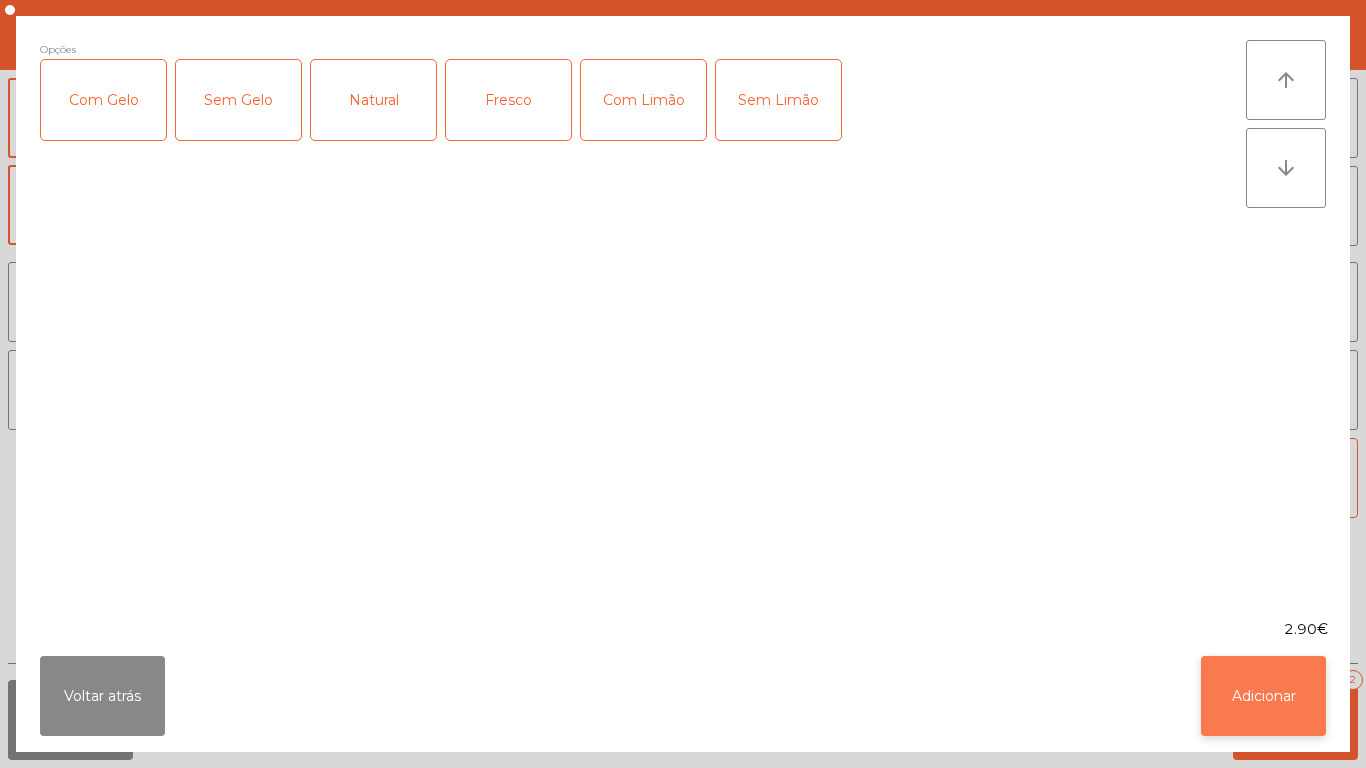 click on "Adicionar" 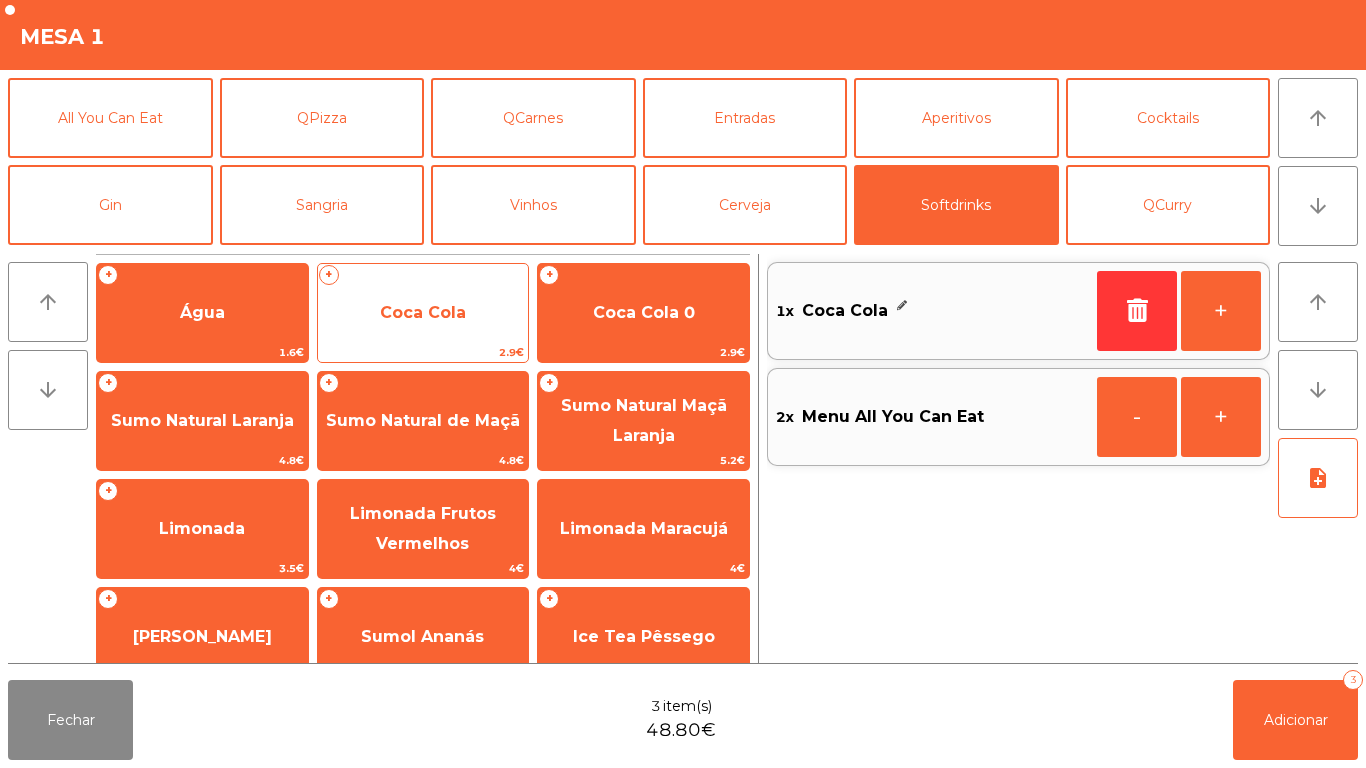 click on "Coca Cola" 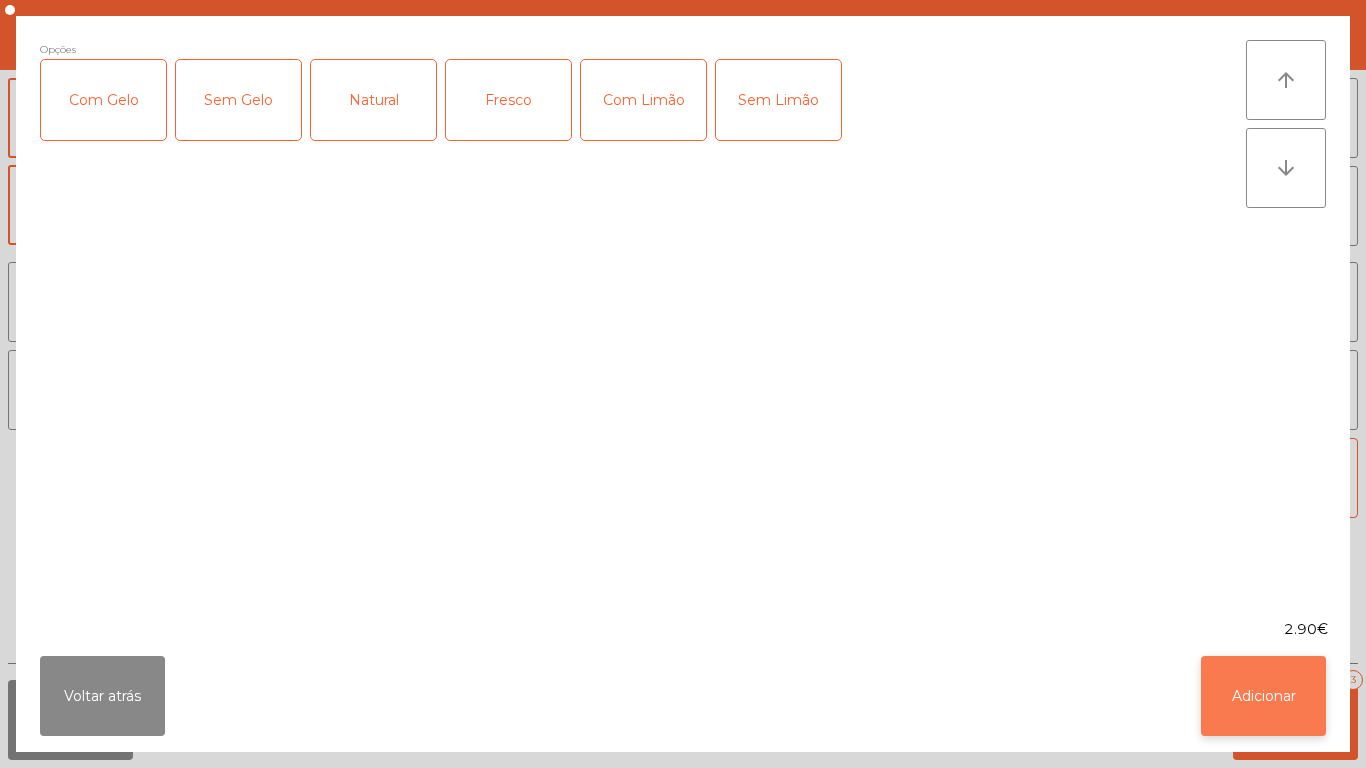 click on "Adicionar" 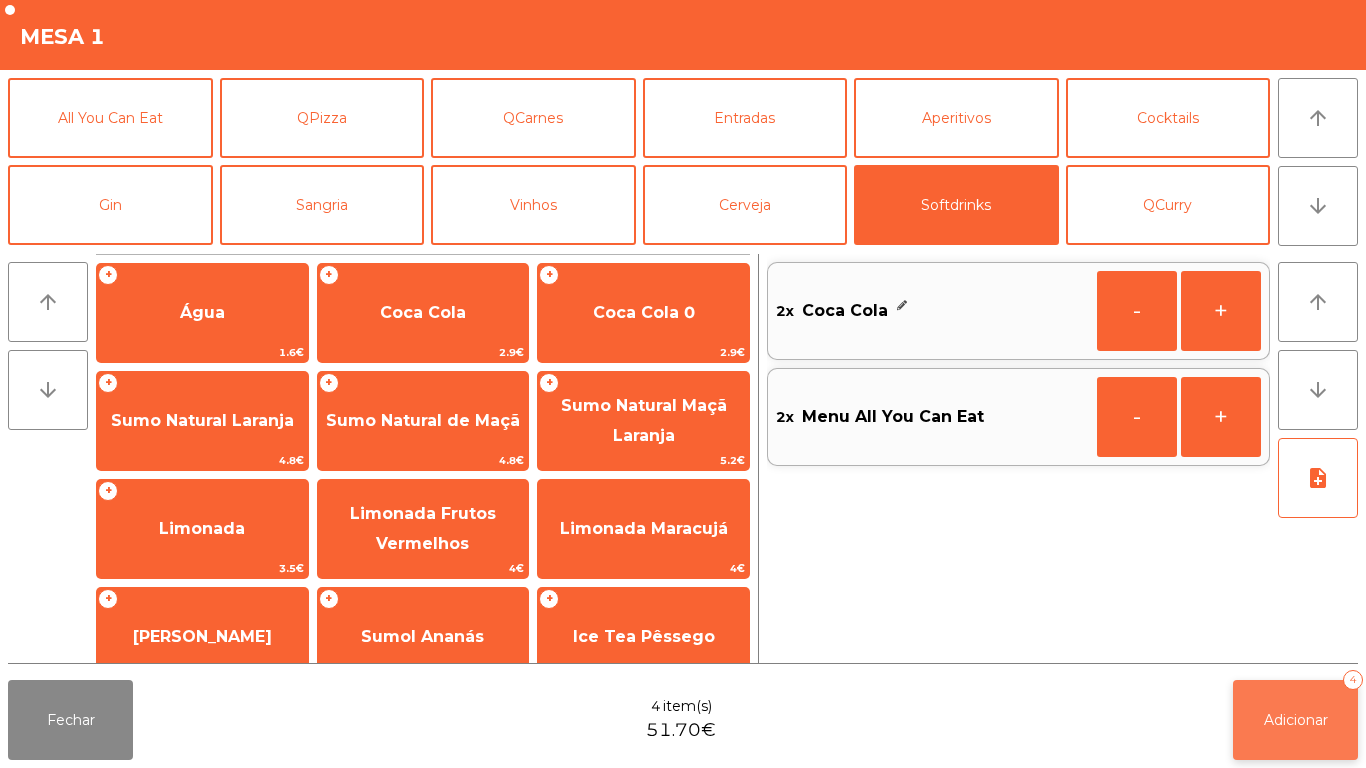 click on "Adicionar" 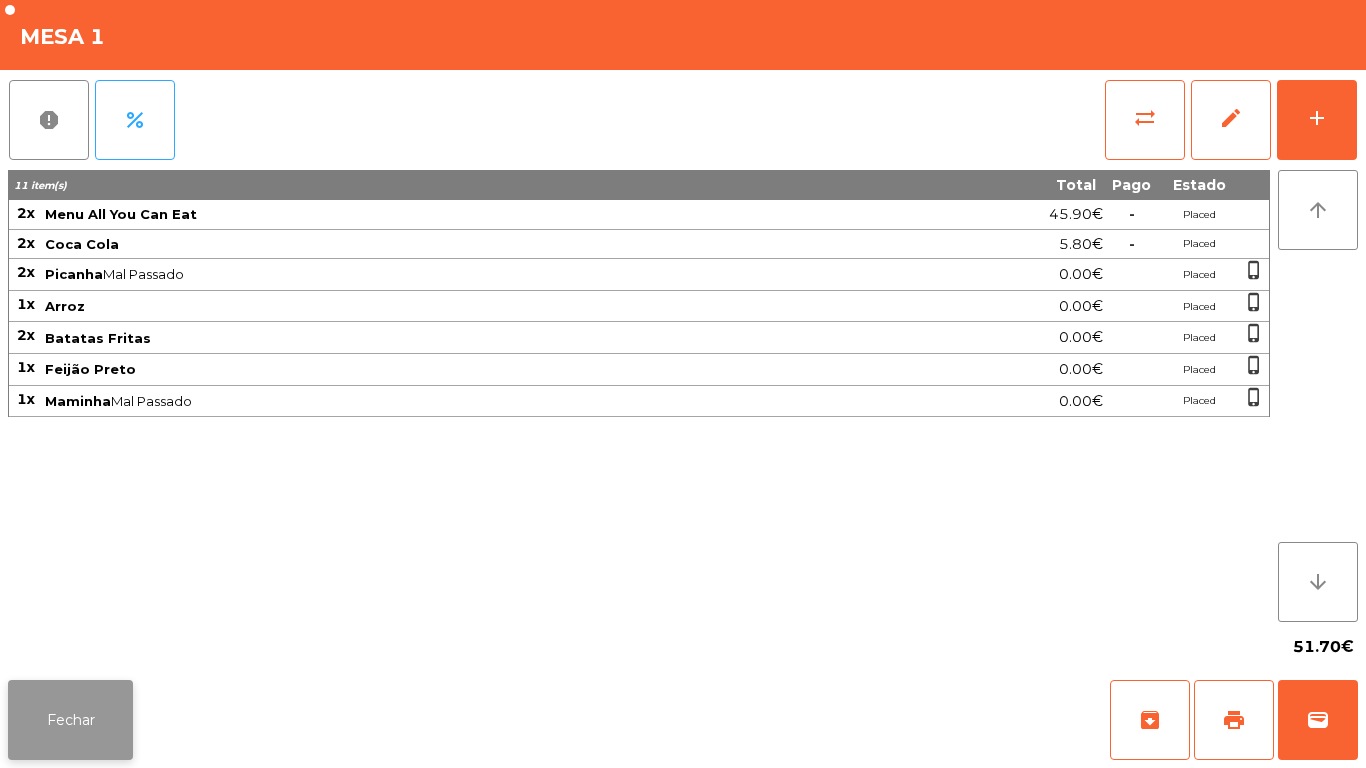 click on "Fechar" 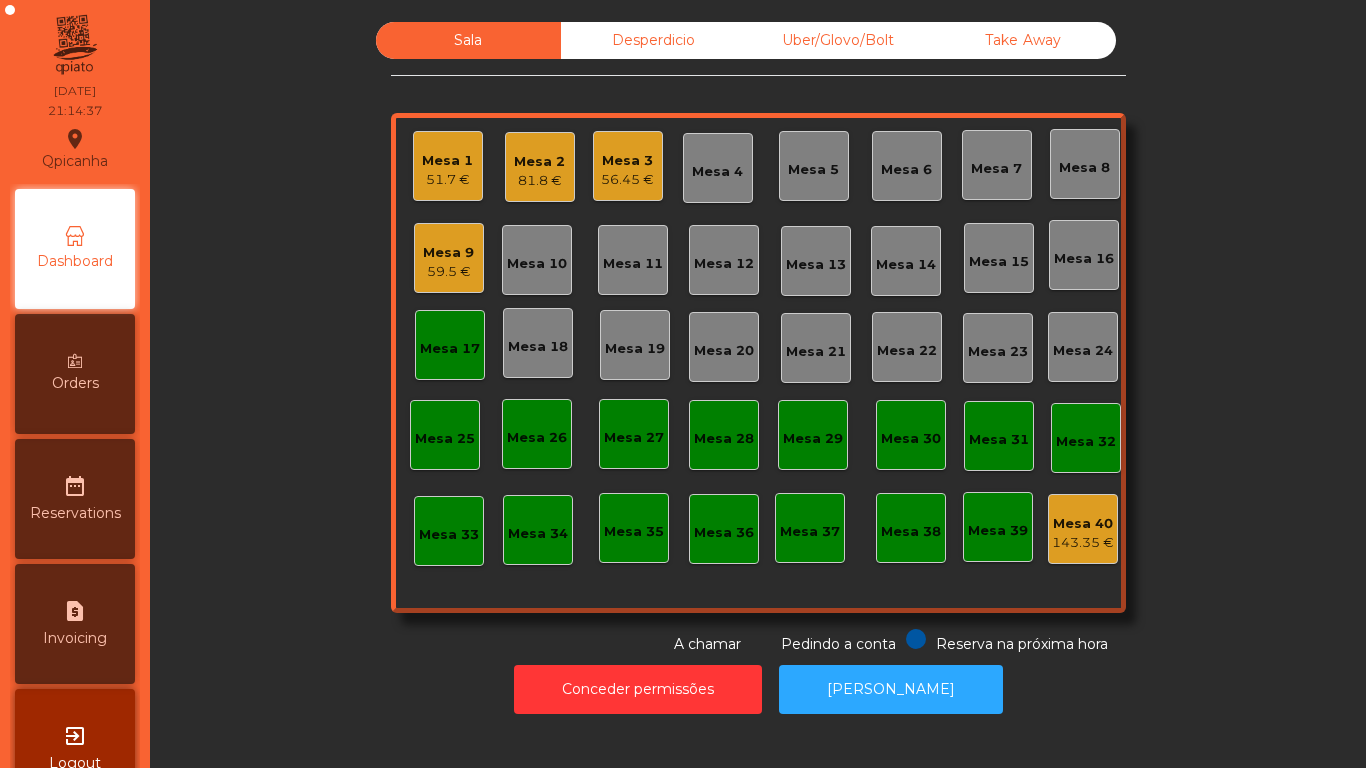 click on "Mesa 2" 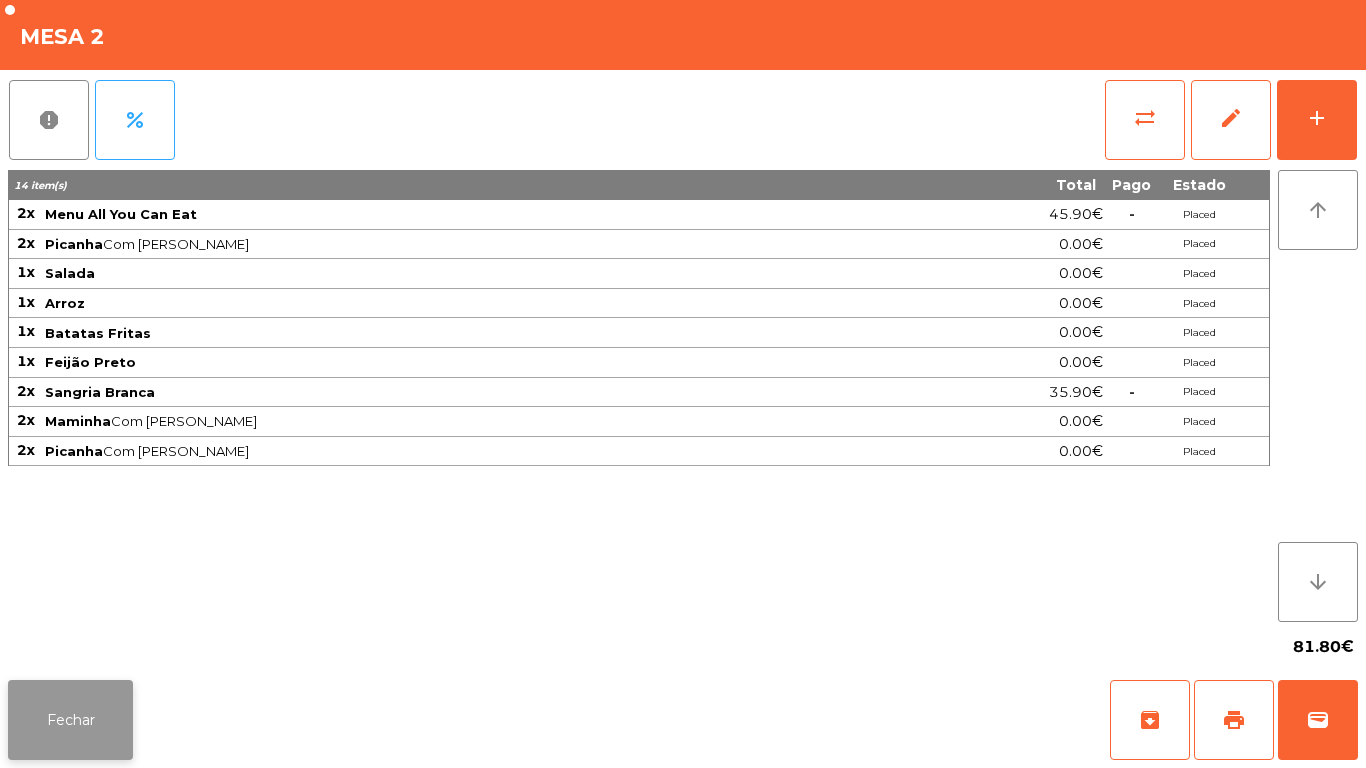click on "Fechar" 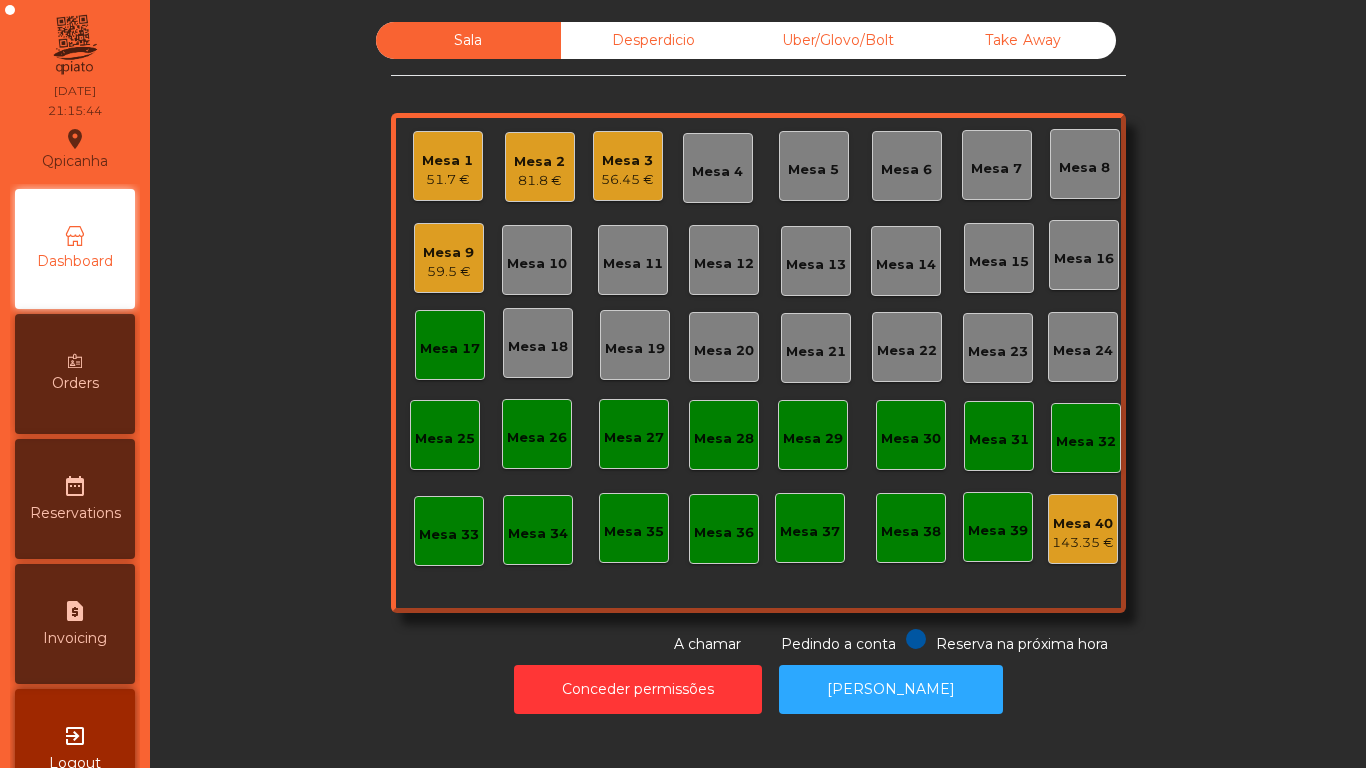 click on "Mesa 1   51.7 €" 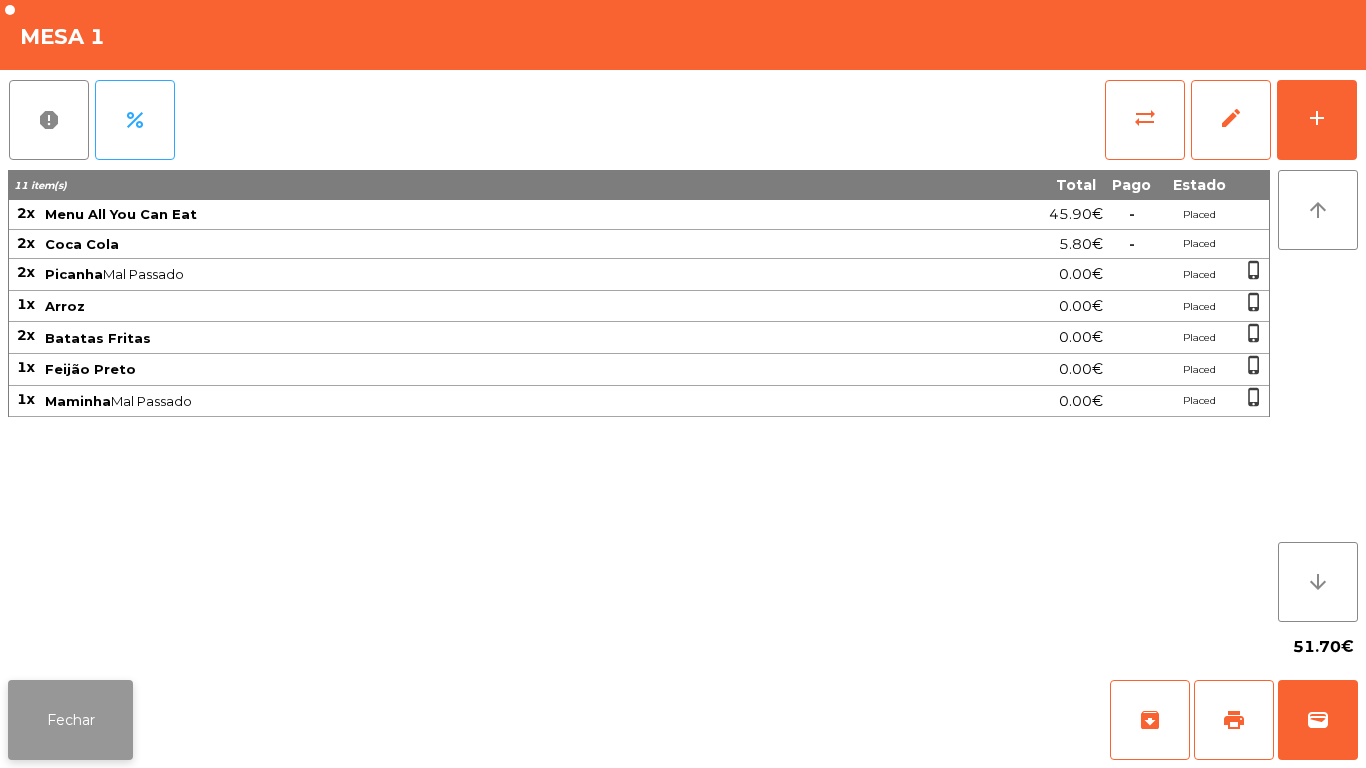 click on "Fechar" 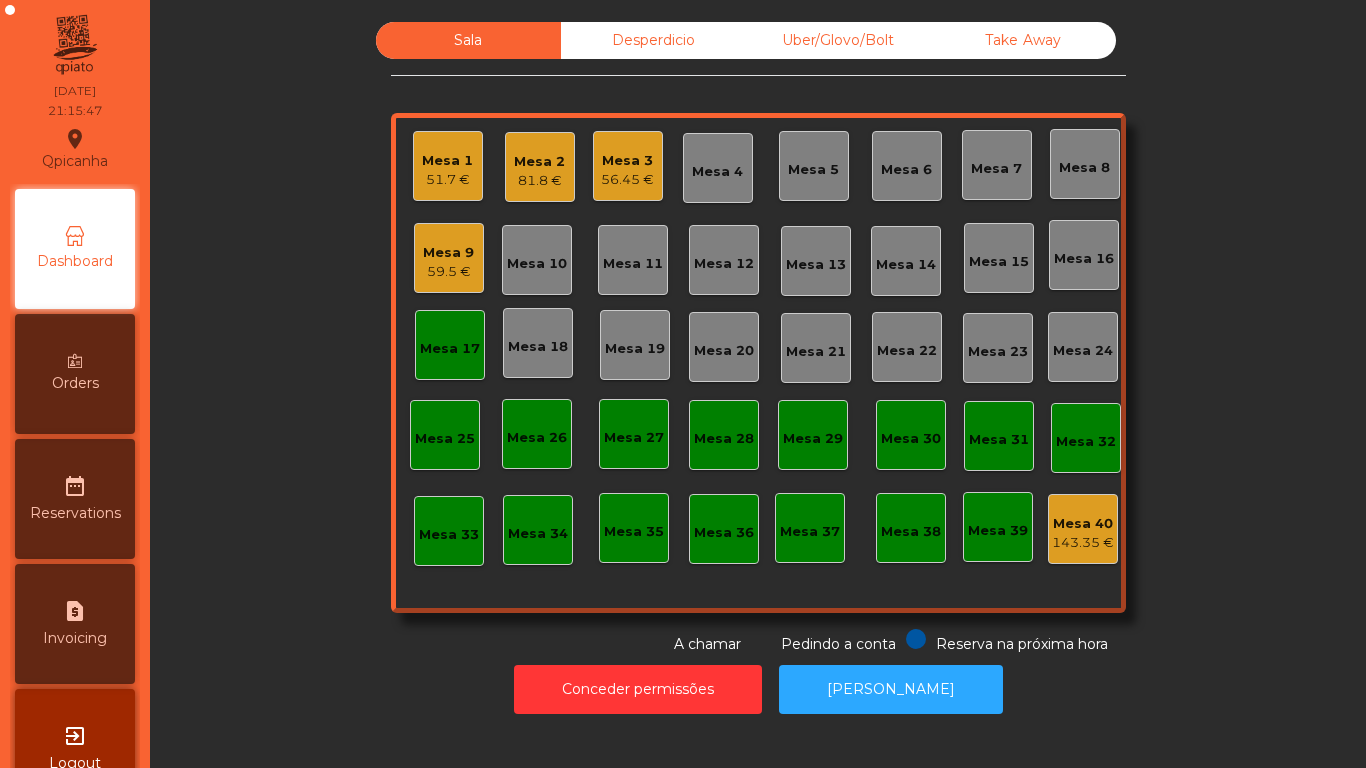 click on "Orders" at bounding box center [75, 374] 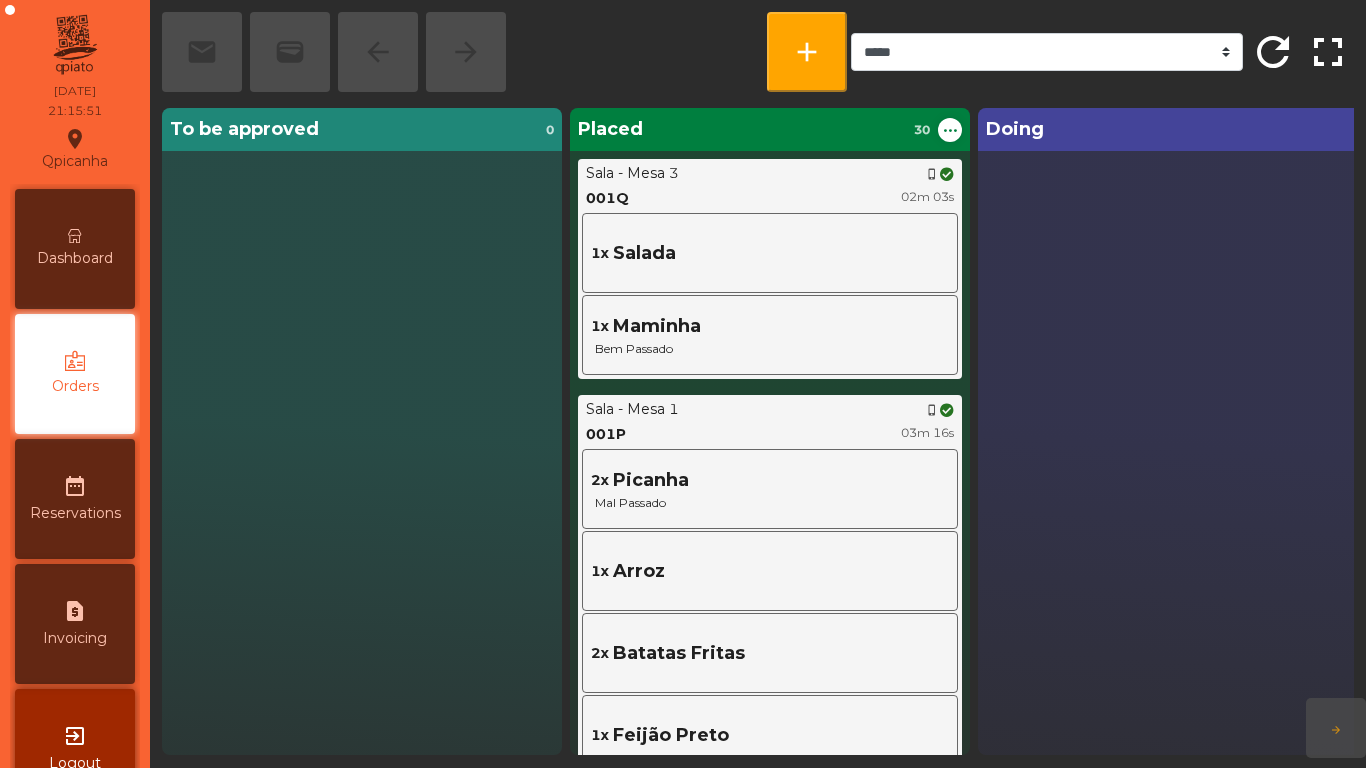 click on "Dashboard" at bounding box center [75, 249] 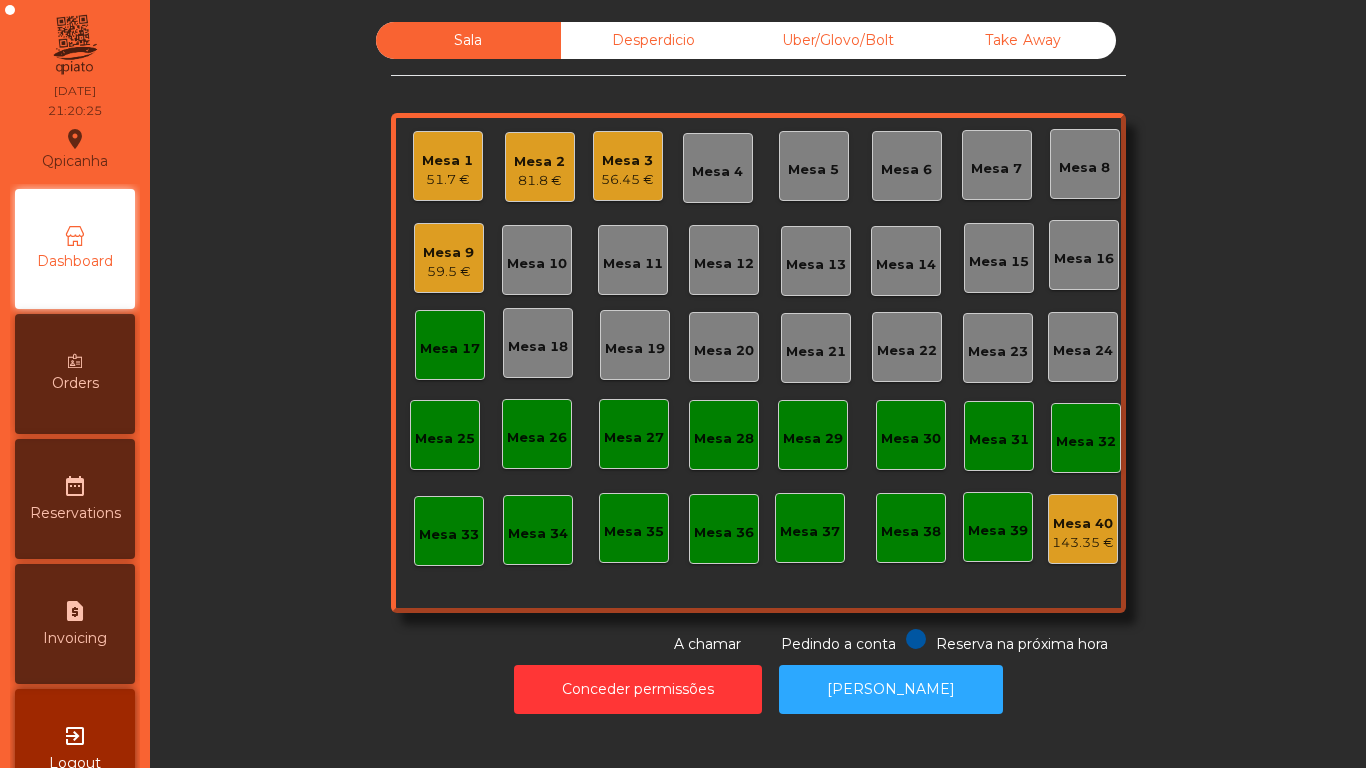 click on "51.7 €" 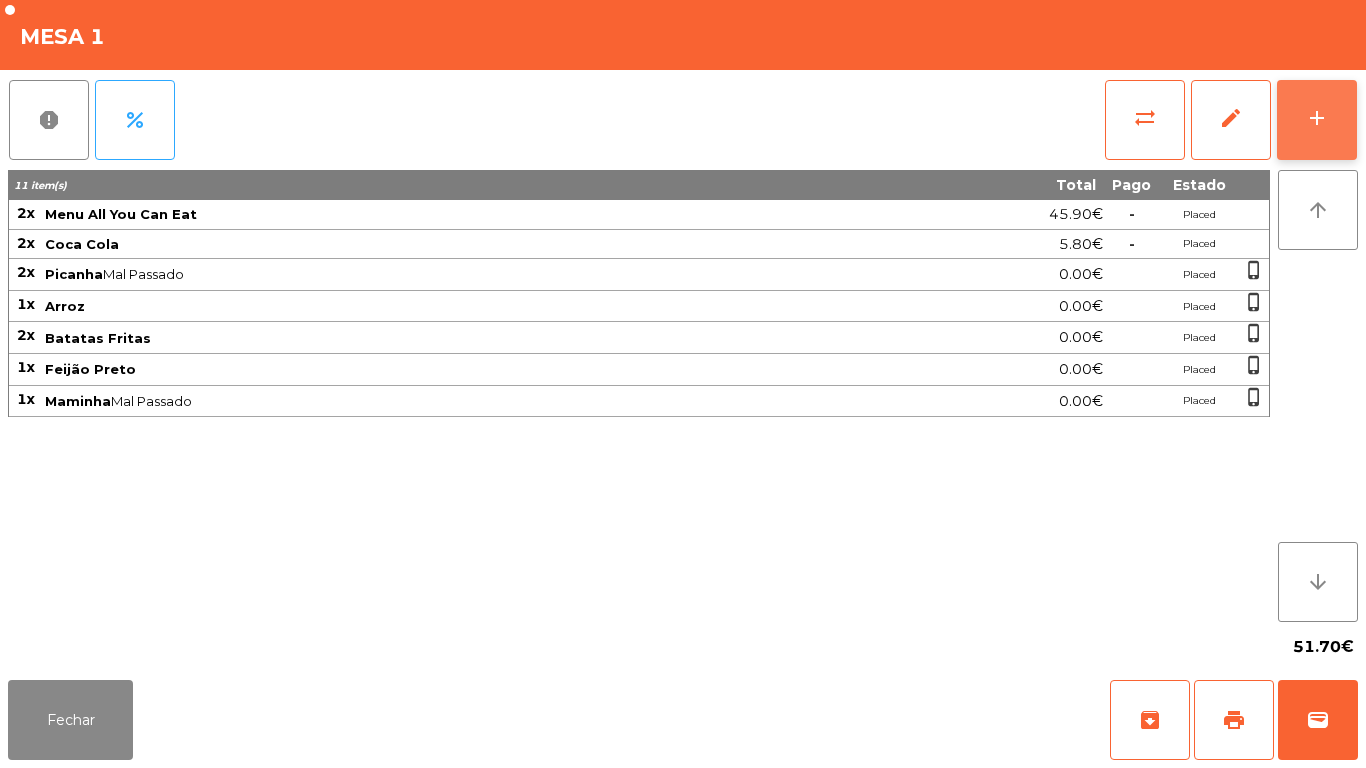 click on "add" 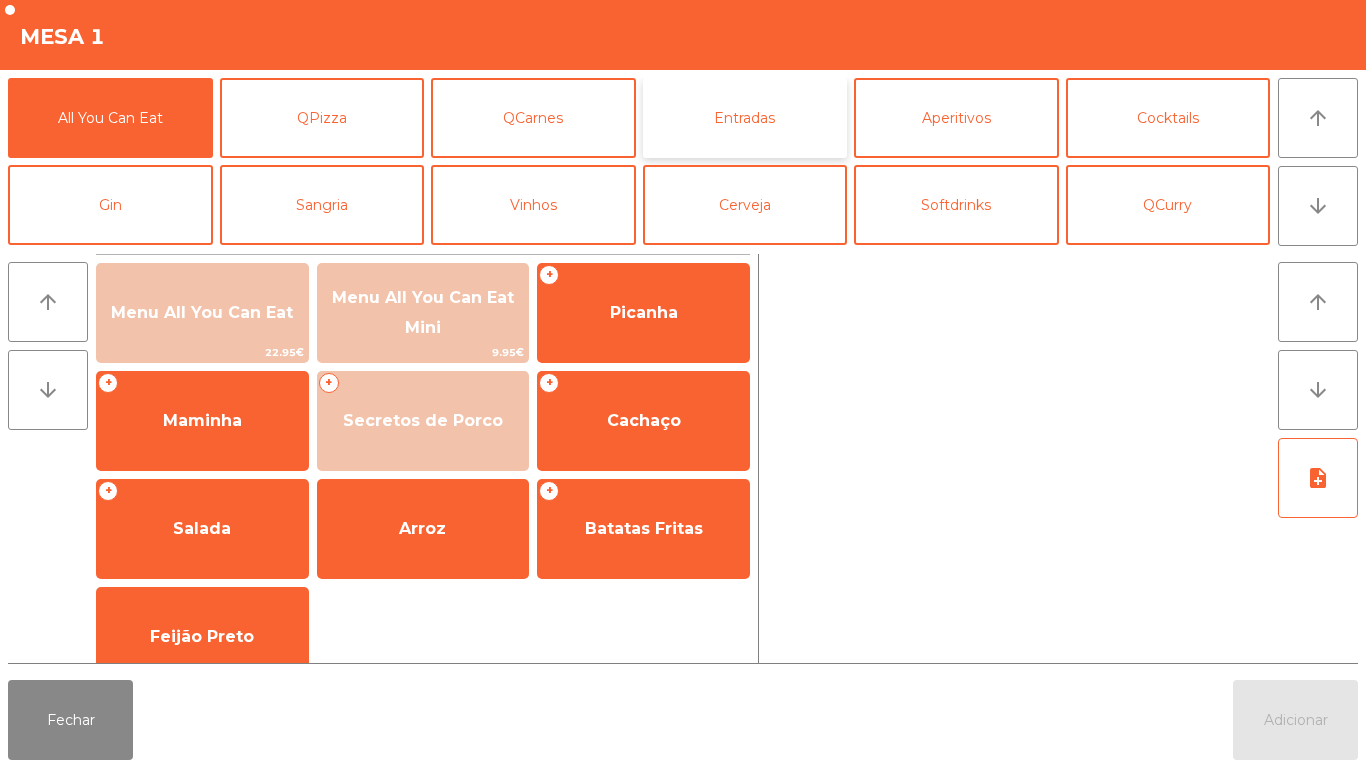 click on "Entradas" 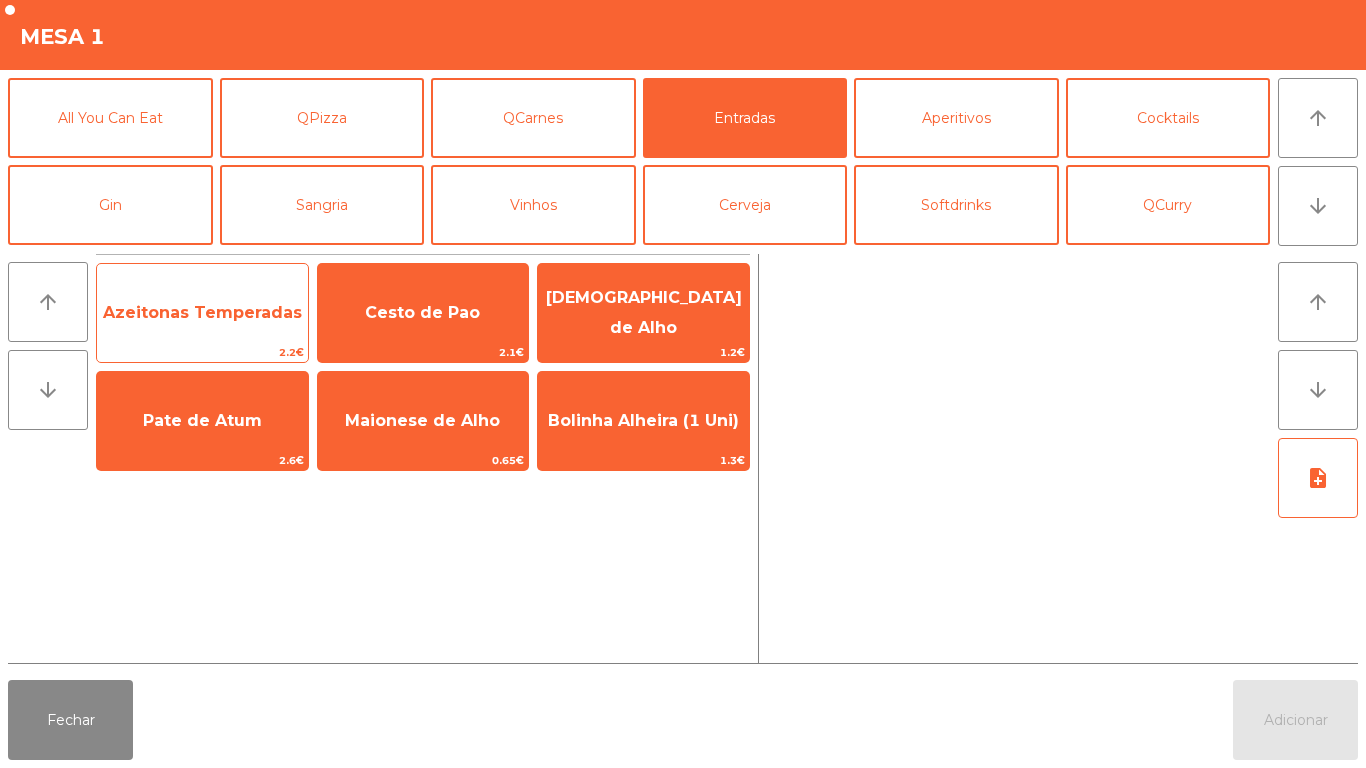 click on "Azeitonas Temperadas" 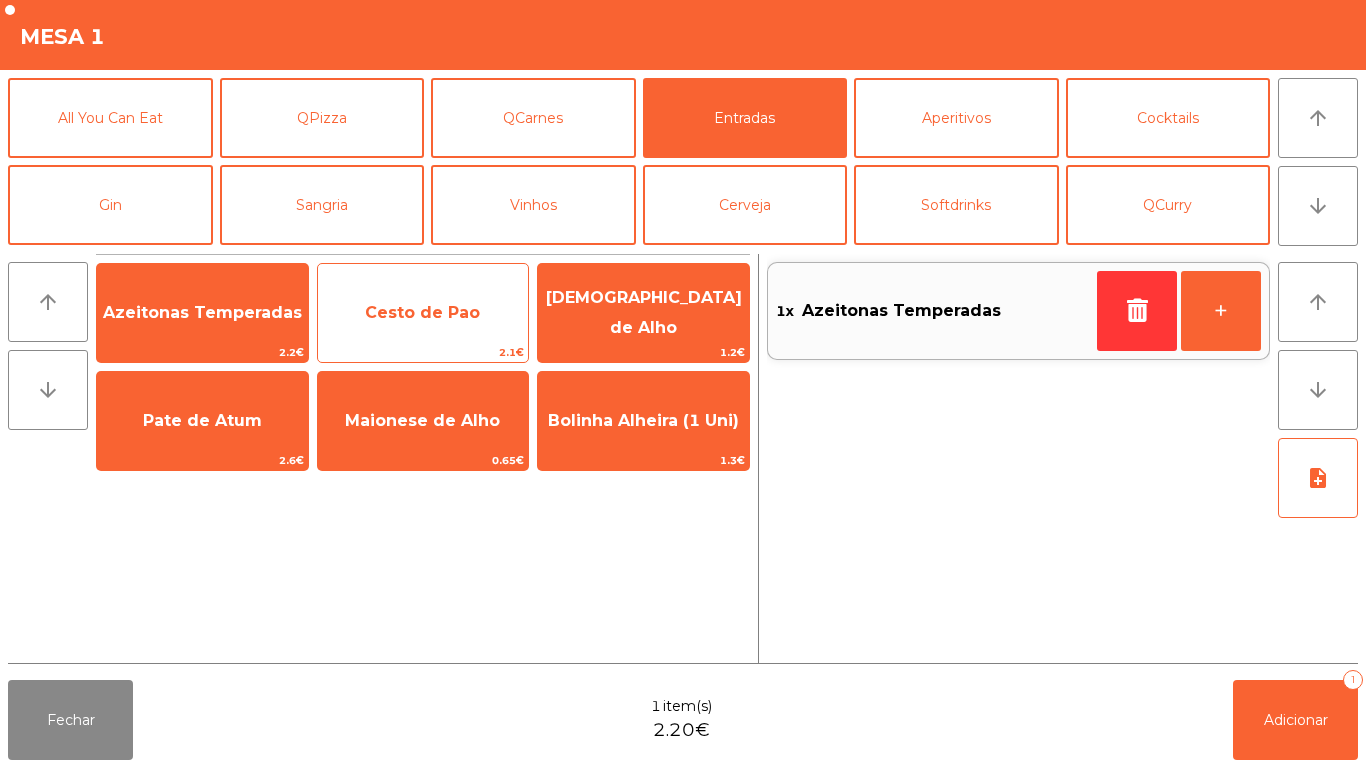click on "Cesto de Pao" 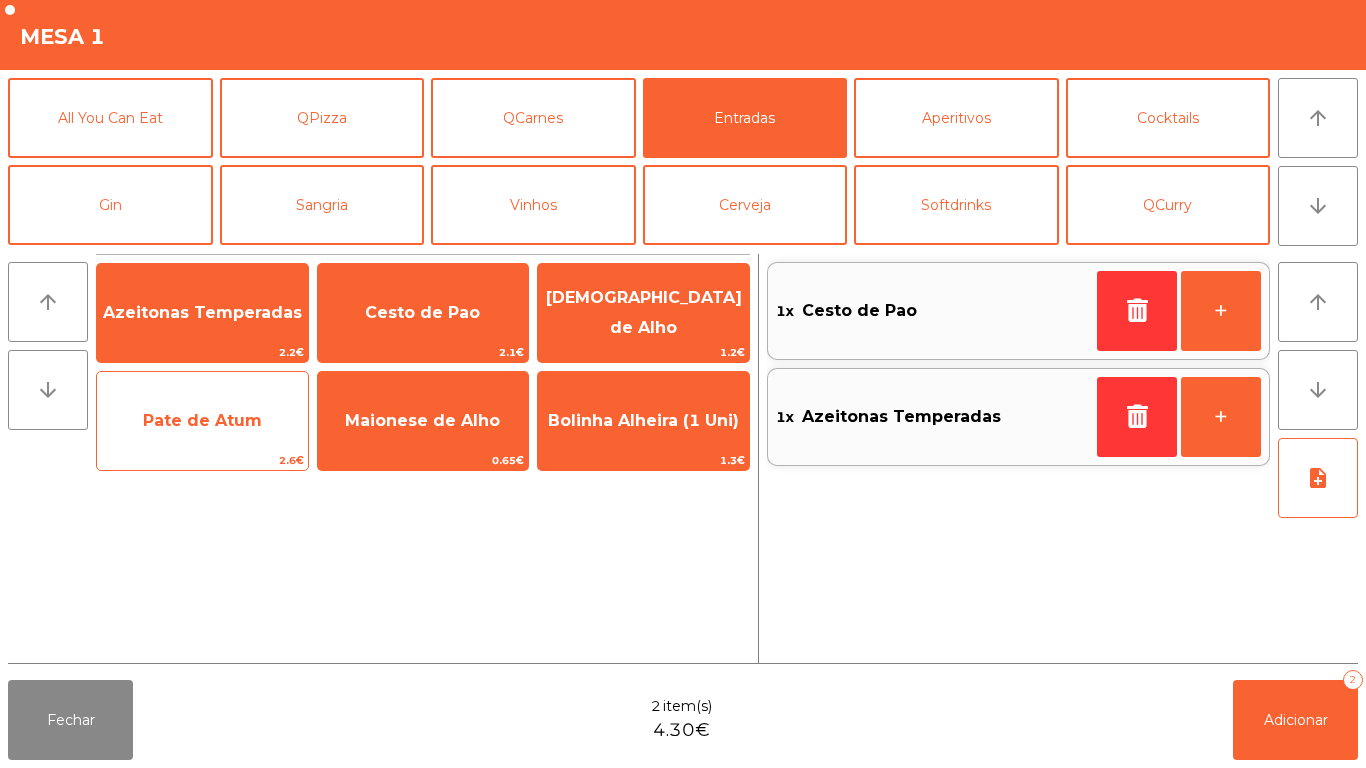 click on "Pate de Atum" 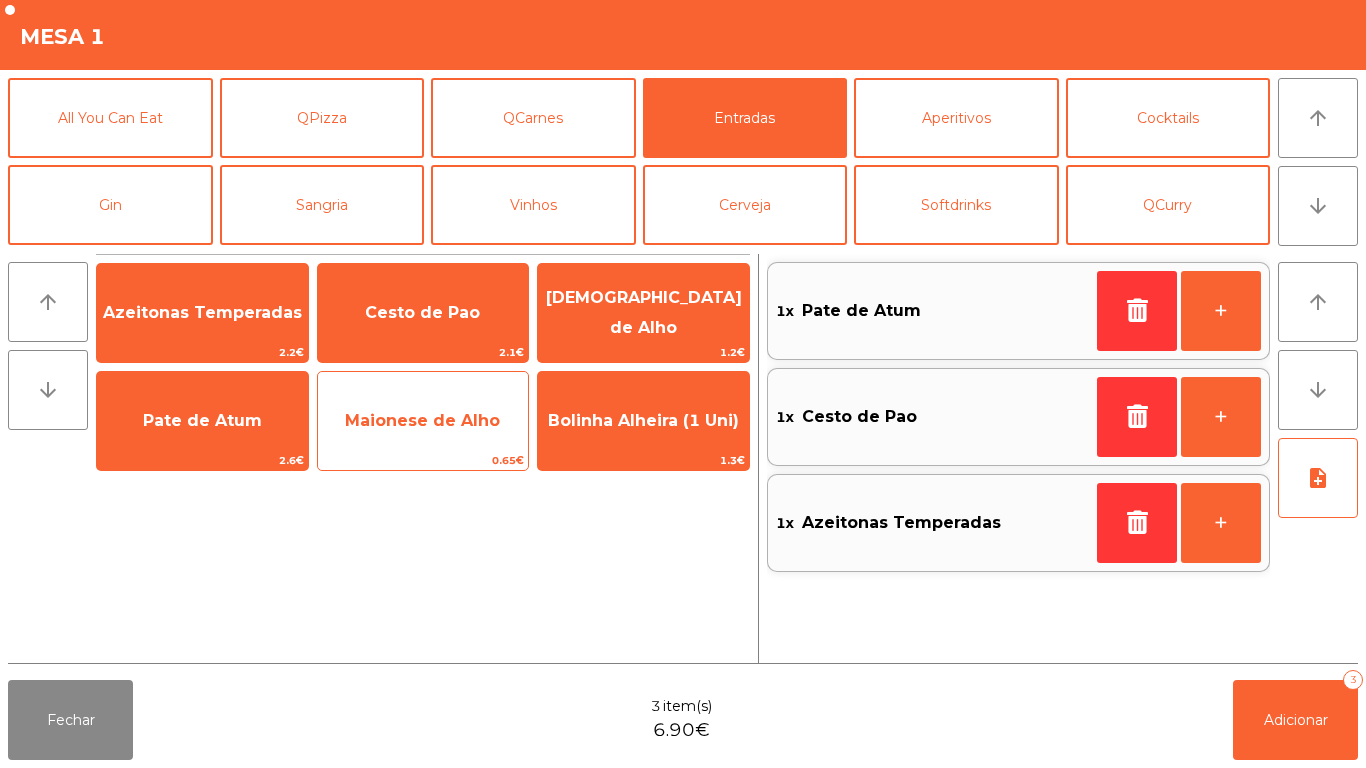 click on "Maionese de Alho" 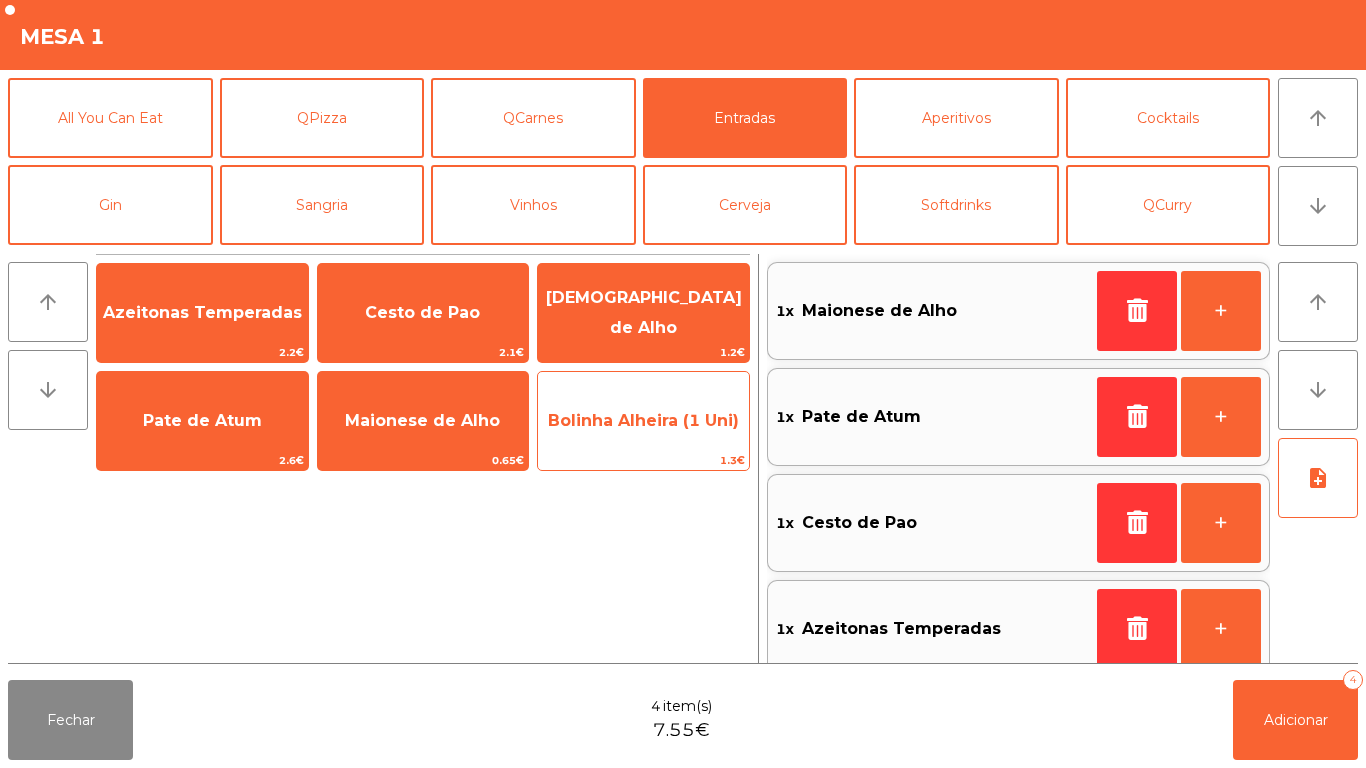 click on "Bolinha Alheira (1 Uni)" 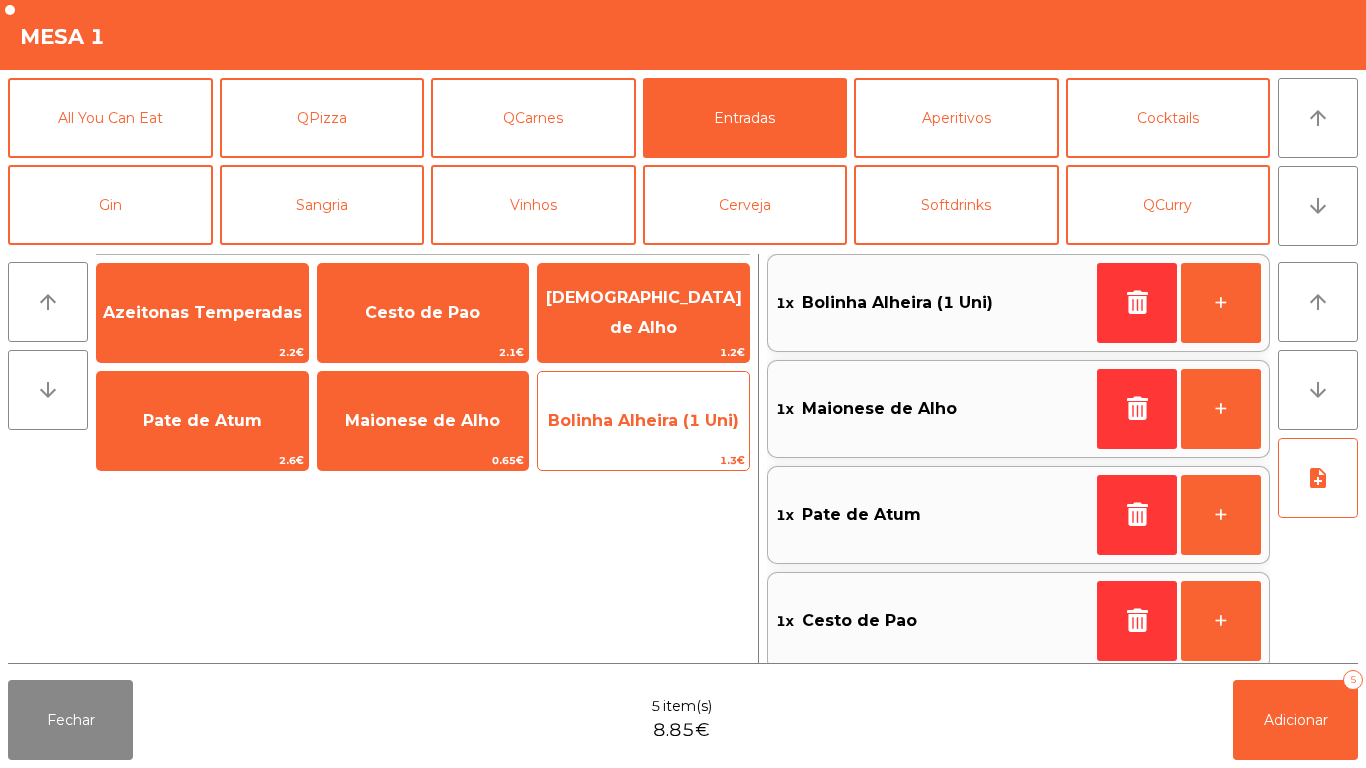 click on "Bolinha Alheira (1 Uni)" 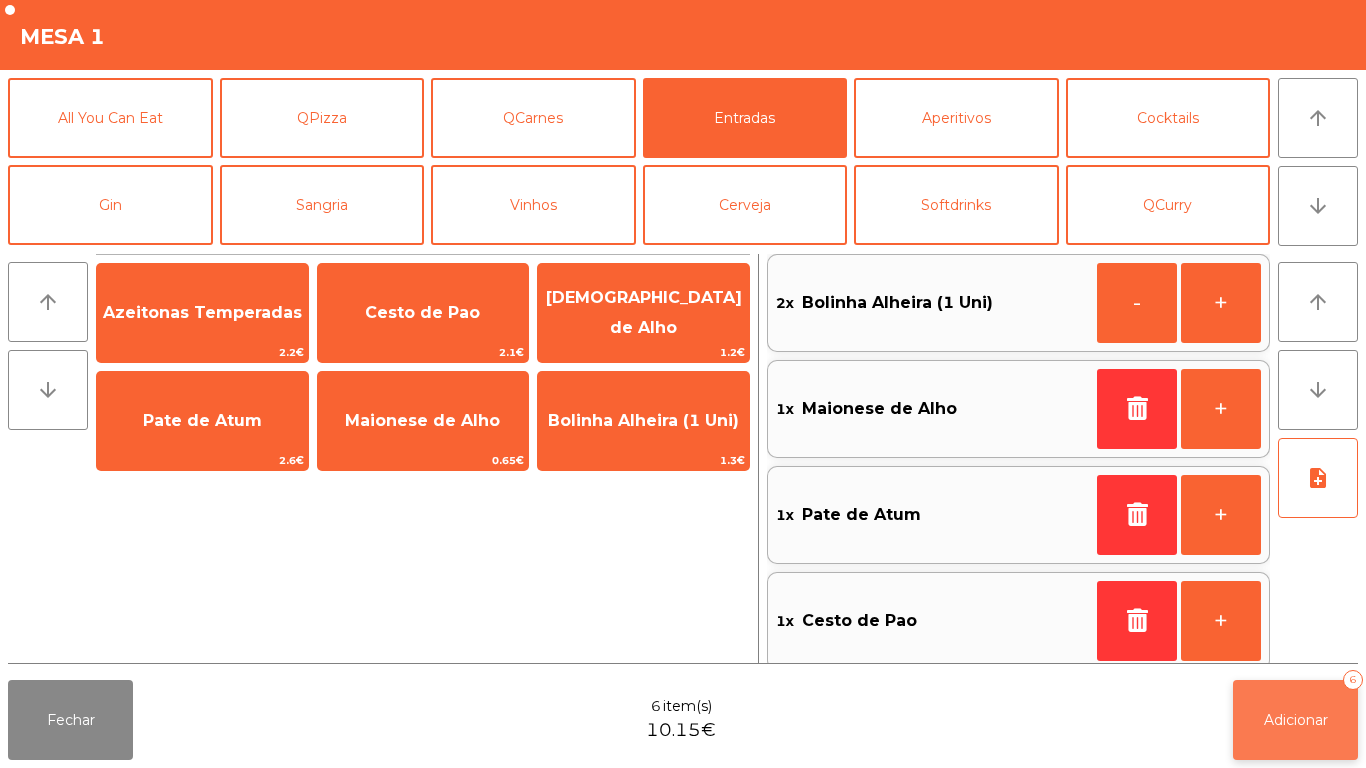 click on "Adicionar   6" 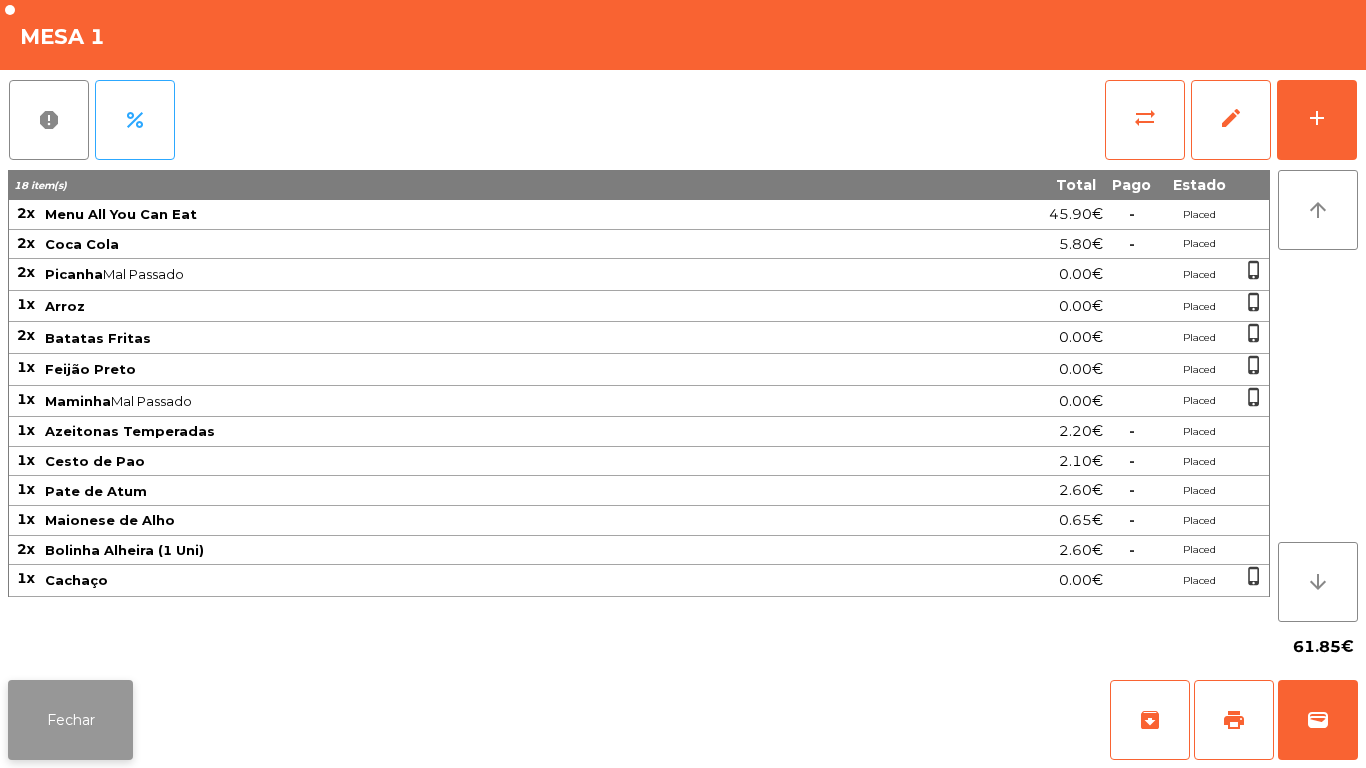 click on "Fechar" 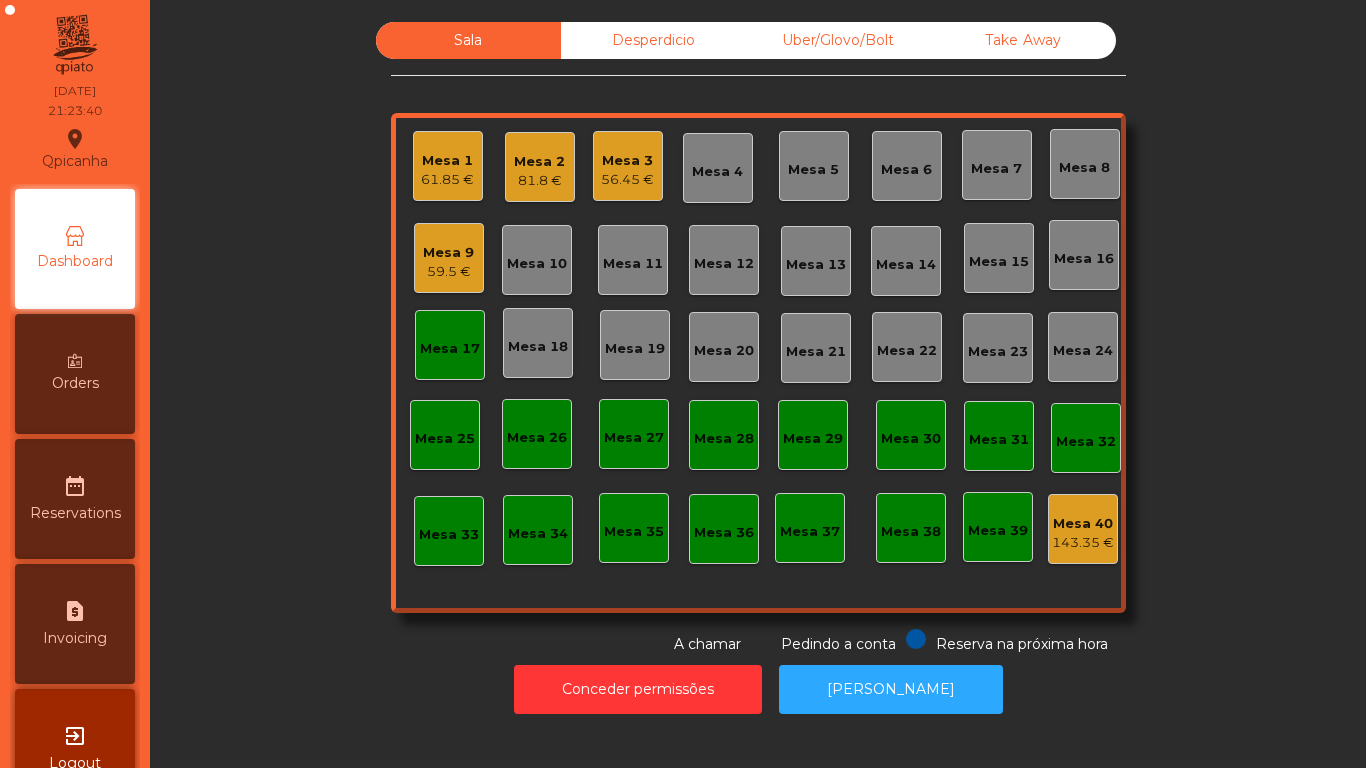 click on "Mesa 2   81.8 €" 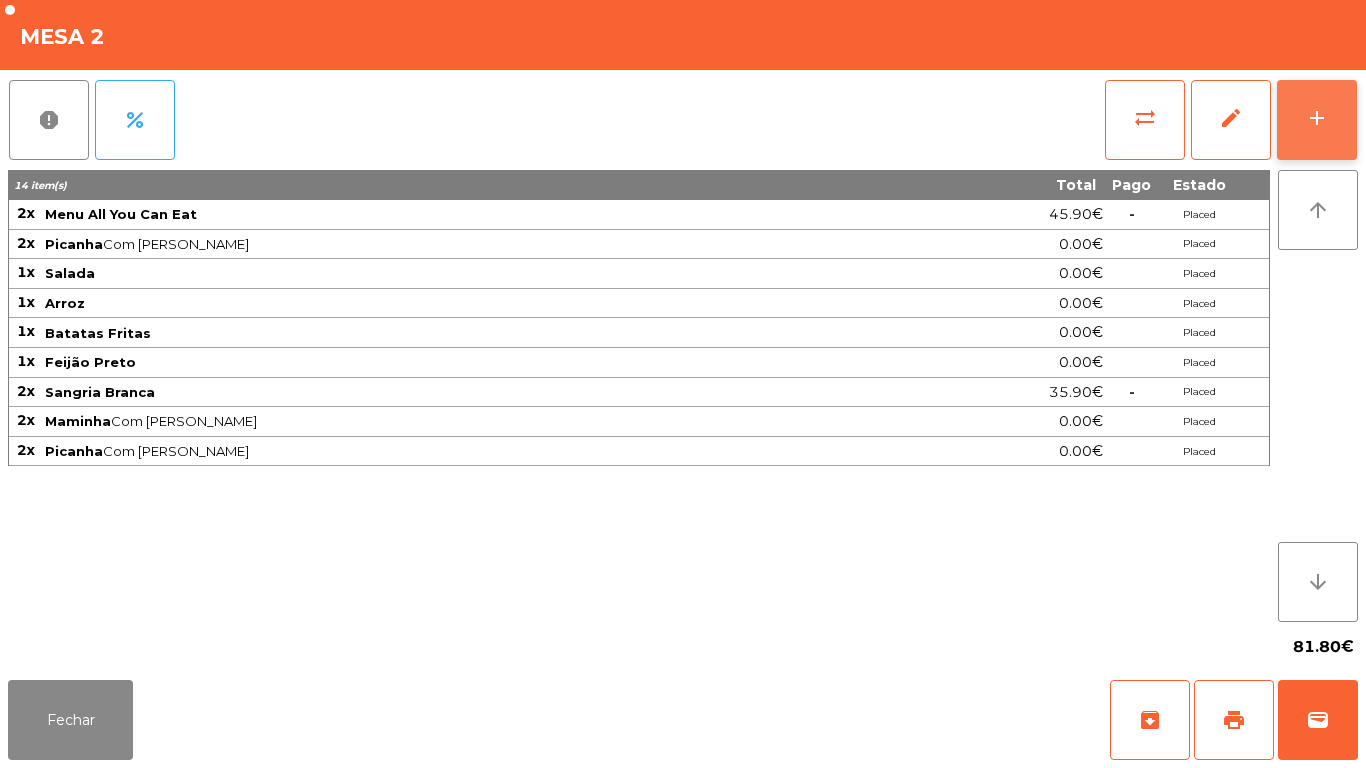 click on "add" 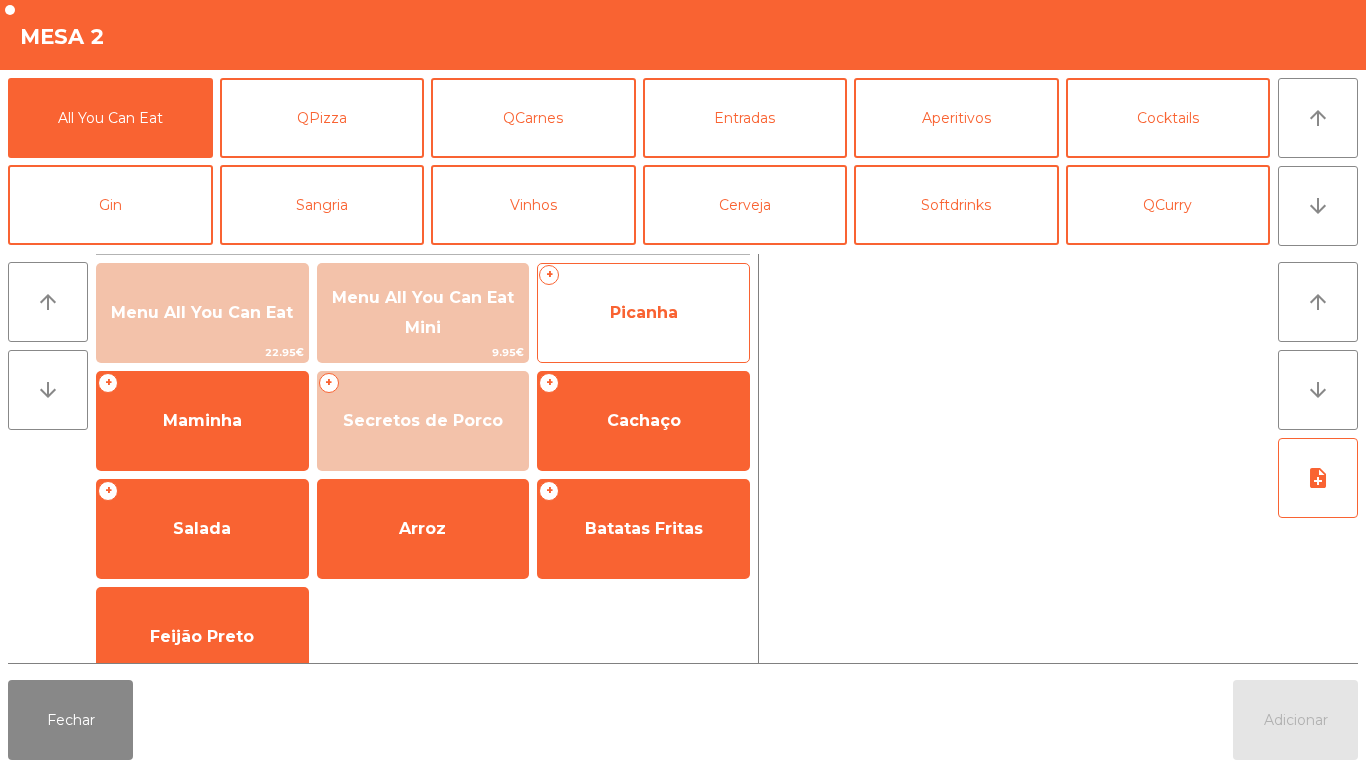 click on "Picanha" 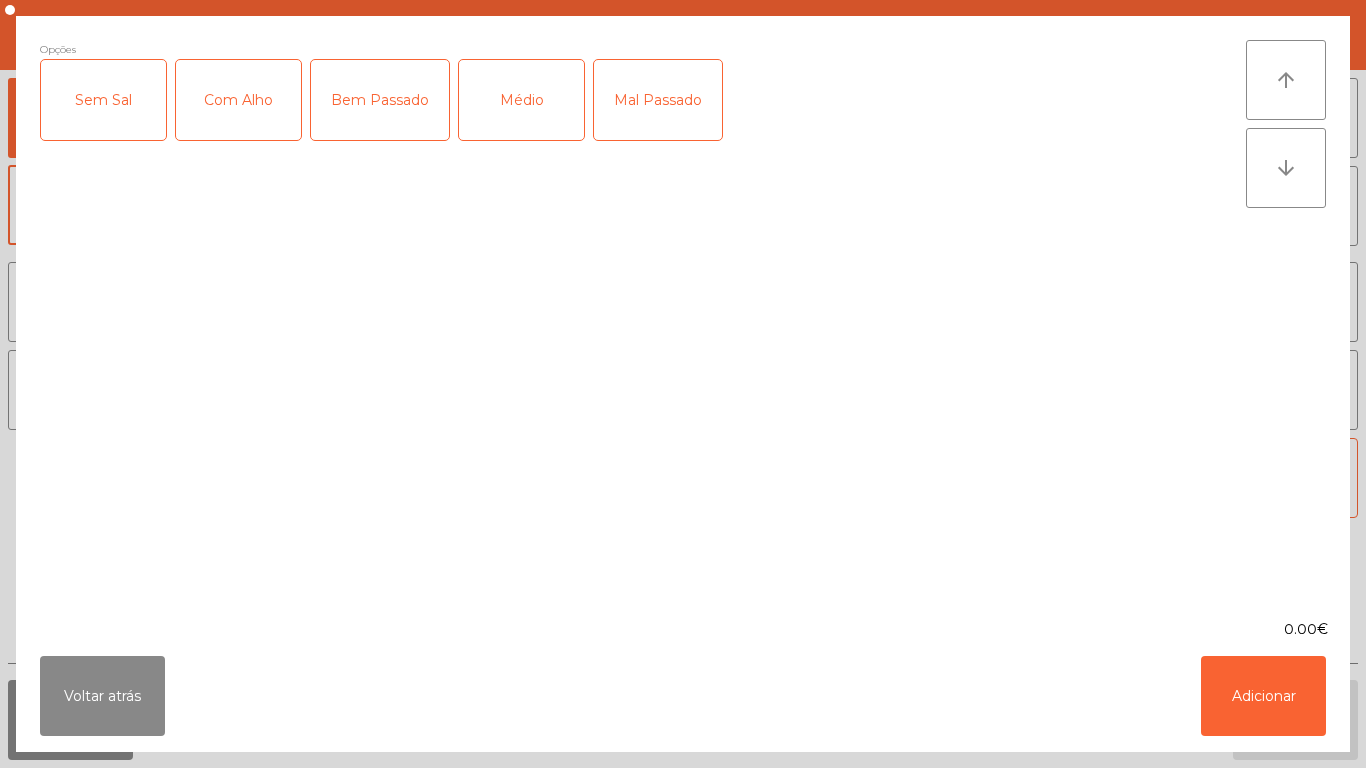click on "Com Alho" 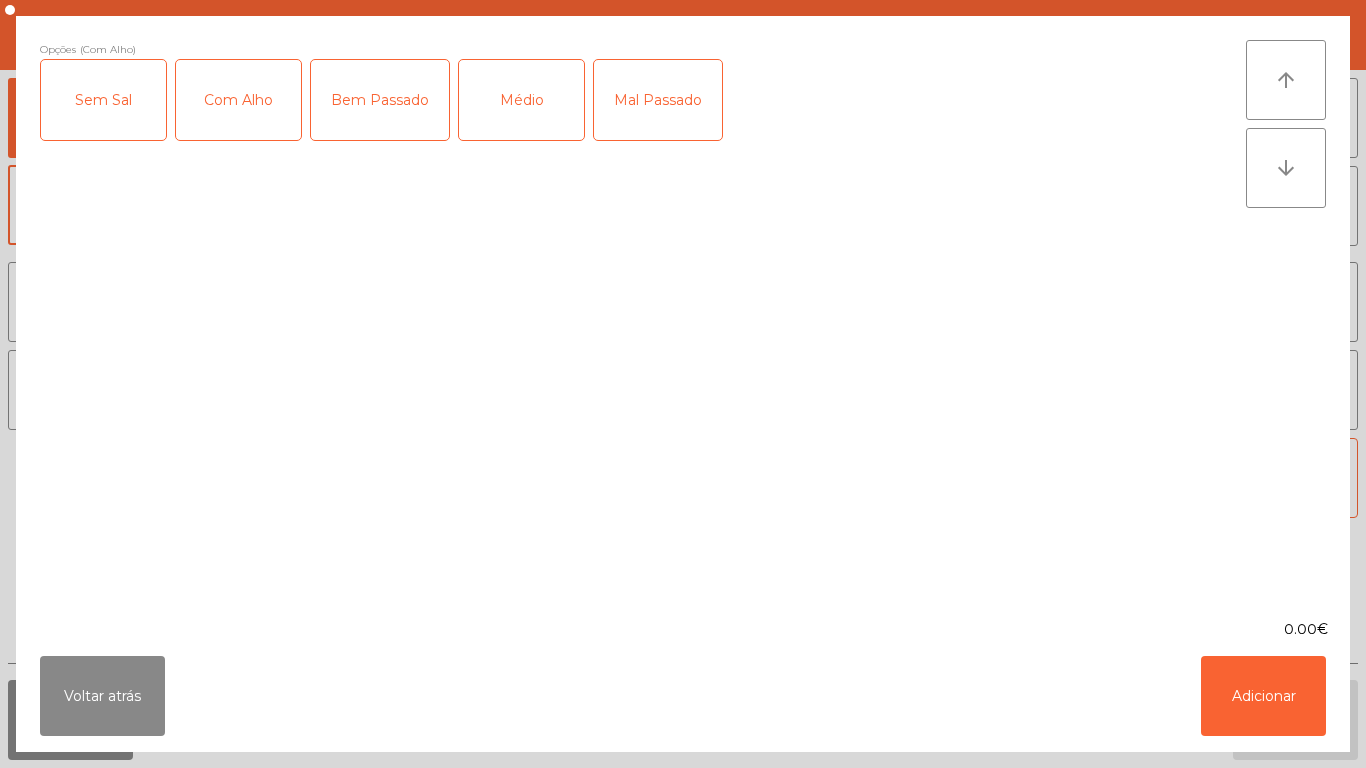 click on "Médio" 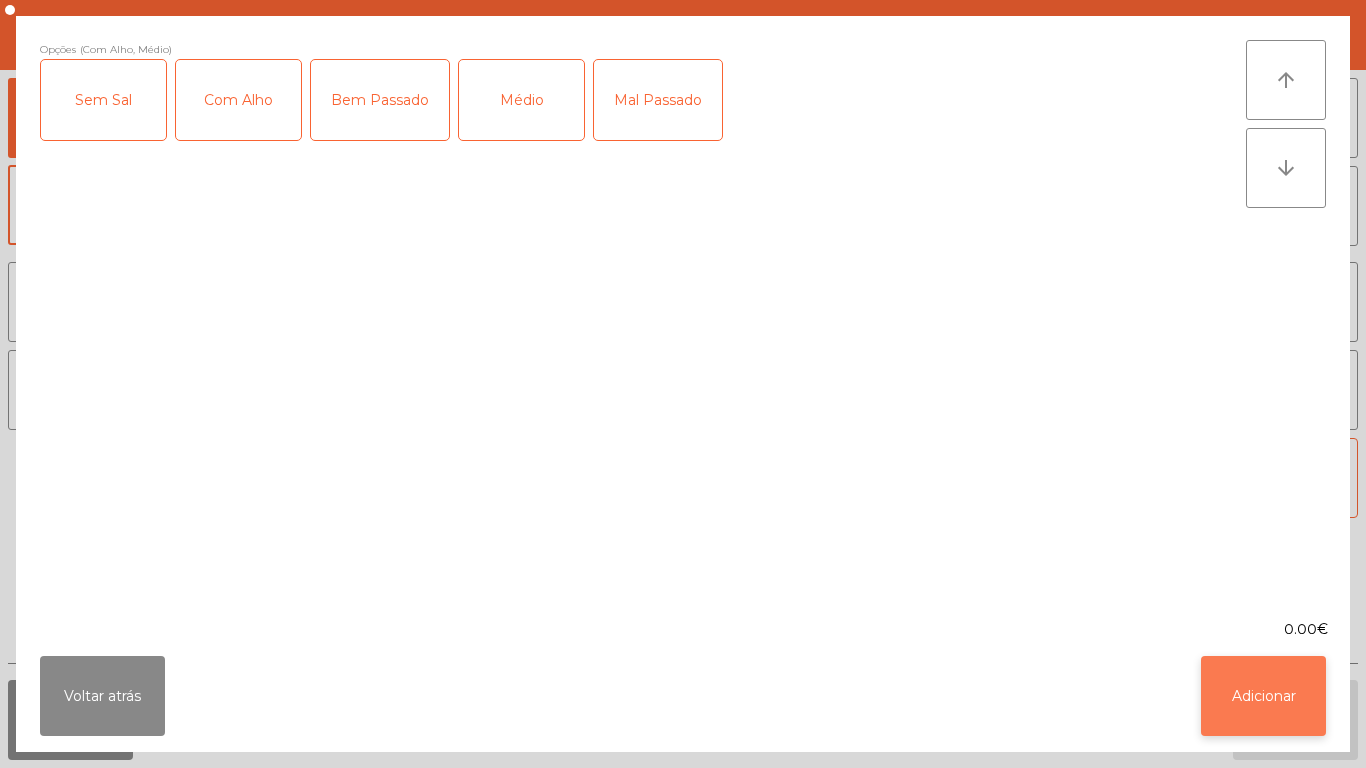 click on "Adicionar" 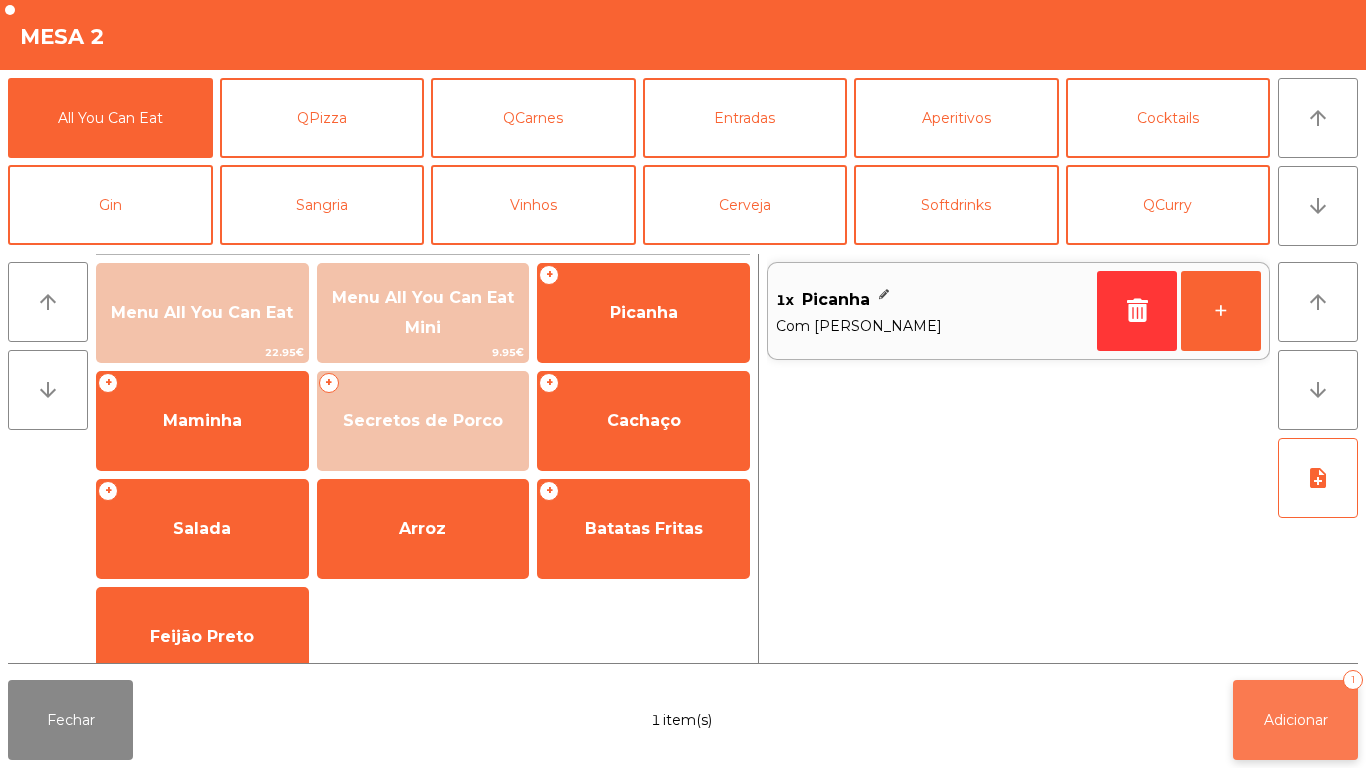 click on "Adicionar   1" 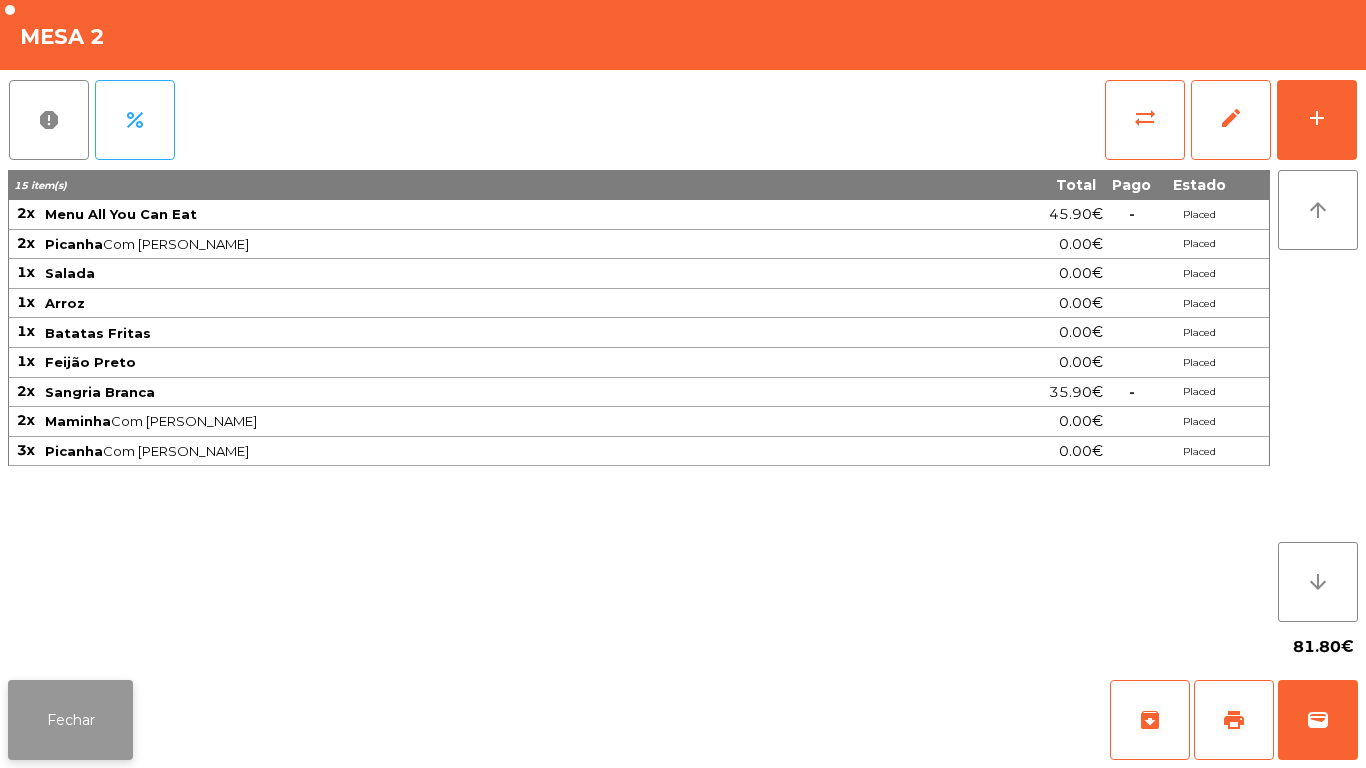 click on "Fechar" 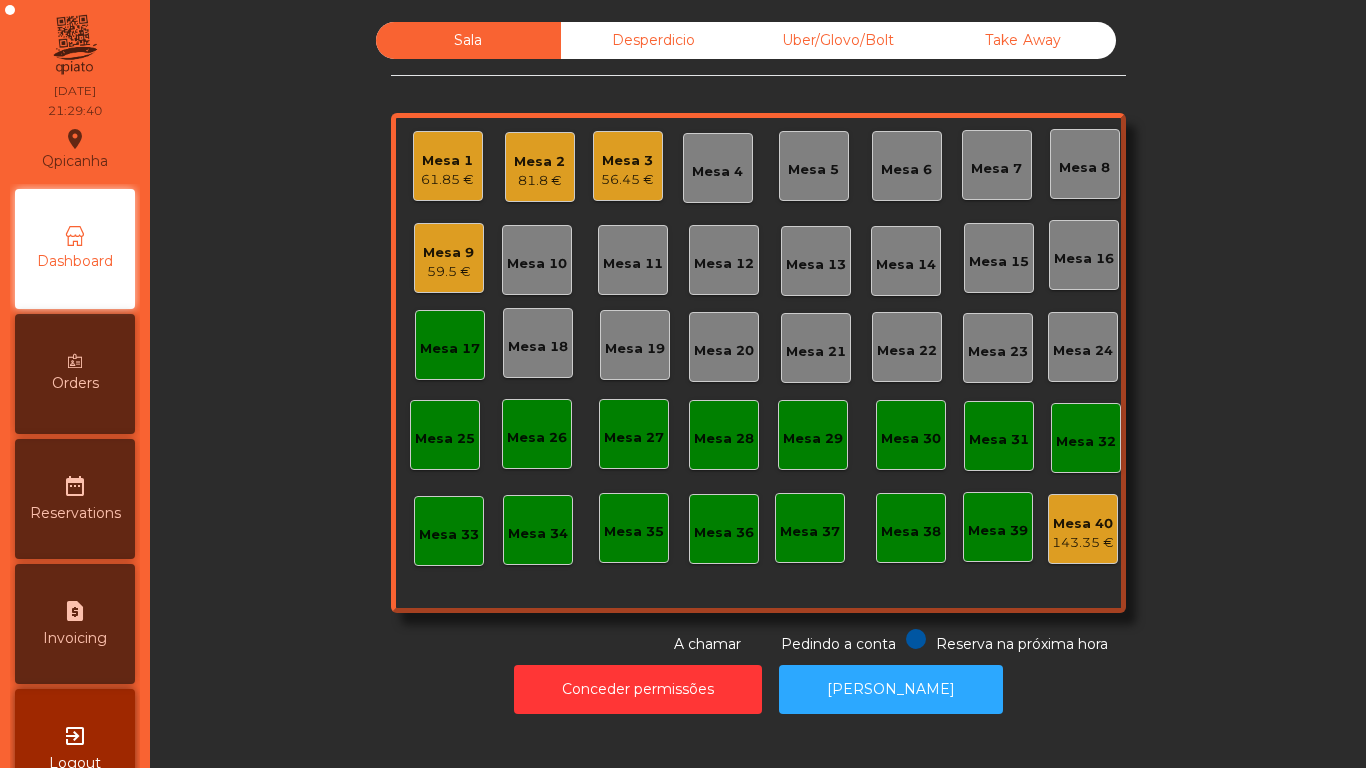 click on "Mesa 9   59.5 €" 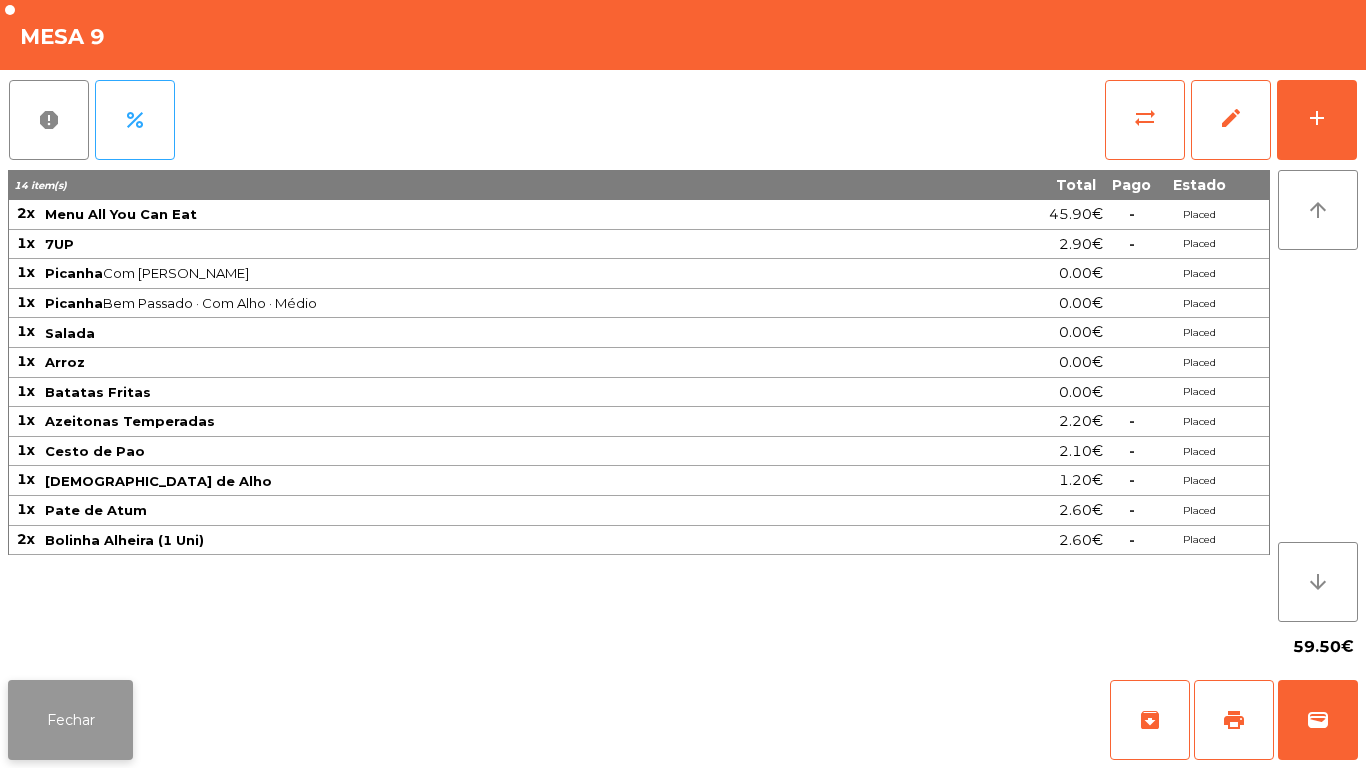 click on "Fechar" 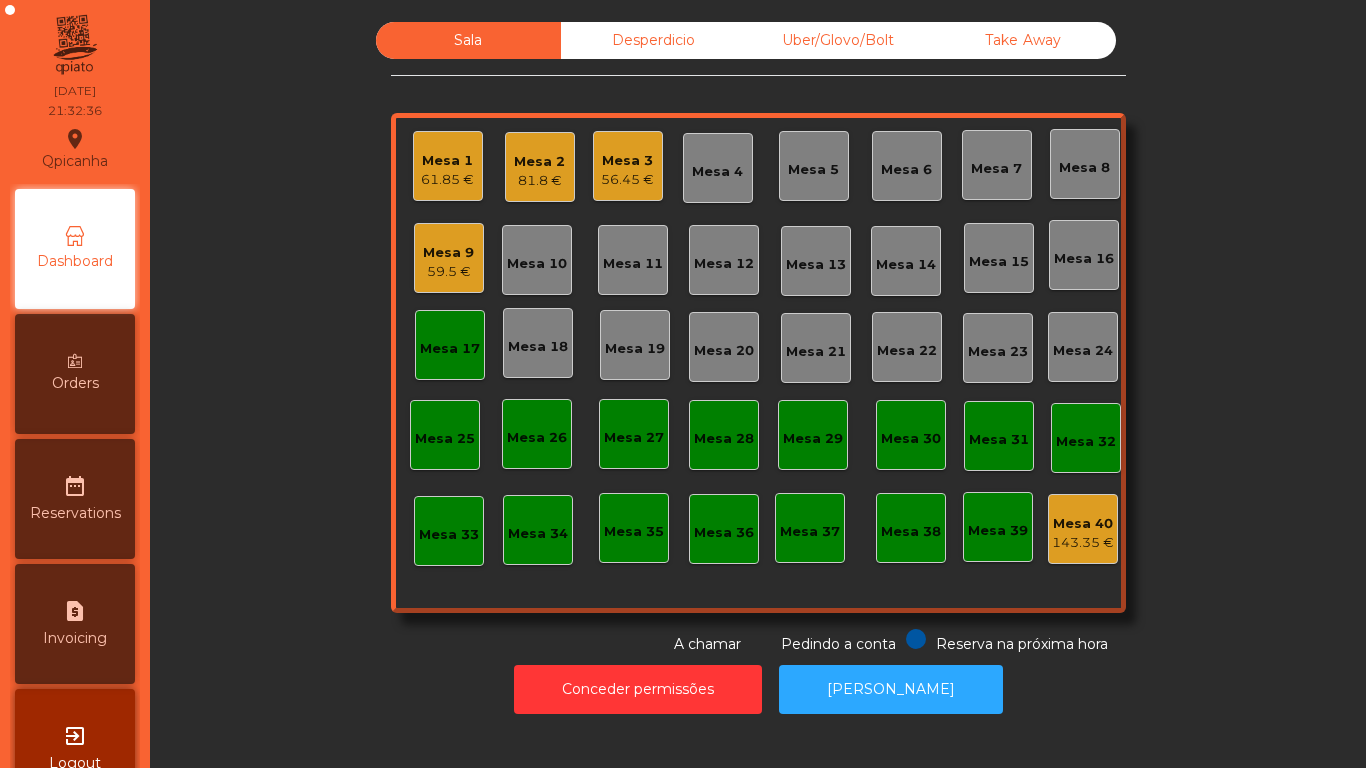 scroll, scrollTop: 0, scrollLeft: 0, axis: both 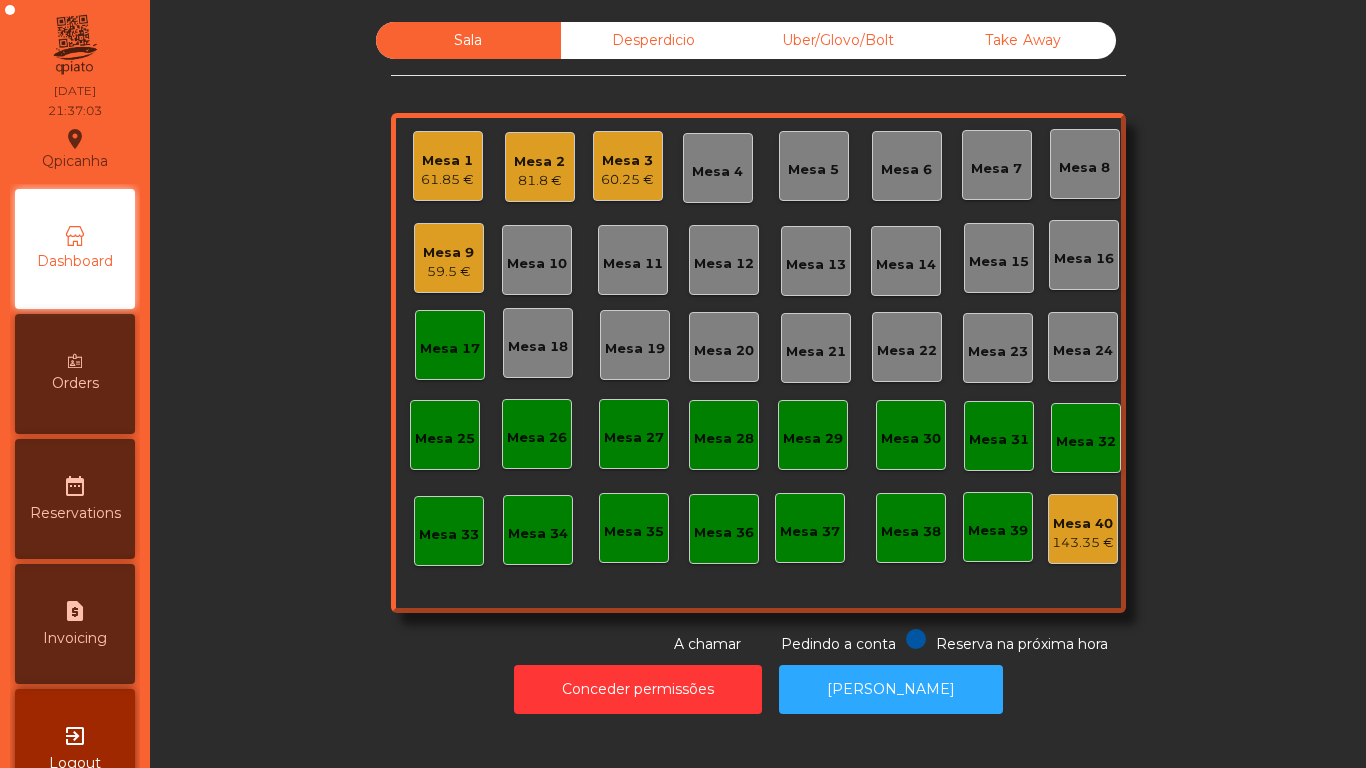 click on "Mesa 17" 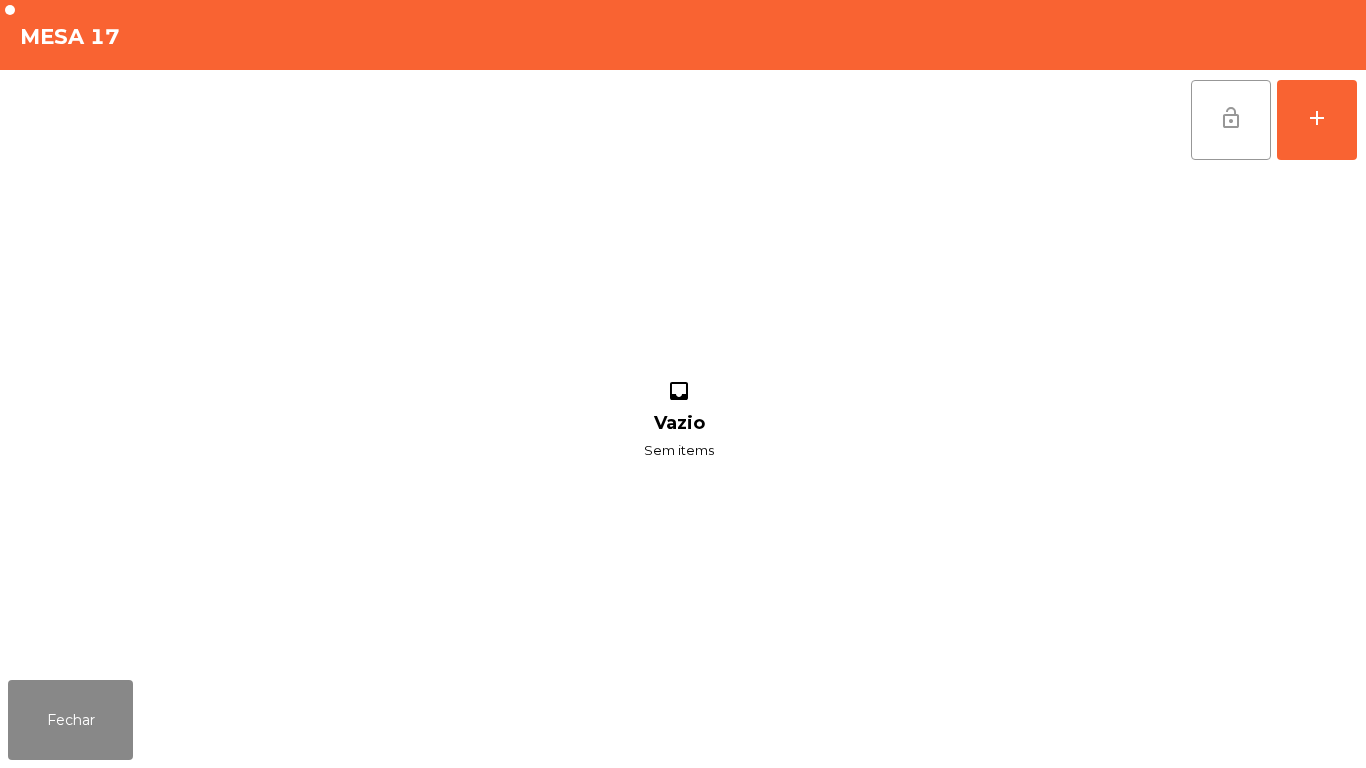 click on "lock_open" 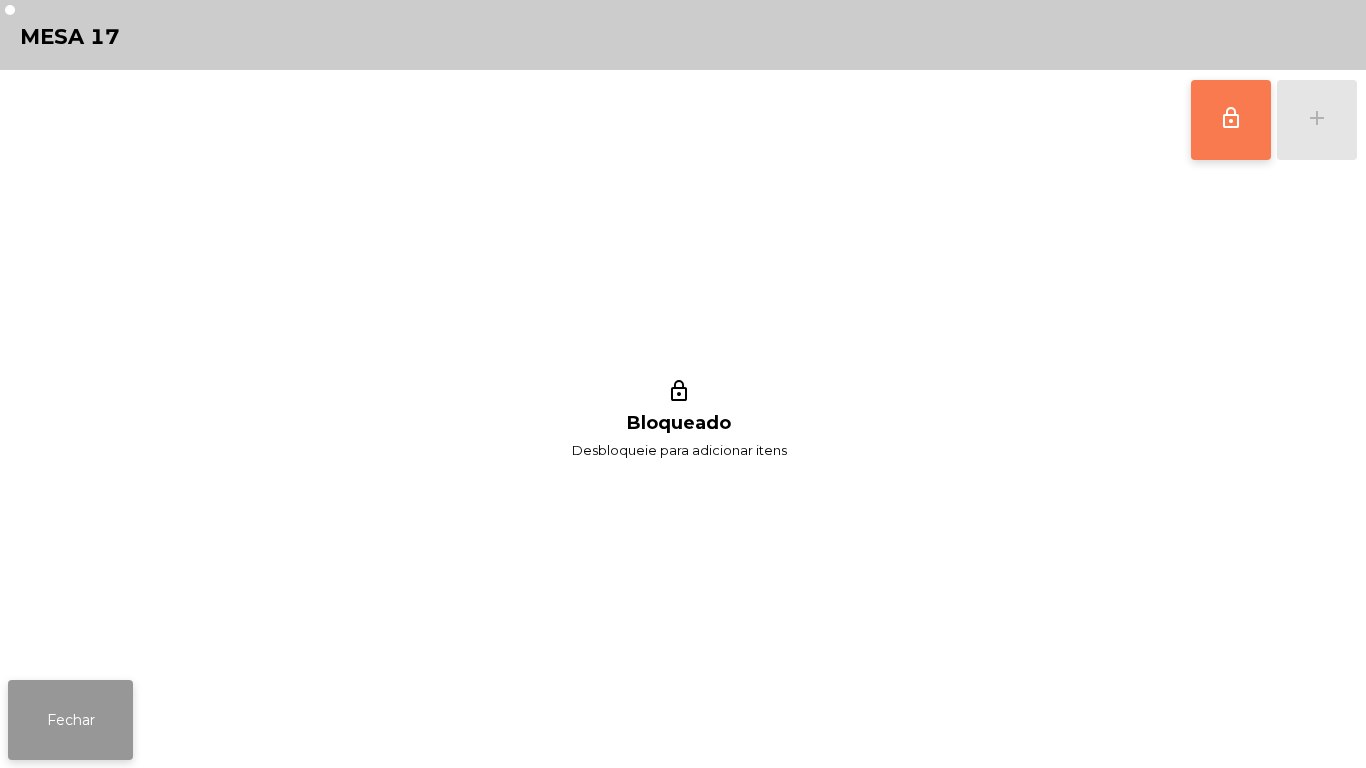 click on "Fechar" 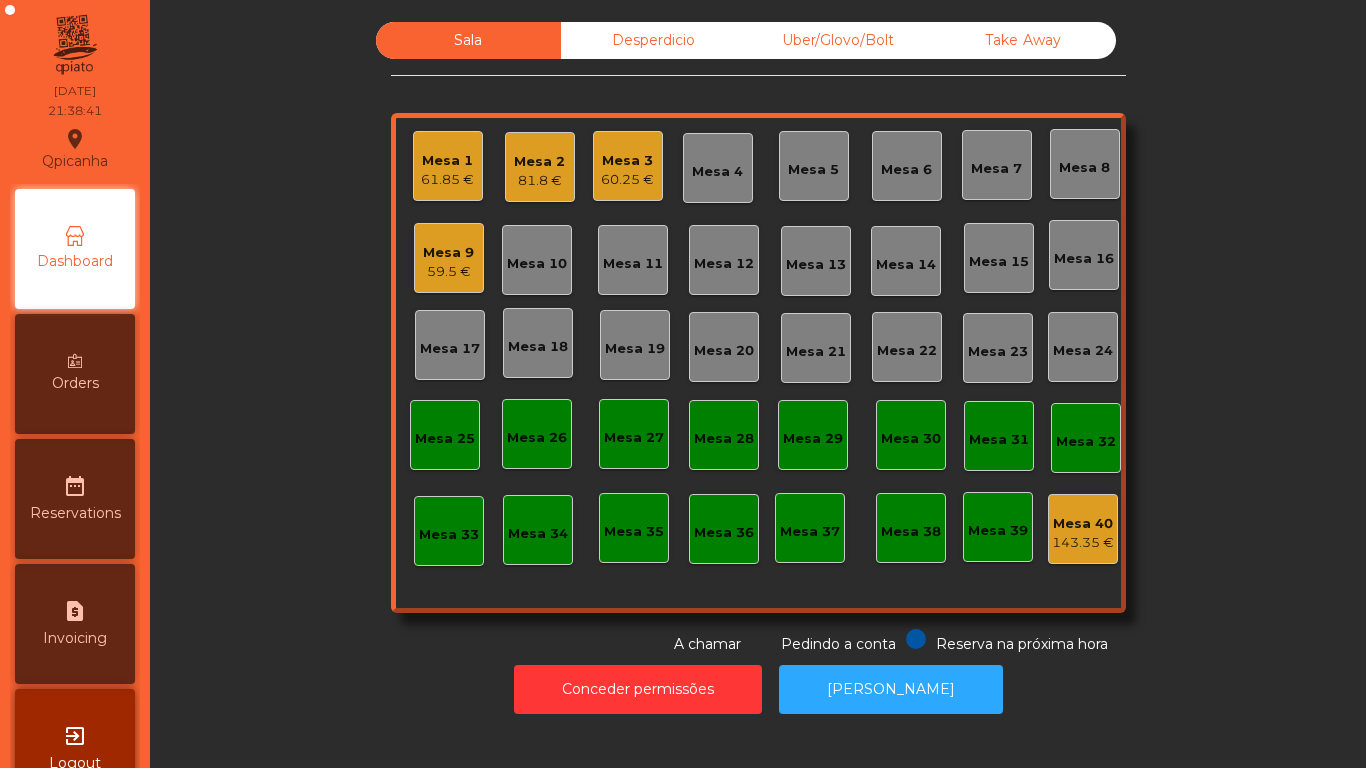 click on "59.5 €" 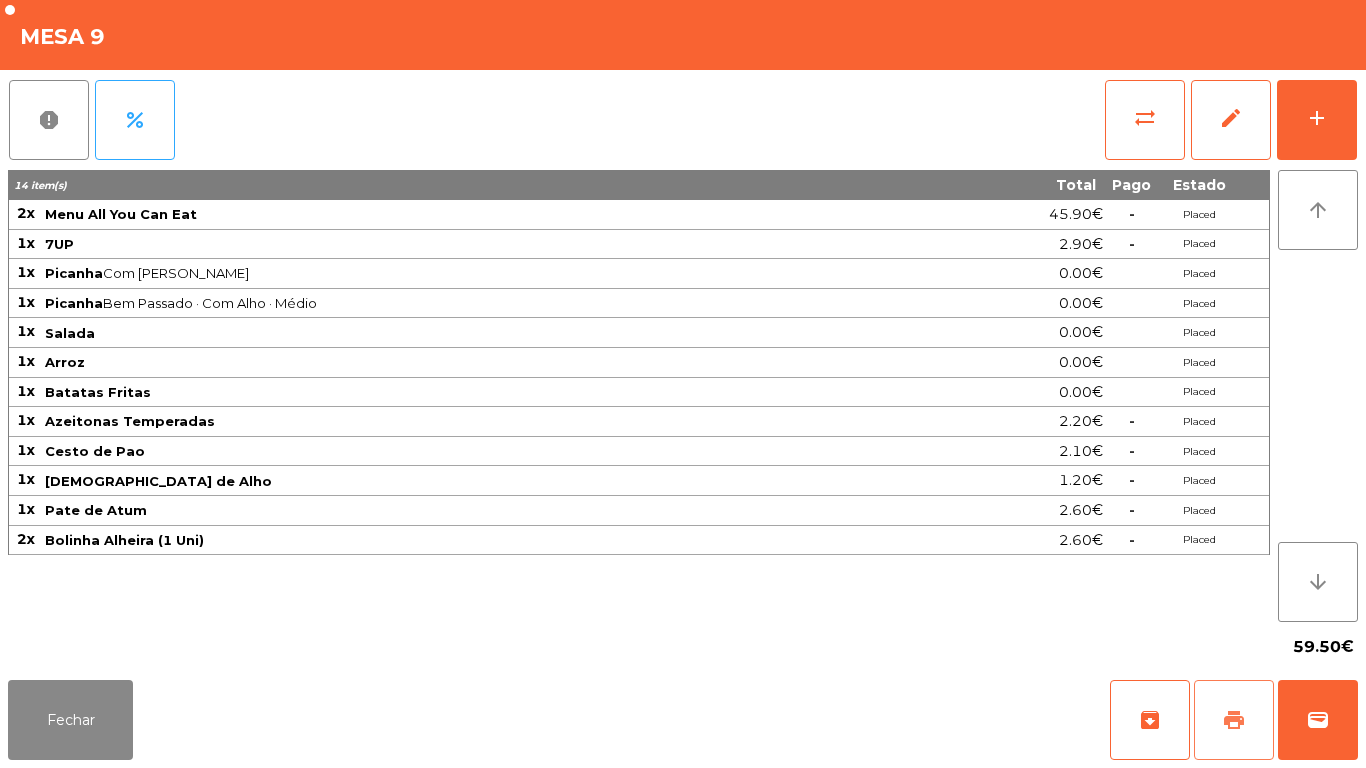 click on "print" 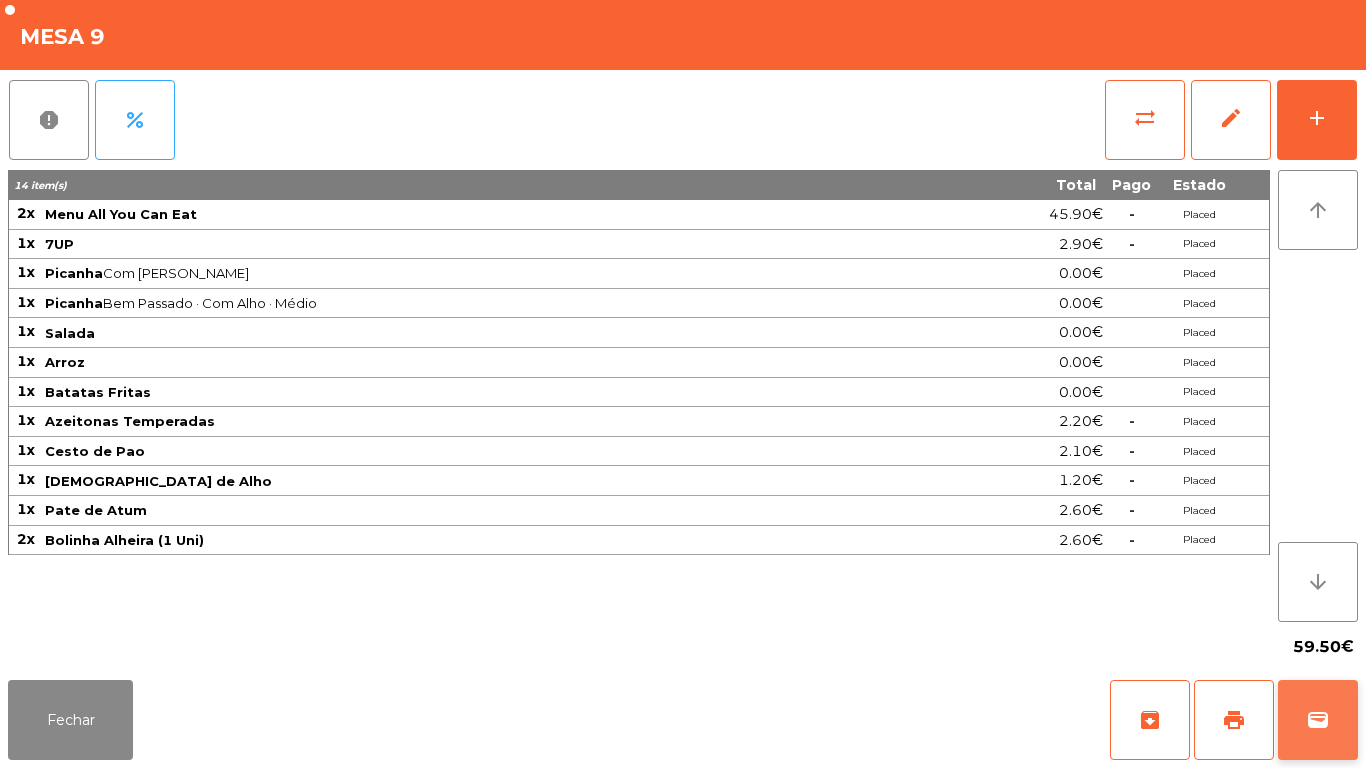 click on "wallet" 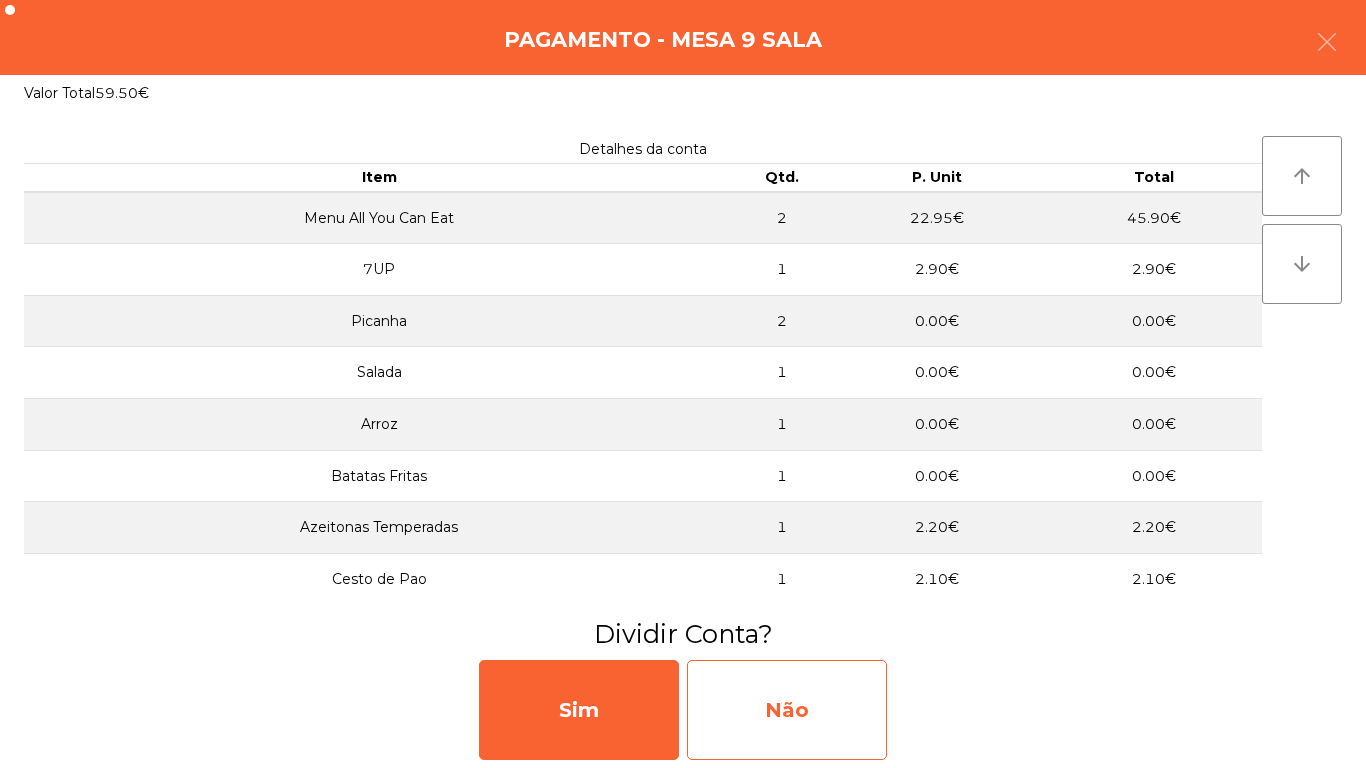 click on "Não" 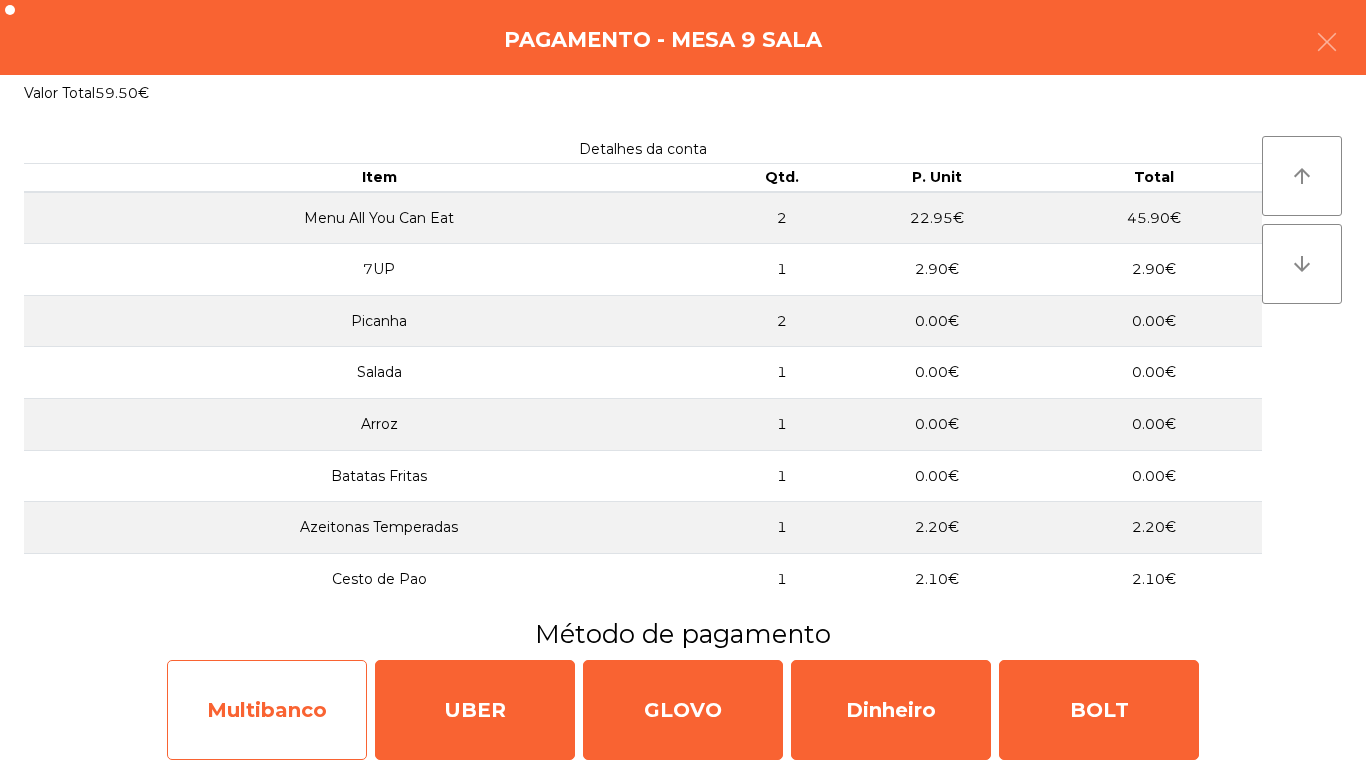 click on "Multibanco" 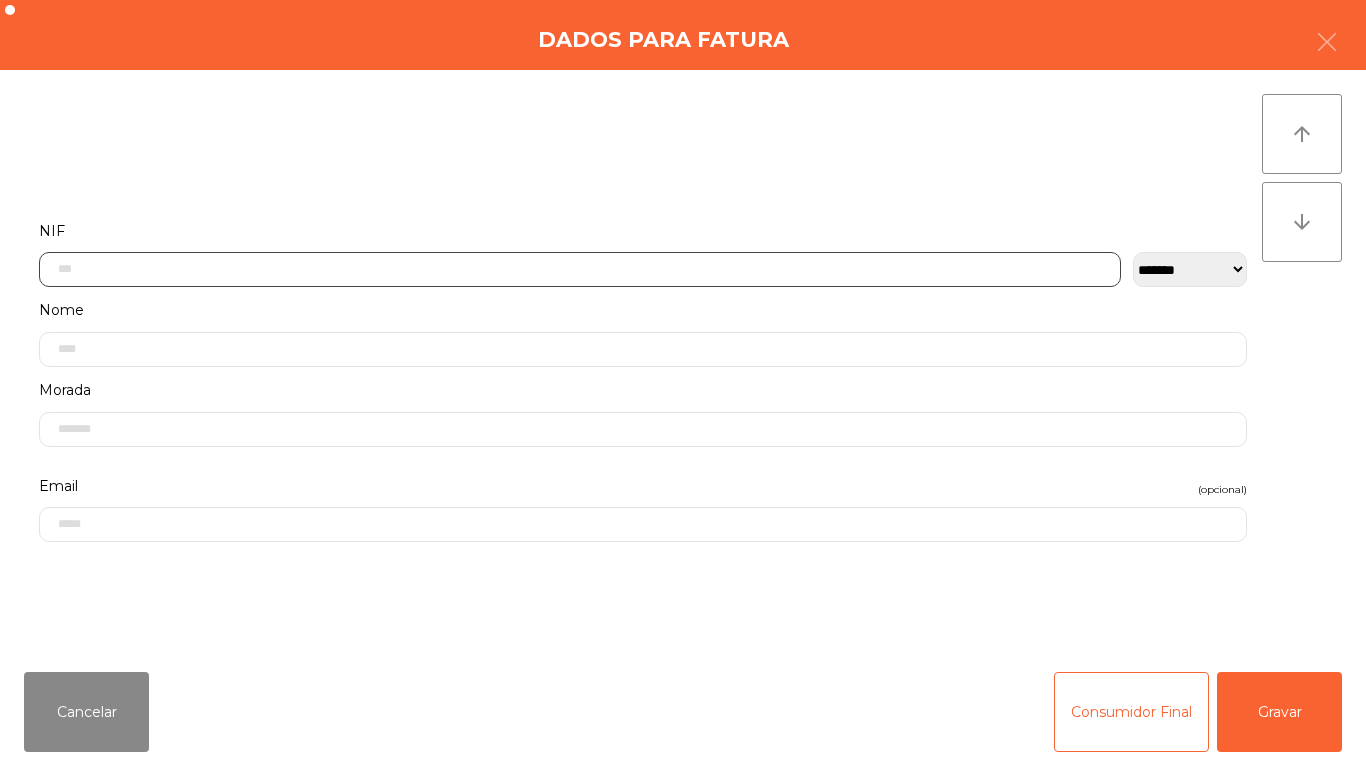 click 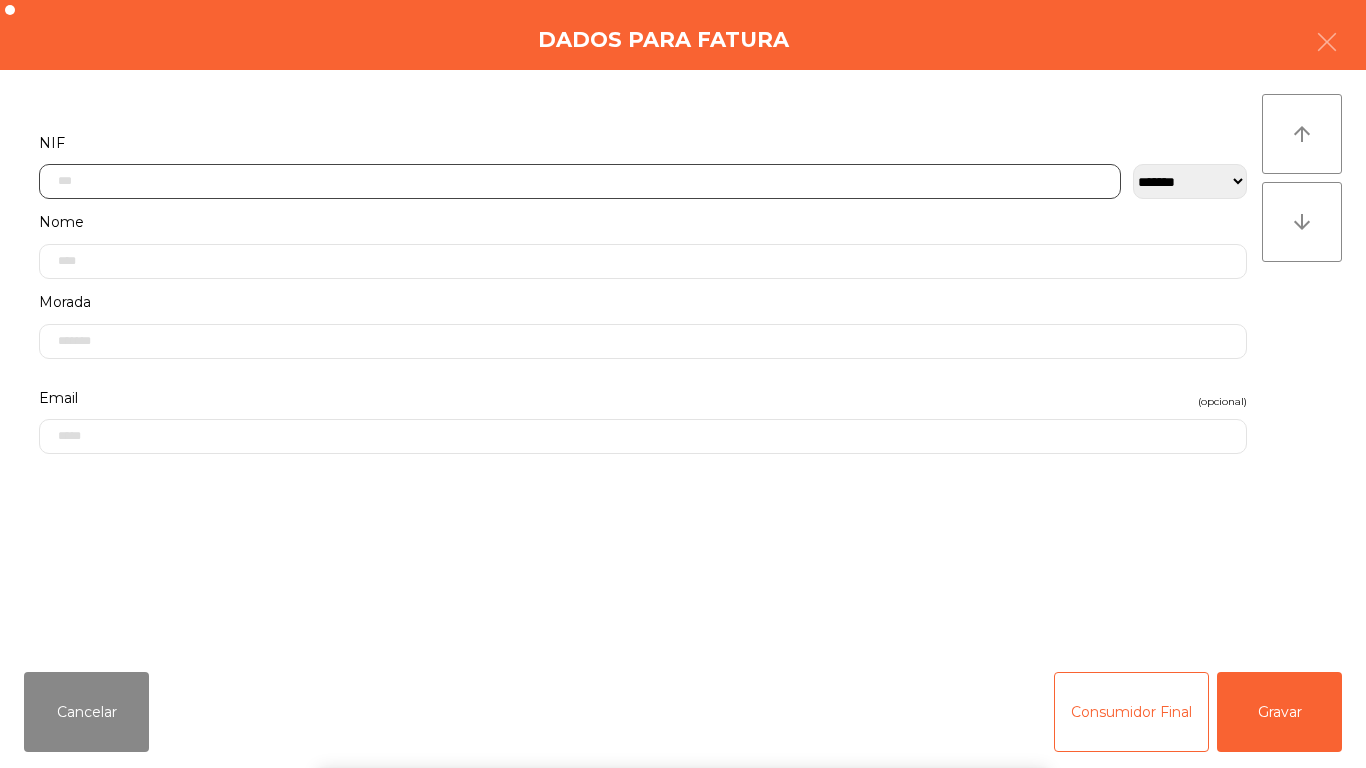 scroll, scrollTop: 122, scrollLeft: 0, axis: vertical 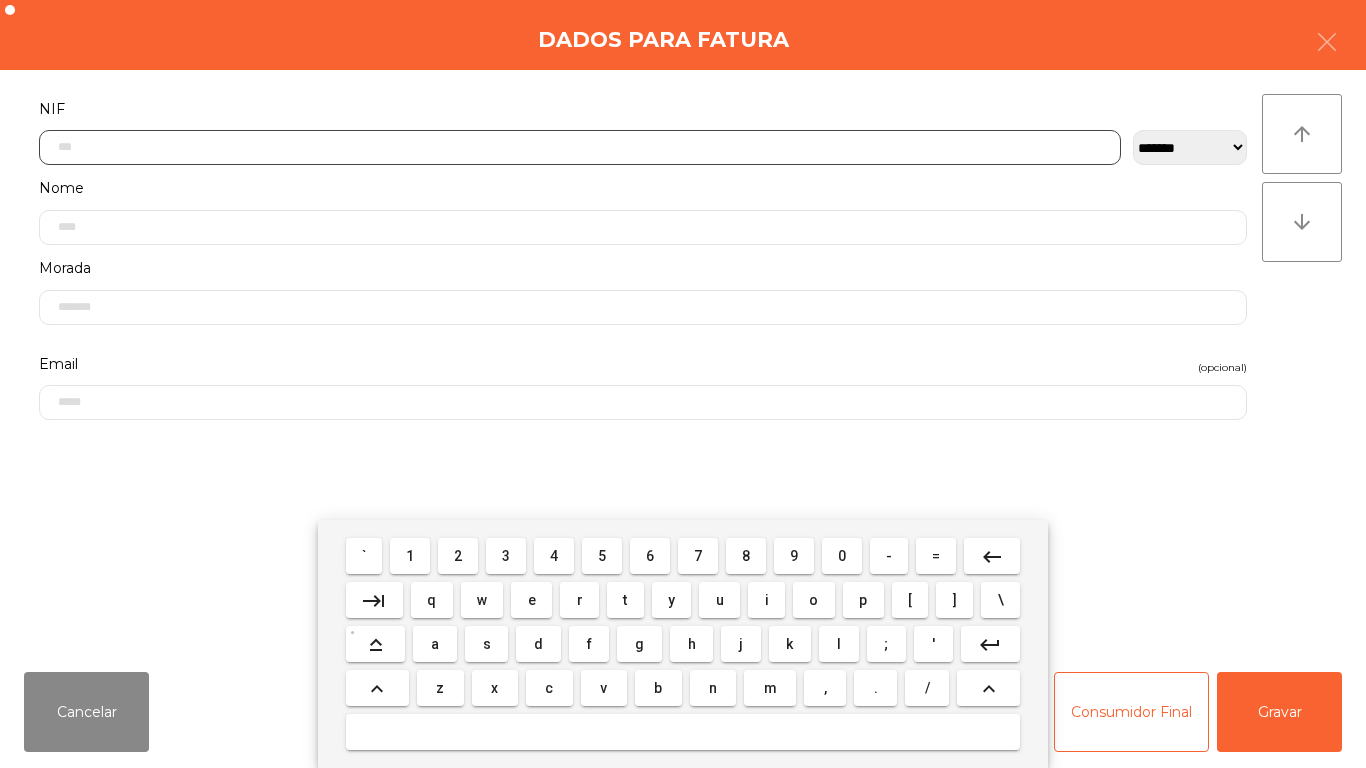 click on "5" at bounding box center (602, 556) 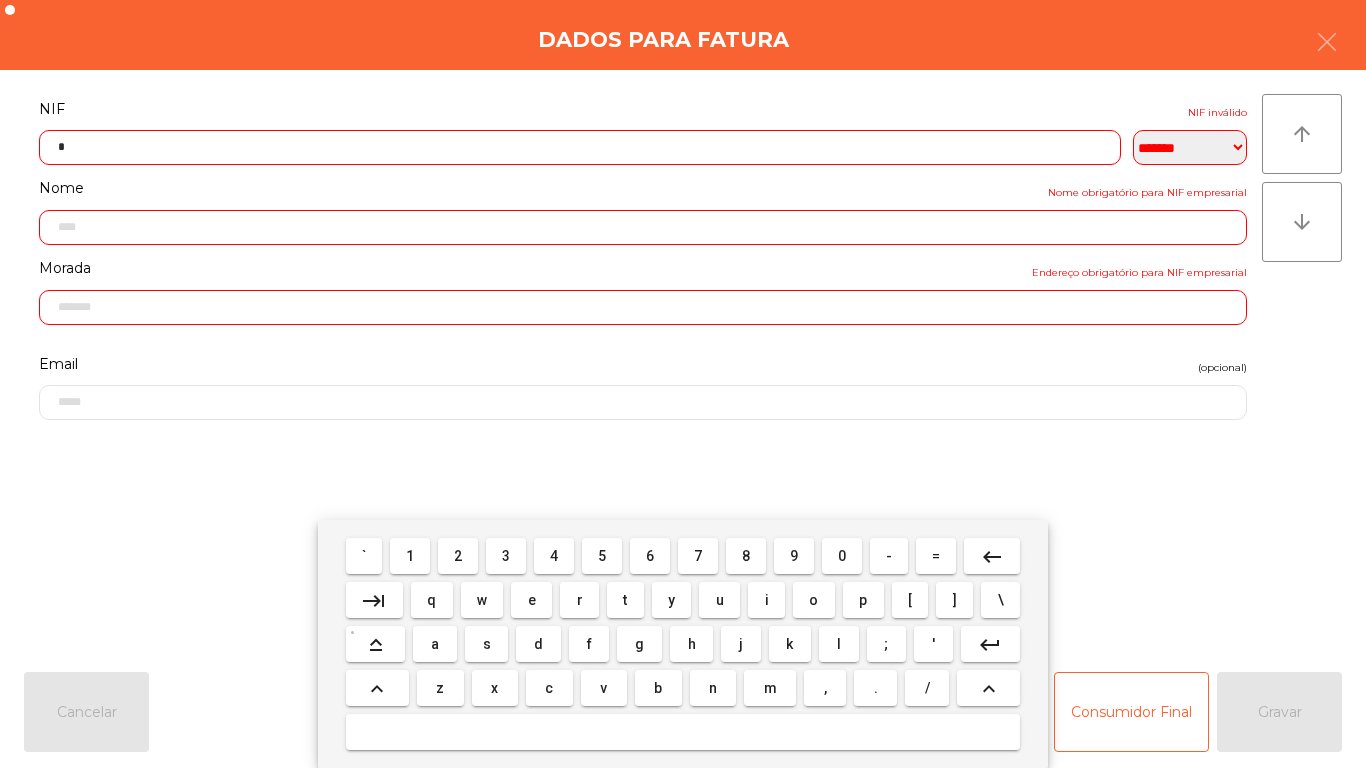 click on "0" at bounding box center [842, 556] 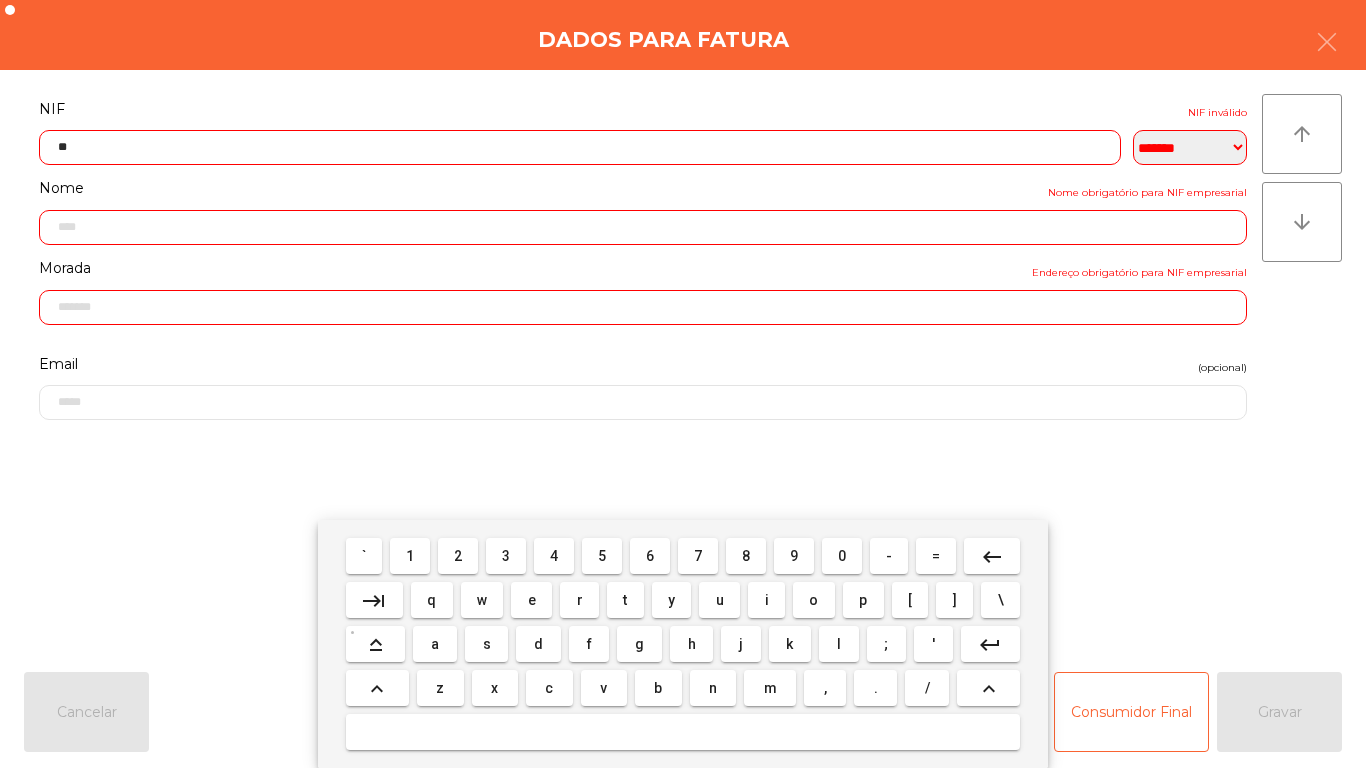click on "5" at bounding box center (602, 556) 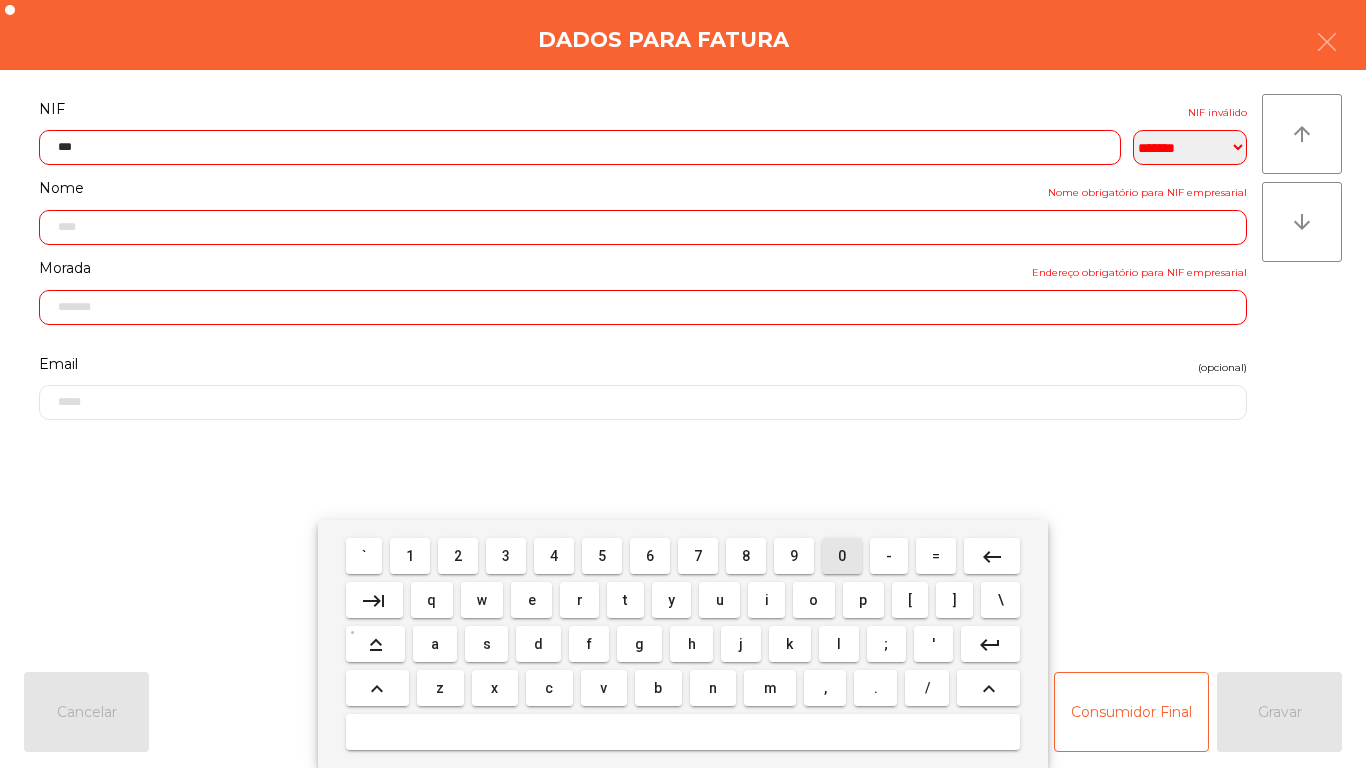click on "0" at bounding box center (842, 556) 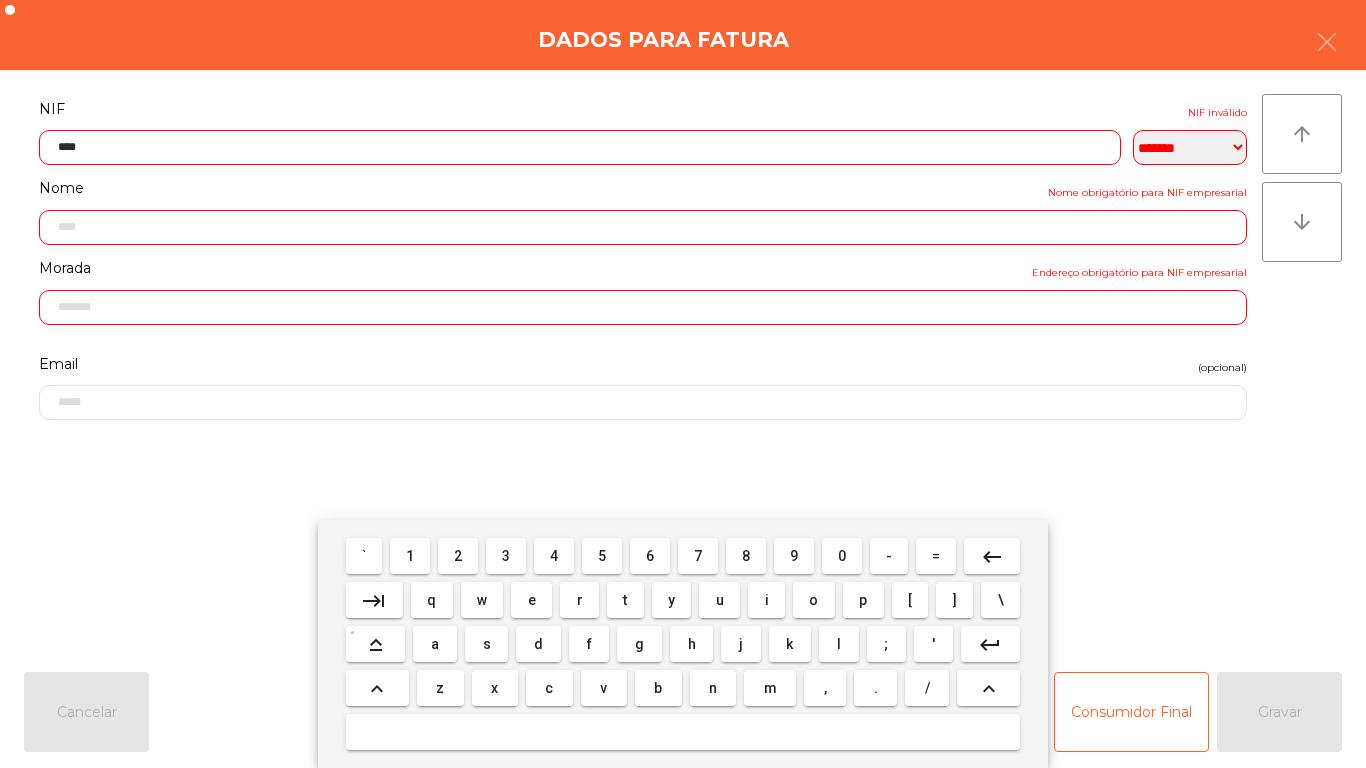 click on "0" at bounding box center [842, 556] 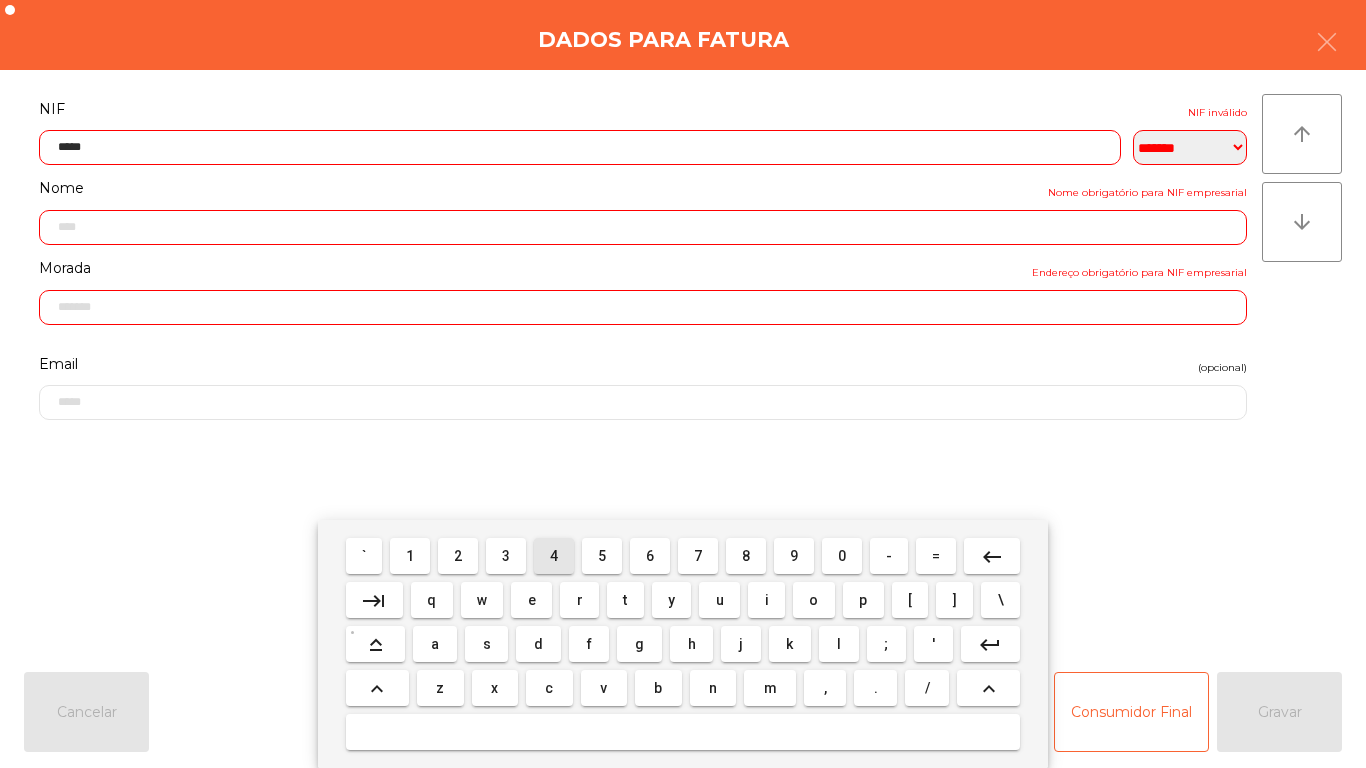 click on "4" at bounding box center [554, 556] 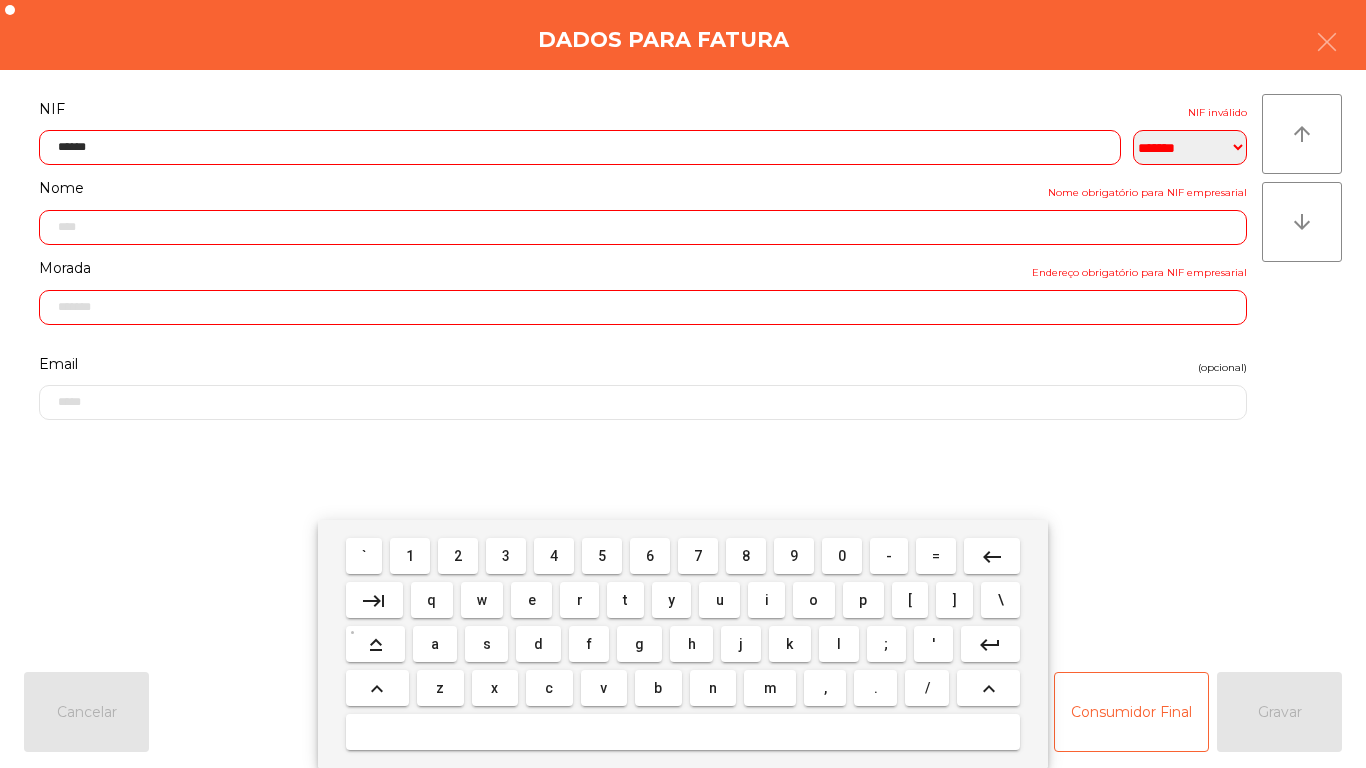 click on "6" at bounding box center (650, 556) 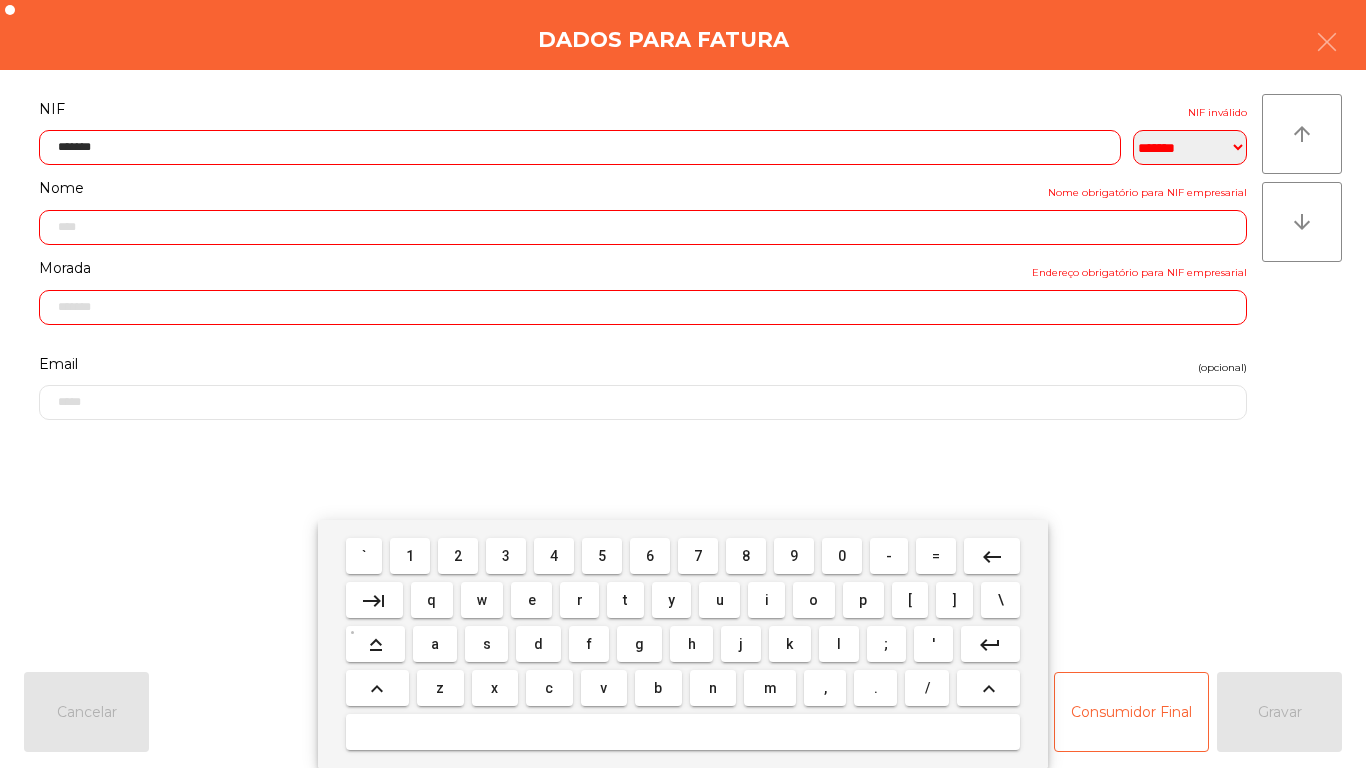 click on "2" at bounding box center [458, 556] 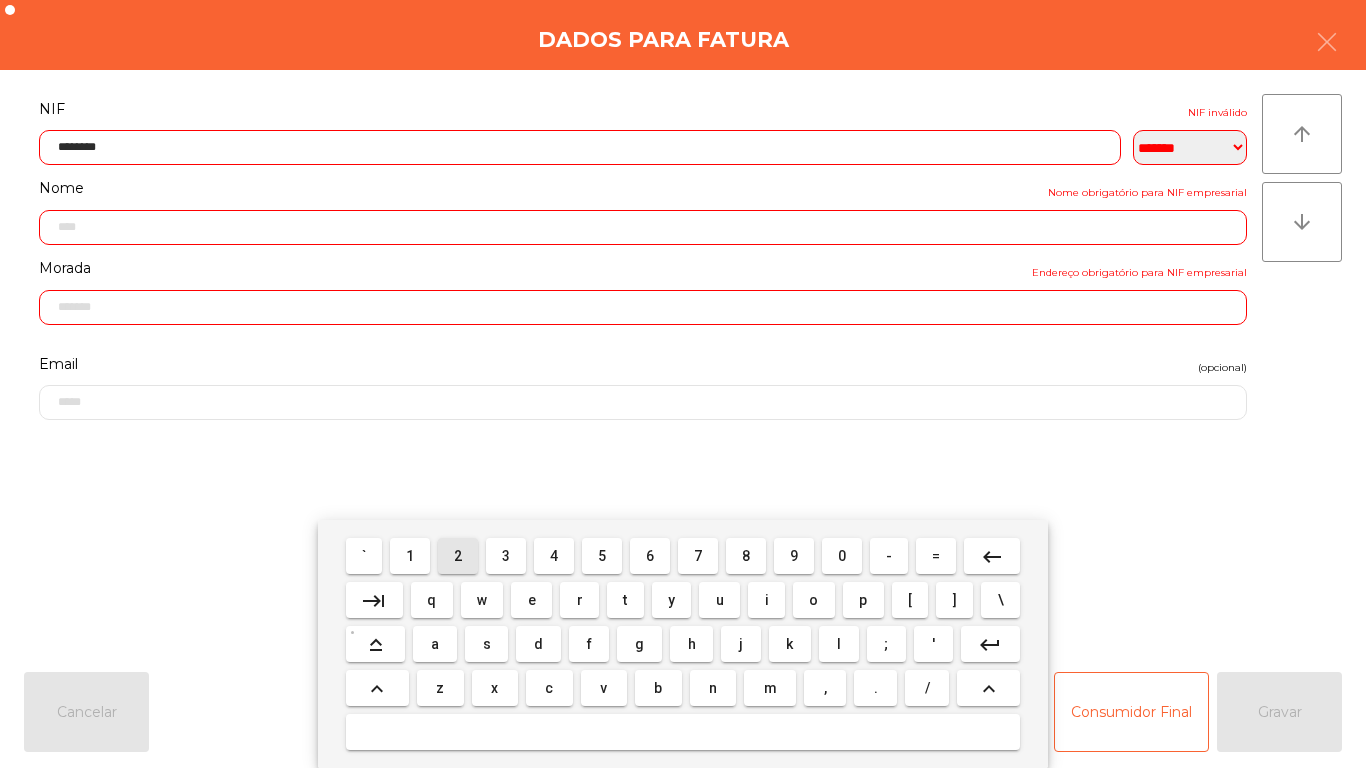 click on "4" at bounding box center [554, 556] 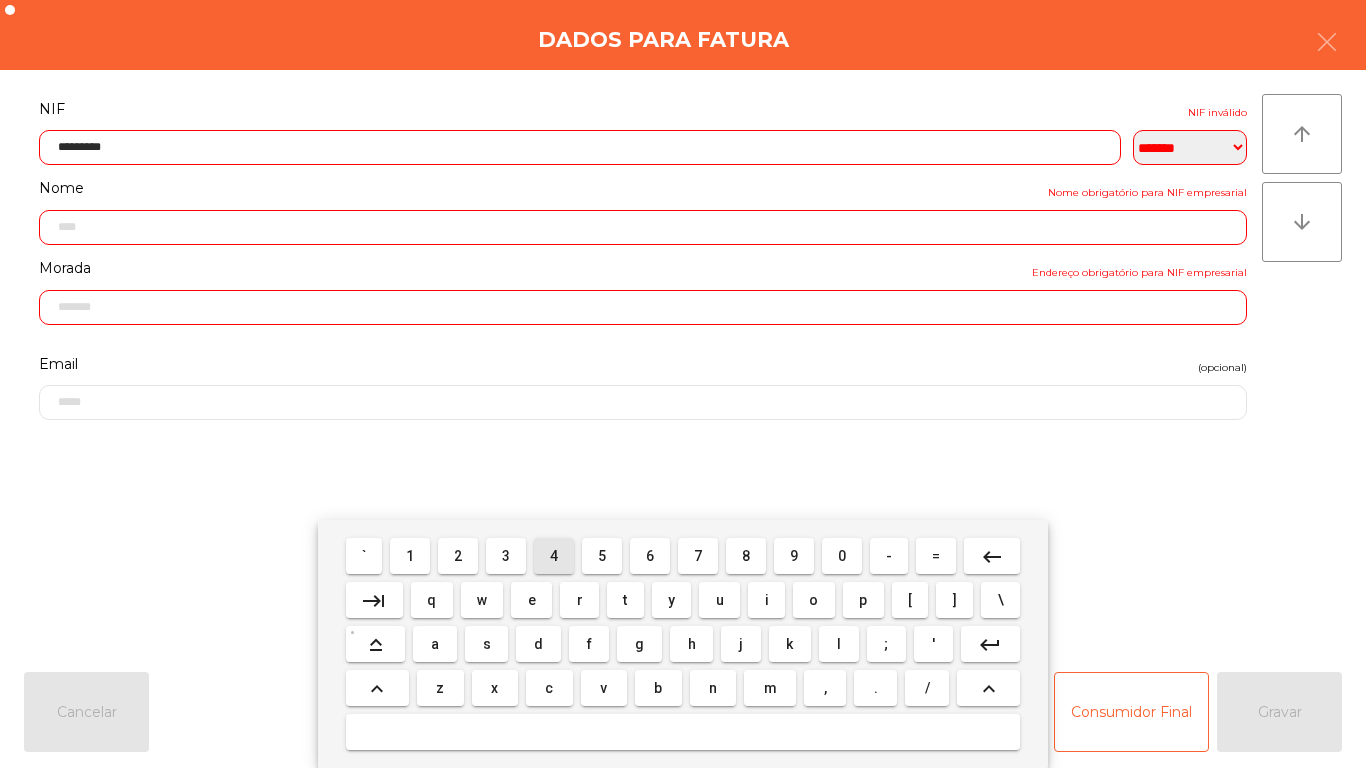 click on "5" at bounding box center (602, 556) 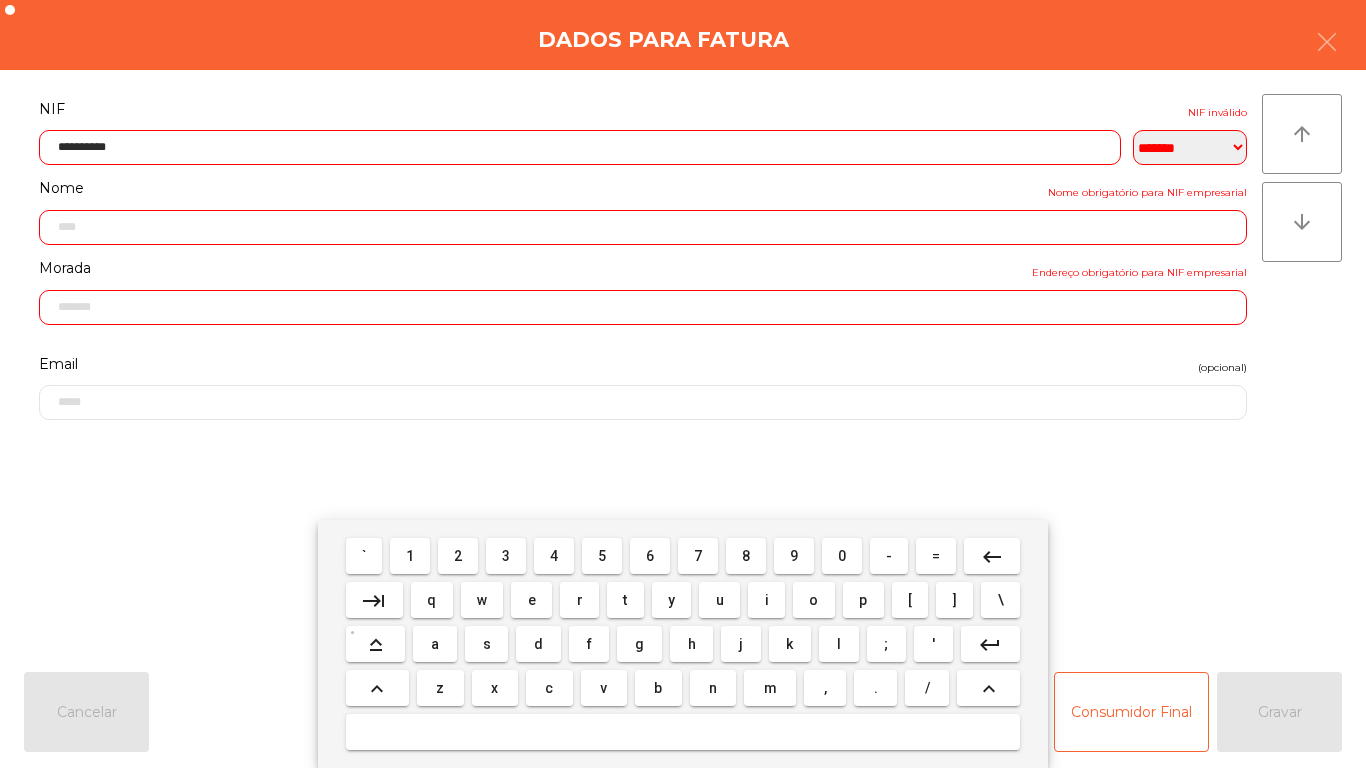 click on "**********" 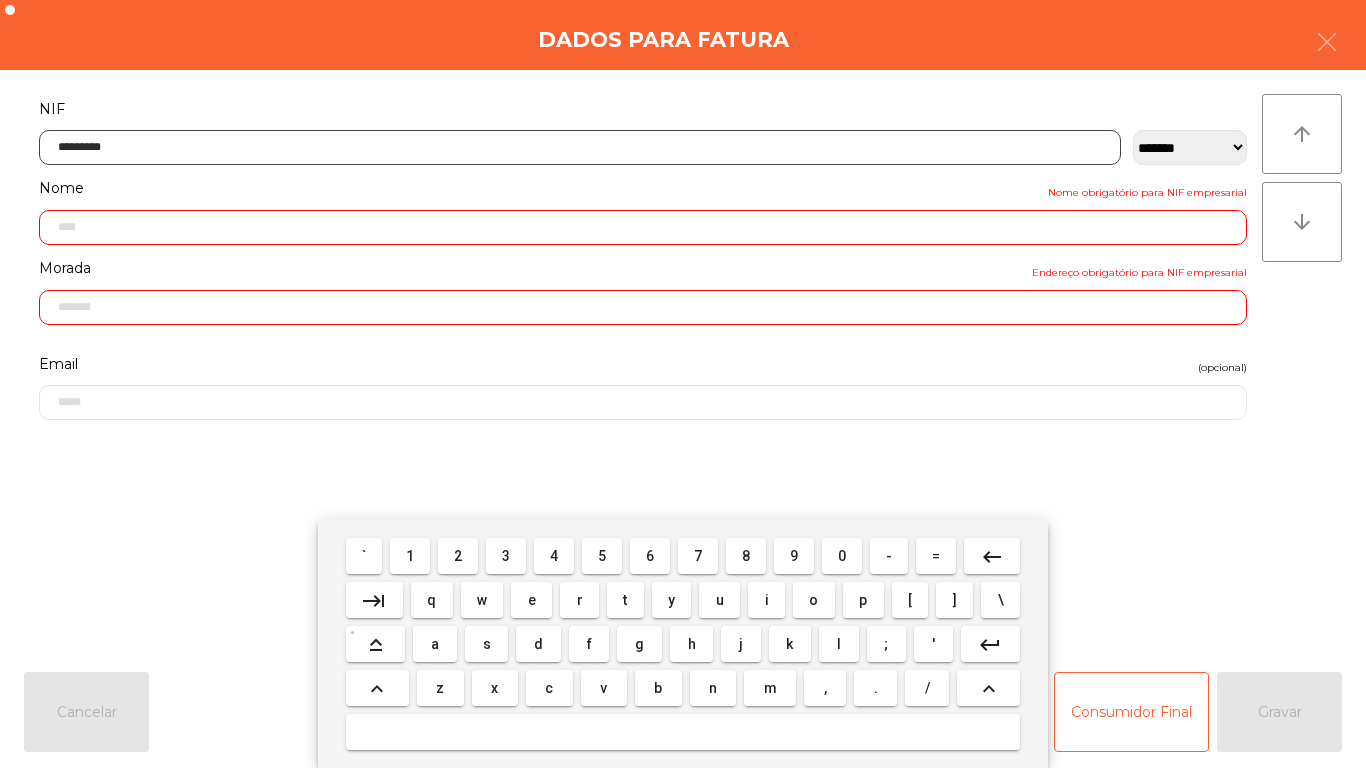 type on "**********" 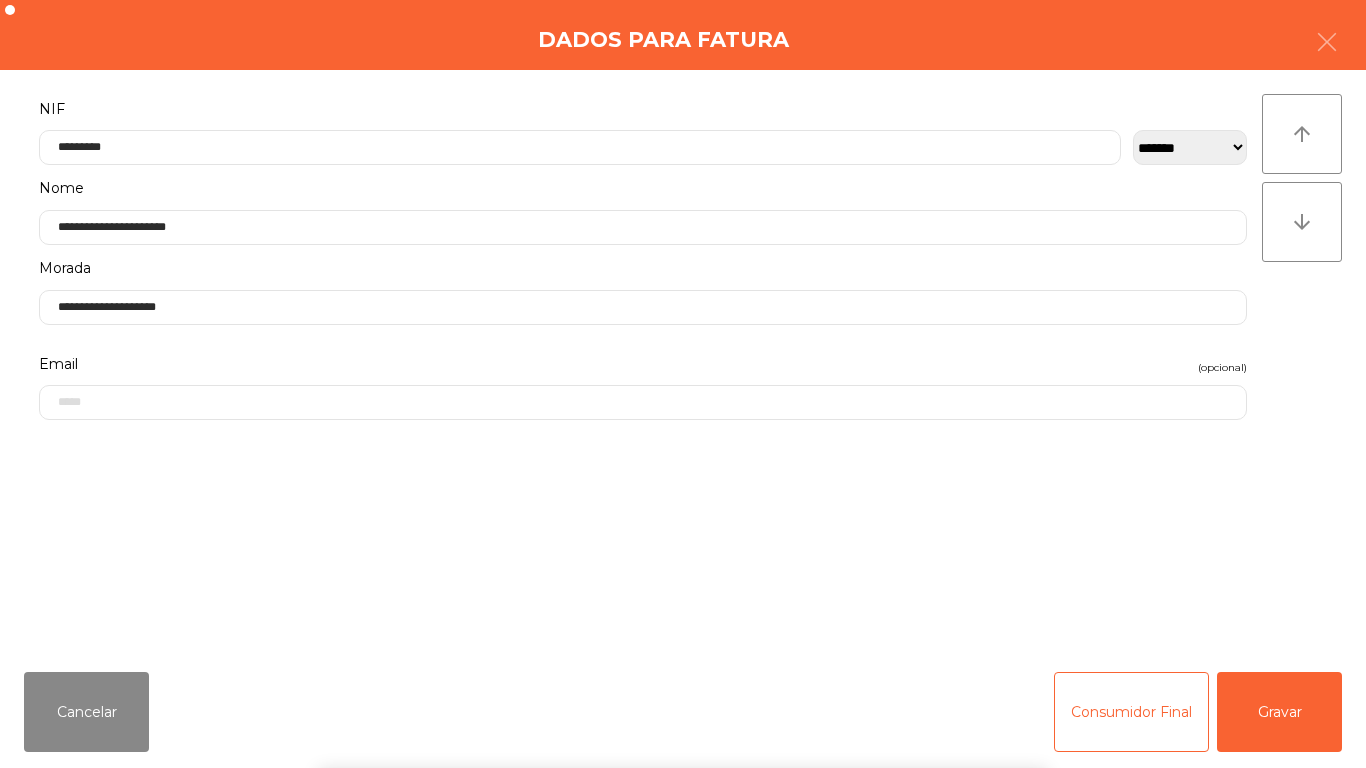 click on "` 1 2 3 4 5 6 7 8 9 0 - = keyboard_backspace keyboard_tab q w e r t y u i o p [ ] \ keyboard_capslock a s d f g h j k l ; ' keyboard_return keyboard_arrow_up z x c v b n m , . / keyboard_arrow_up" at bounding box center (683, 644) 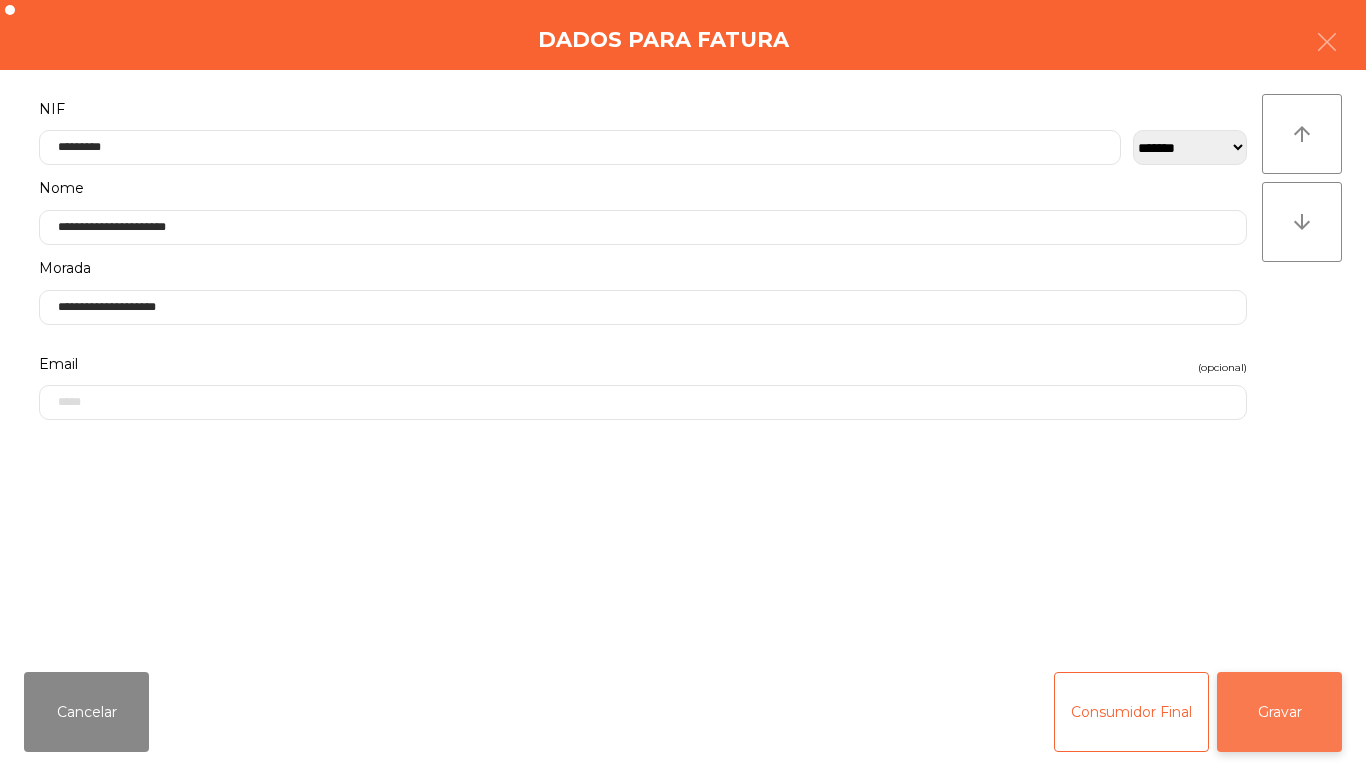 click on "Gravar" 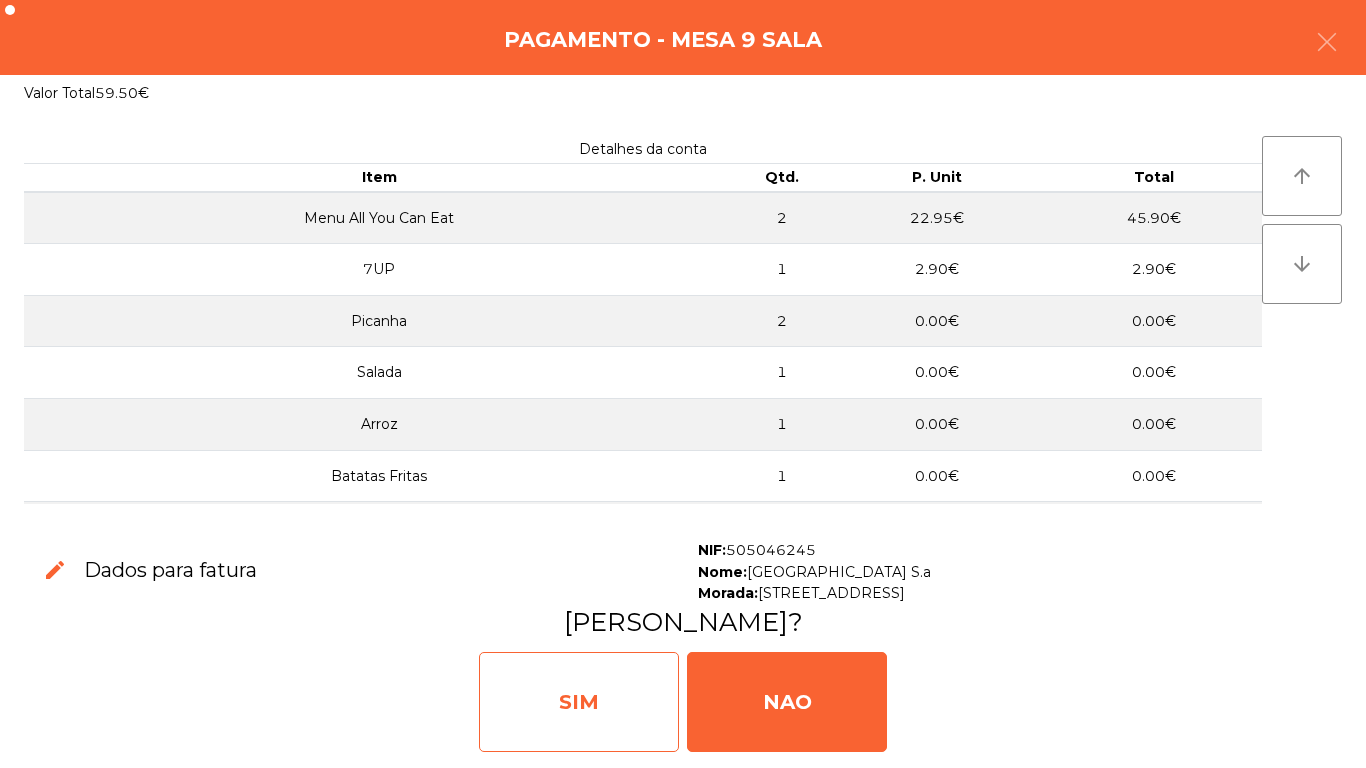 click on "SIM" 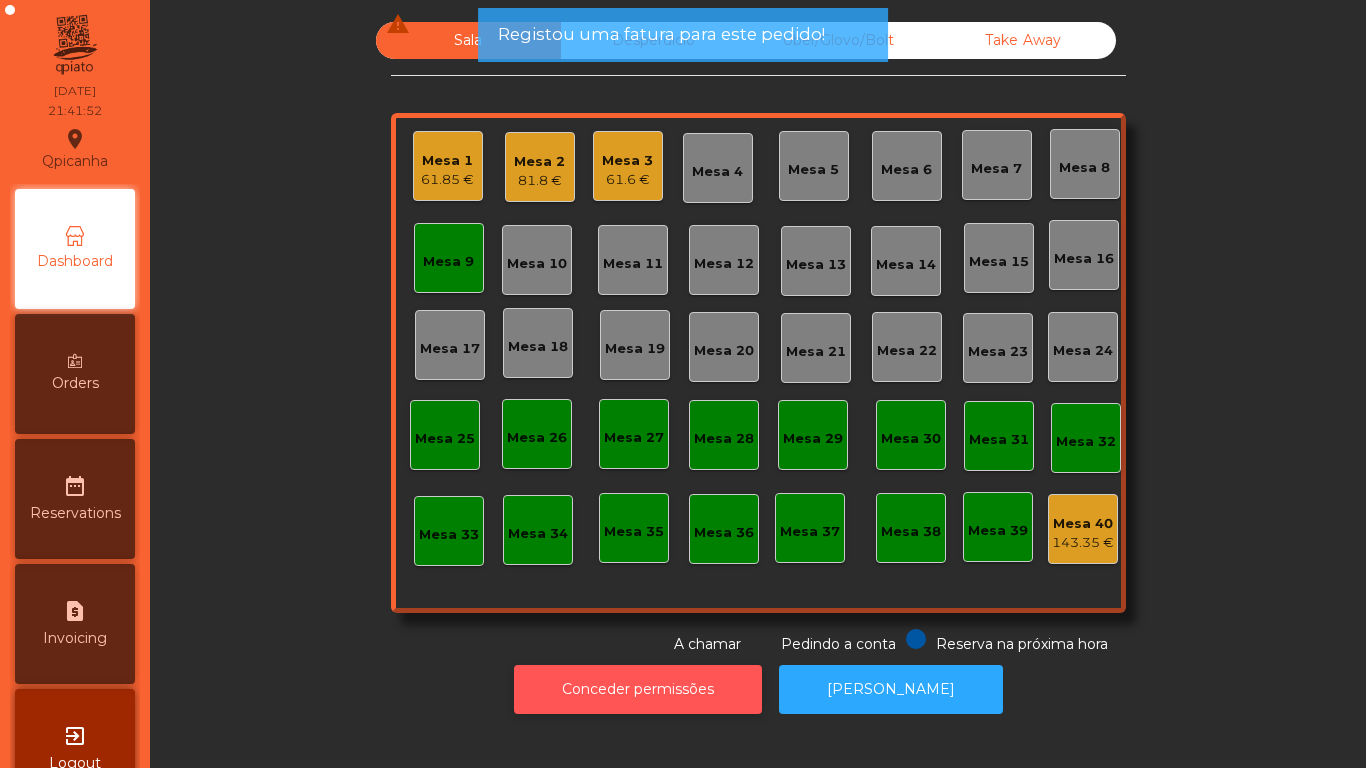 click on "Conceder permissões" 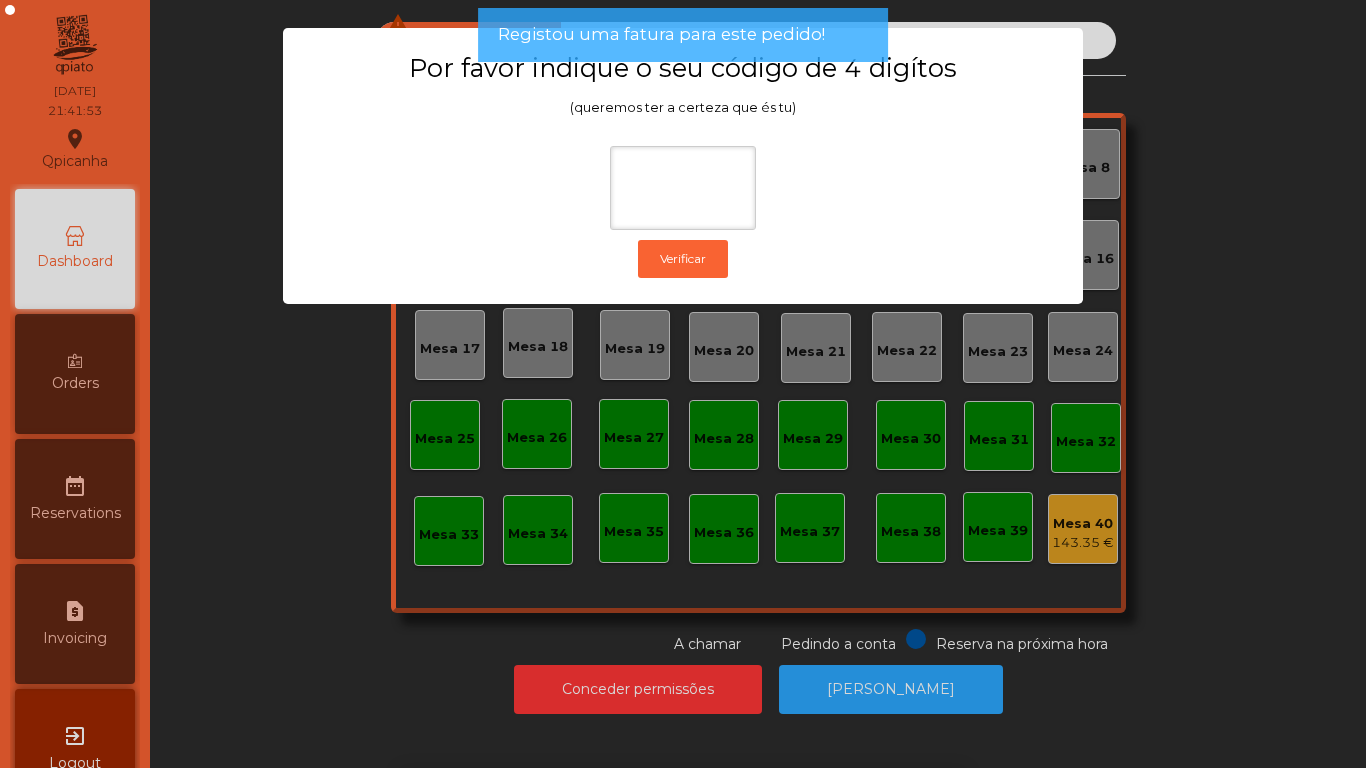 click on "1 2 3 keyboard_backspace 4 5 6 . - 7 8 9 keyboard_return 0" at bounding box center (683, 666) 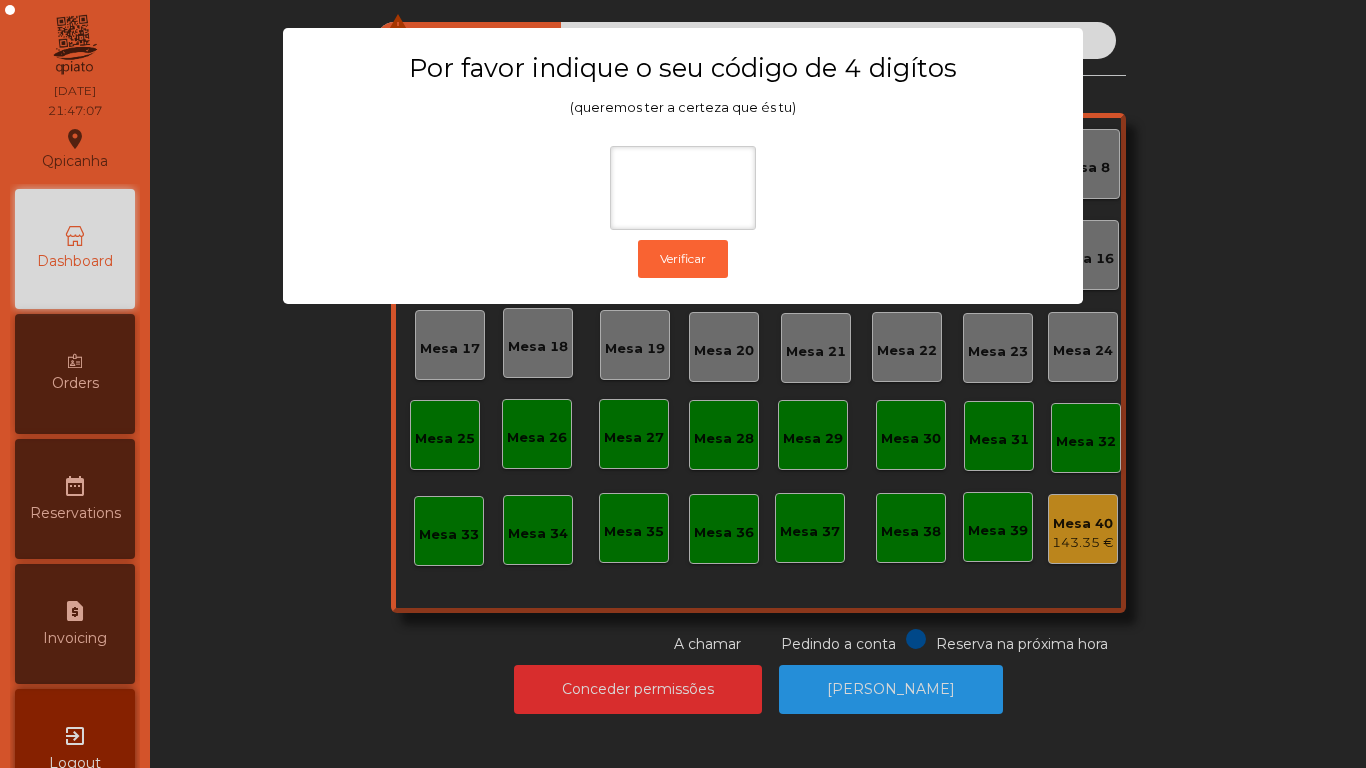 click on "Por favor indique o seu código de 4 digítos (queremos ter a certeza que és tu)  Verificar" 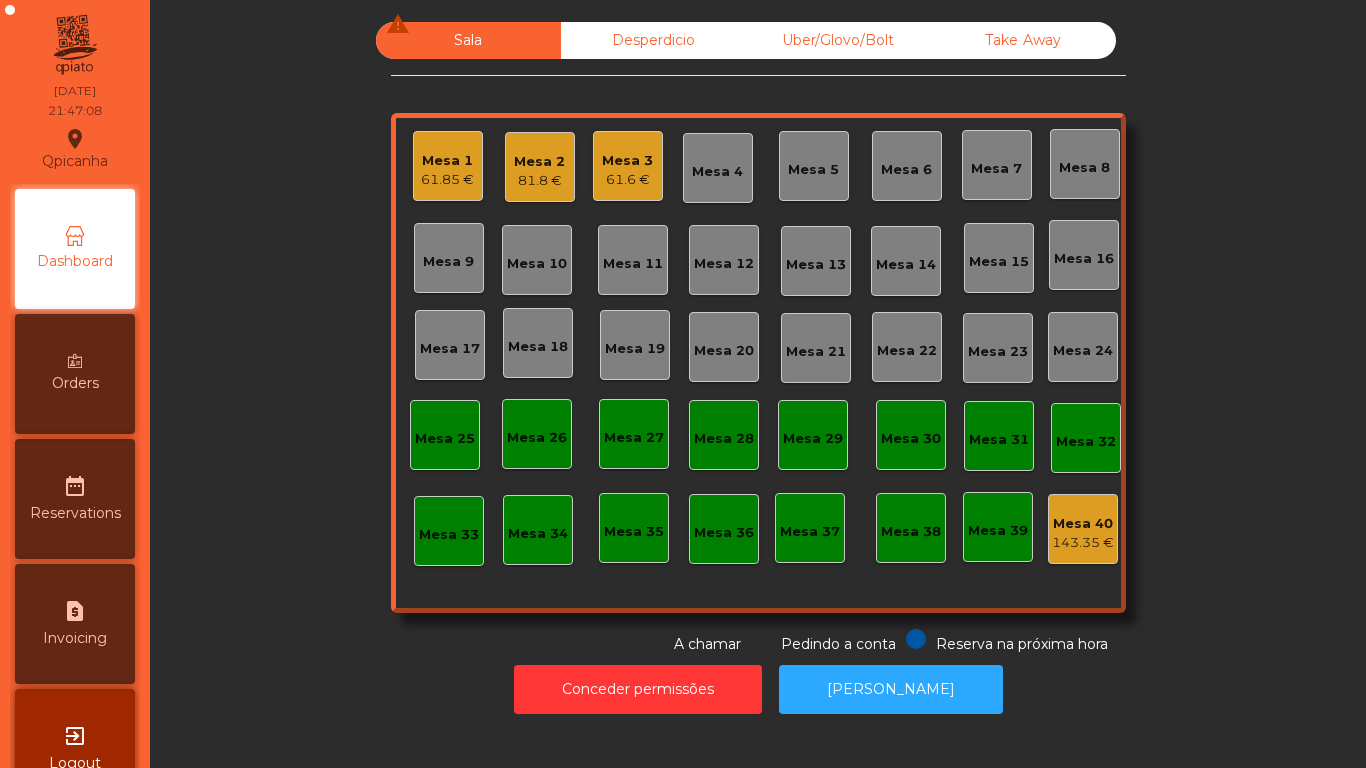 click on "61.85 €" 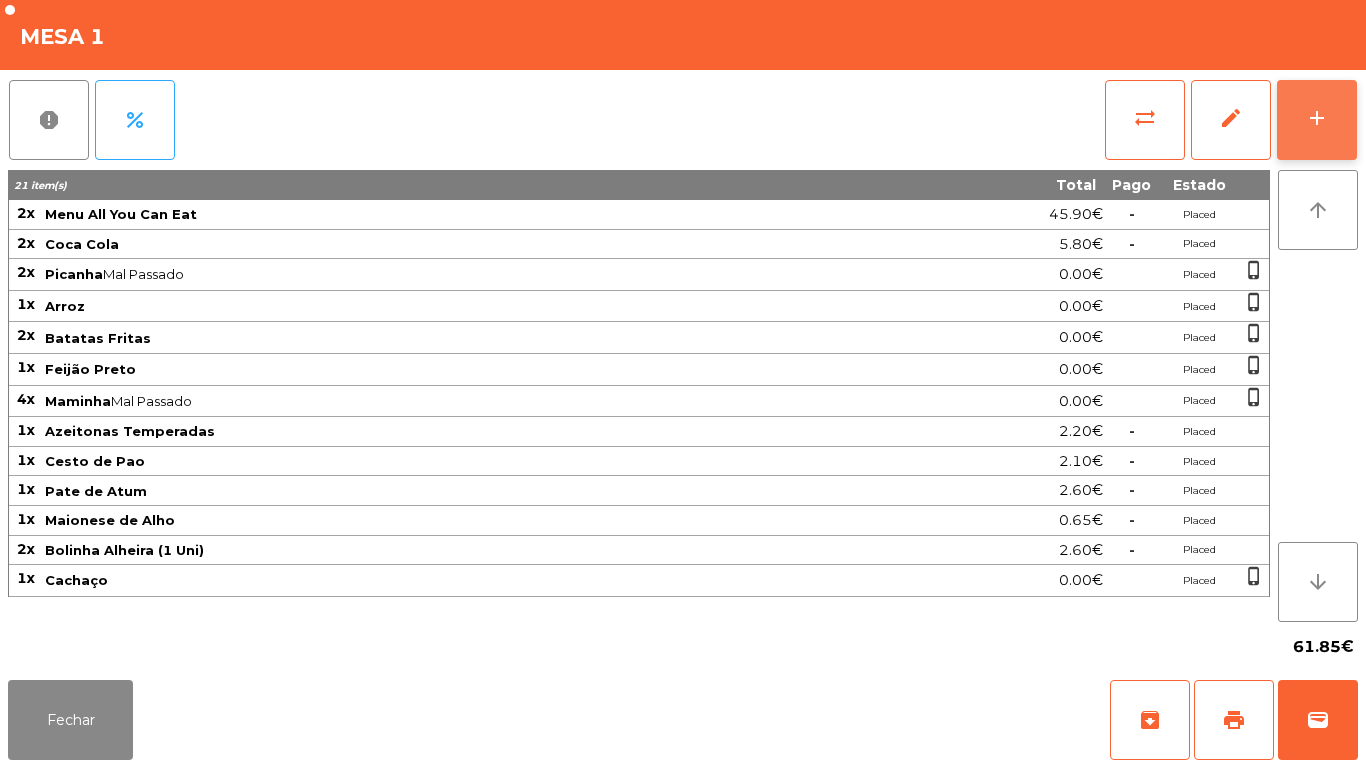 click on "add" 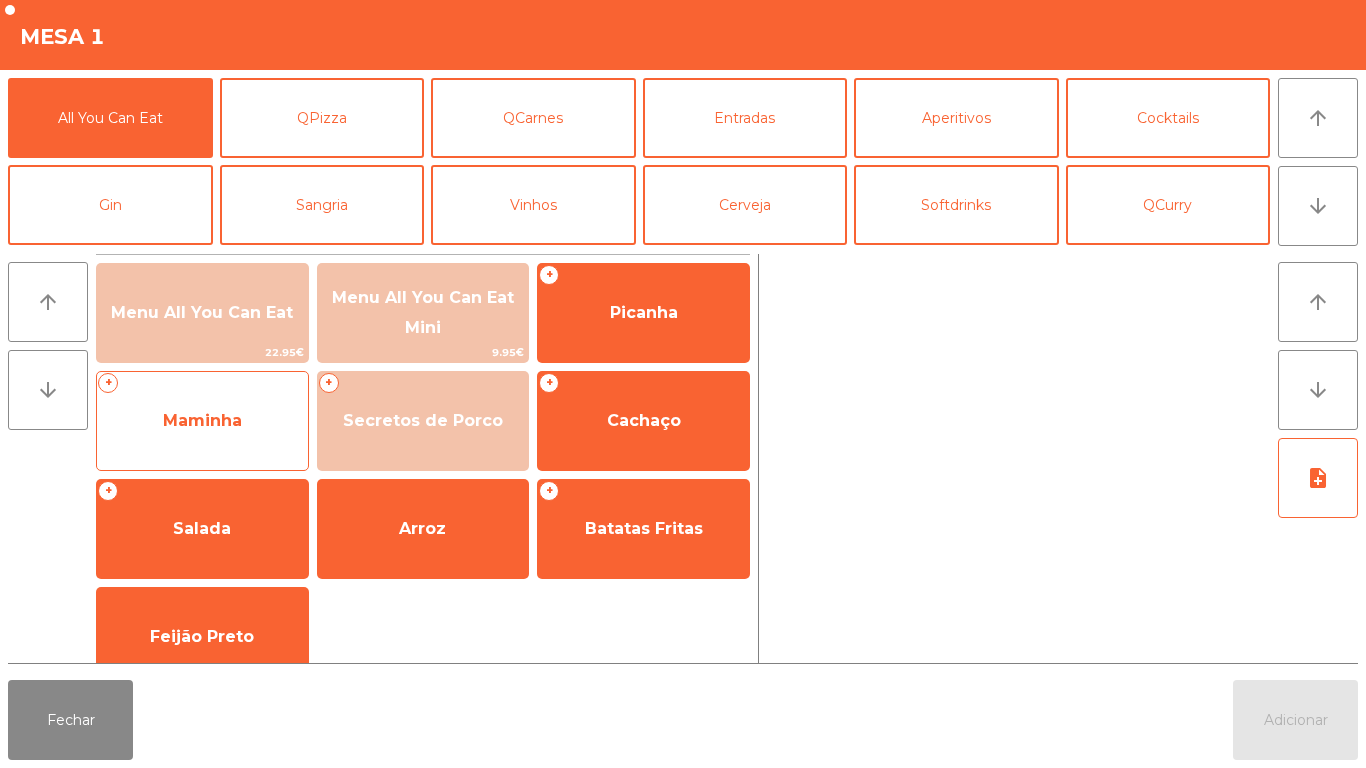 click on "Maminha" 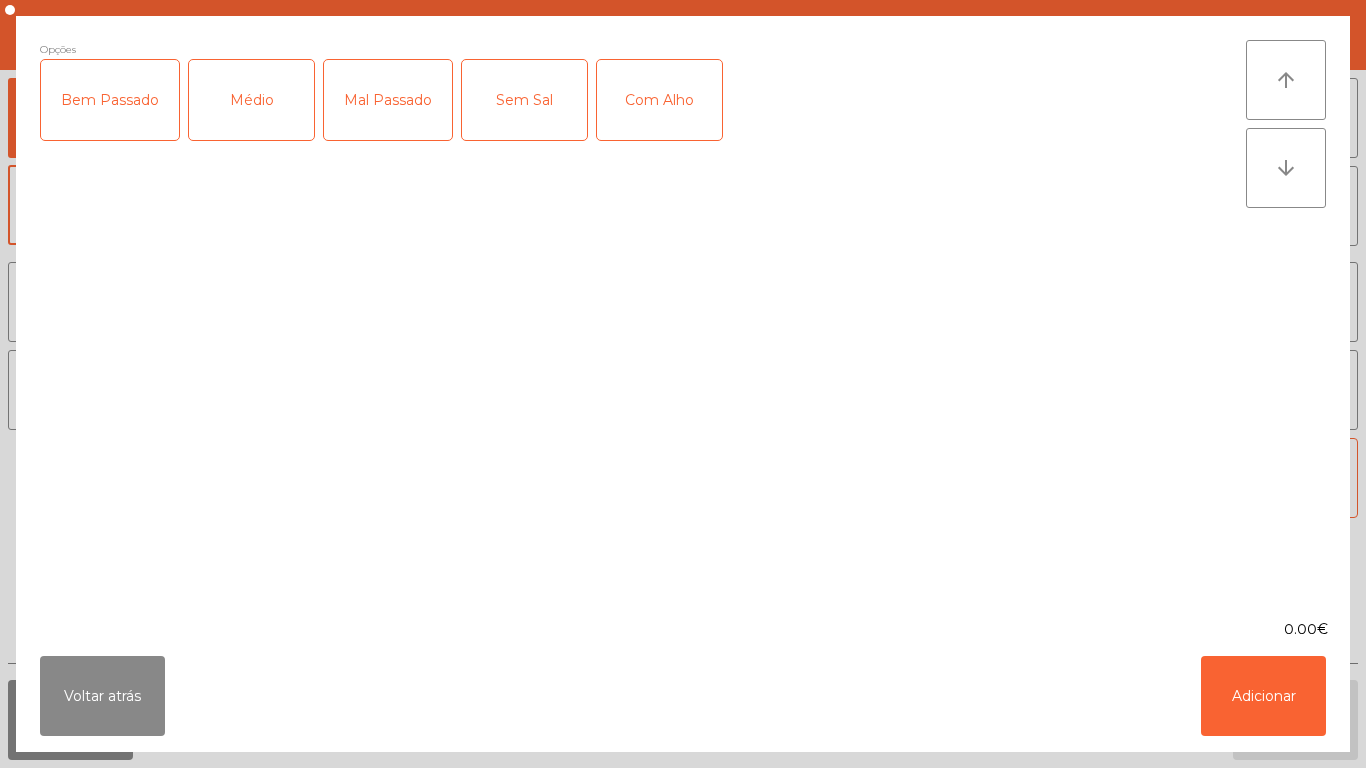 click on "Mal Passado" 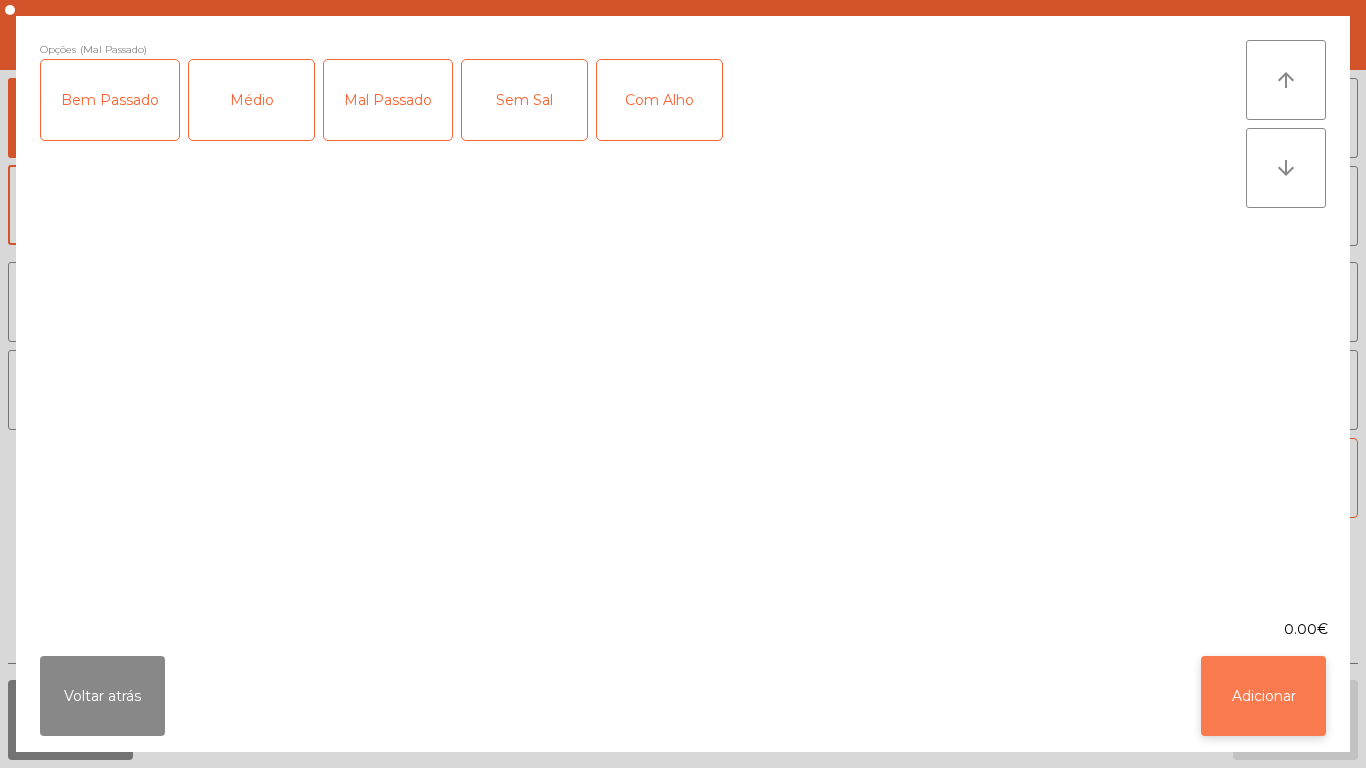 click on "Adicionar" 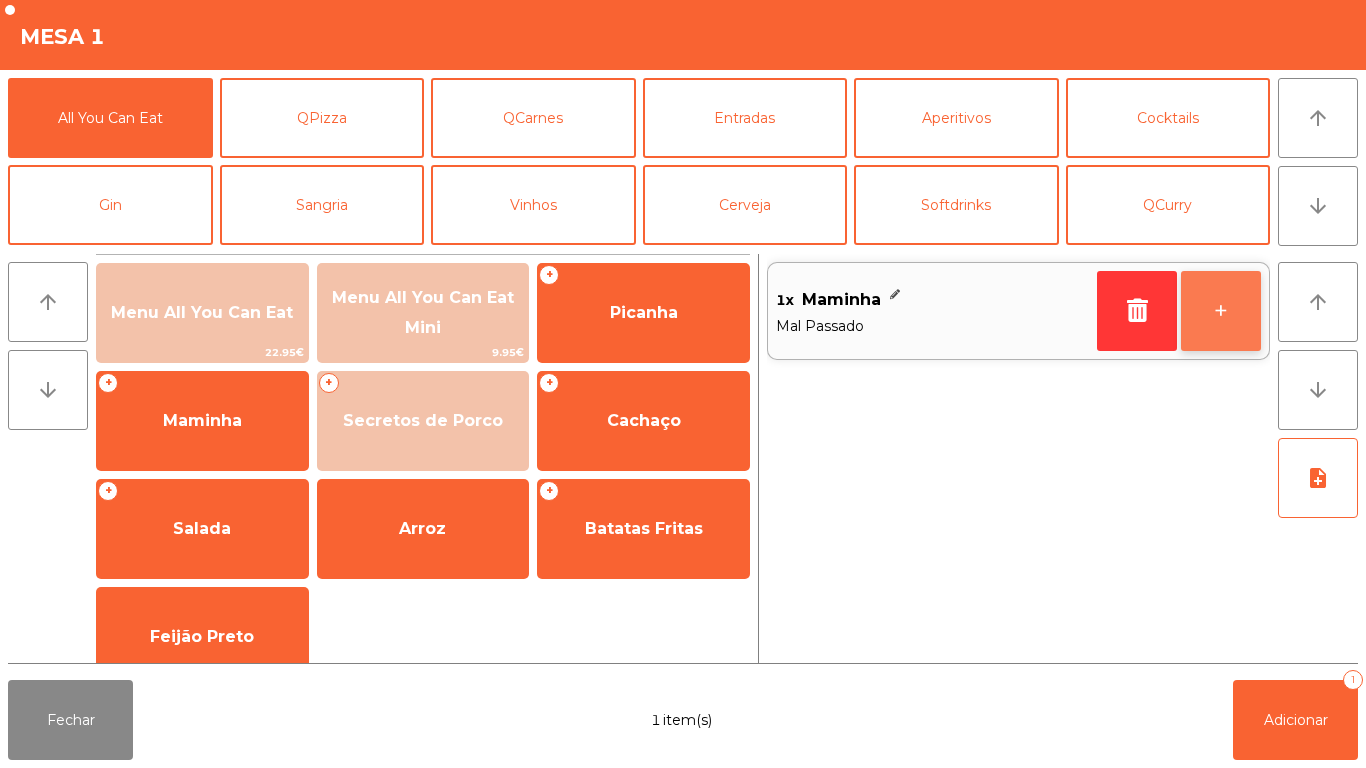 click on "+" 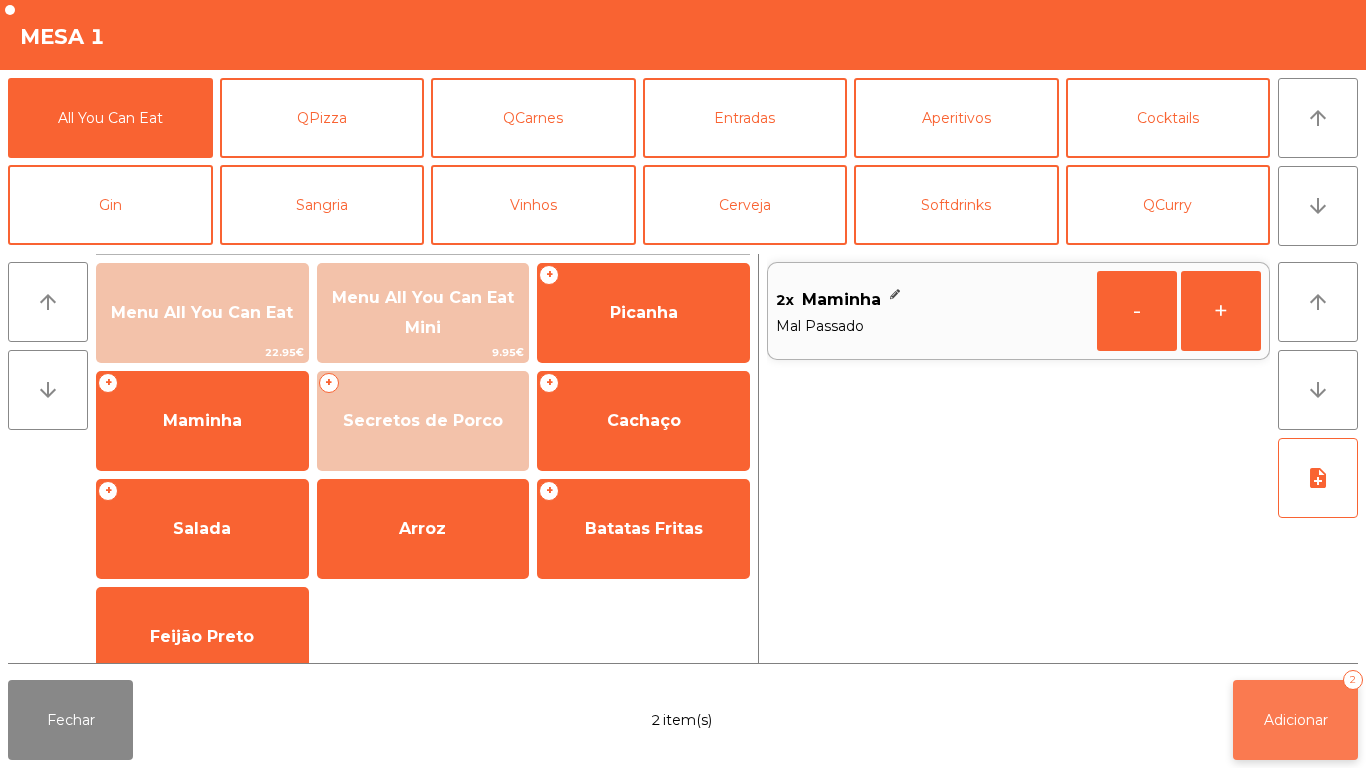 click on "Adicionar" 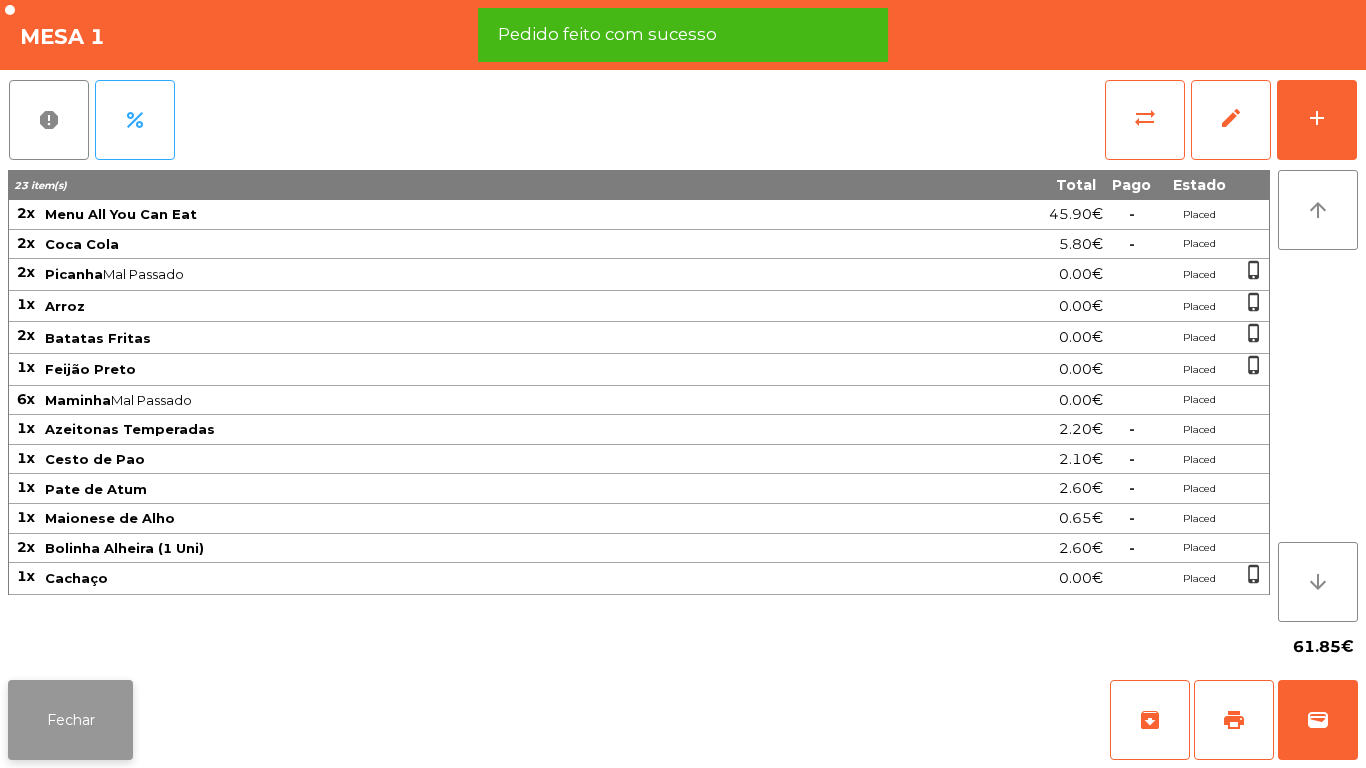 click on "Fechar" 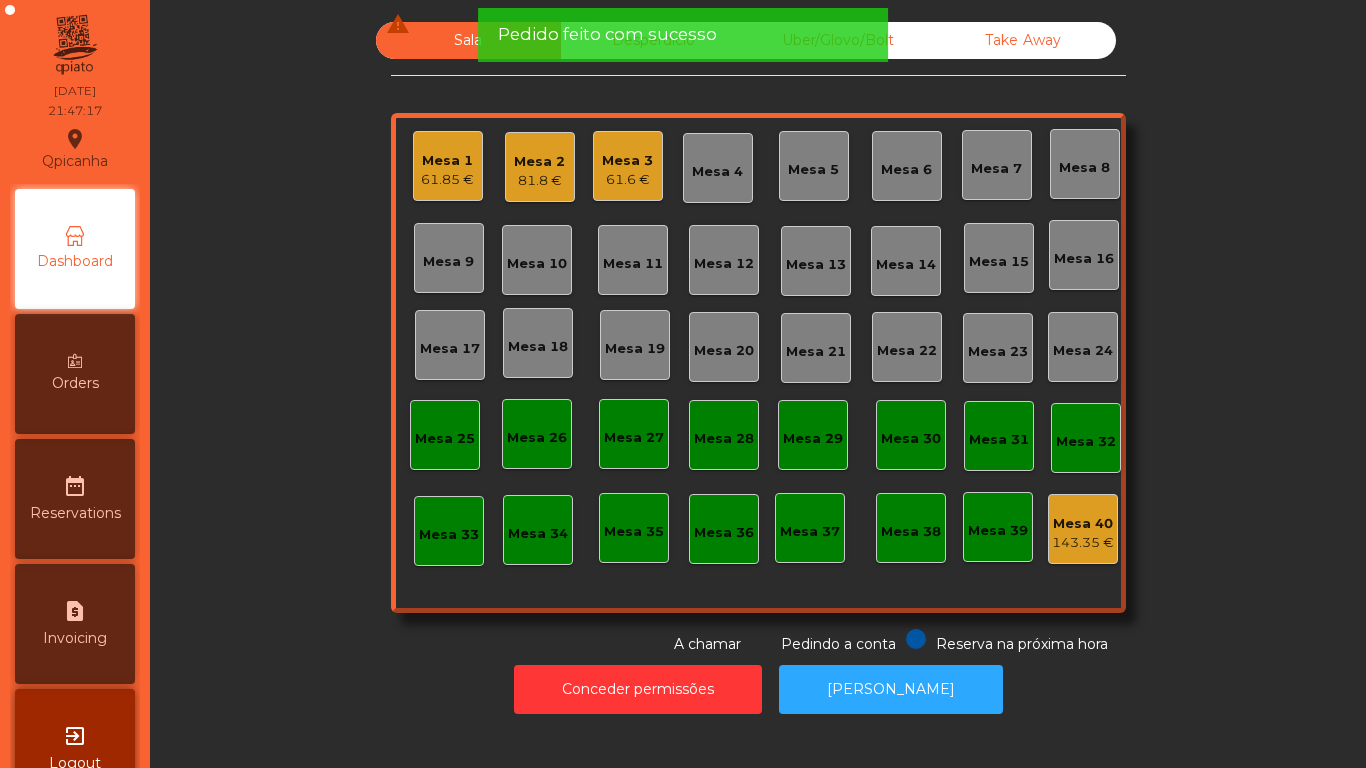 click on "61.6 €" 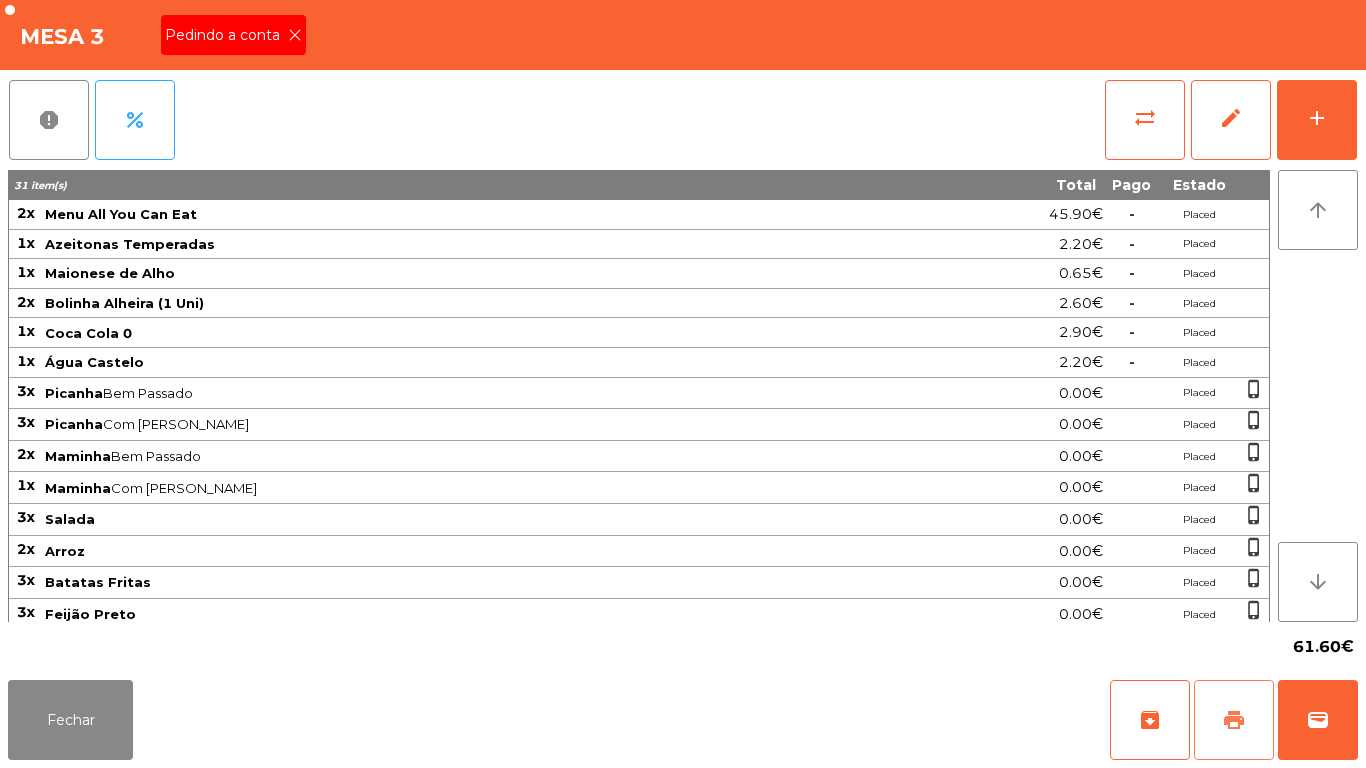 click on "print" 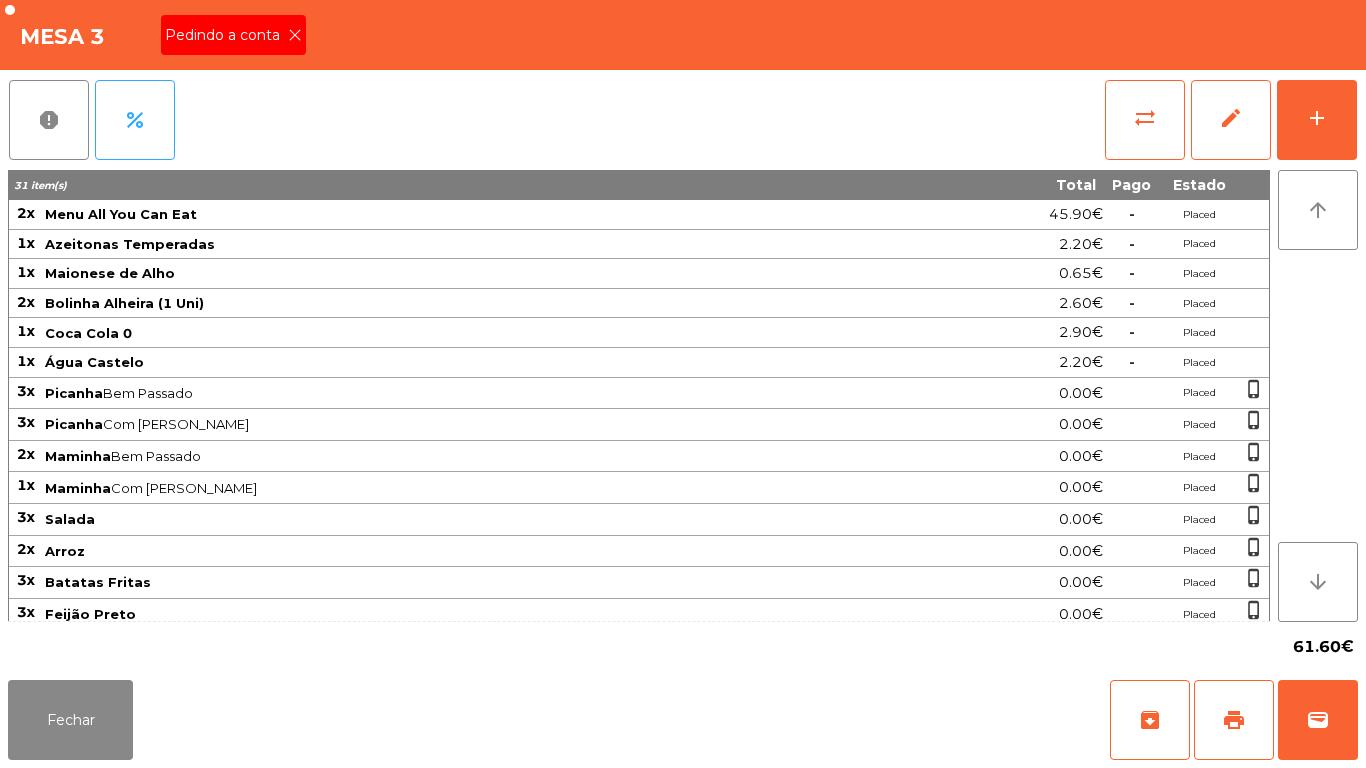 click 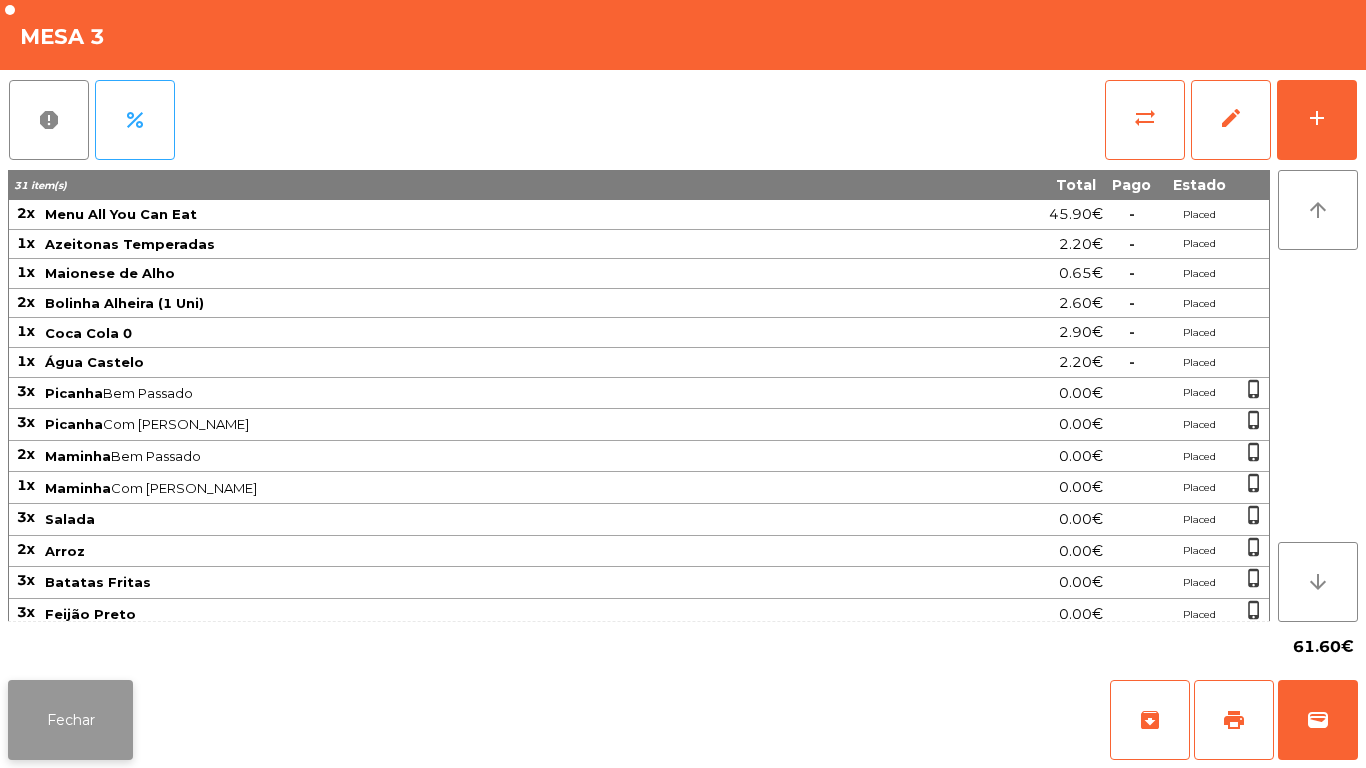 click on "Fechar" 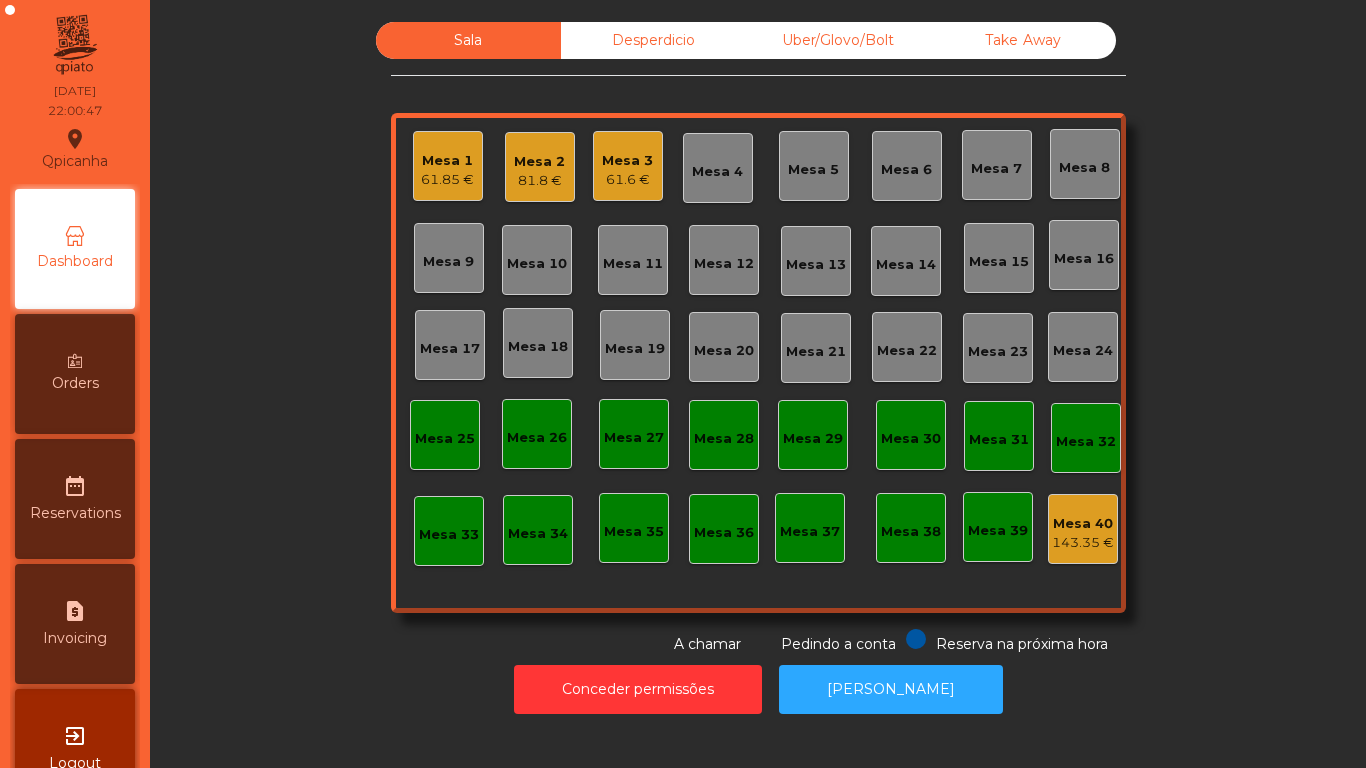 click on "Mesa 3" 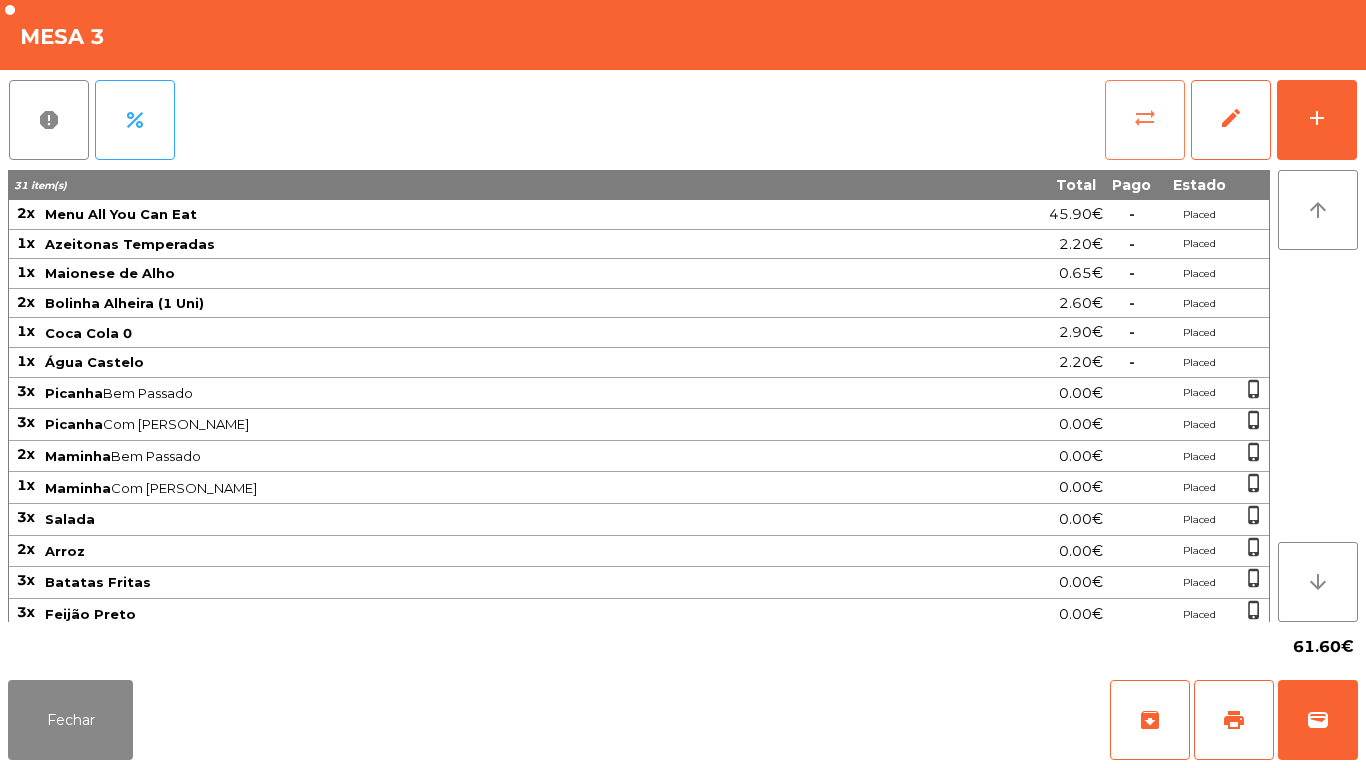 click on "sync_alt" 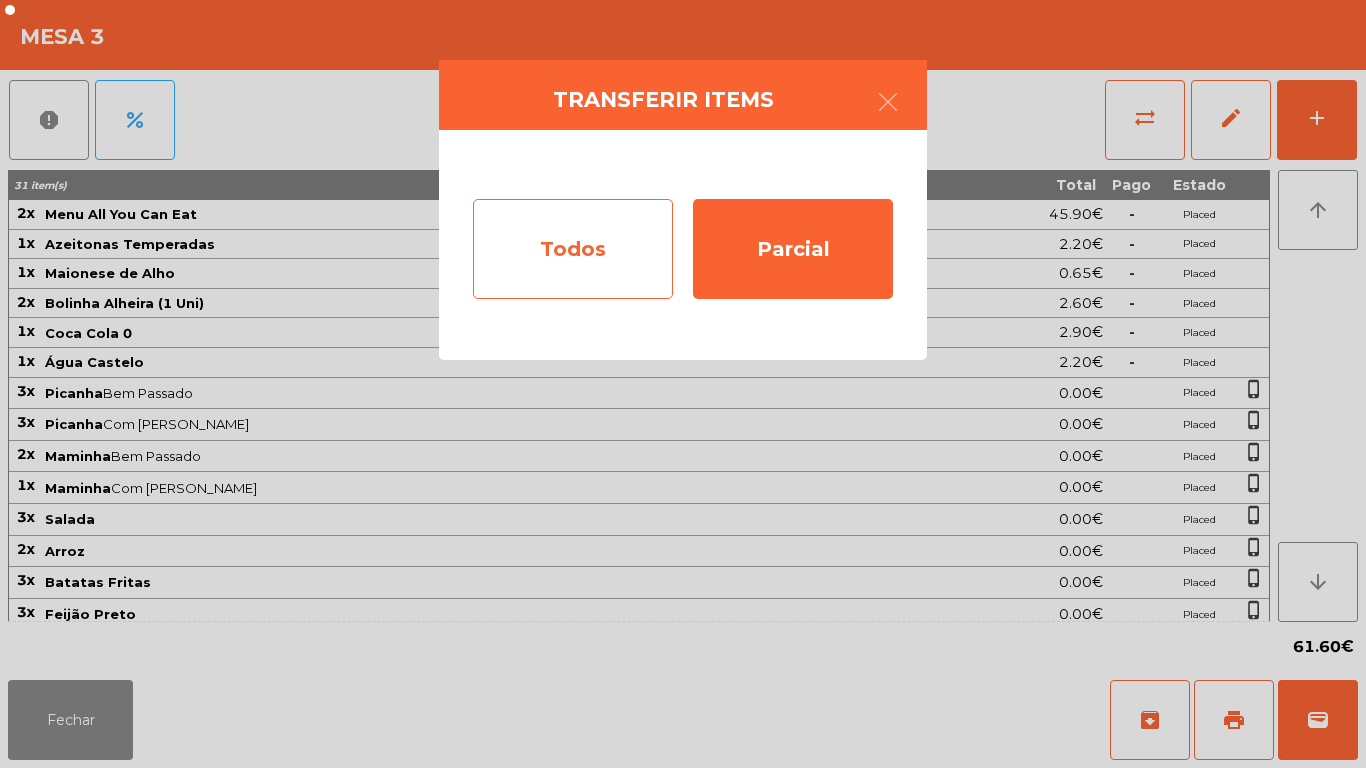 click on "Todos" 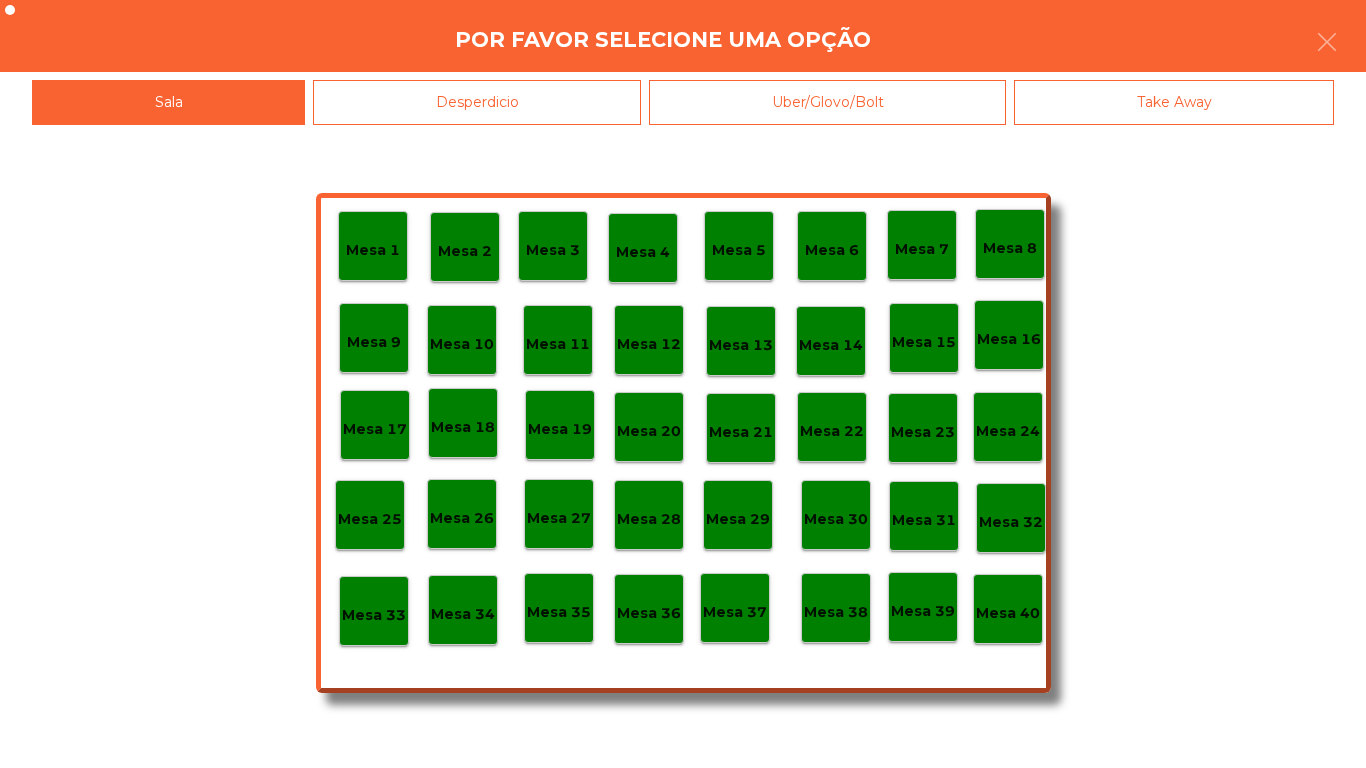 click on "Mesa 40" 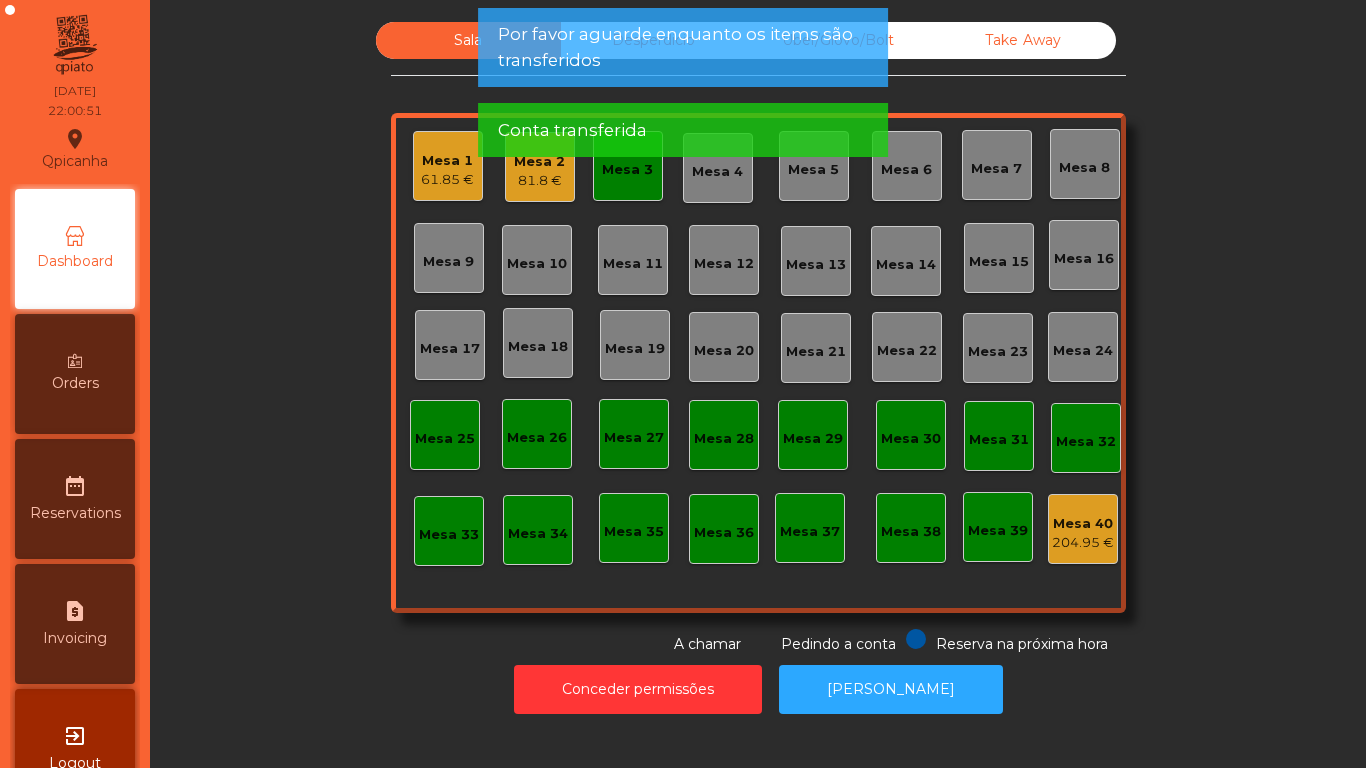 click on "Mesa 3" 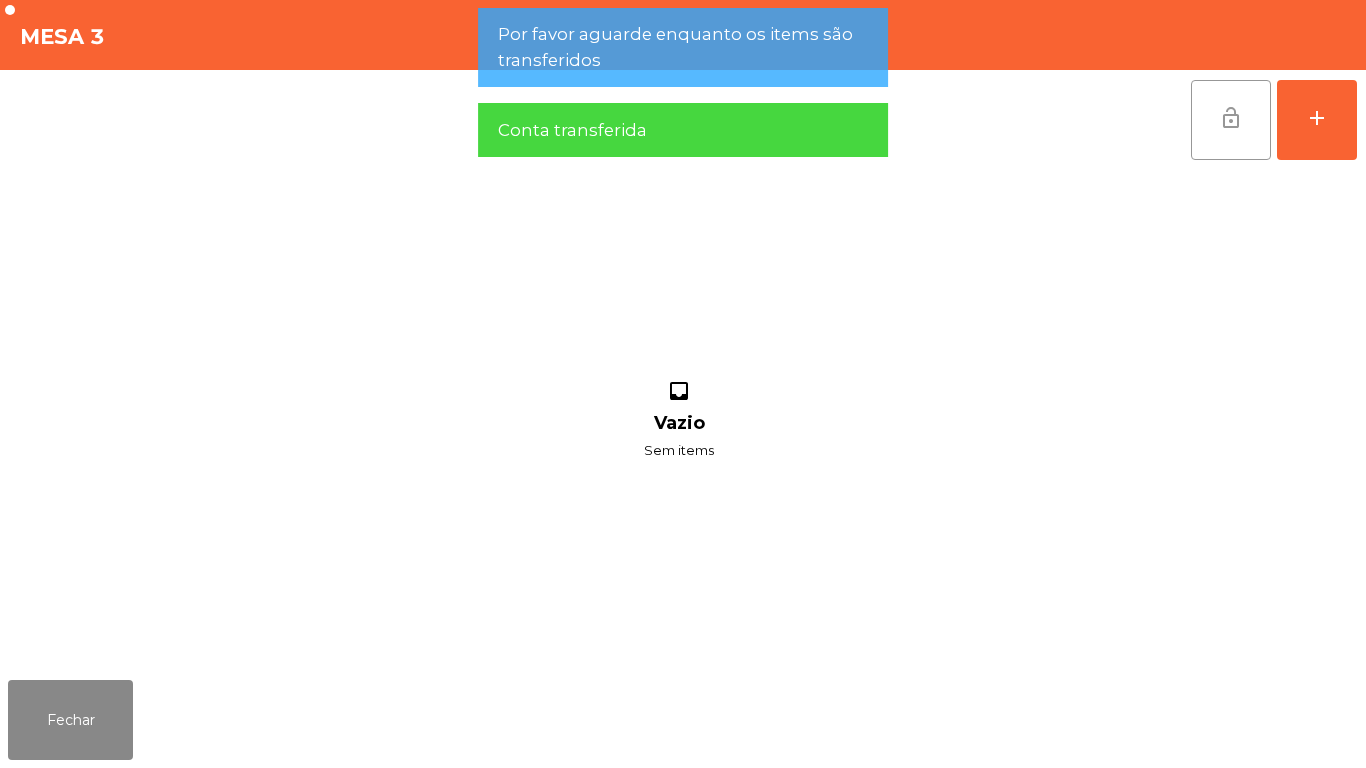 click on "lock_open" 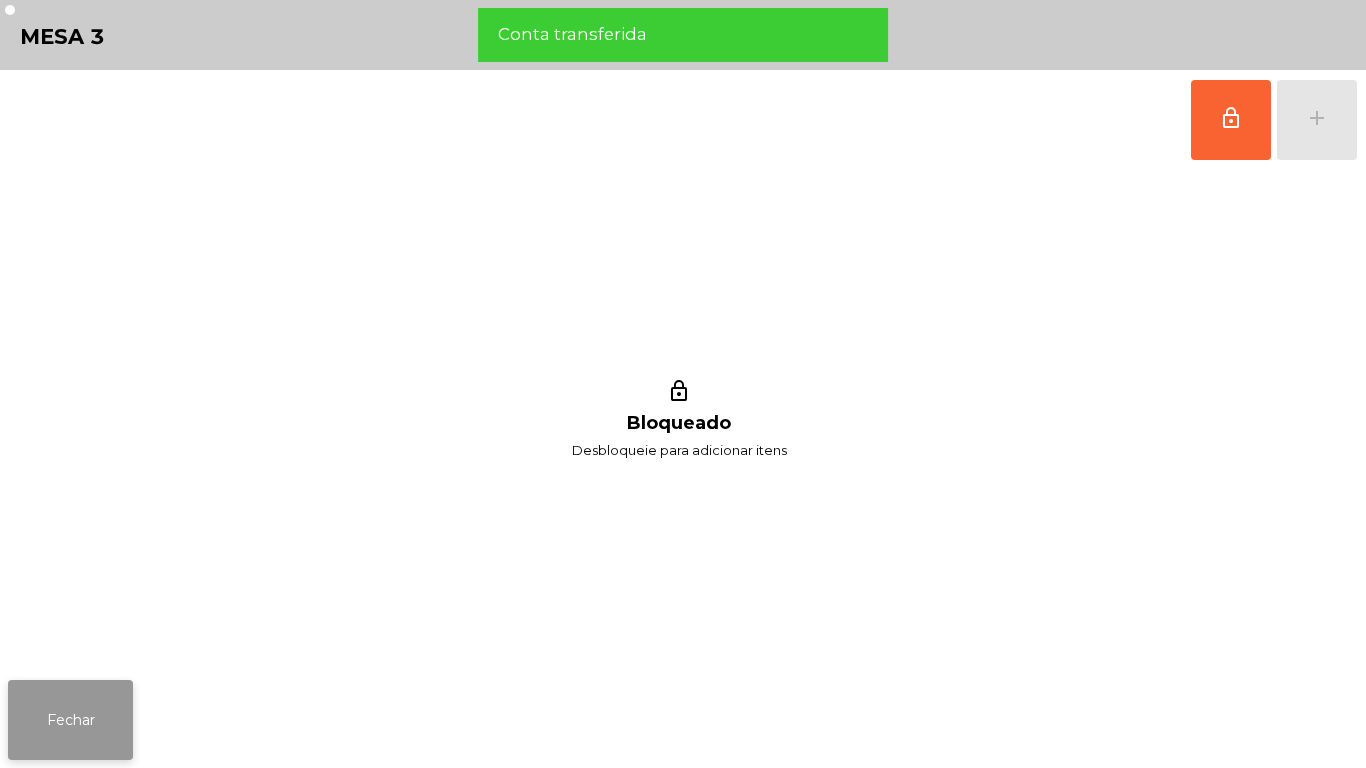 click on "Fechar" 